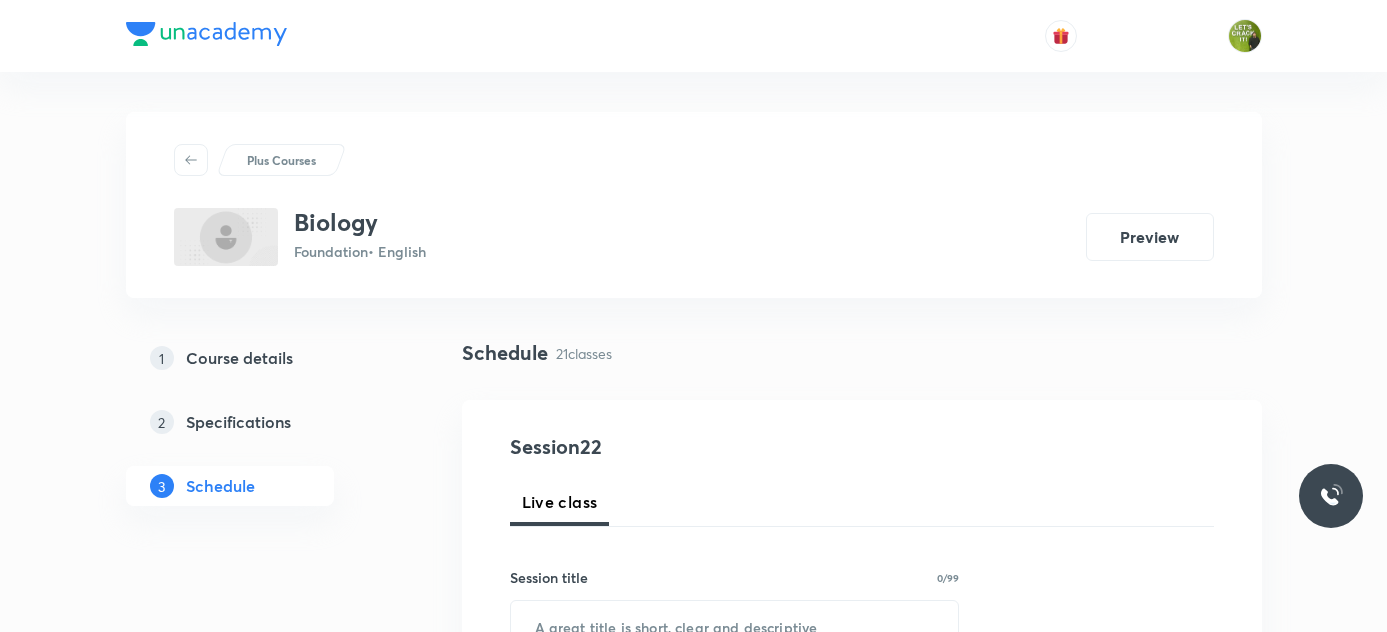 scroll, scrollTop: 0, scrollLeft: 0, axis: both 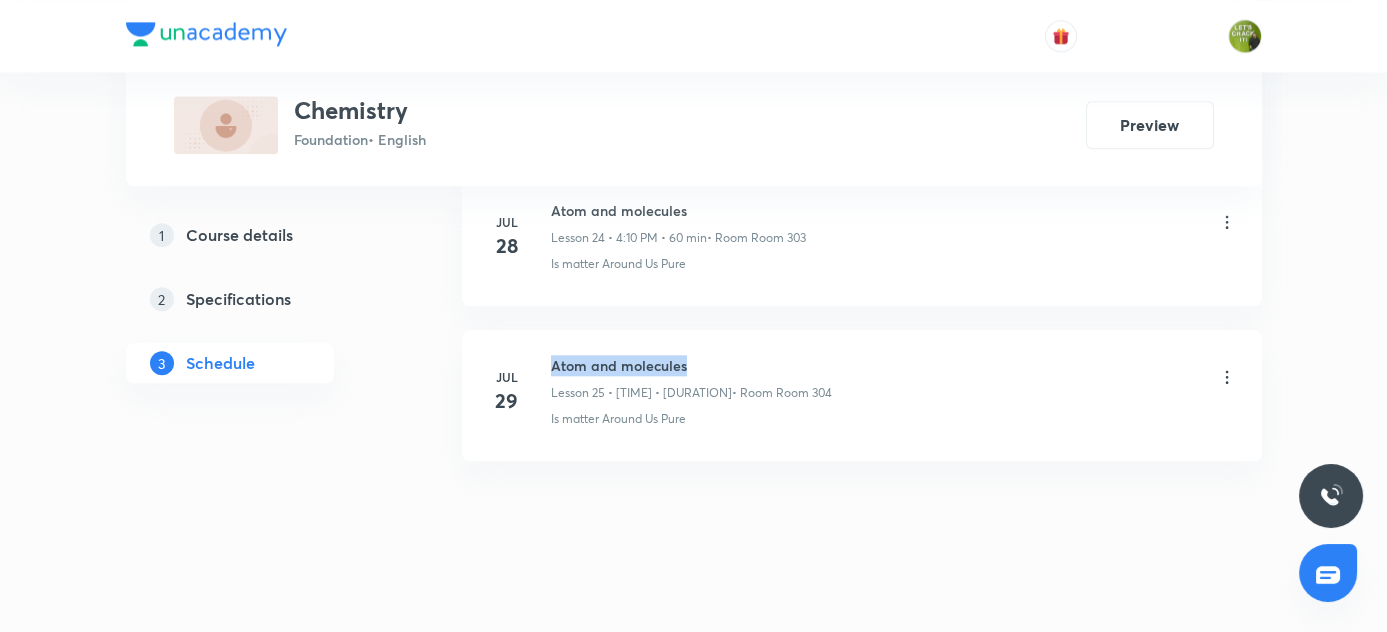 drag, startPoint x: 549, startPoint y: 346, endPoint x: 712, endPoint y: 341, distance: 163.07668 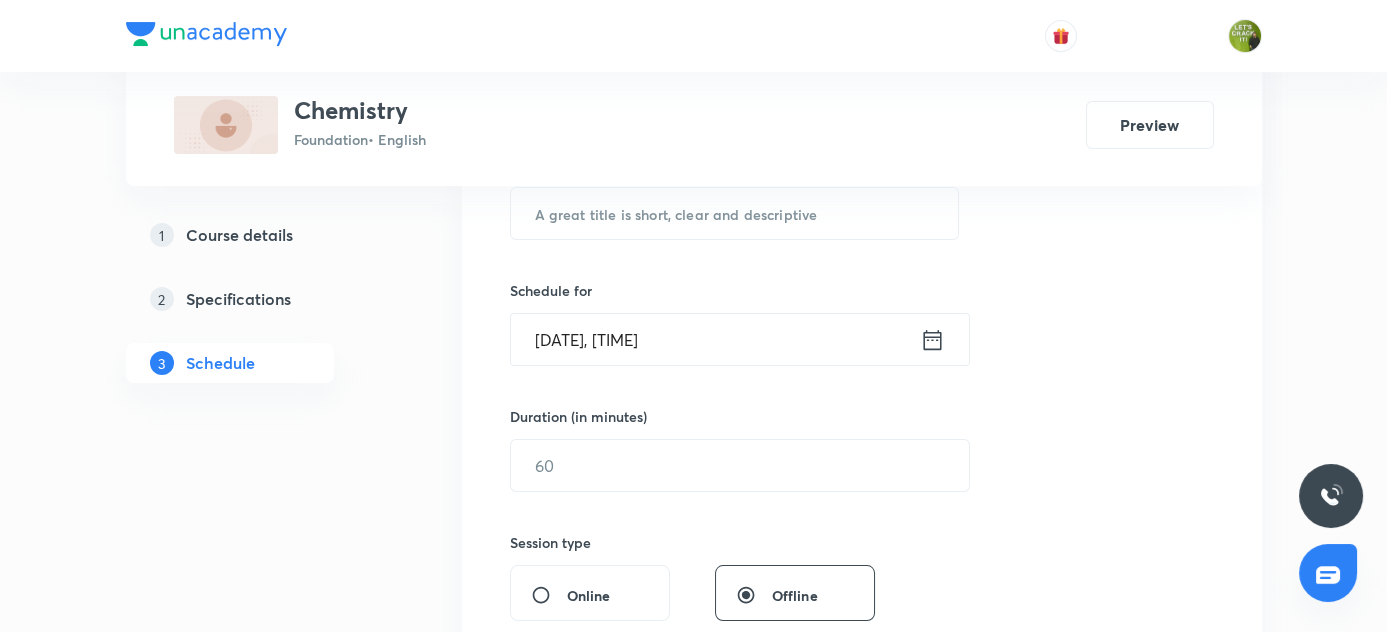 scroll, scrollTop: 231, scrollLeft: 0, axis: vertical 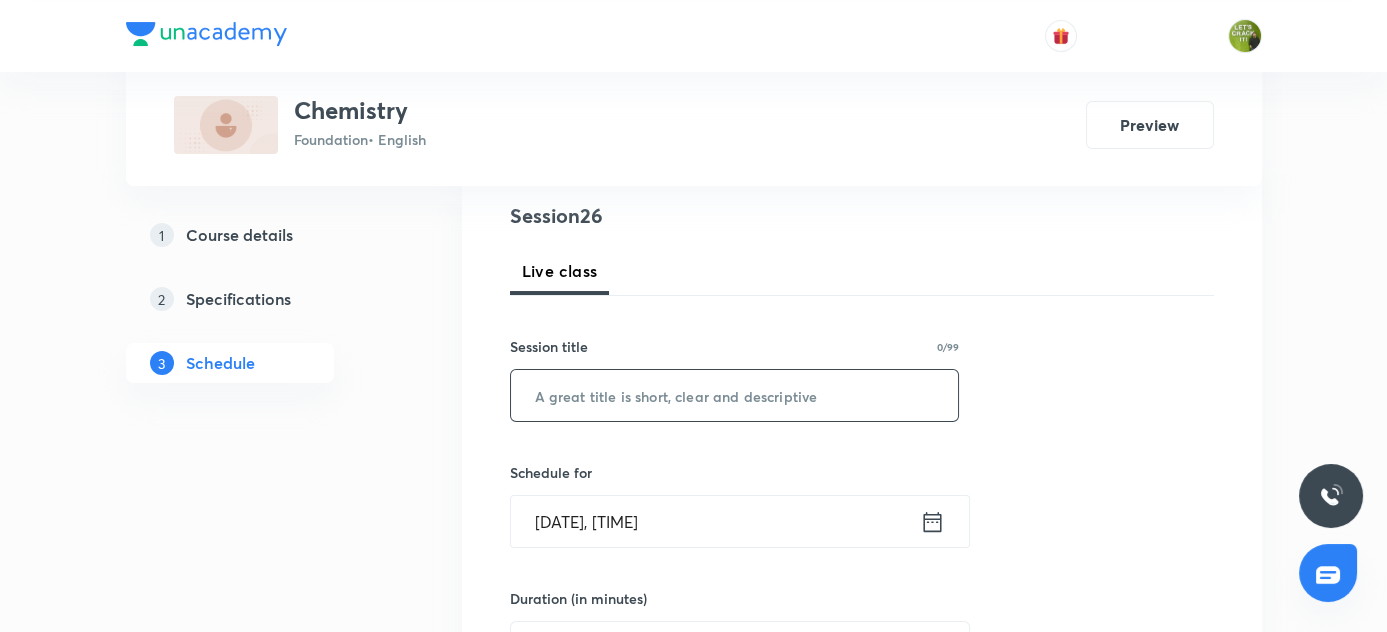 click at bounding box center [735, 395] 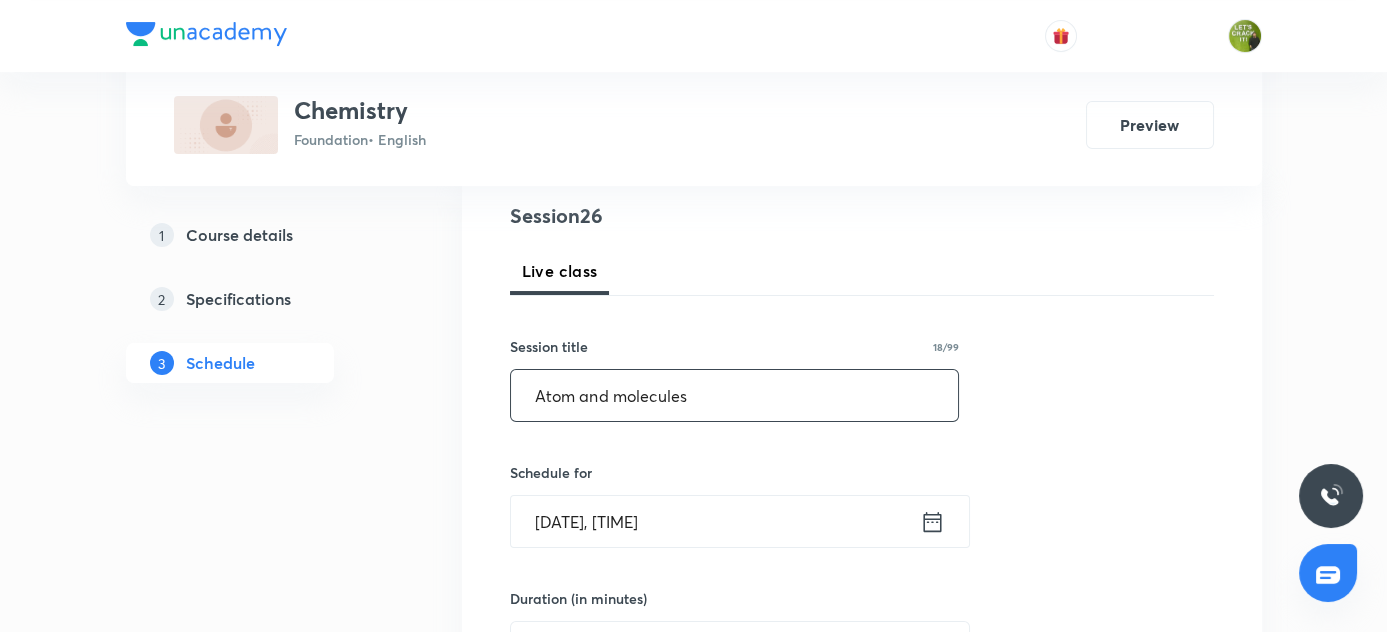 scroll, scrollTop: 322, scrollLeft: 0, axis: vertical 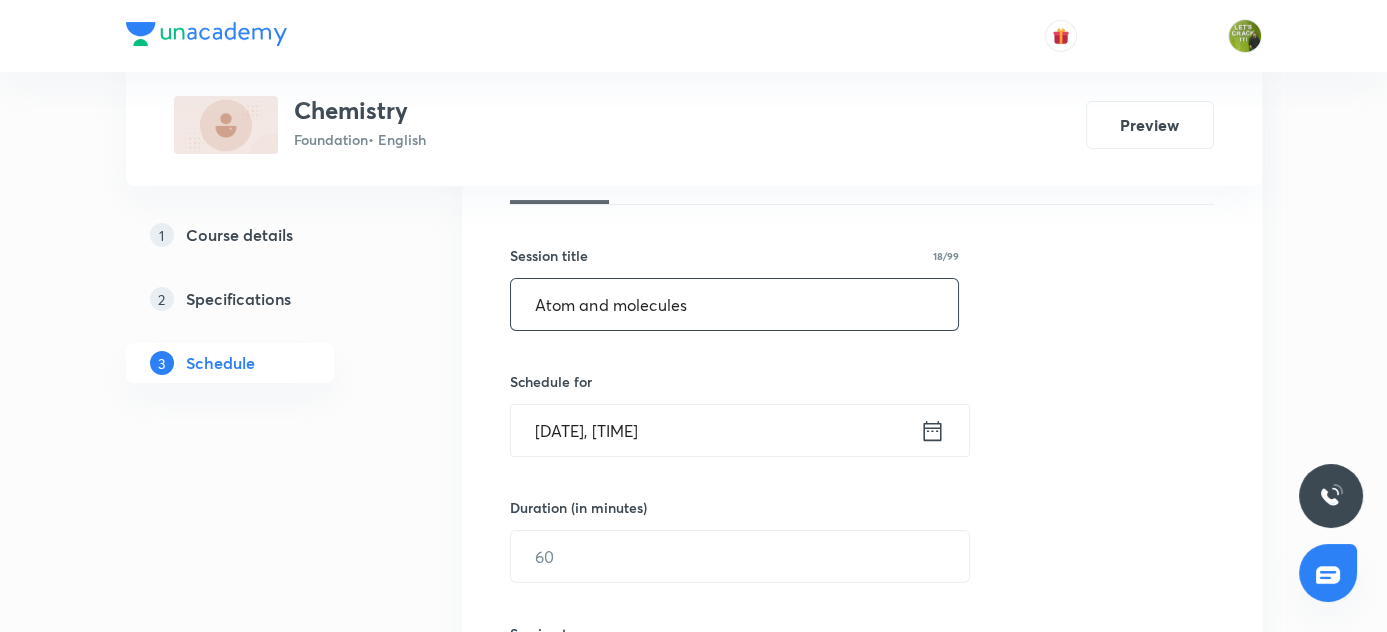 type on "Atom and molecules" 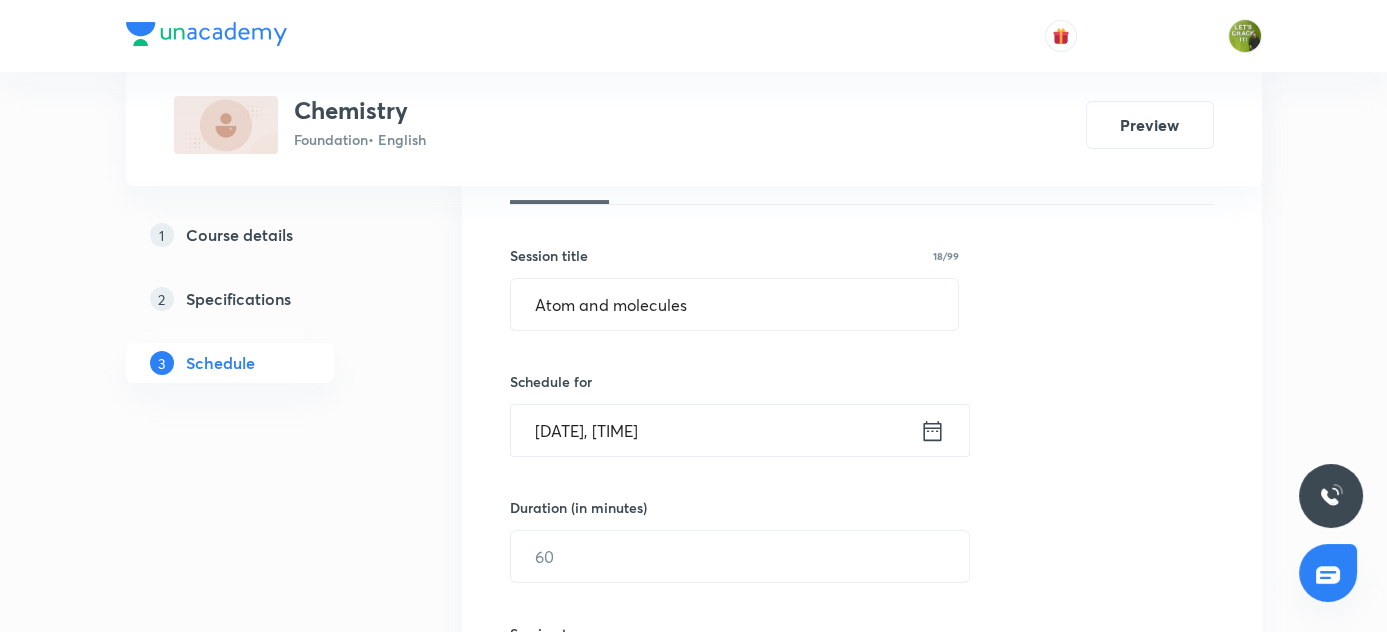 click 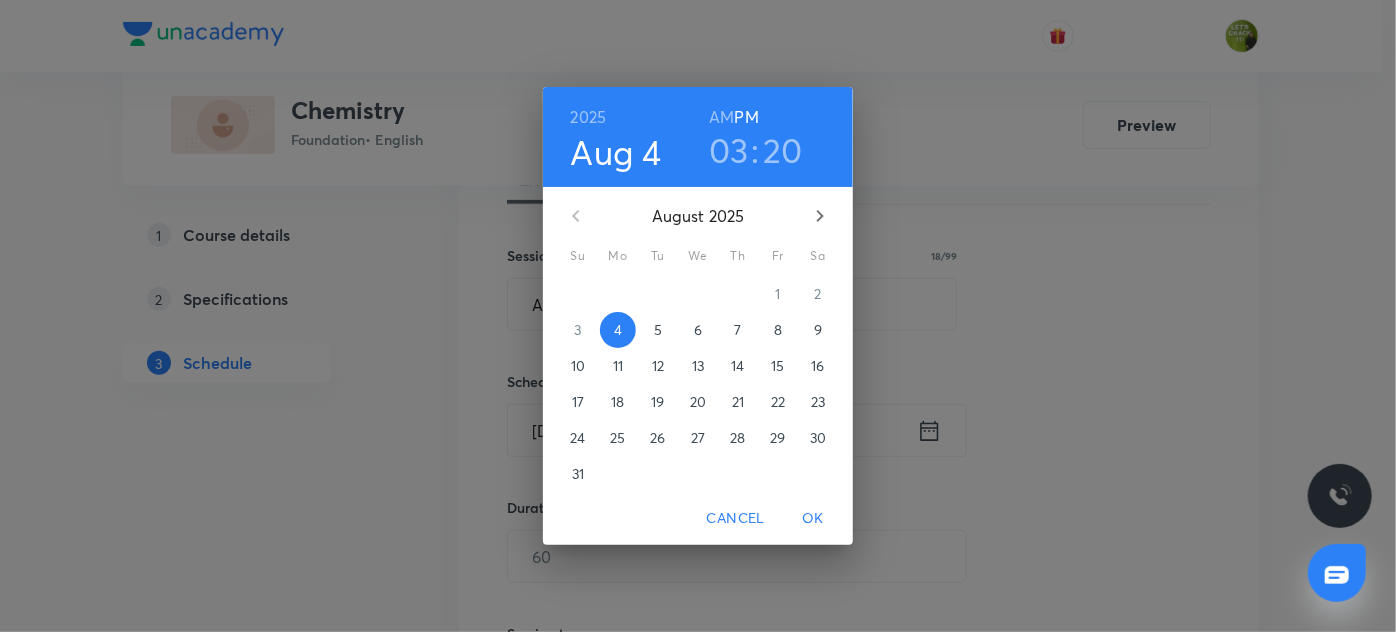 click on "03" at bounding box center [729, 150] 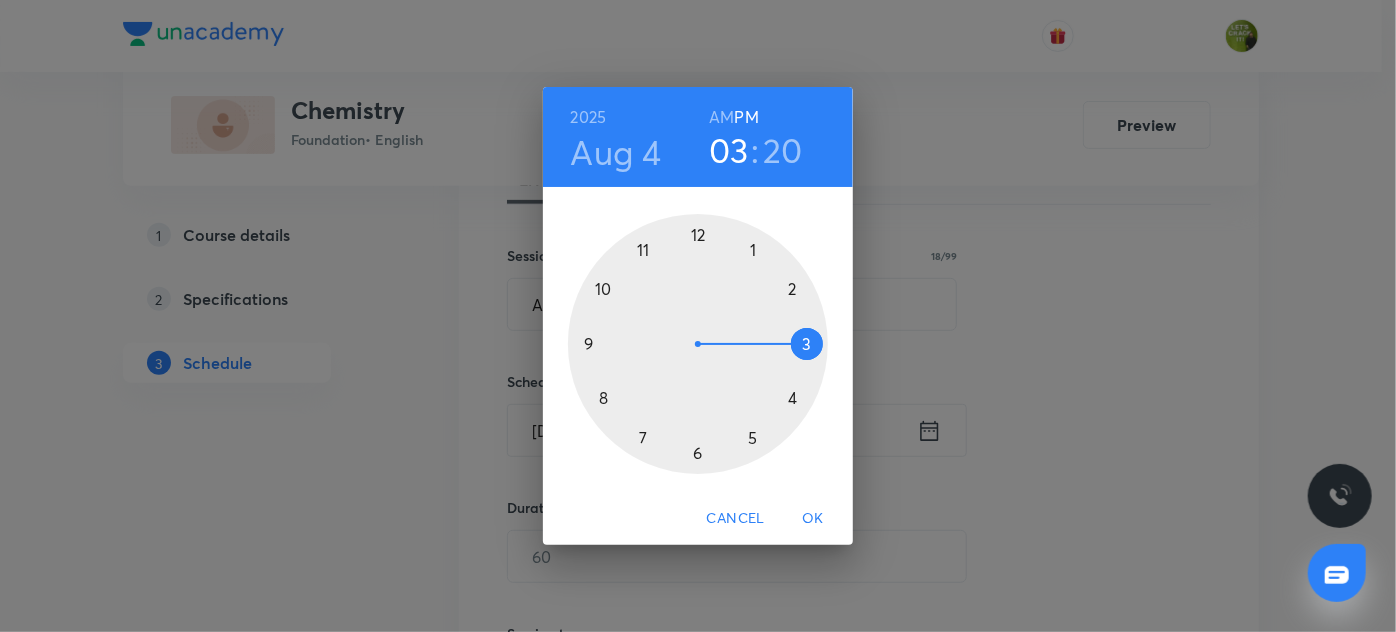 click at bounding box center (698, 344) 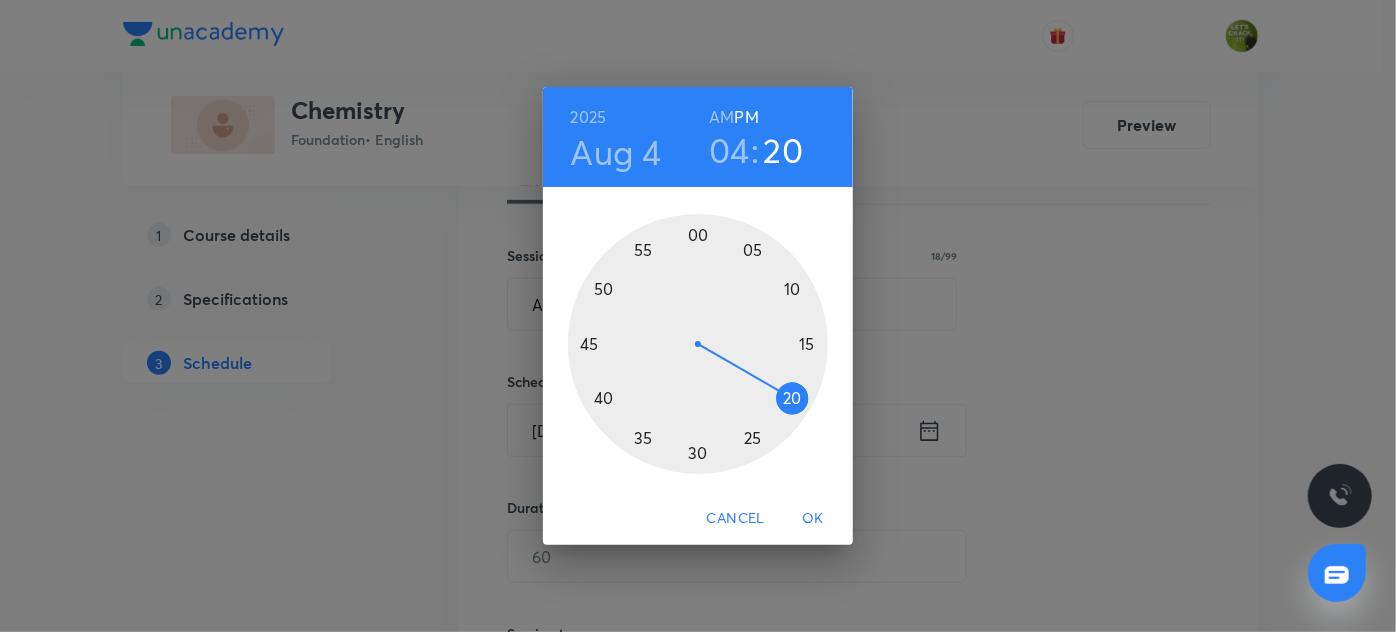 click at bounding box center (698, 344) 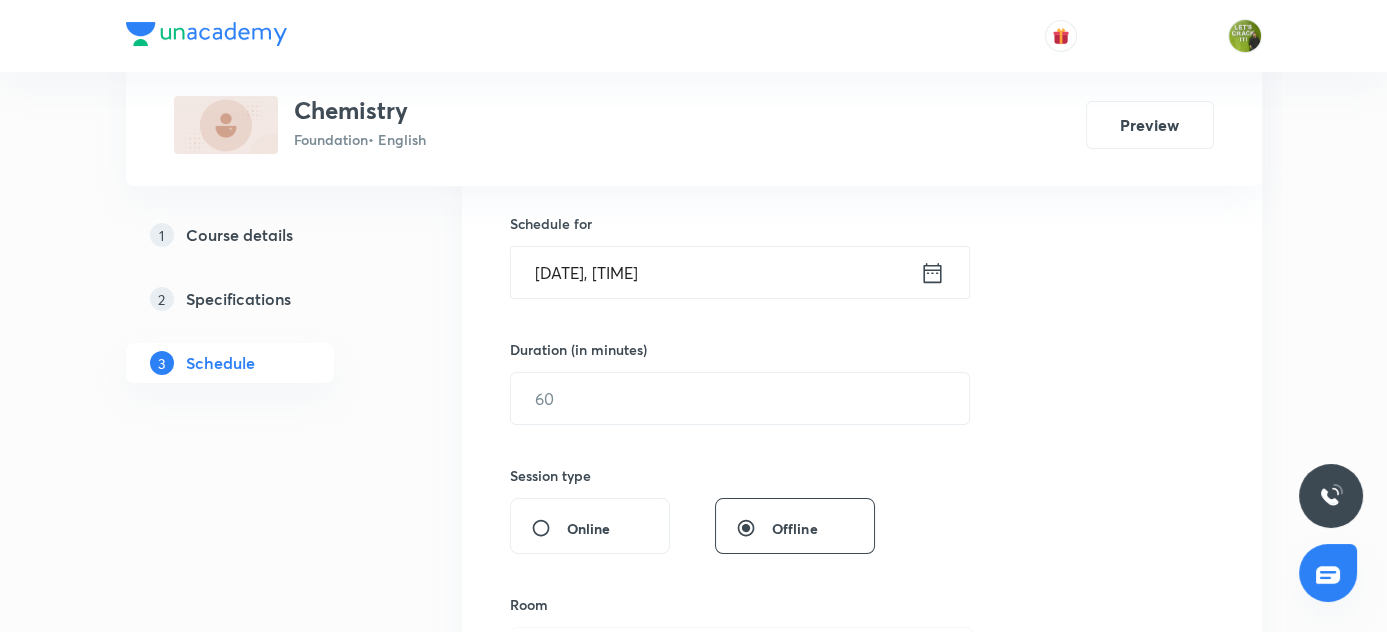scroll, scrollTop: 504, scrollLeft: 0, axis: vertical 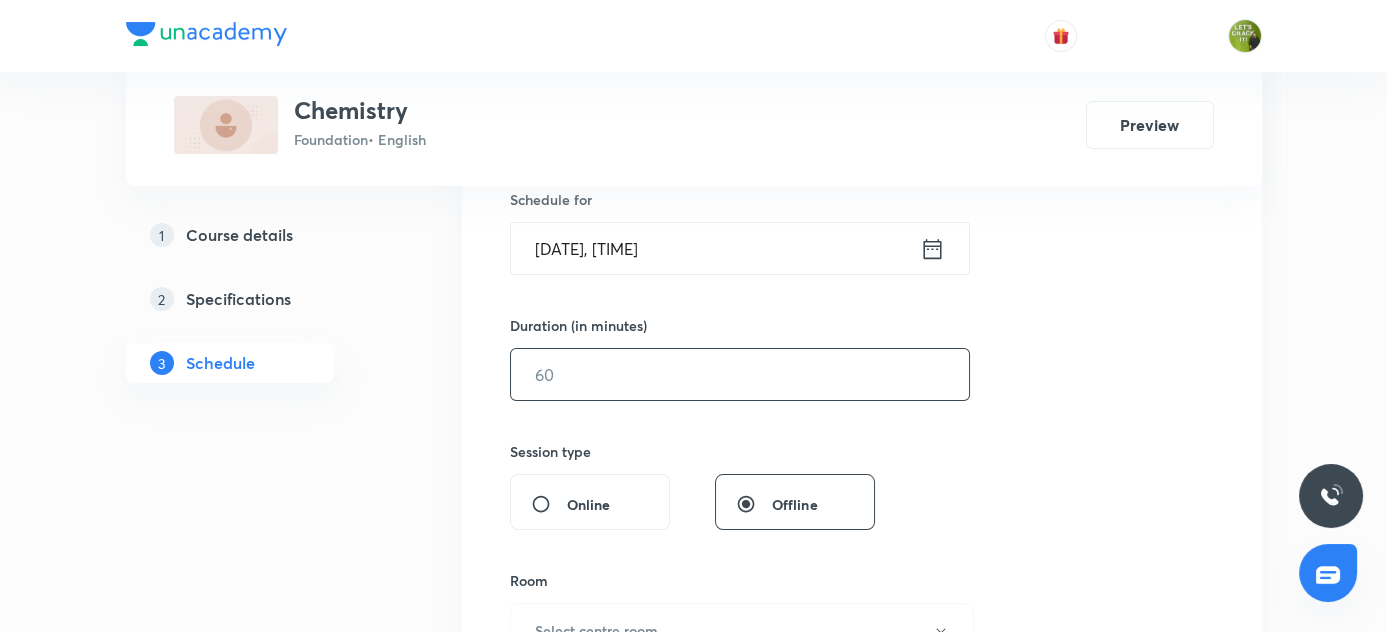 click at bounding box center [740, 374] 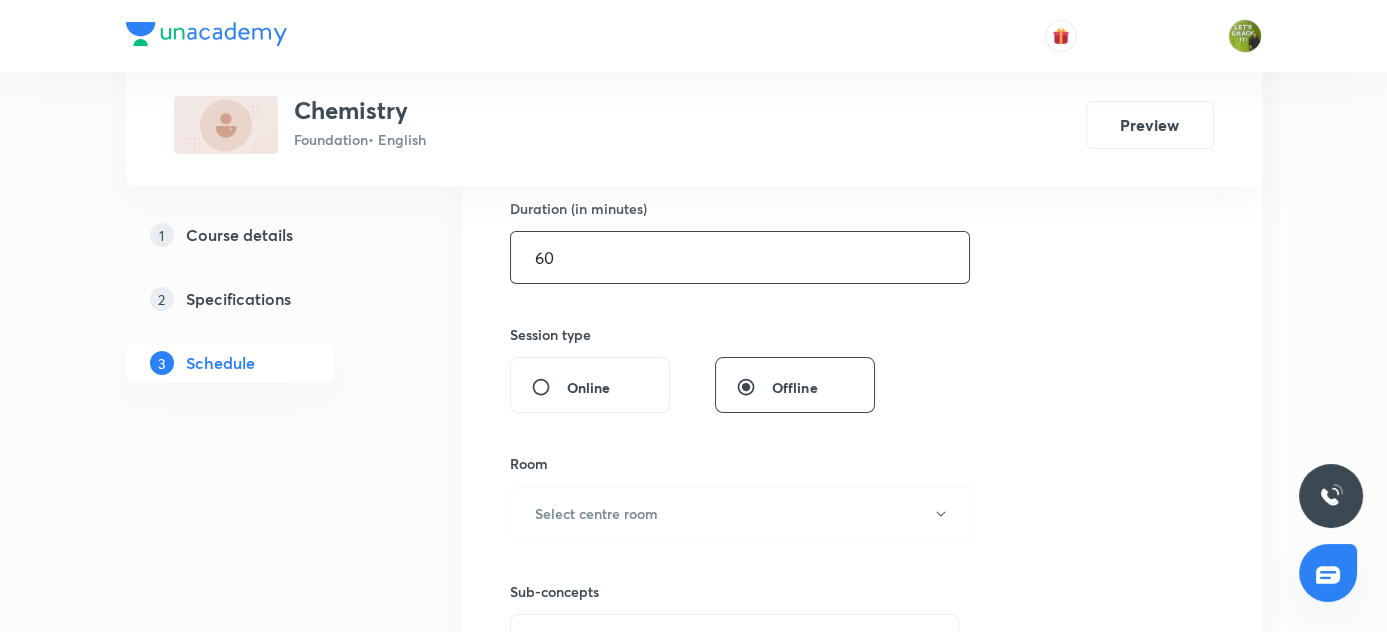 scroll, scrollTop: 776, scrollLeft: 0, axis: vertical 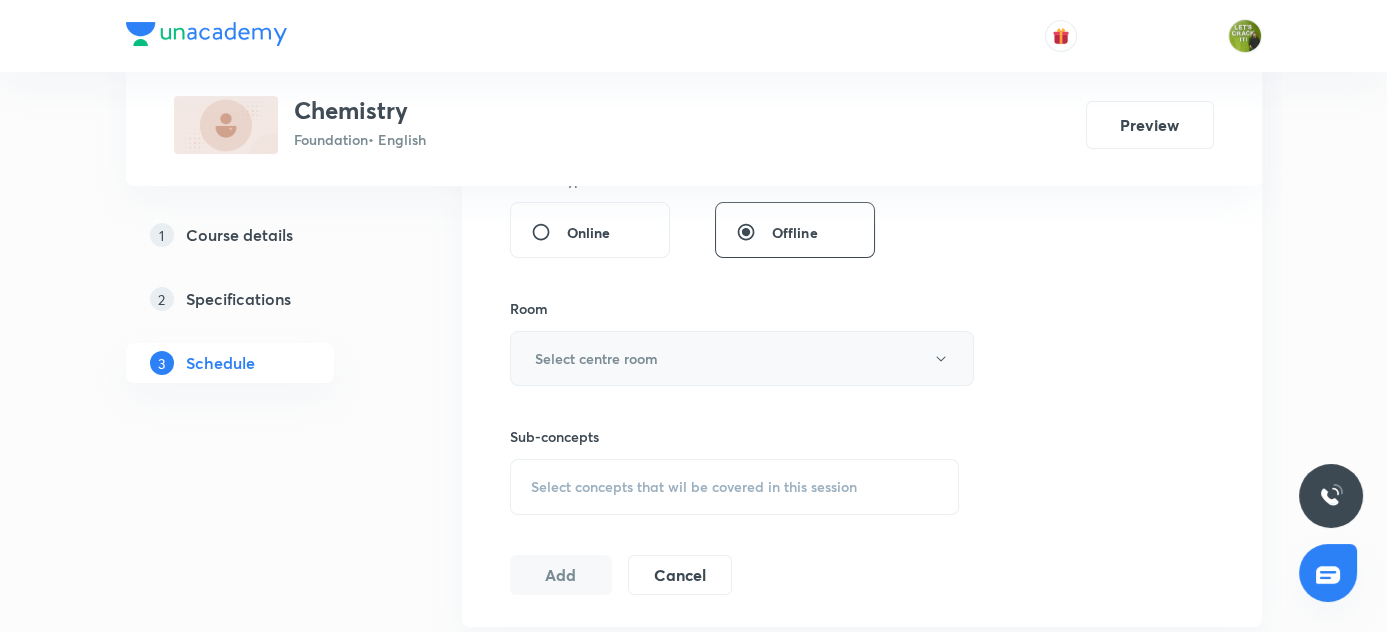 type on "60" 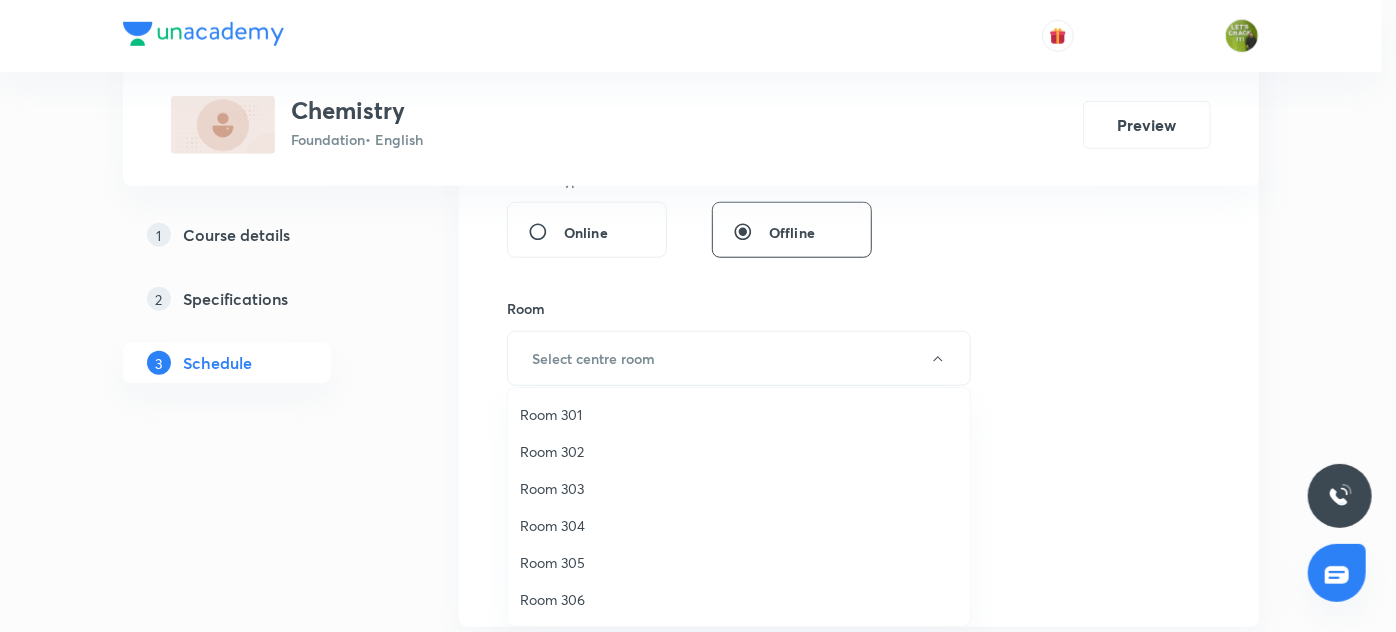 click on "Room 303" at bounding box center (739, 488) 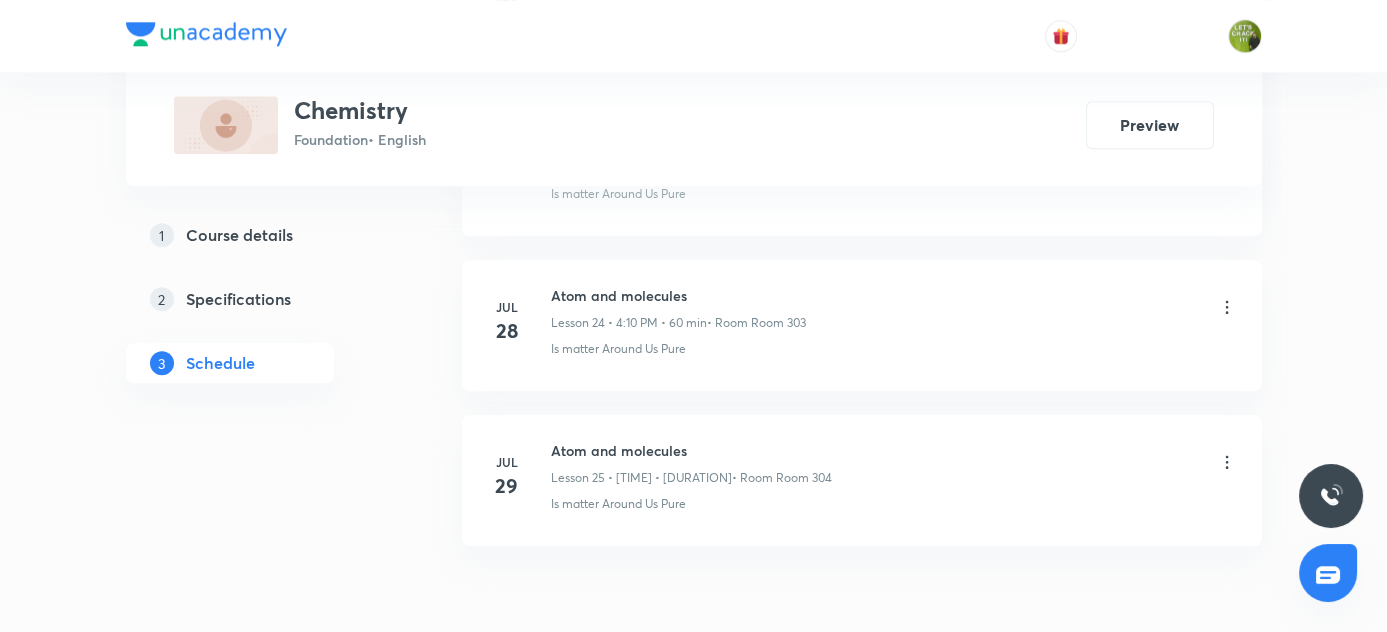scroll, scrollTop: 4829, scrollLeft: 0, axis: vertical 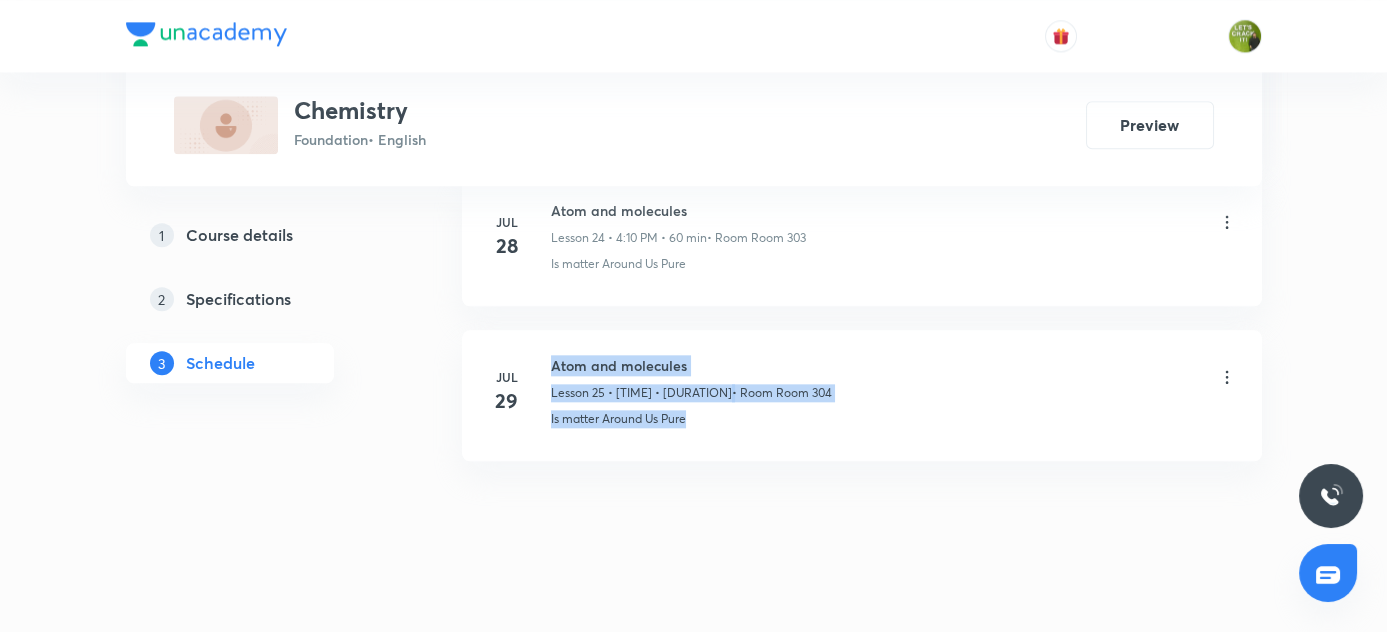 drag, startPoint x: 547, startPoint y: 398, endPoint x: 719, endPoint y: 398, distance: 172 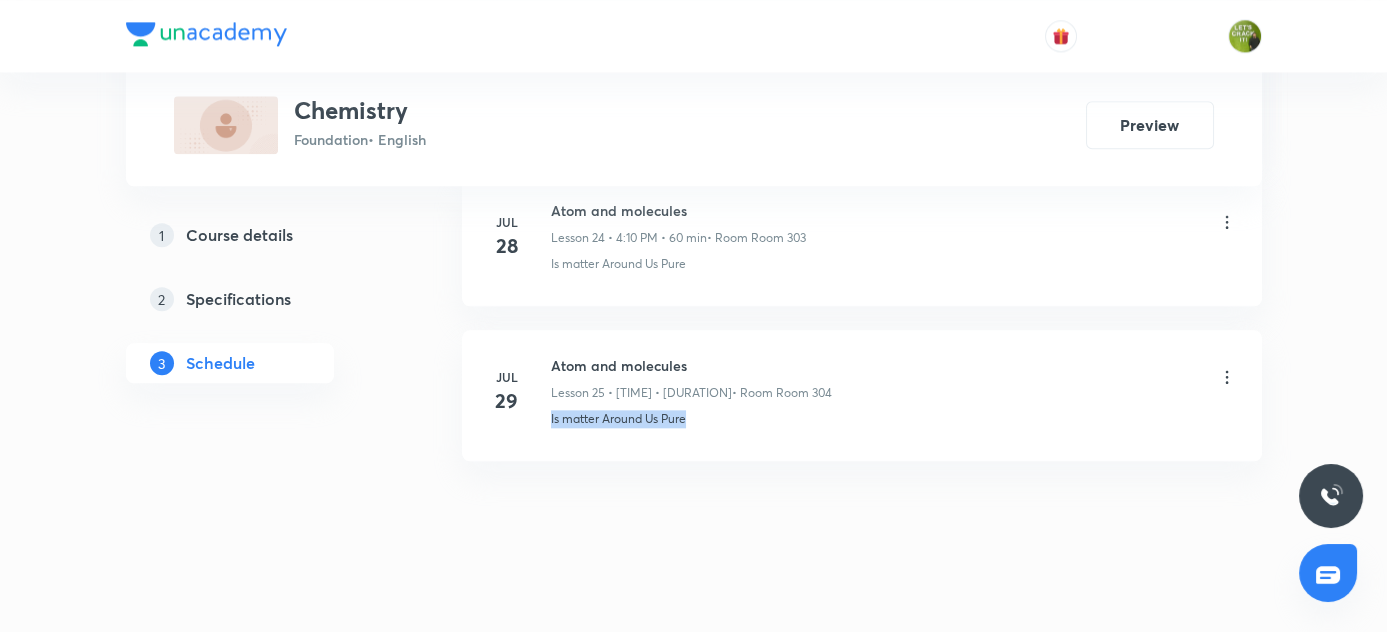 drag, startPoint x: 550, startPoint y: 403, endPoint x: 697, endPoint y: 399, distance: 147.05441 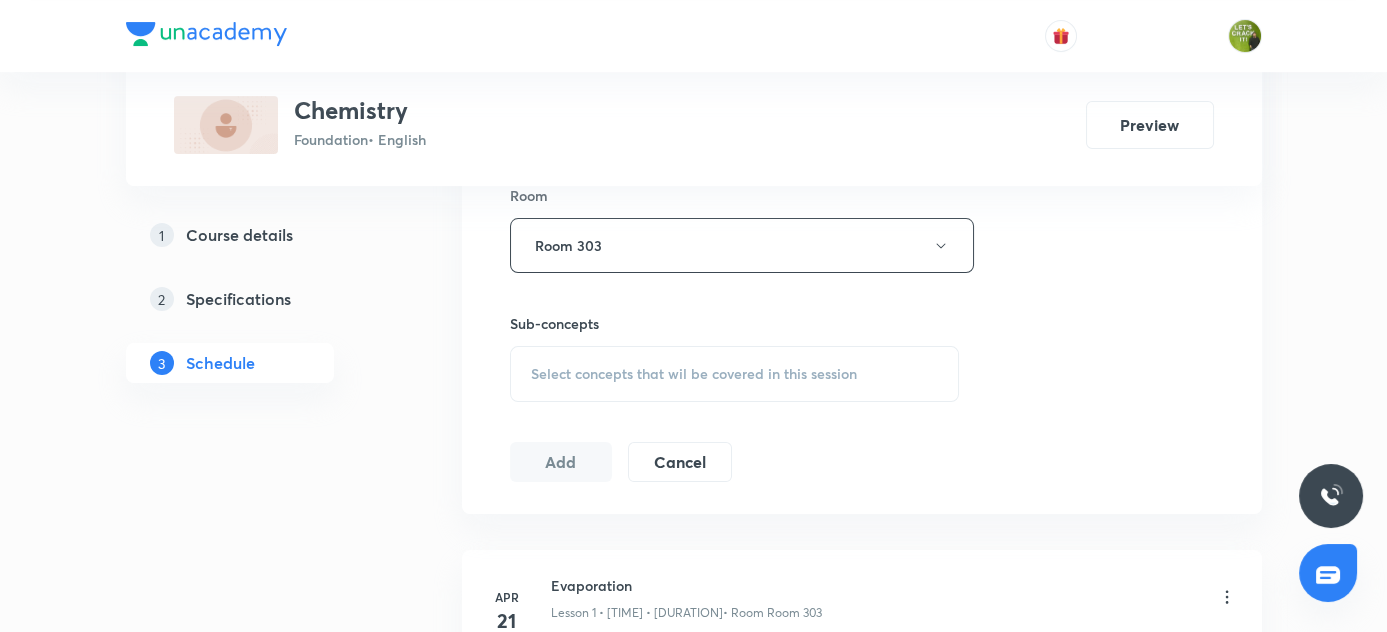 scroll, scrollTop: 920, scrollLeft: 0, axis: vertical 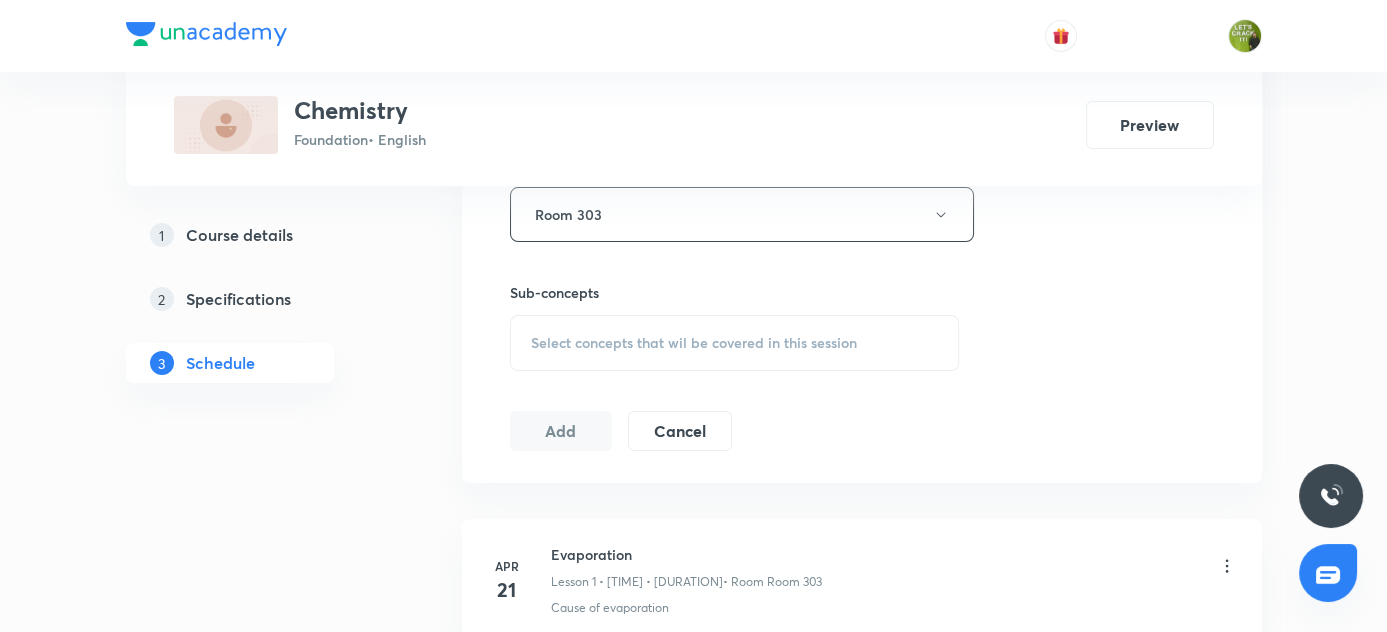 click on "Select concepts that wil be covered in this session" at bounding box center [735, 343] 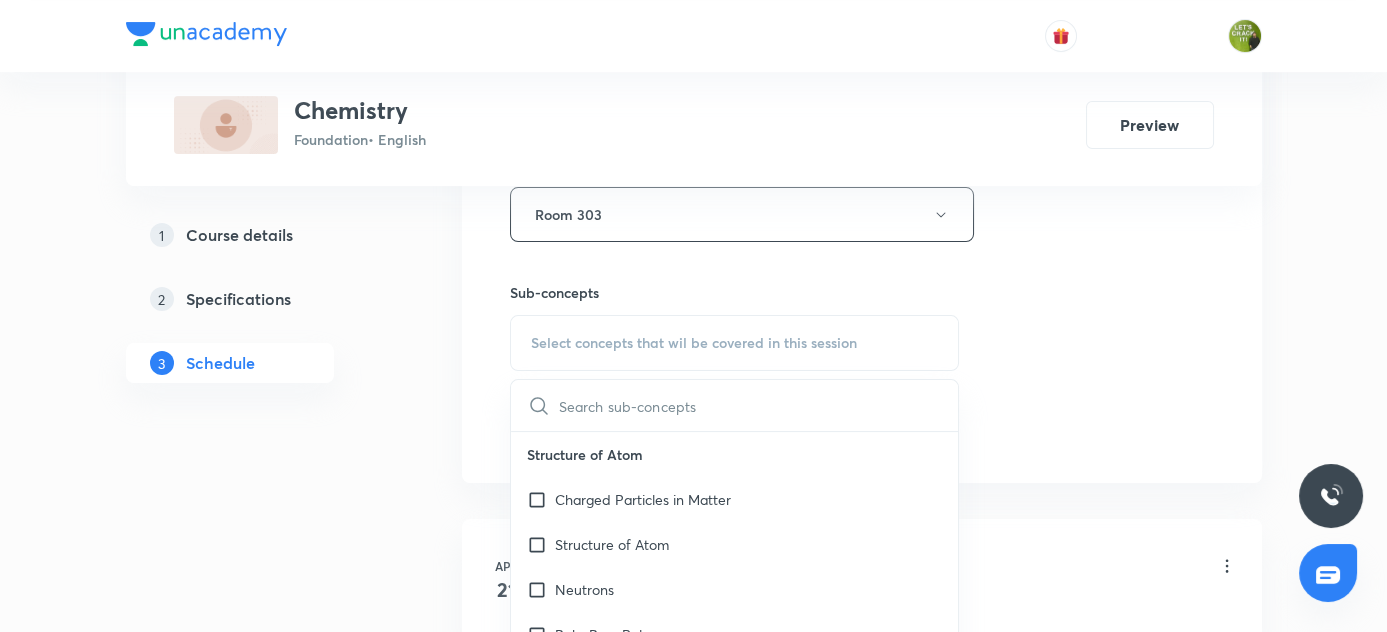 click at bounding box center (759, 405) 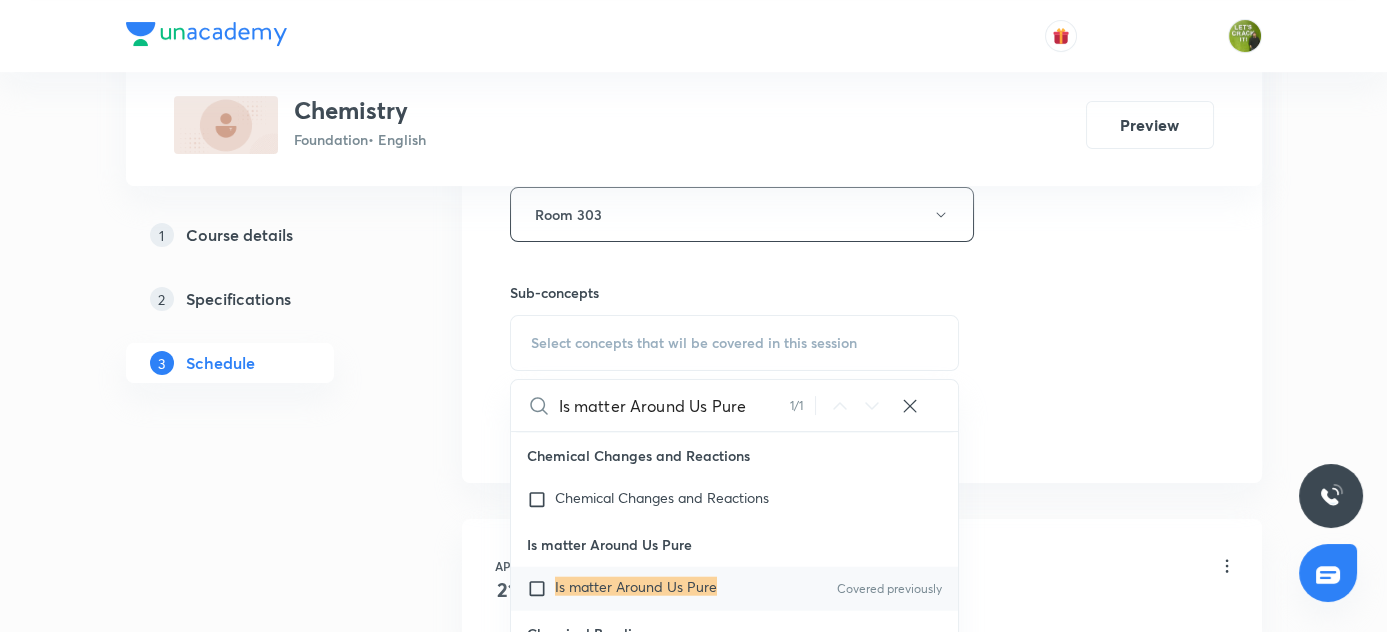 scroll, scrollTop: 10565, scrollLeft: 0, axis: vertical 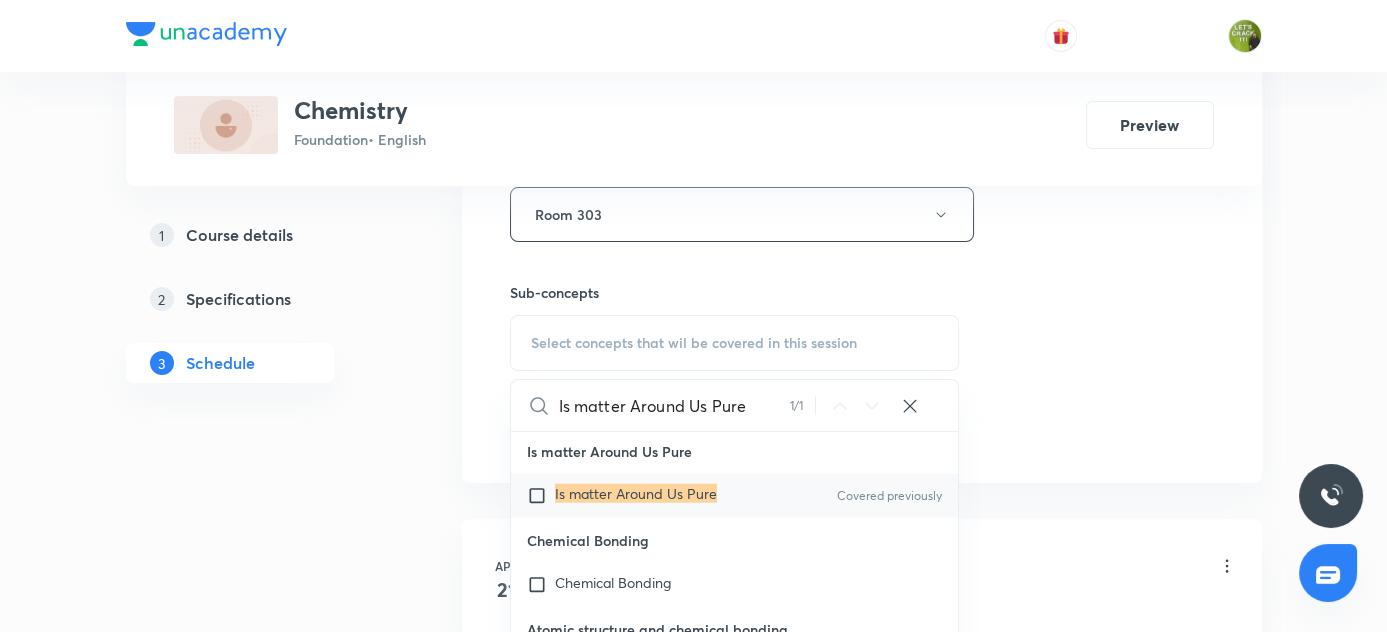 type on "Is matter Around Us Pure" 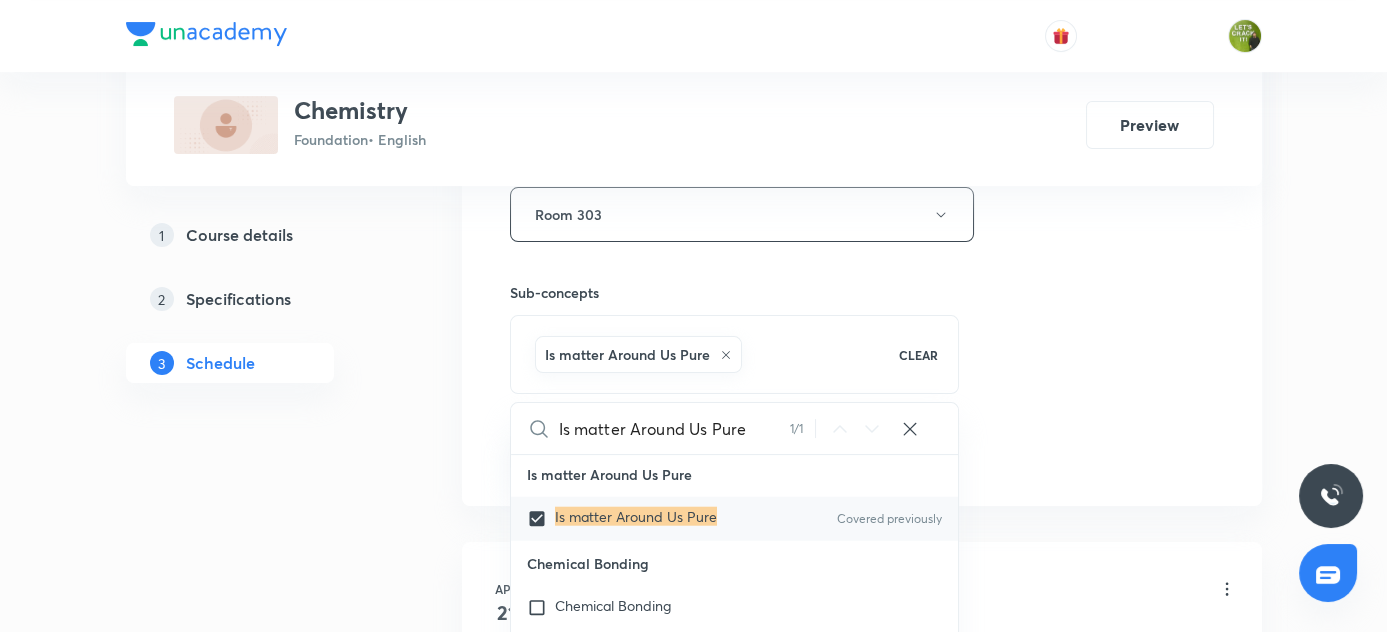 drag, startPoint x: 282, startPoint y: 506, endPoint x: 520, endPoint y: 452, distance: 244.04918 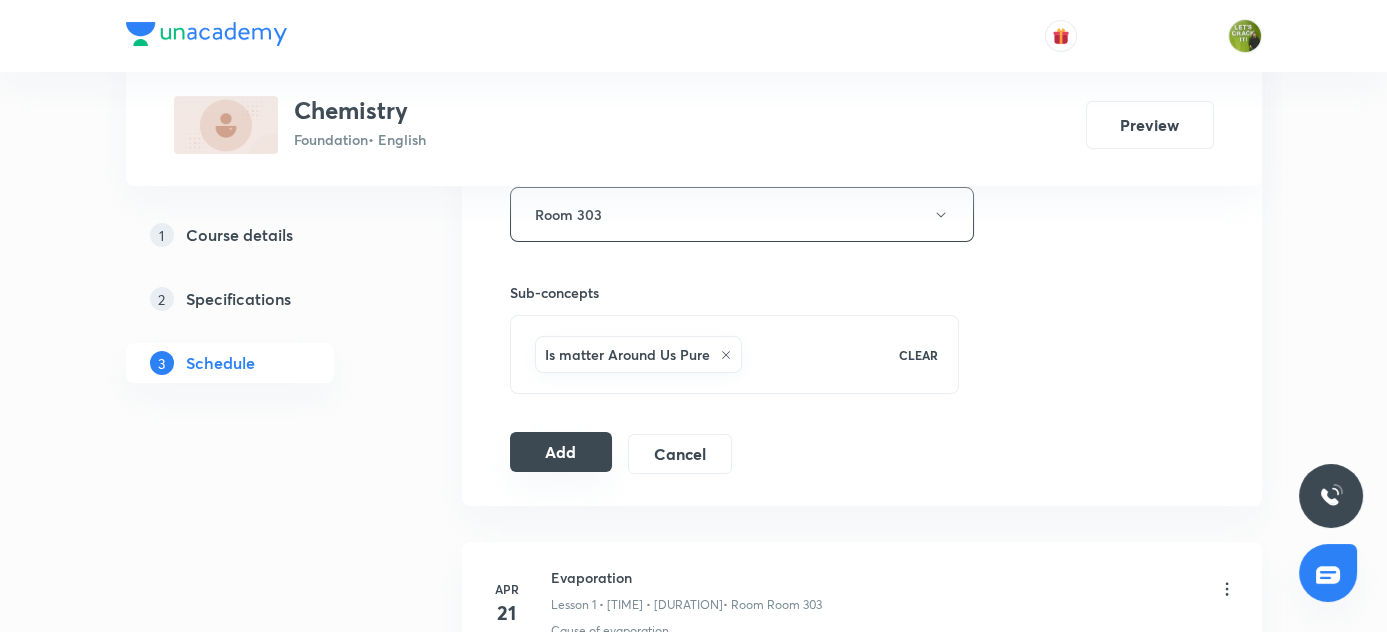 click on "Add" at bounding box center (561, 452) 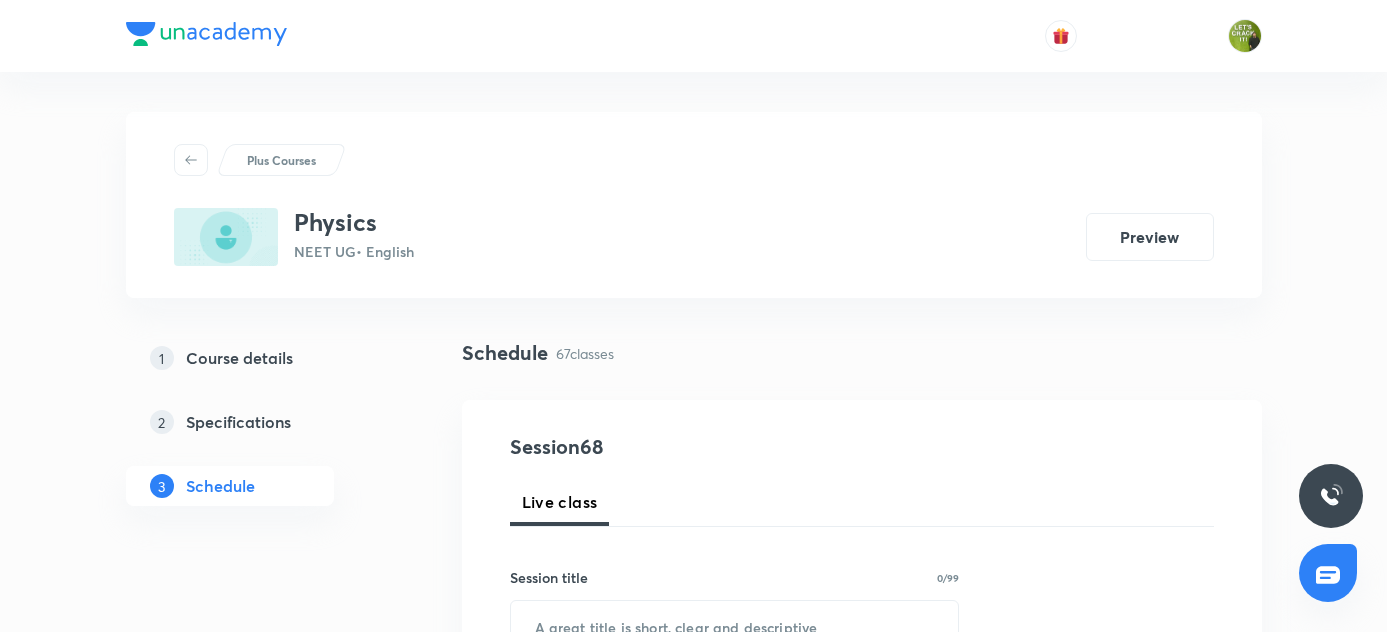 scroll, scrollTop: 0, scrollLeft: 0, axis: both 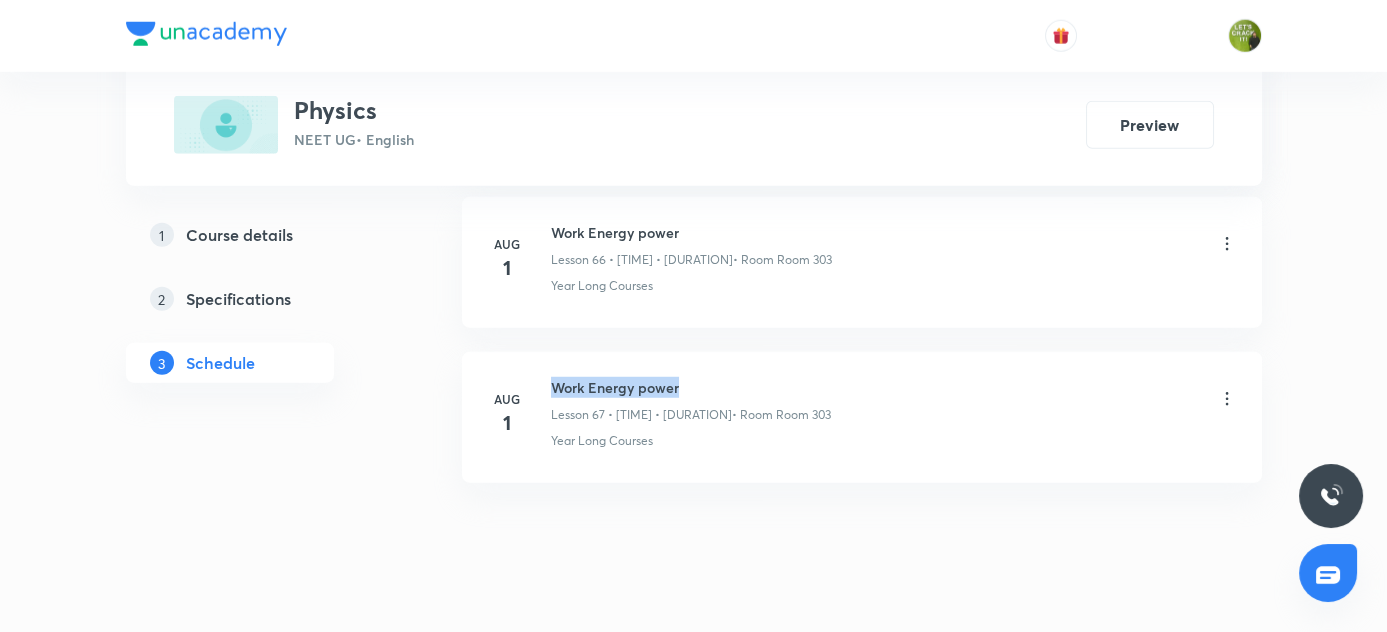 drag, startPoint x: 553, startPoint y: 349, endPoint x: 722, endPoint y: 324, distance: 170.83911 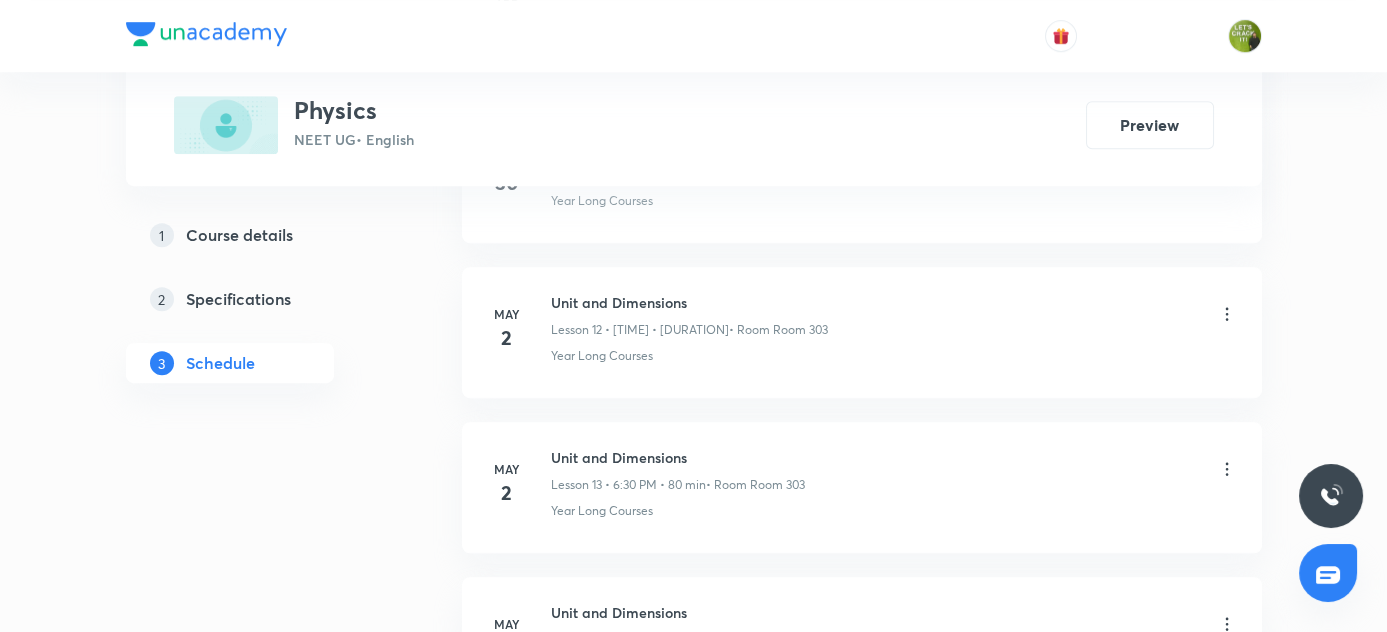 scroll, scrollTop: 2469, scrollLeft: 0, axis: vertical 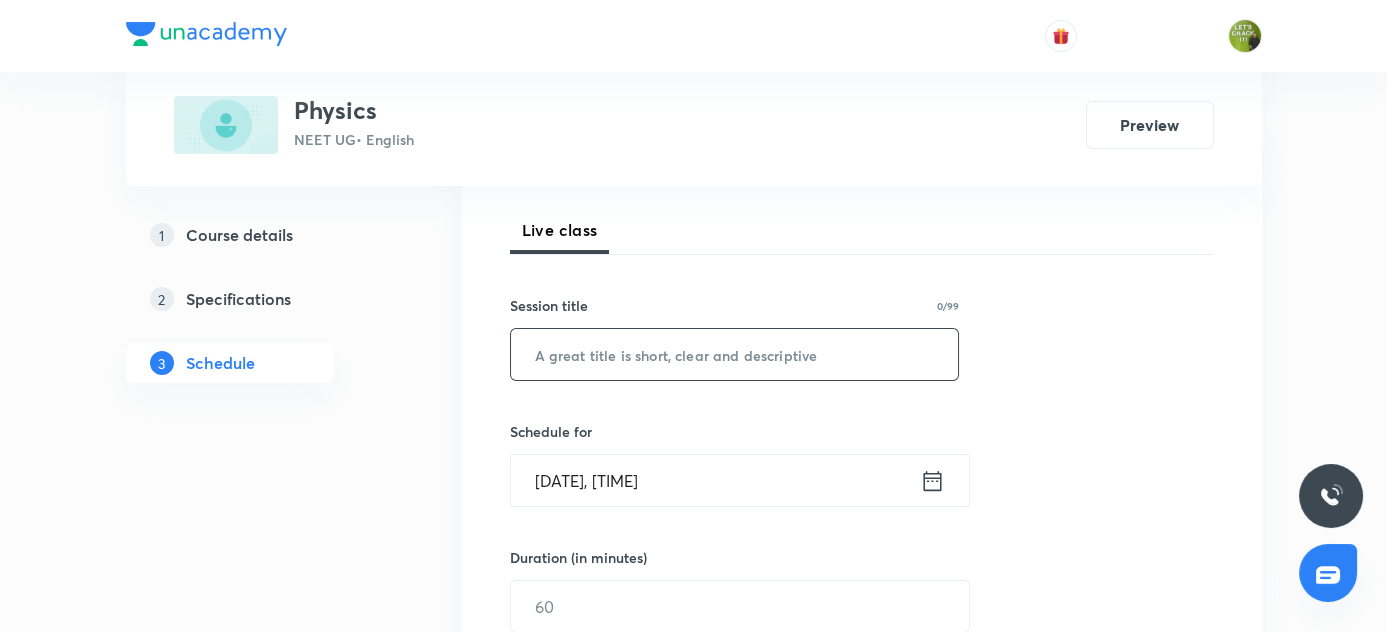 click at bounding box center [735, 354] 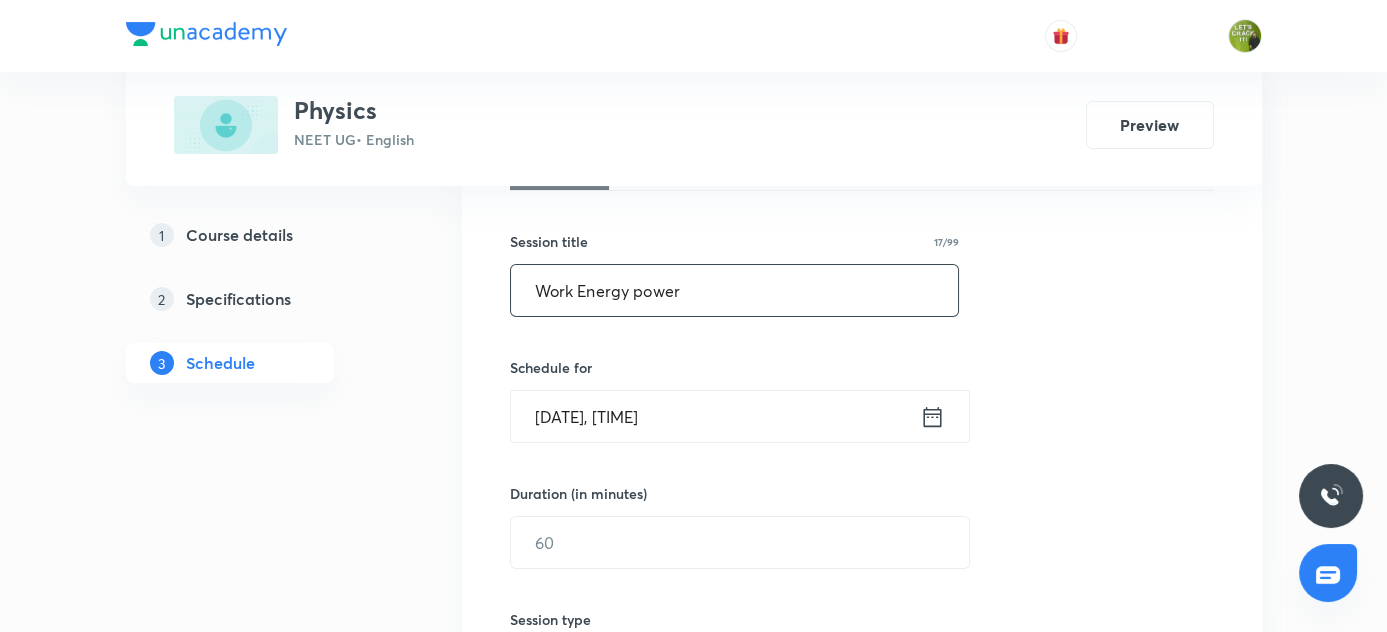 scroll, scrollTop: 363, scrollLeft: 0, axis: vertical 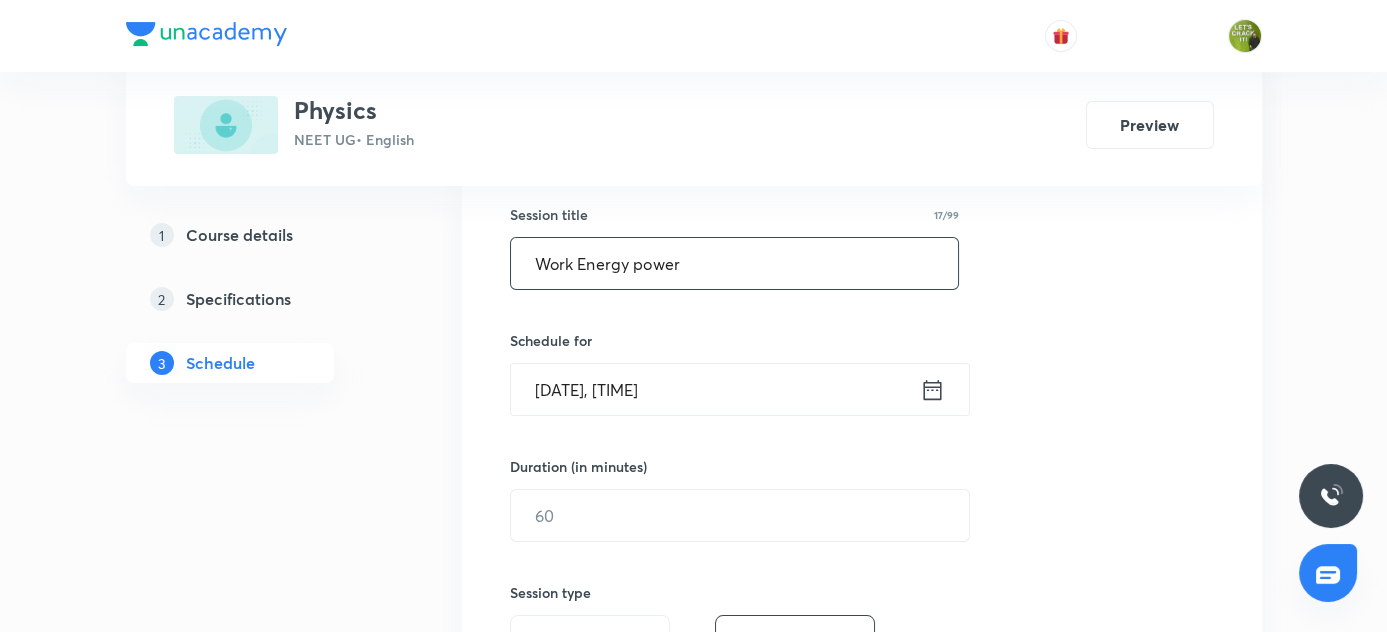 type on "Work Energy power" 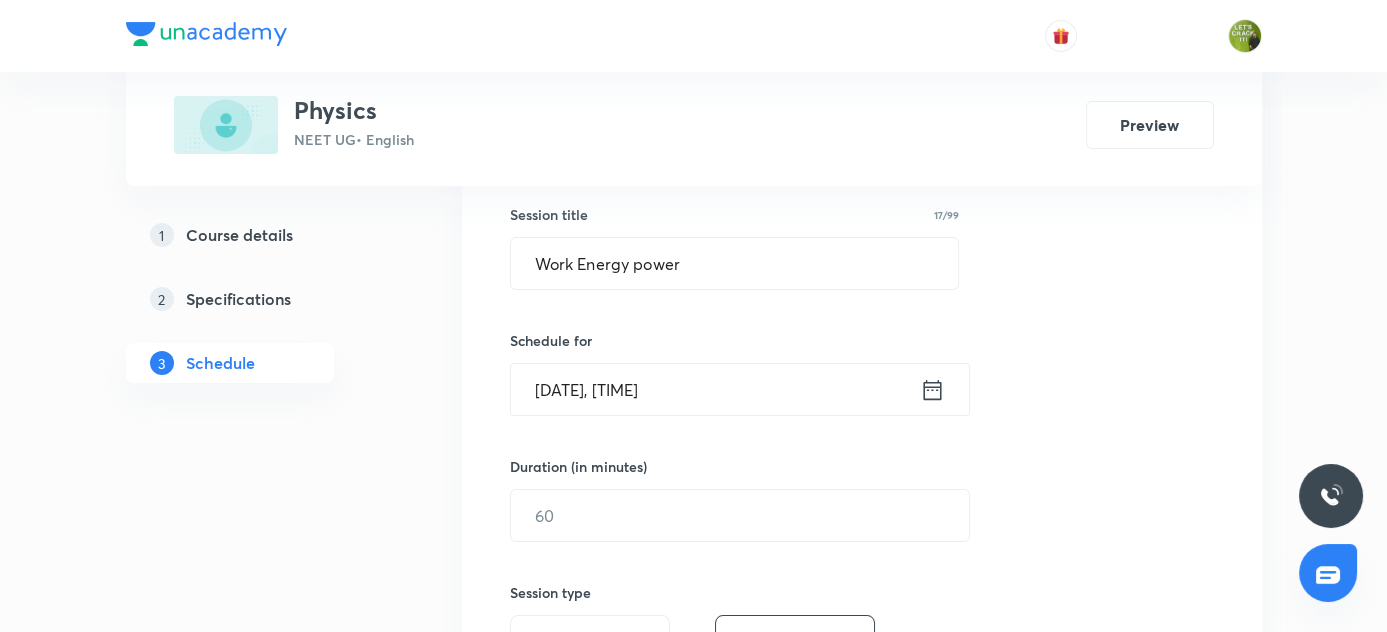 click 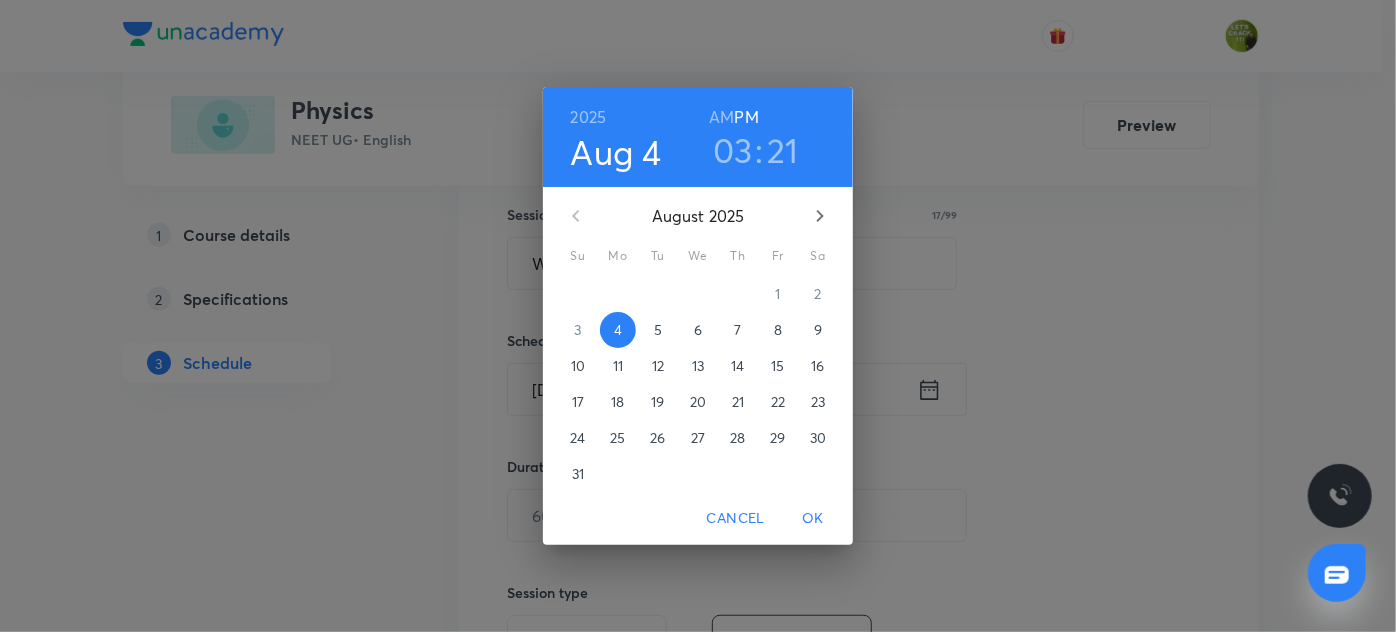 click on "21" at bounding box center [783, 150] 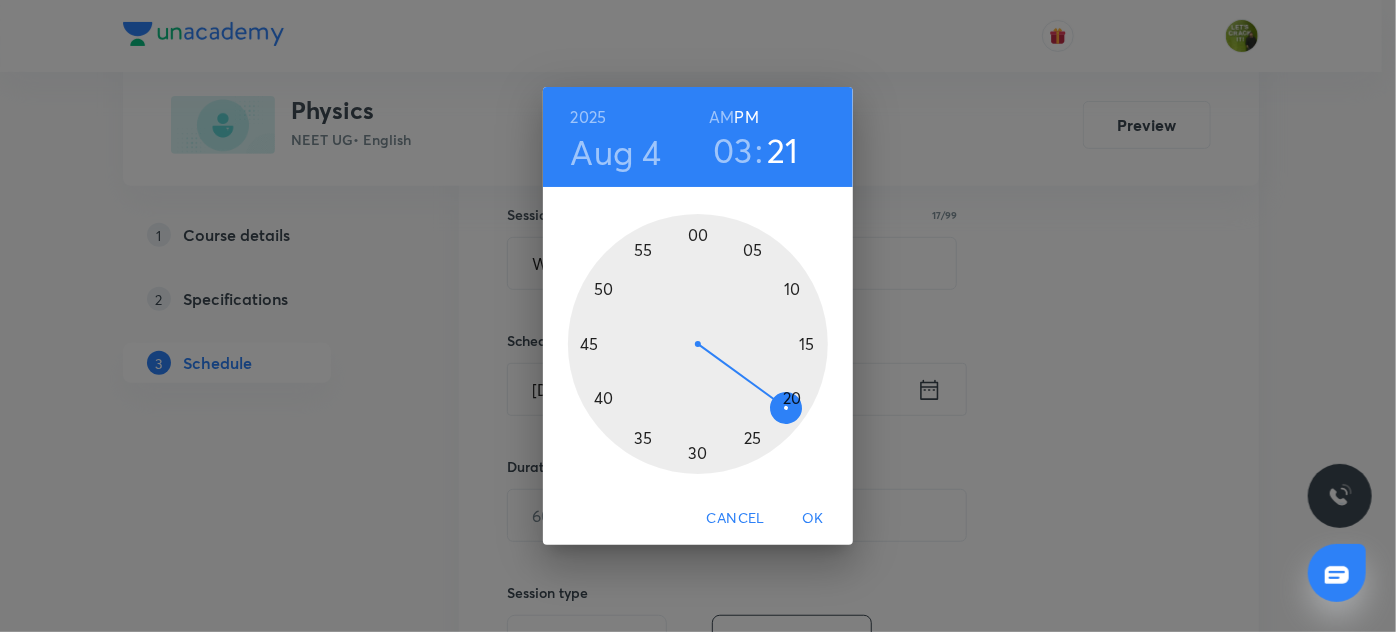 click at bounding box center (698, 344) 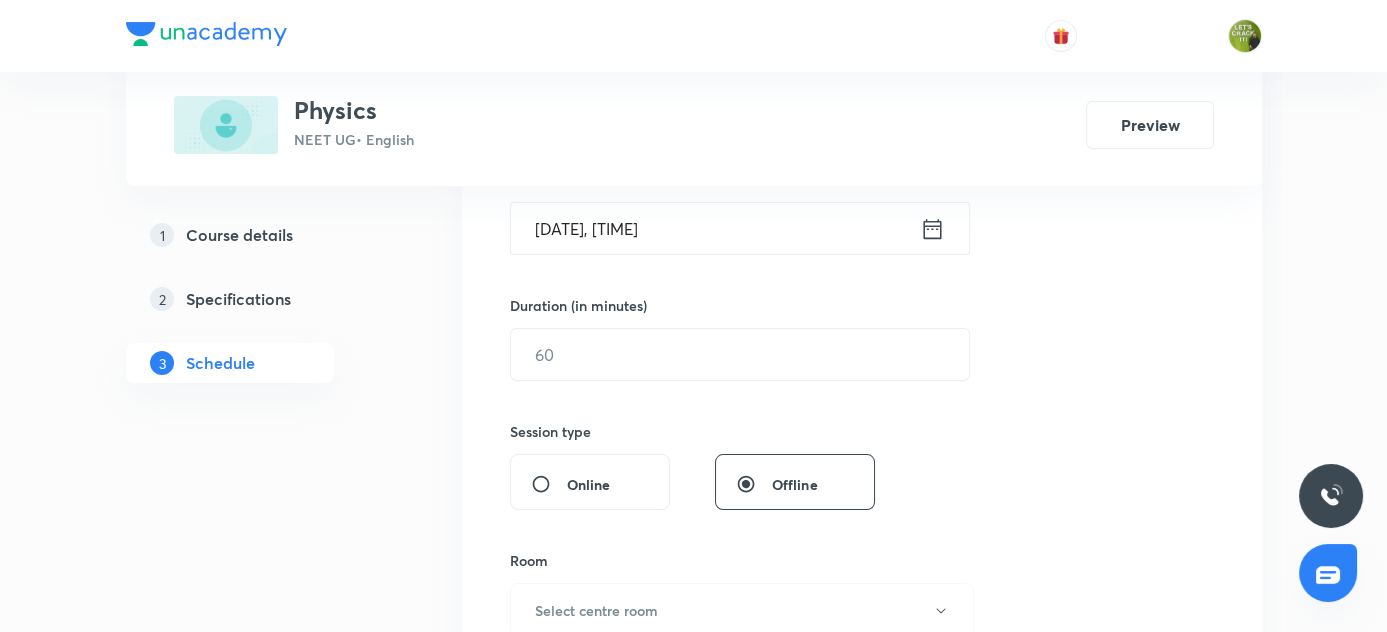 scroll, scrollTop: 545, scrollLeft: 0, axis: vertical 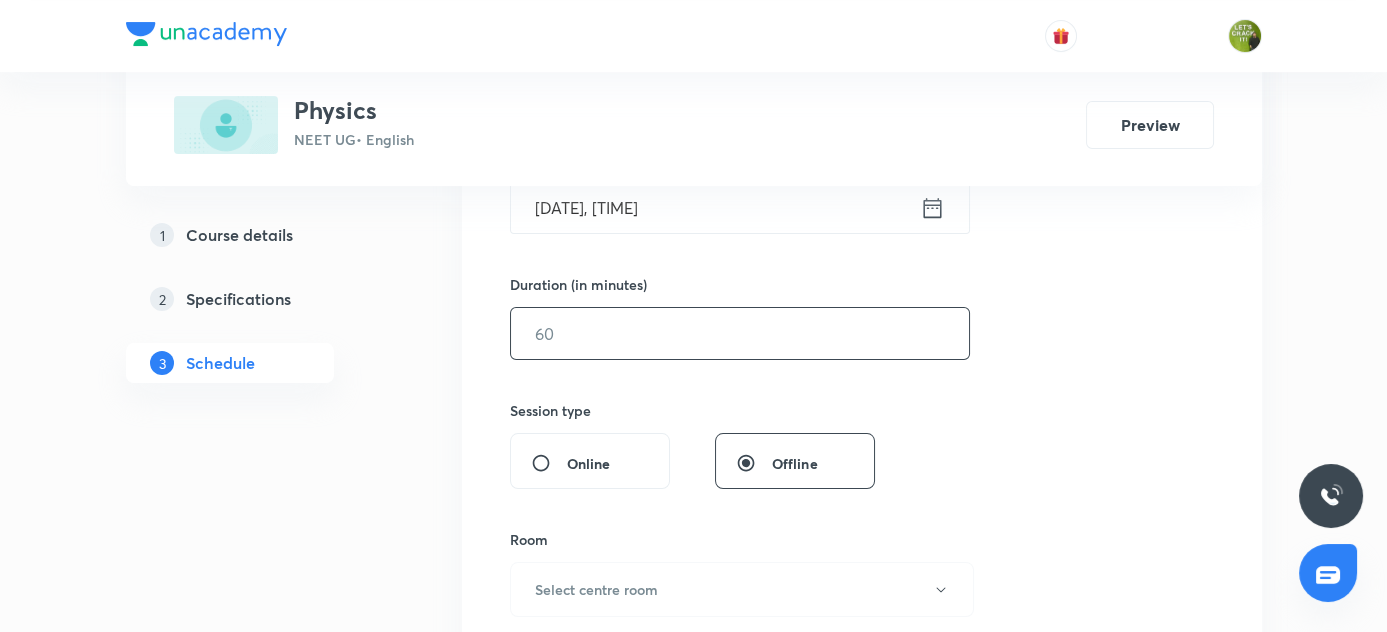 click at bounding box center [740, 333] 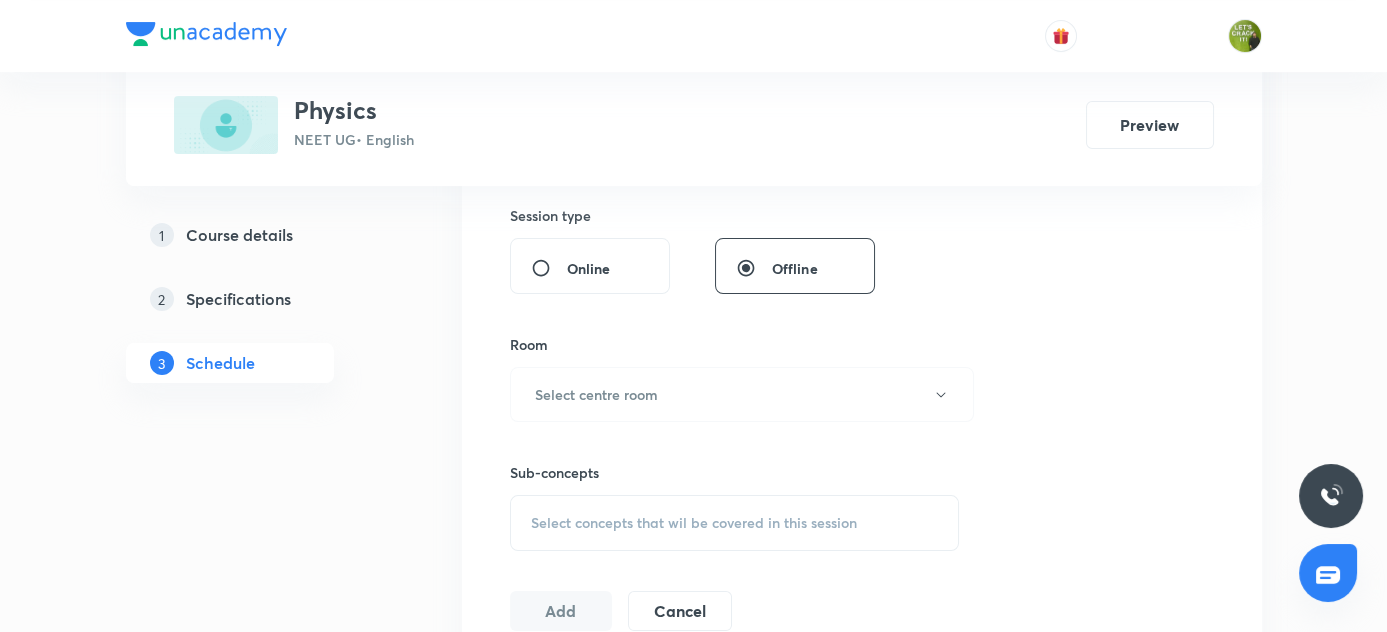 scroll, scrollTop: 818, scrollLeft: 0, axis: vertical 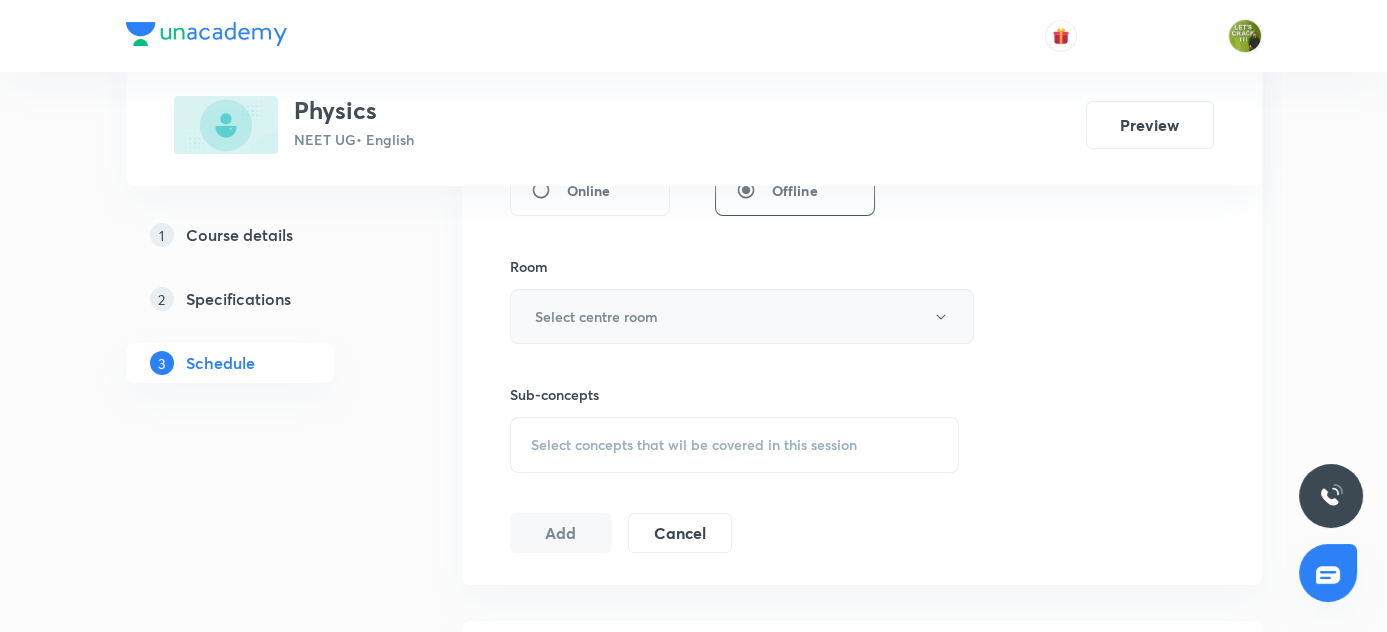 type on "80" 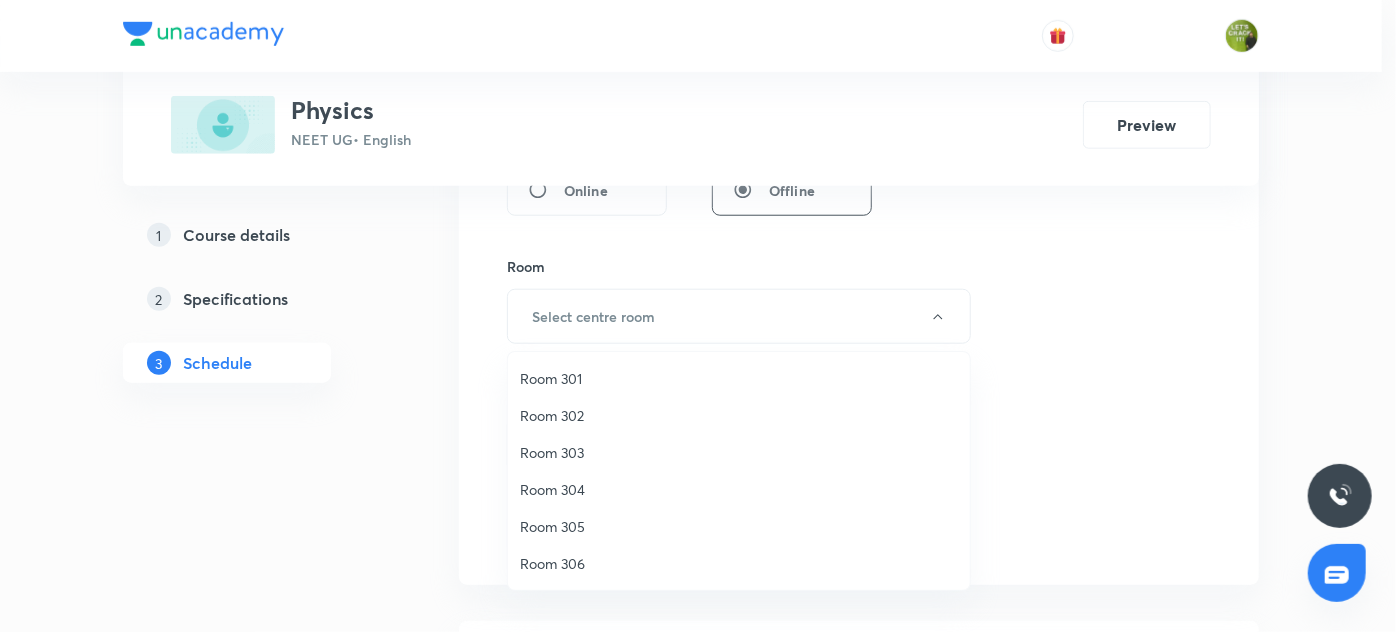 click on "Room 302" at bounding box center [739, 415] 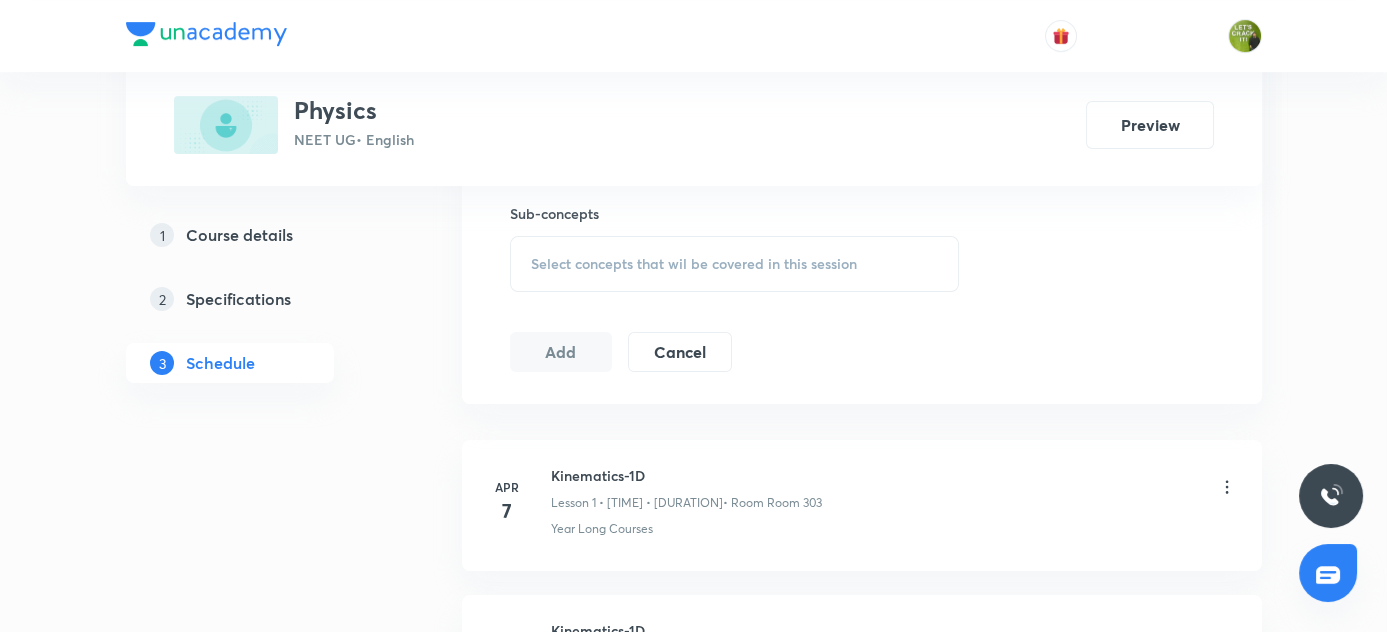 scroll, scrollTop: 1000, scrollLeft: 0, axis: vertical 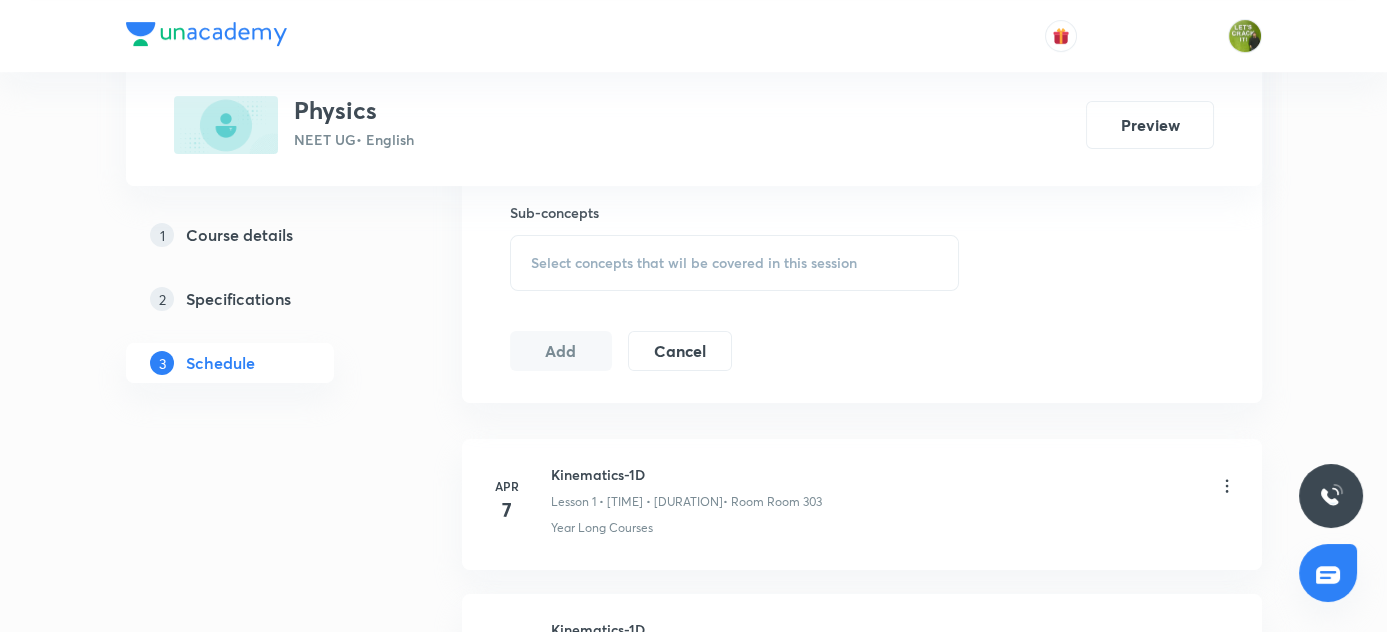 click on "Select concepts that wil be covered in this session" at bounding box center (735, 263) 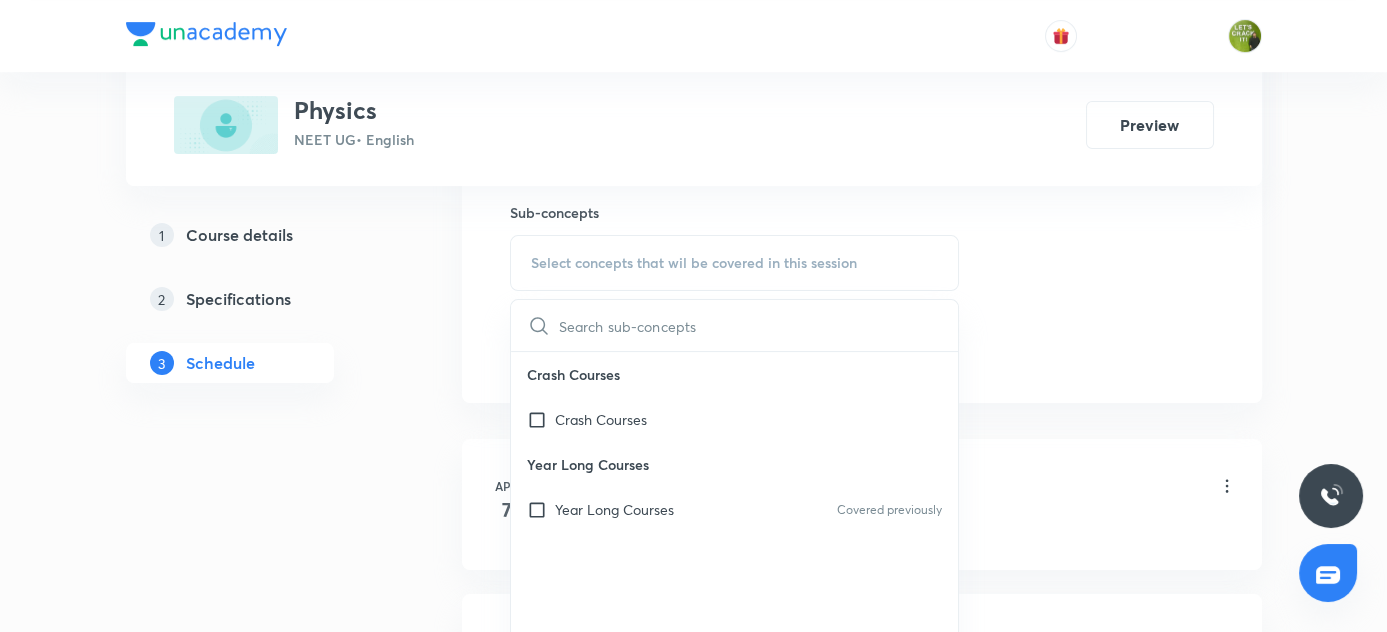 drag, startPoint x: 534, startPoint y: 511, endPoint x: 233, endPoint y: 467, distance: 304.19894 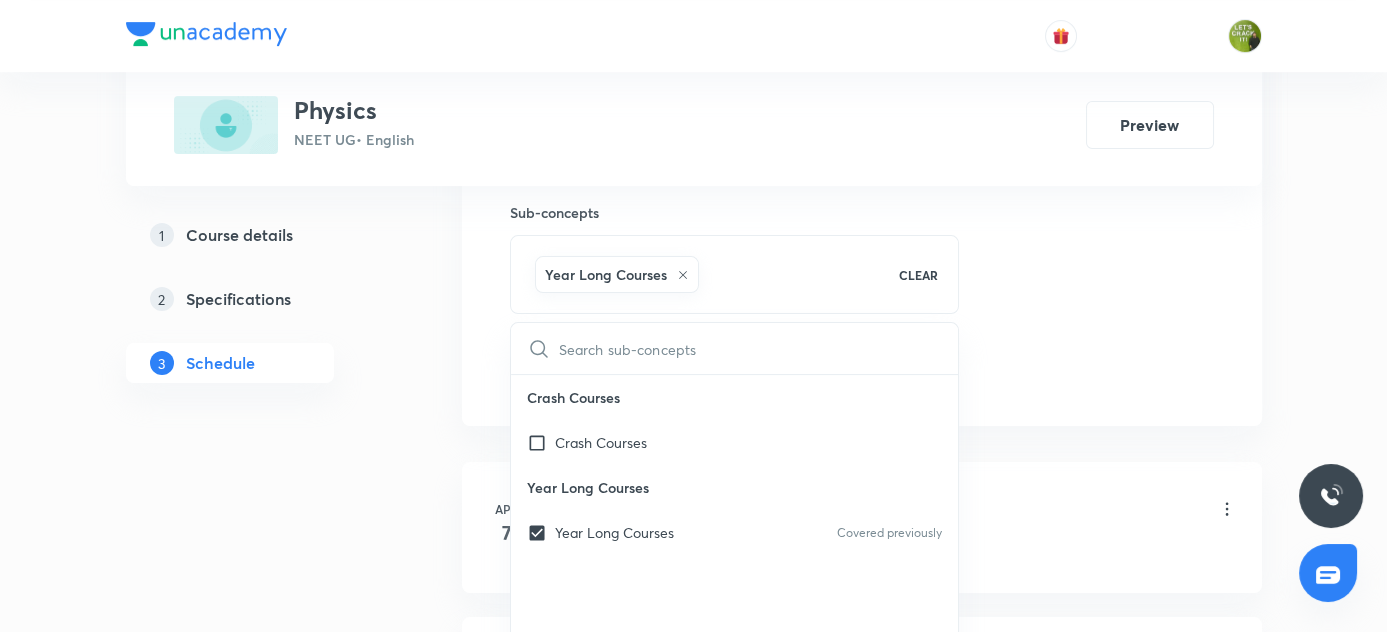 drag, startPoint x: 233, startPoint y: 467, endPoint x: 508, endPoint y: 389, distance: 285.84787 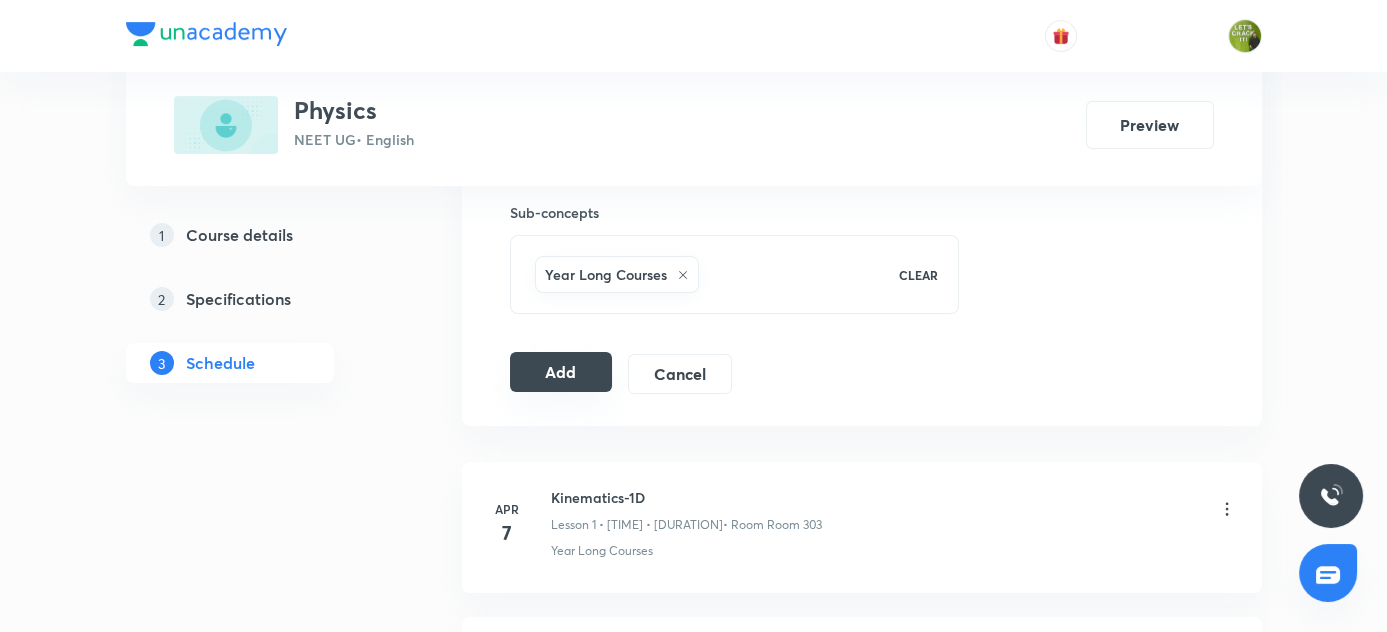 click on "Add" at bounding box center (561, 372) 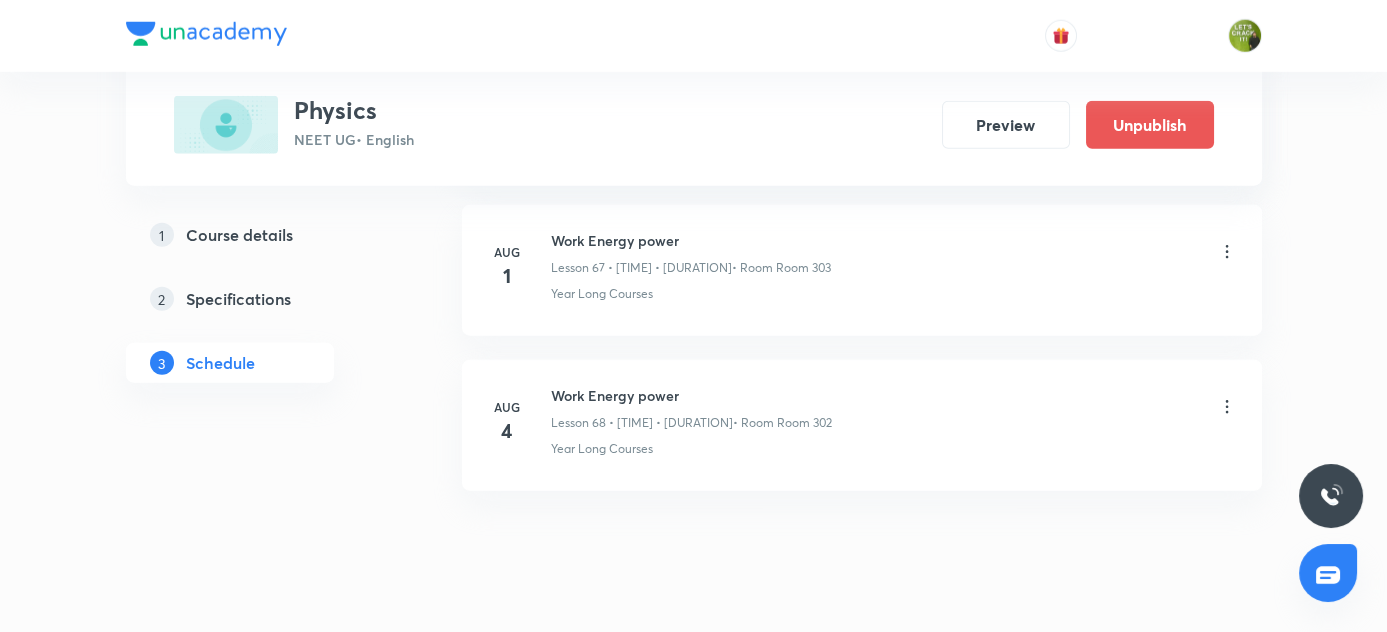 scroll, scrollTop: 10554, scrollLeft: 0, axis: vertical 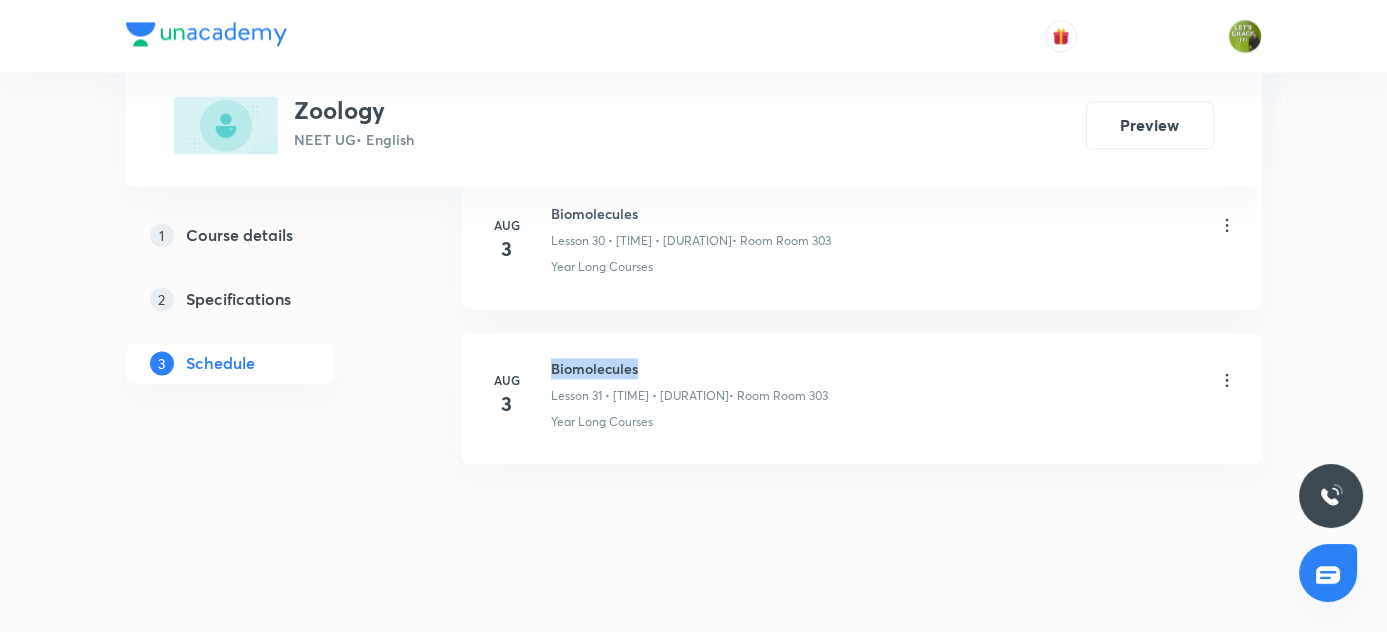 drag, startPoint x: 552, startPoint y: 349, endPoint x: 670, endPoint y: 343, distance: 118.15244 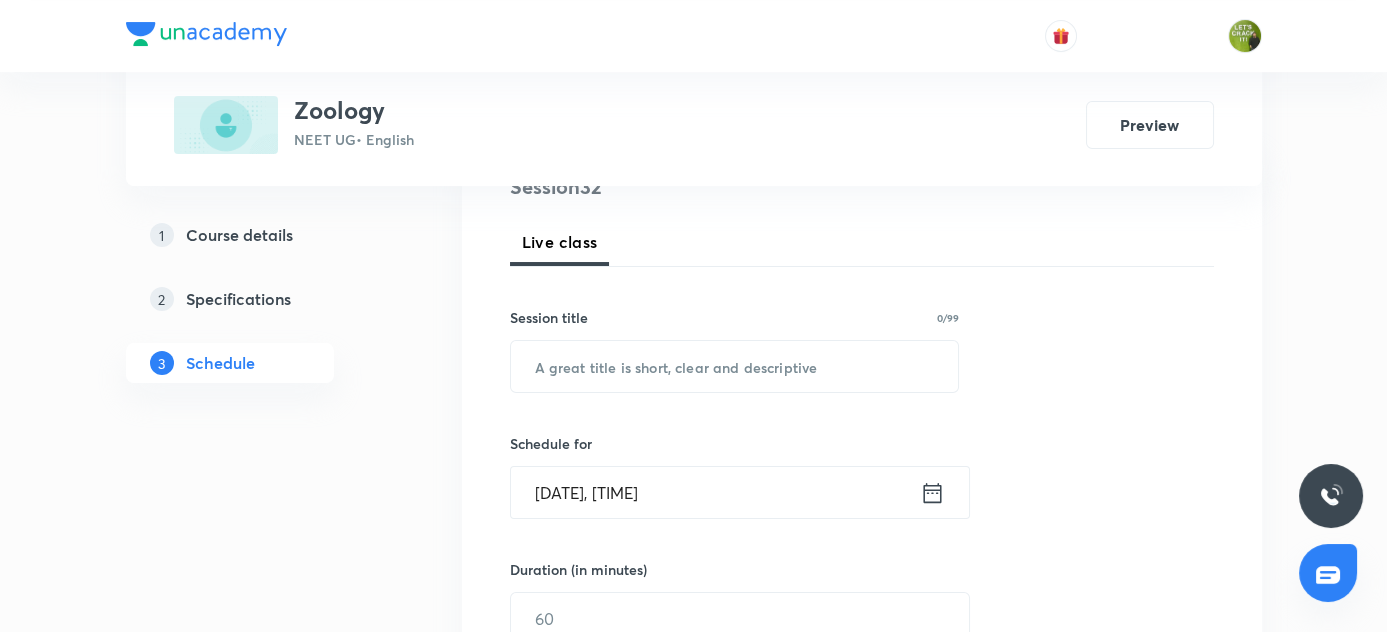 scroll, scrollTop: 234, scrollLeft: 0, axis: vertical 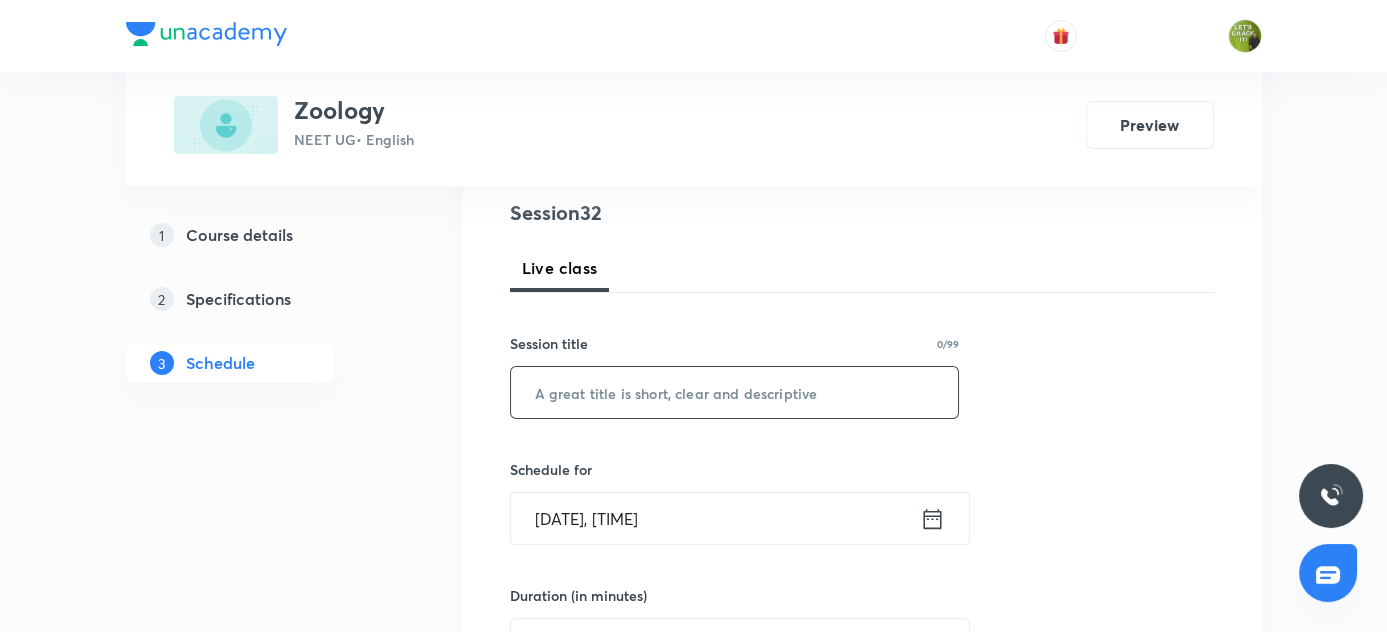 click at bounding box center [735, 392] 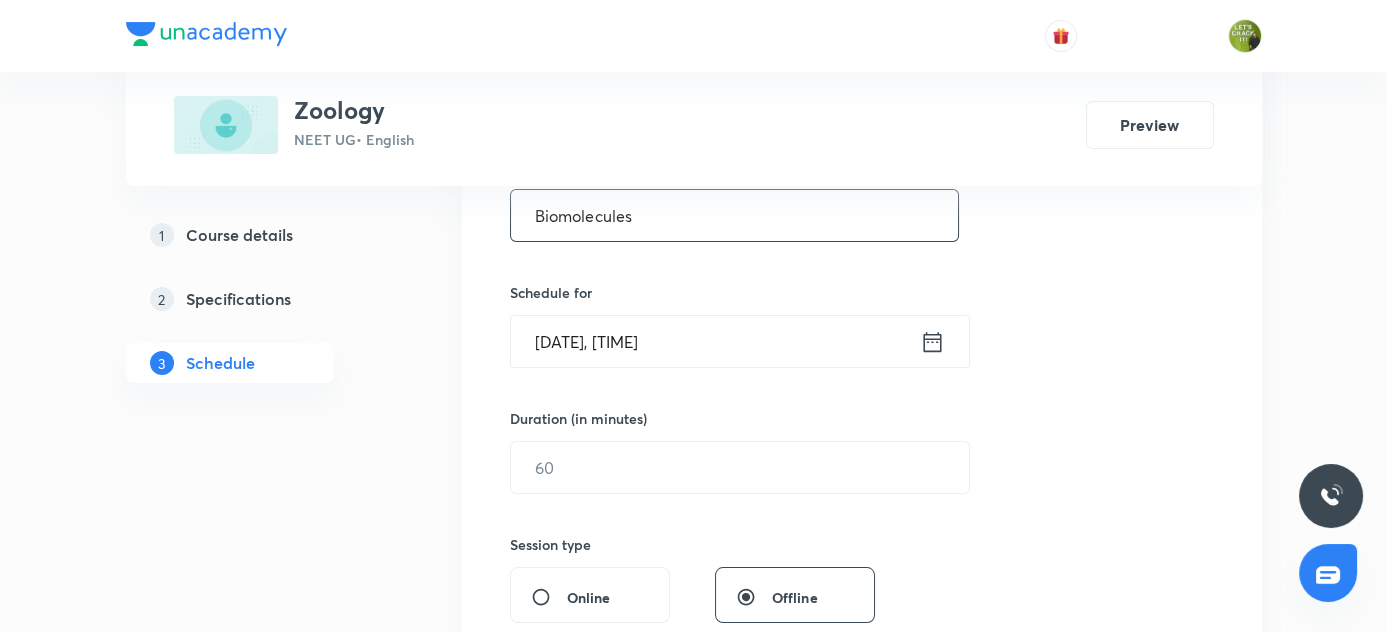 scroll, scrollTop: 416, scrollLeft: 0, axis: vertical 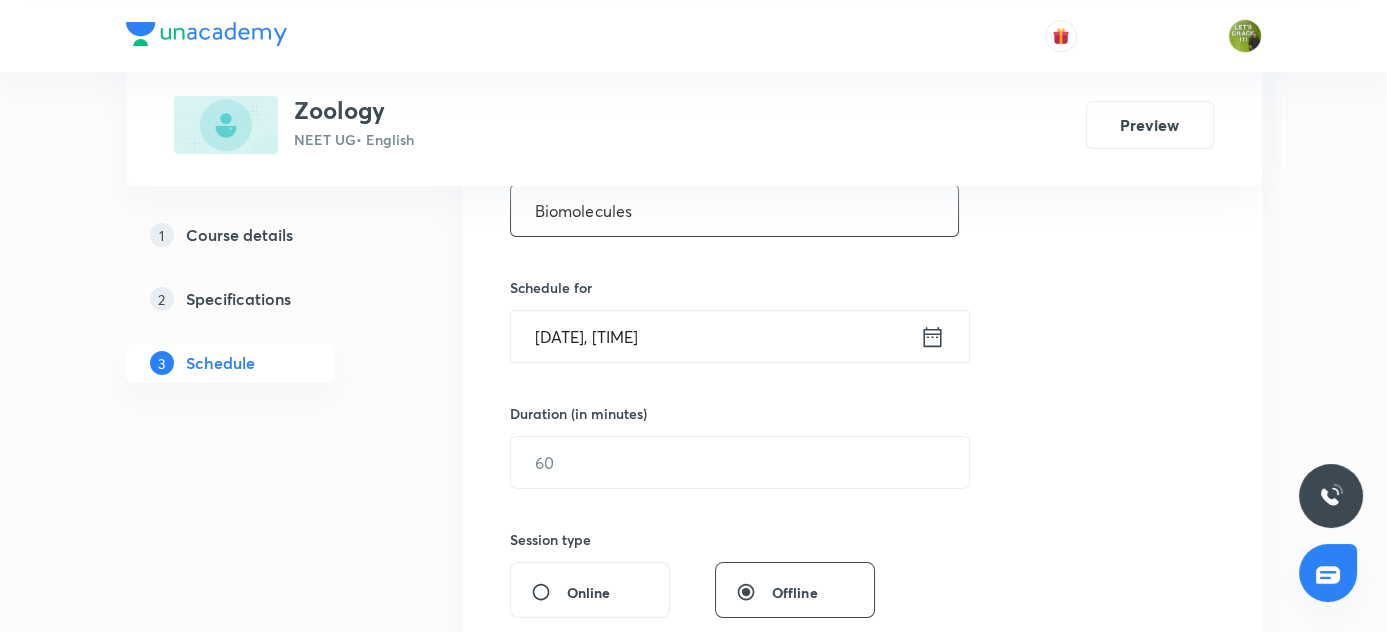 type on "Biomolecules" 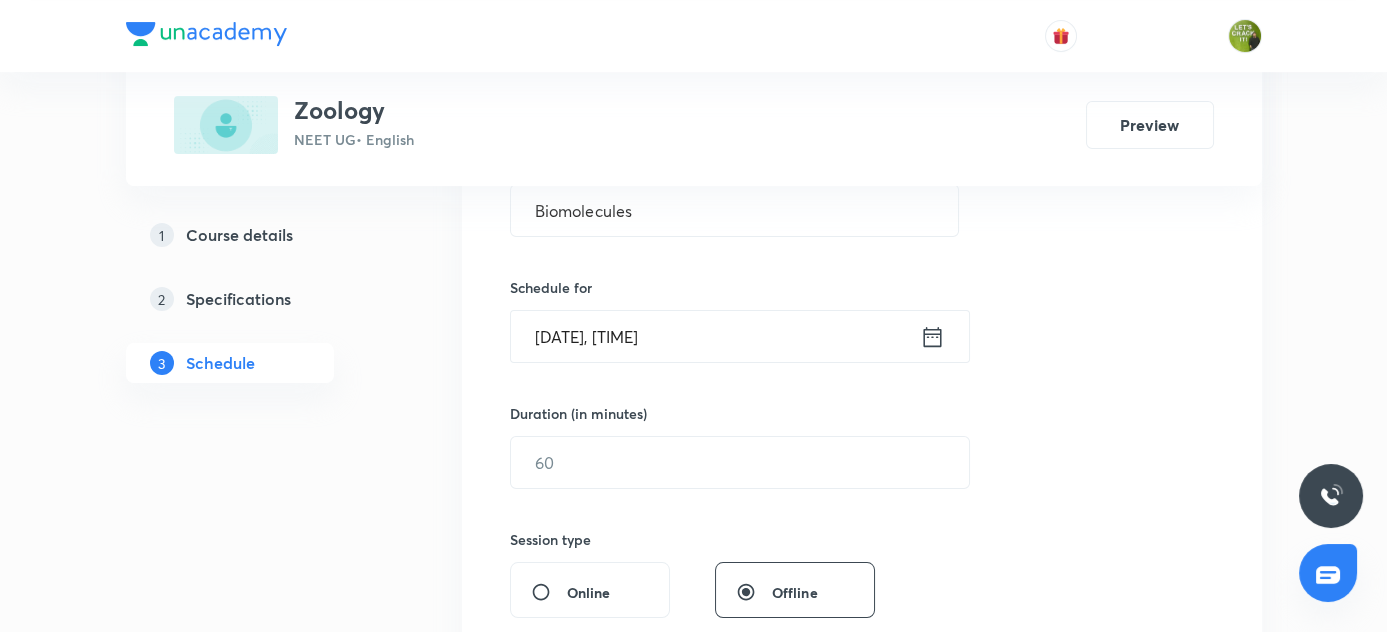 click 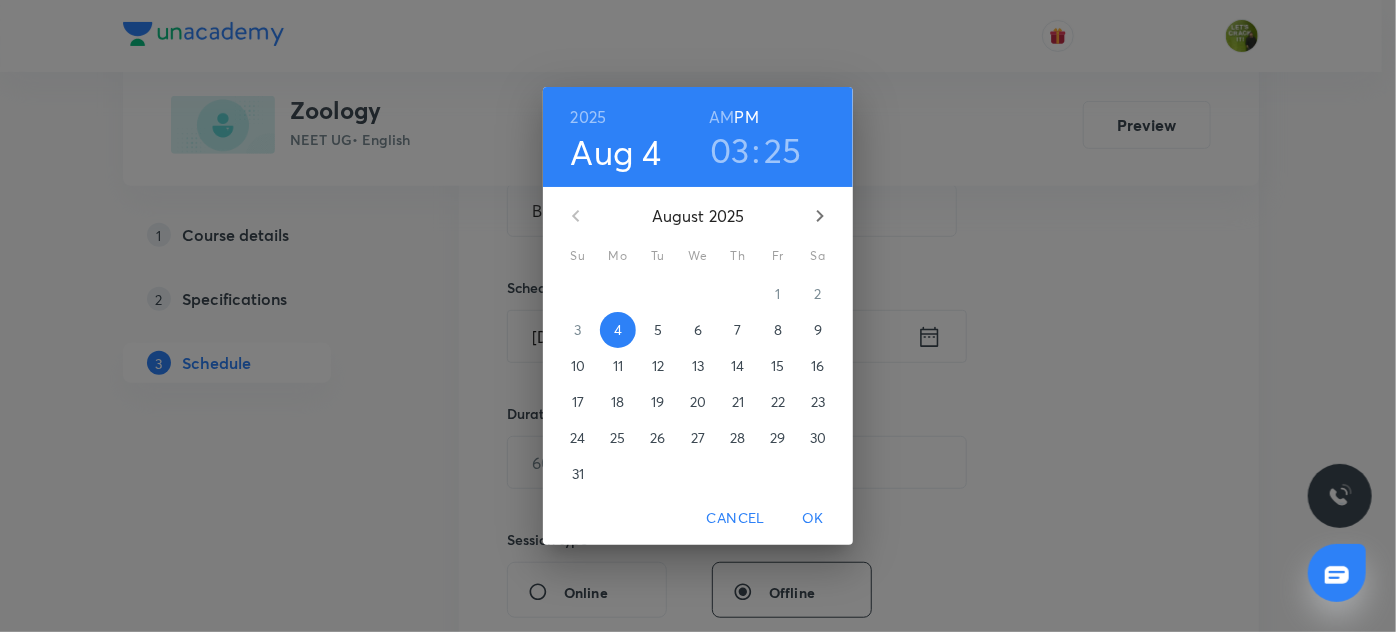 click on "03" at bounding box center [730, 150] 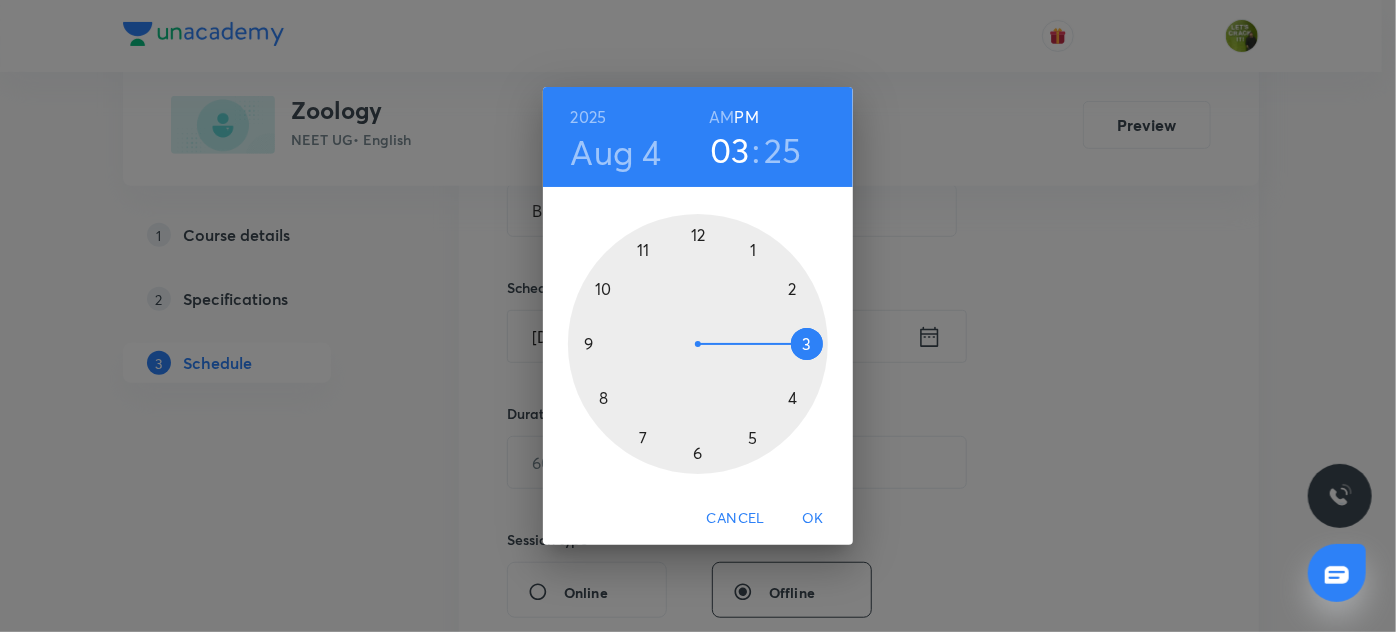 click at bounding box center [698, 344] 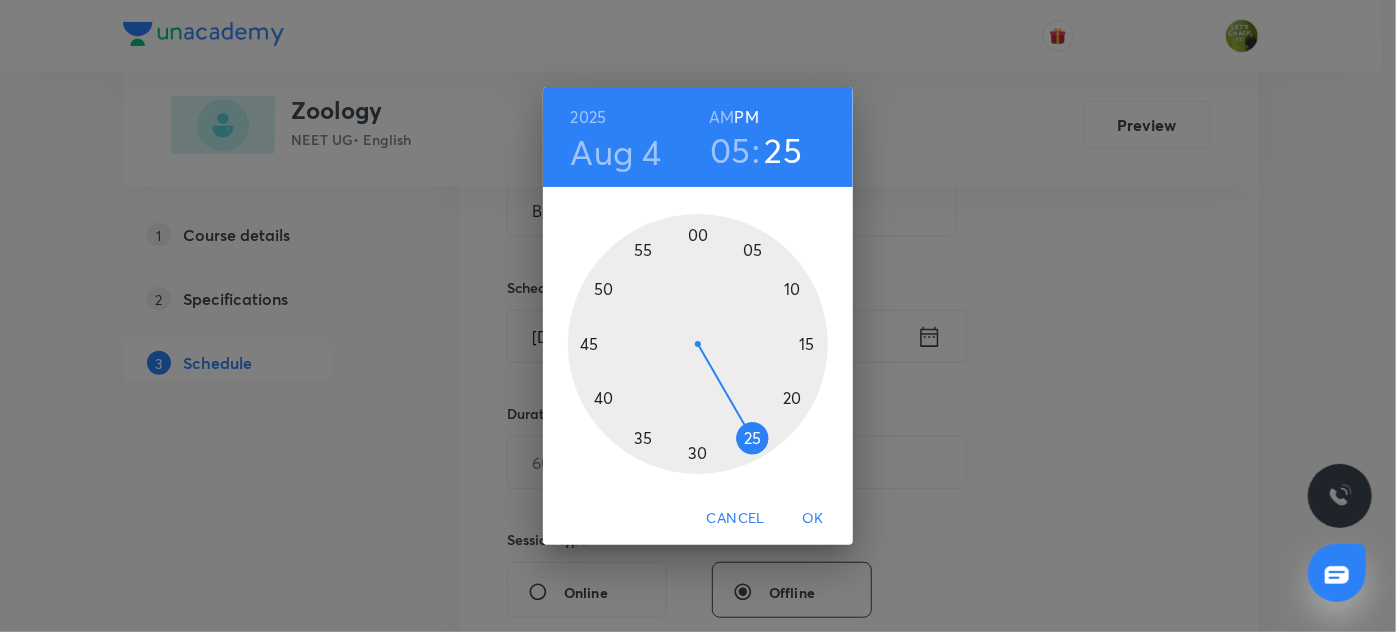 click at bounding box center (698, 344) 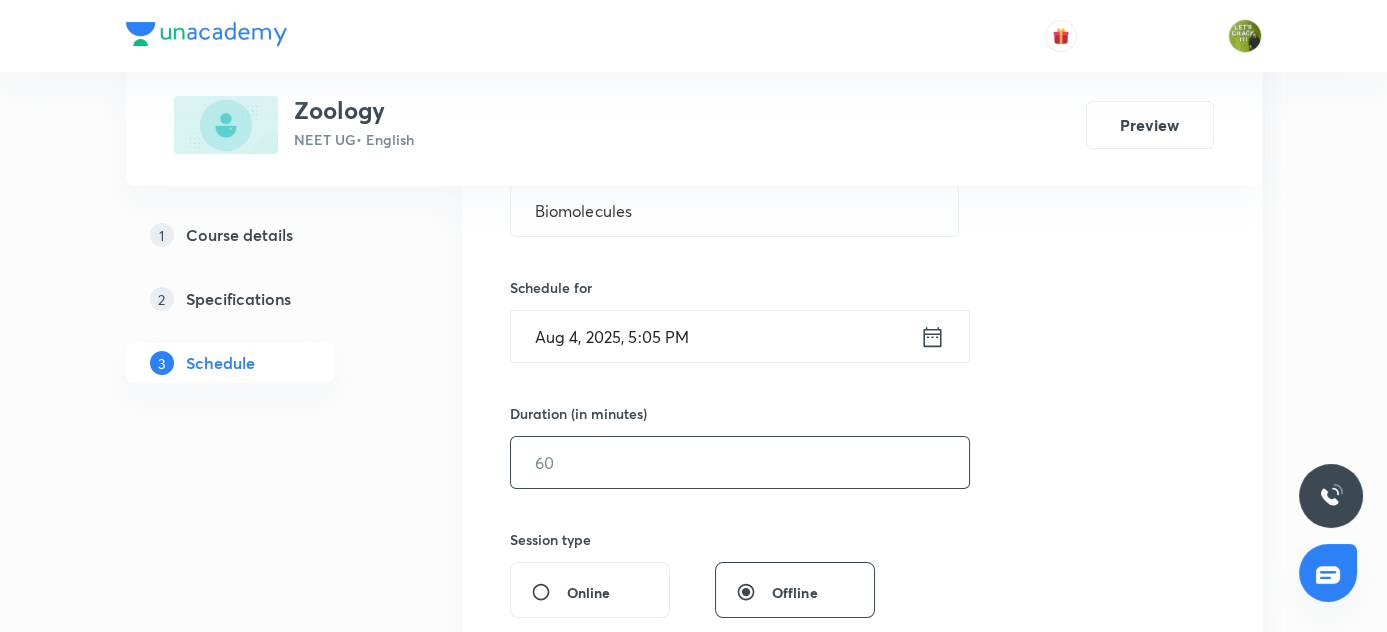 click at bounding box center [740, 462] 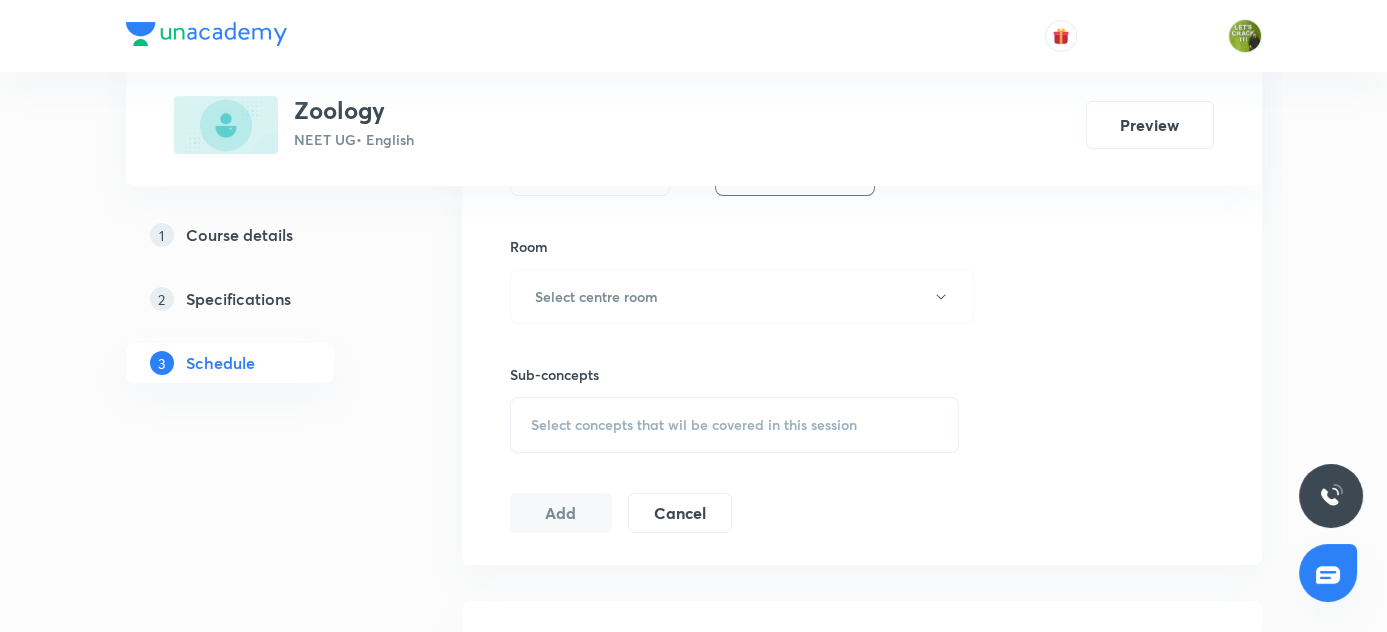 scroll, scrollTop: 870, scrollLeft: 0, axis: vertical 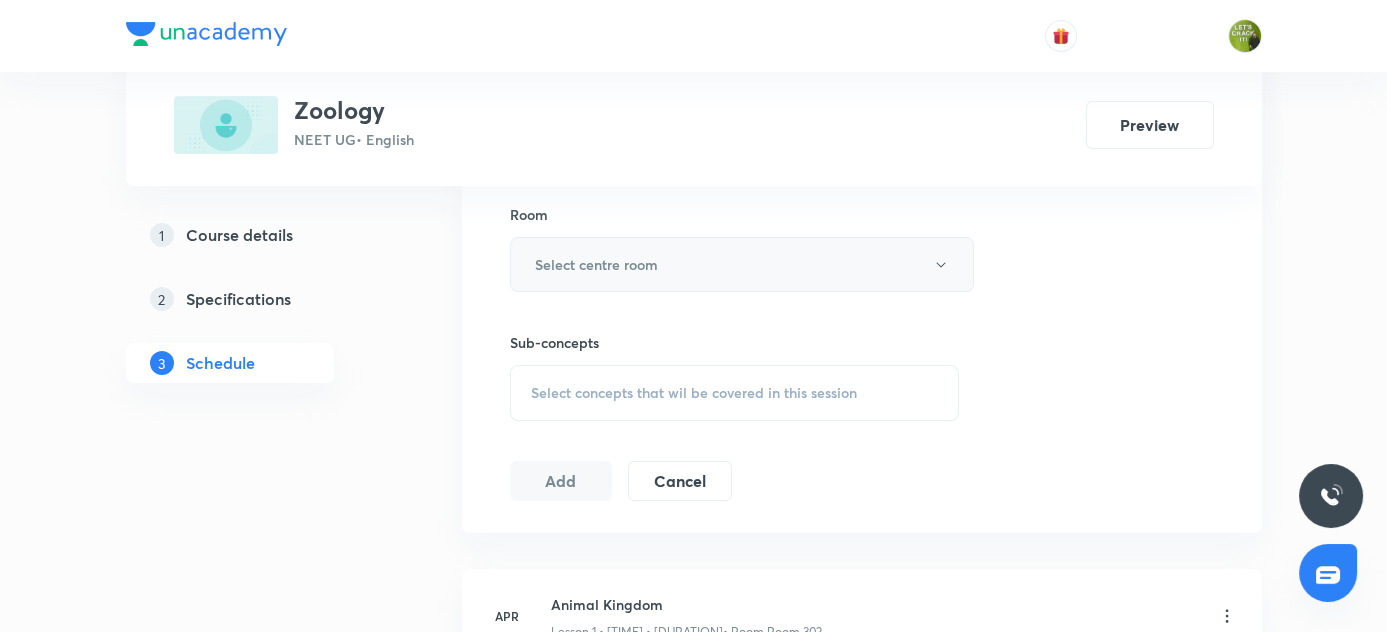 type on "80" 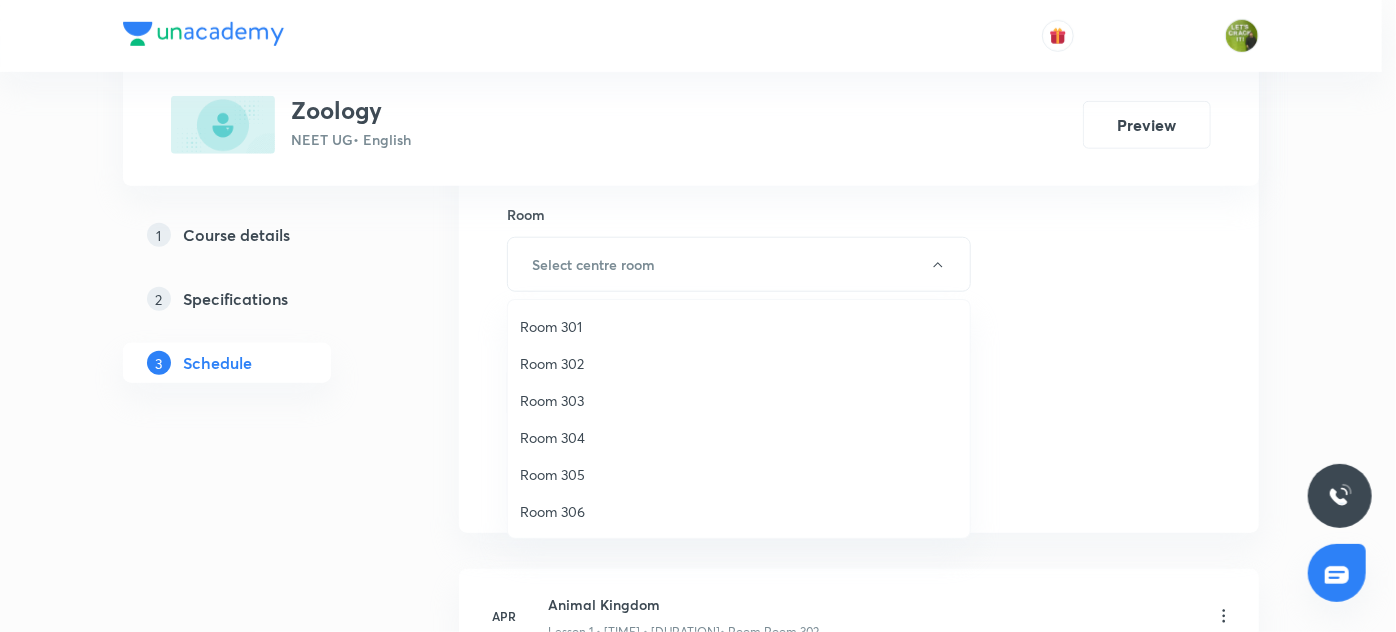 click on "Room 302" at bounding box center [739, 363] 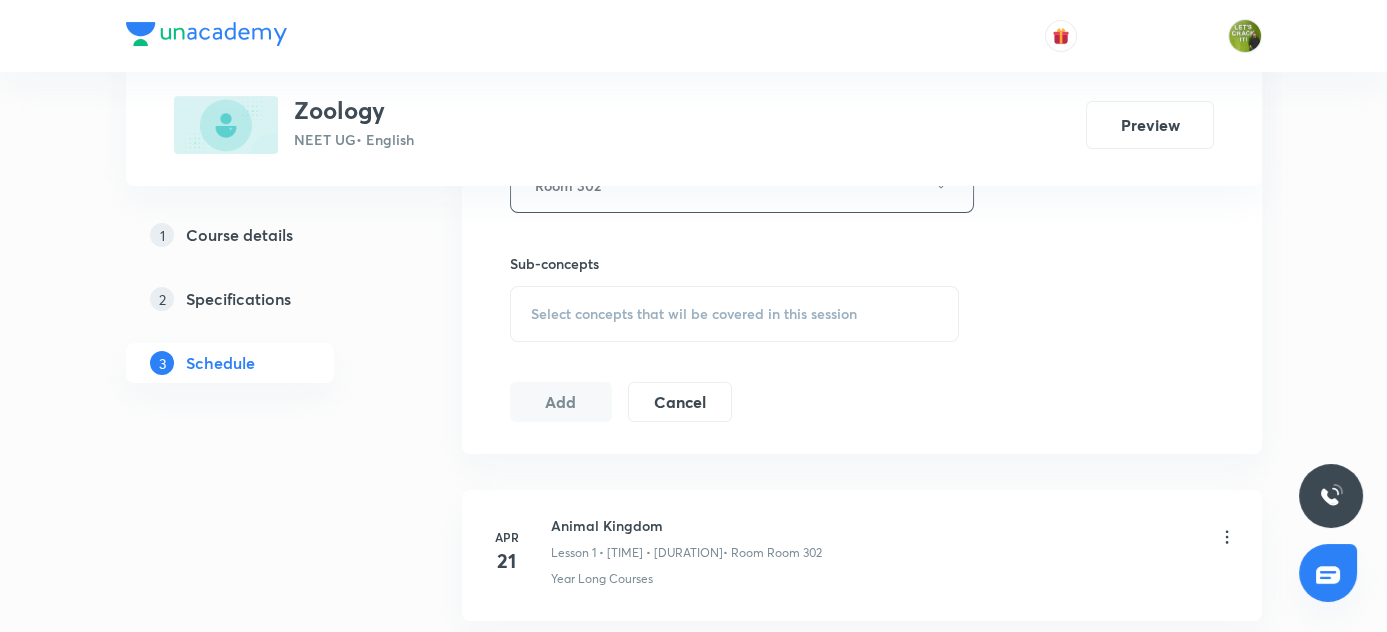 scroll, scrollTop: 1052, scrollLeft: 0, axis: vertical 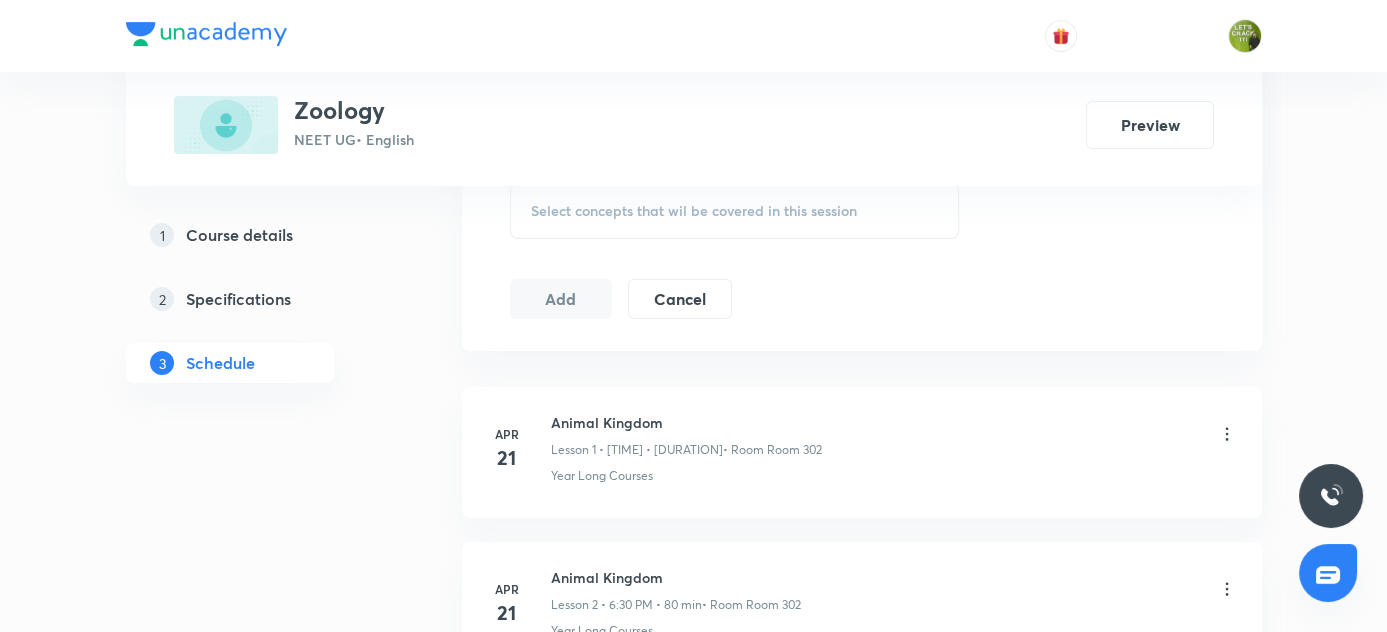 click on "Select concepts that wil be covered in this session" at bounding box center [694, 211] 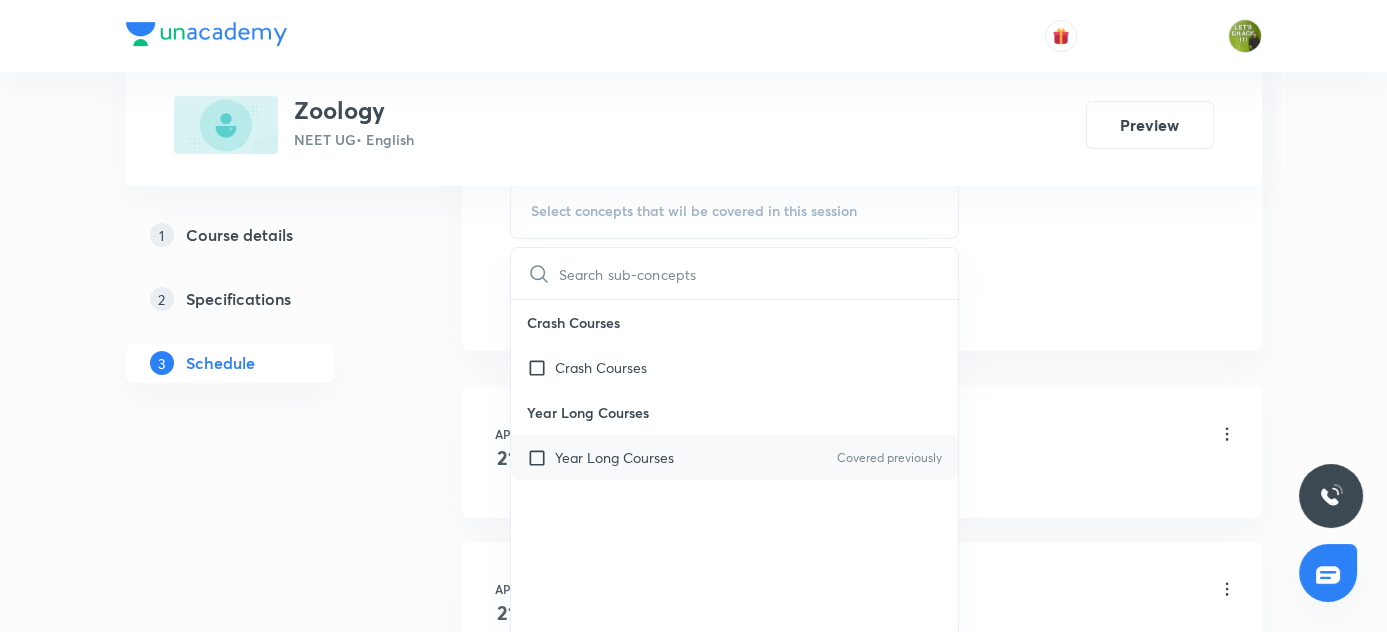 click at bounding box center [541, 457] 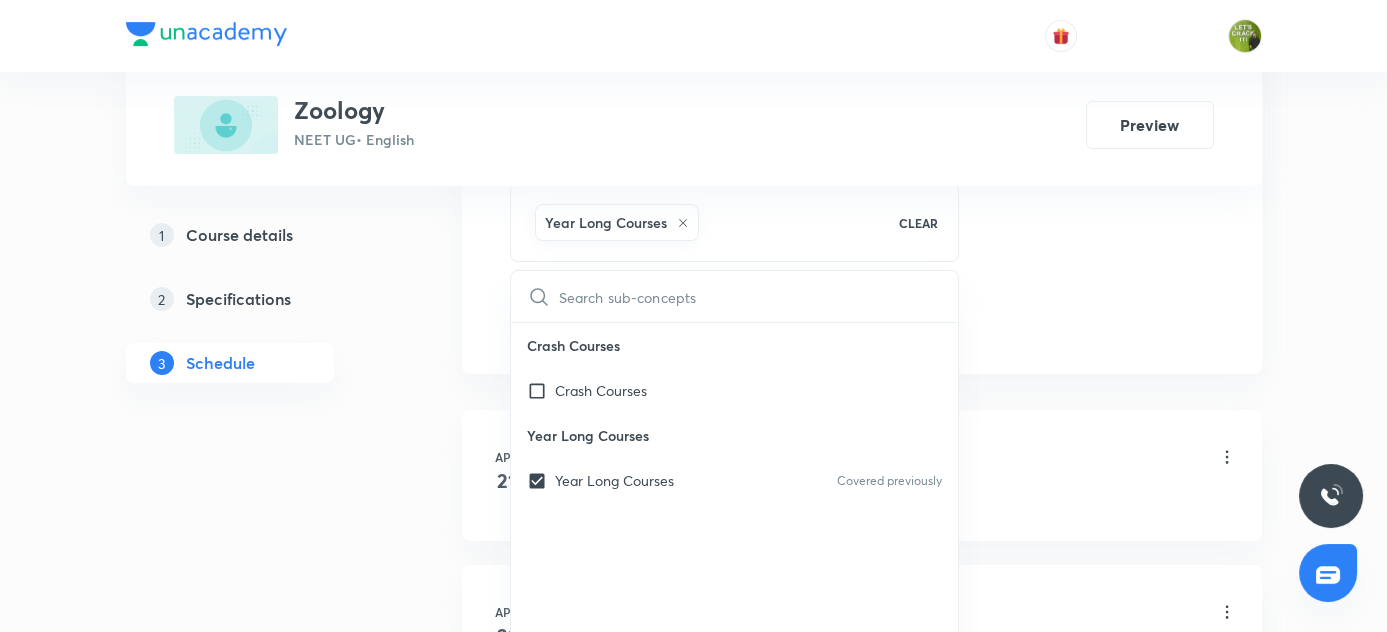 click on "Plus Courses Zoology NEET UG  • English Preview 1 Course details 2 Specifications 3 Schedule Schedule 31  classes Session  32 Live class Session title 12/99 Biomolecules ​ Schedule for Aug 4, 2025, 5:05 PM ​ Duration (in minutes) 80 ​   Session type Online Offline Room Room 302 Sub-concepts Year Long Courses CLEAR ​ Crash Courses Crash Courses Year Long Courses Year Long Courses Covered previously Add Cancel Apr 21 Animal Kingdom Lesson 1 • 5:05 PM • 80 min  • Room Room 302 Year Long Courses Apr 21 Animal Kingdom Lesson 2 • 6:30 PM • 80 min  • Room Room 302 Year Long Courses May 5 Animal Kingdom Lesson 3 • 5:05 PM • 80 min  • Room Room 301 Year Long Courses May 5 Animal Kingdom Lesson 4 • 6:30 PM • 80 min  • Room Room 301 Year Long Courses May 12 Animal Kingdom Lesson 5 • 5:05 PM • 80 min  • Room Room 302 Year Long Courses May 12 Animal Kingdom Lesson 6 • 6:30 PM • 80 min  • Room Room 302 Year Long Courses May 25 Animal Kingdom  • Room Room 303 May 26 May" at bounding box center [694, 2201] 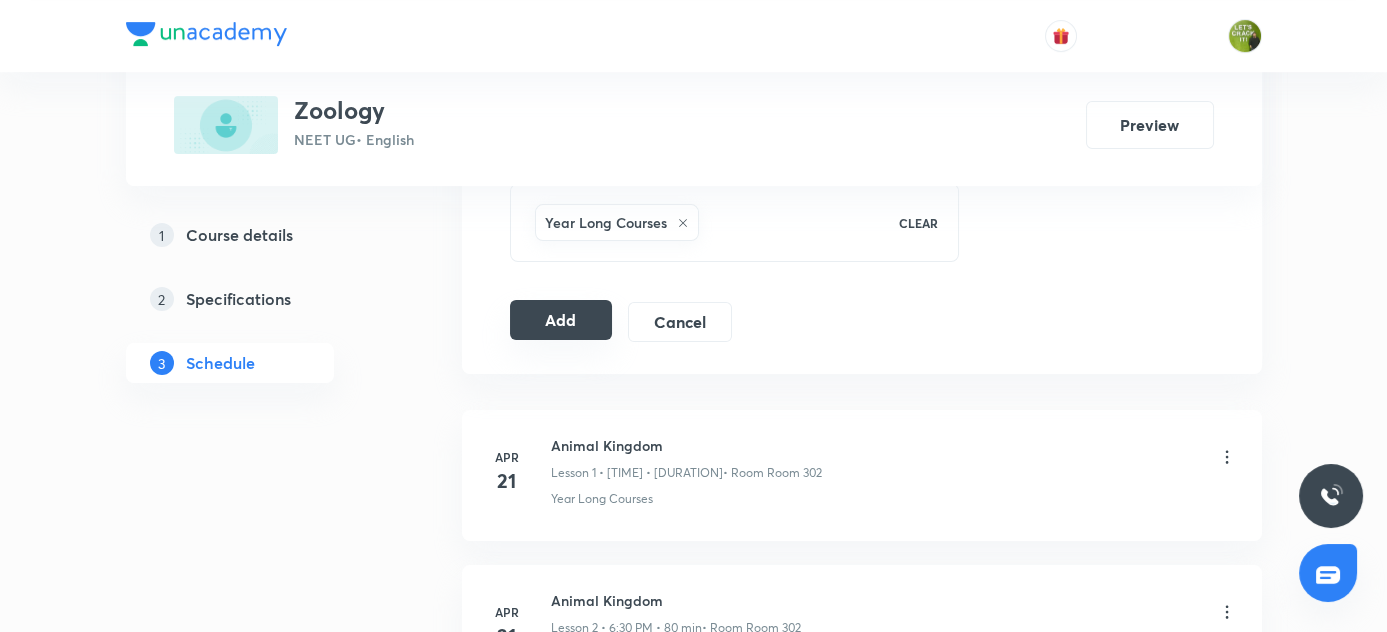 click on "Add" at bounding box center (561, 320) 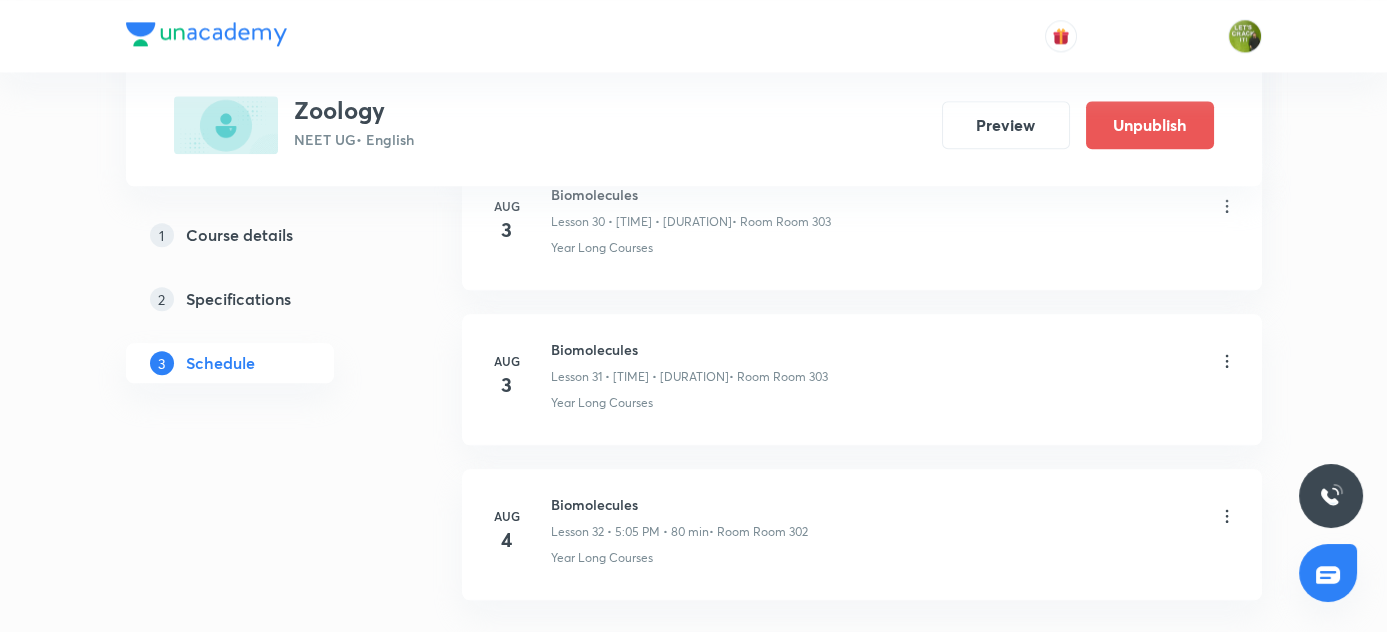 scroll, scrollTop: 4994, scrollLeft: 0, axis: vertical 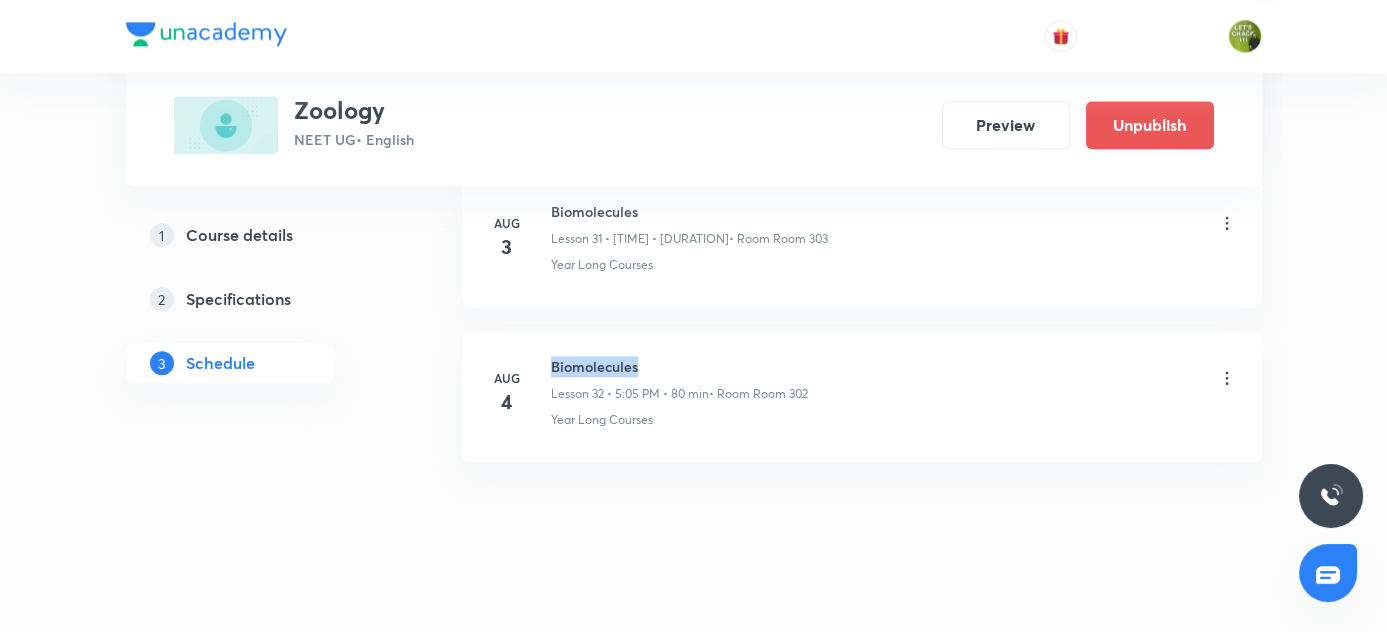 drag, startPoint x: 552, startPoint y: 348, endPoint x: 661, endPoint y: 343, distance: 109.11462 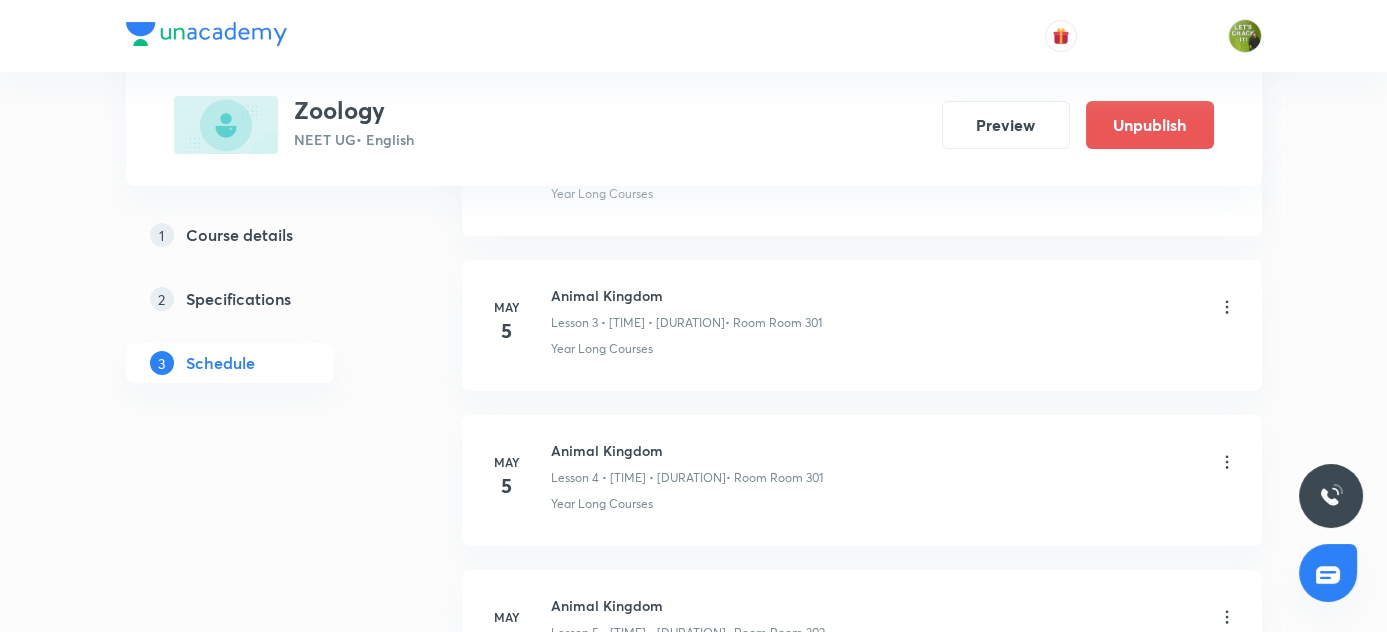 scroll, scrollTop: 18, scrollLeft: 0, axis: vertical 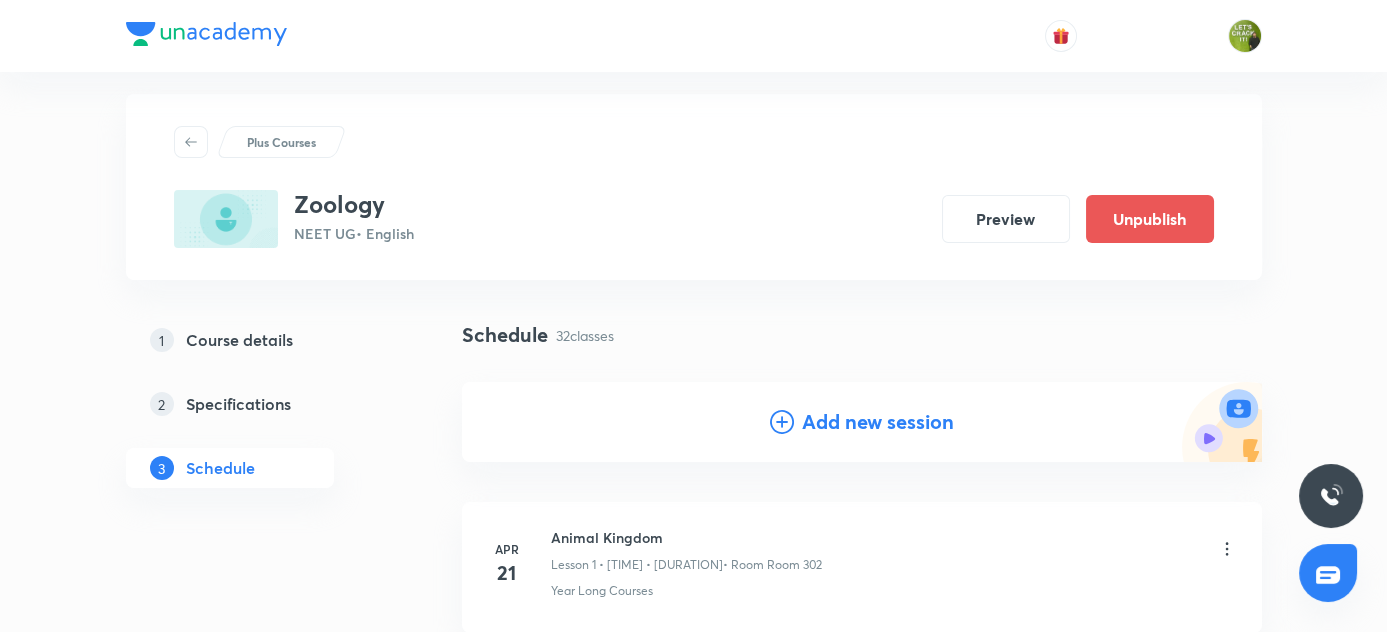 click 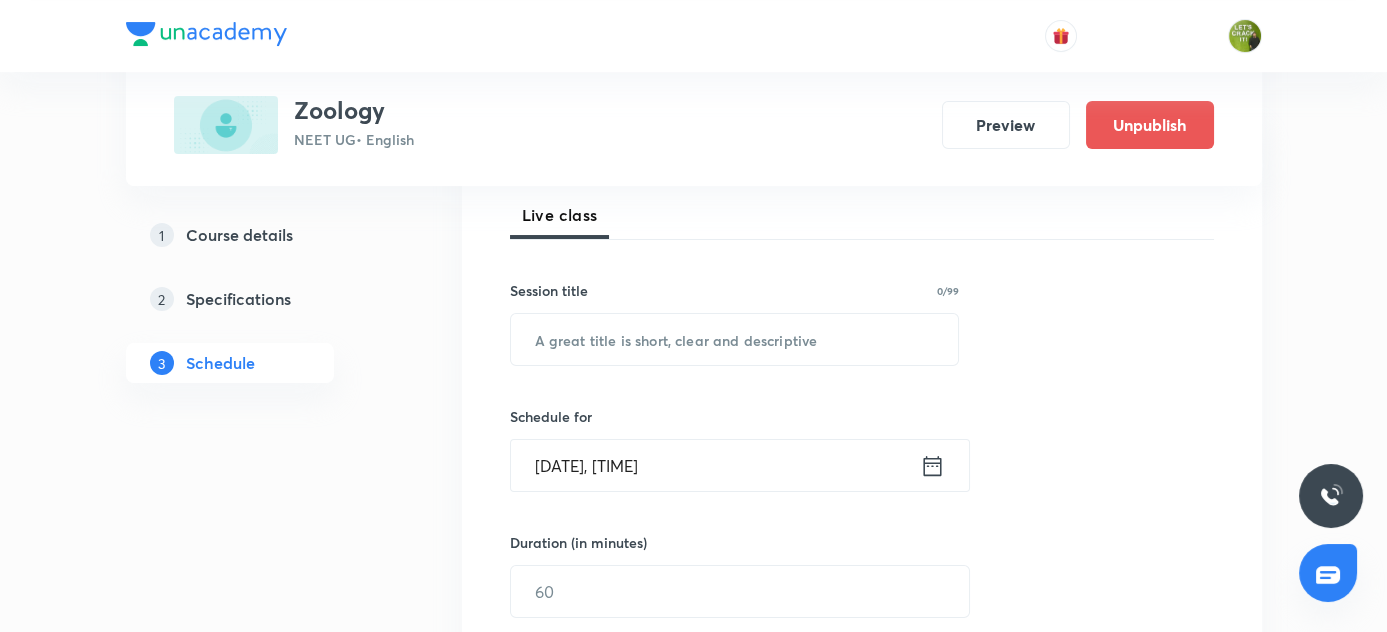 scroll, scrollTop: 290, scrollLeft: 0, axis: vertical 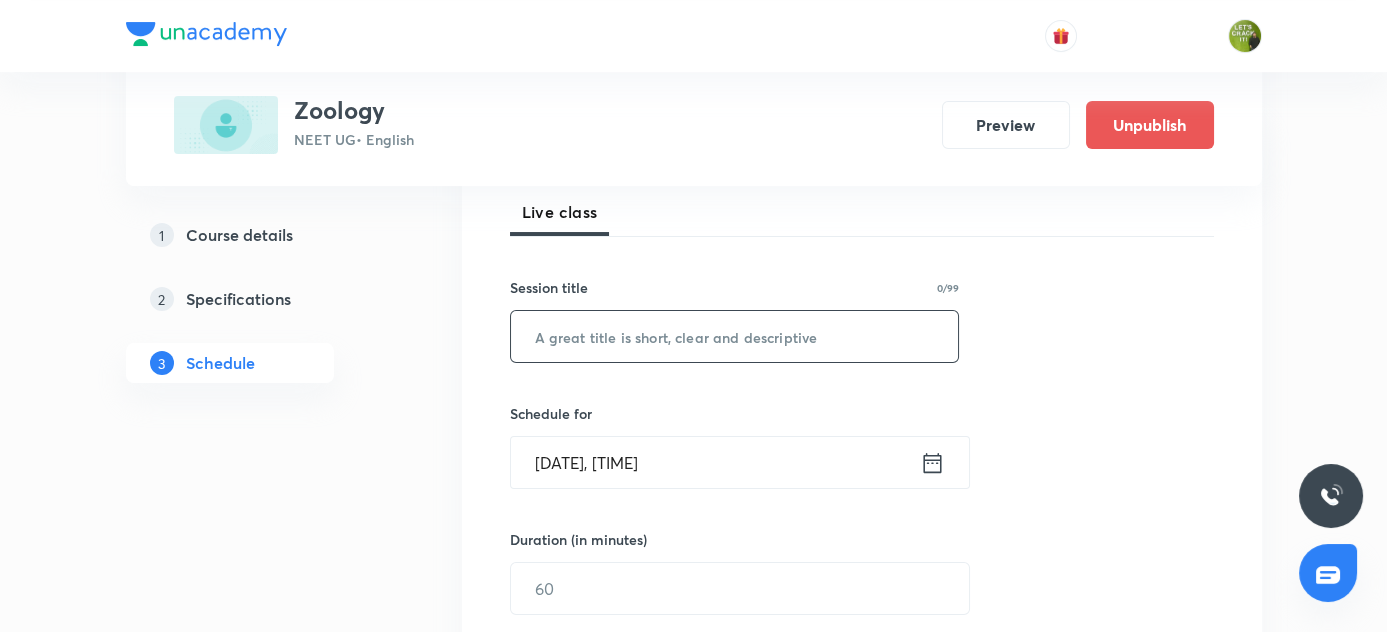 click at bounding box center (735, 336) 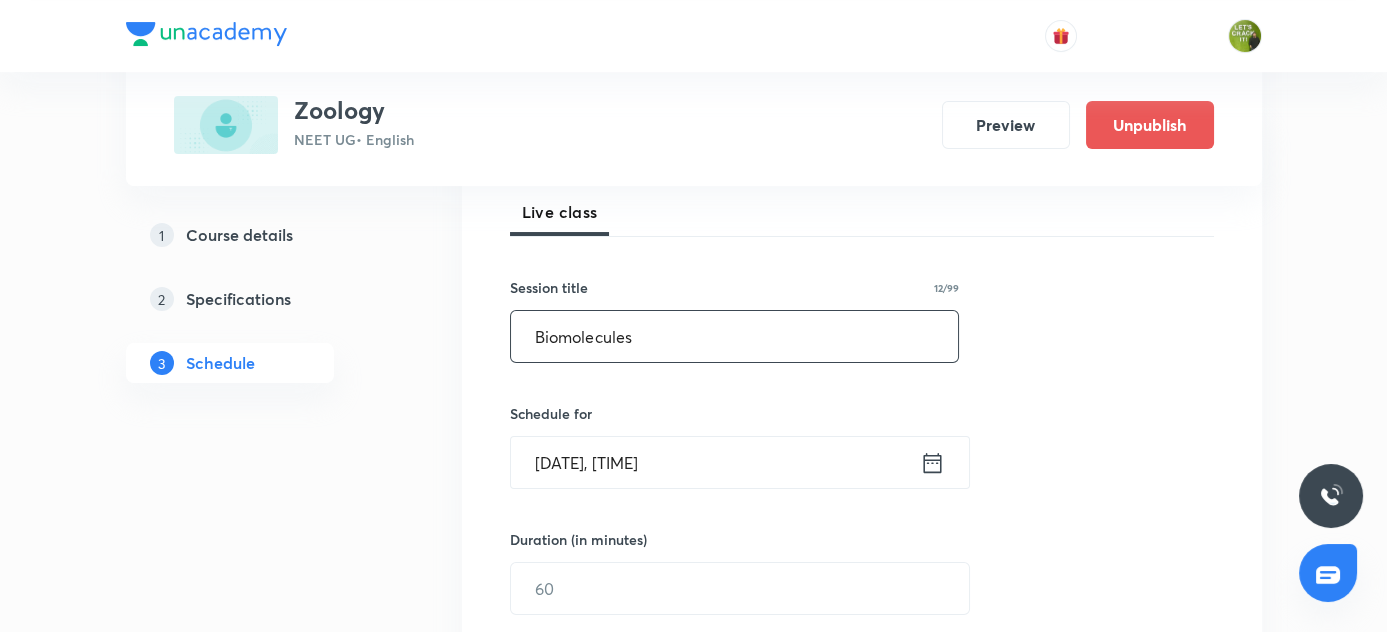 type on "Biomolecules" 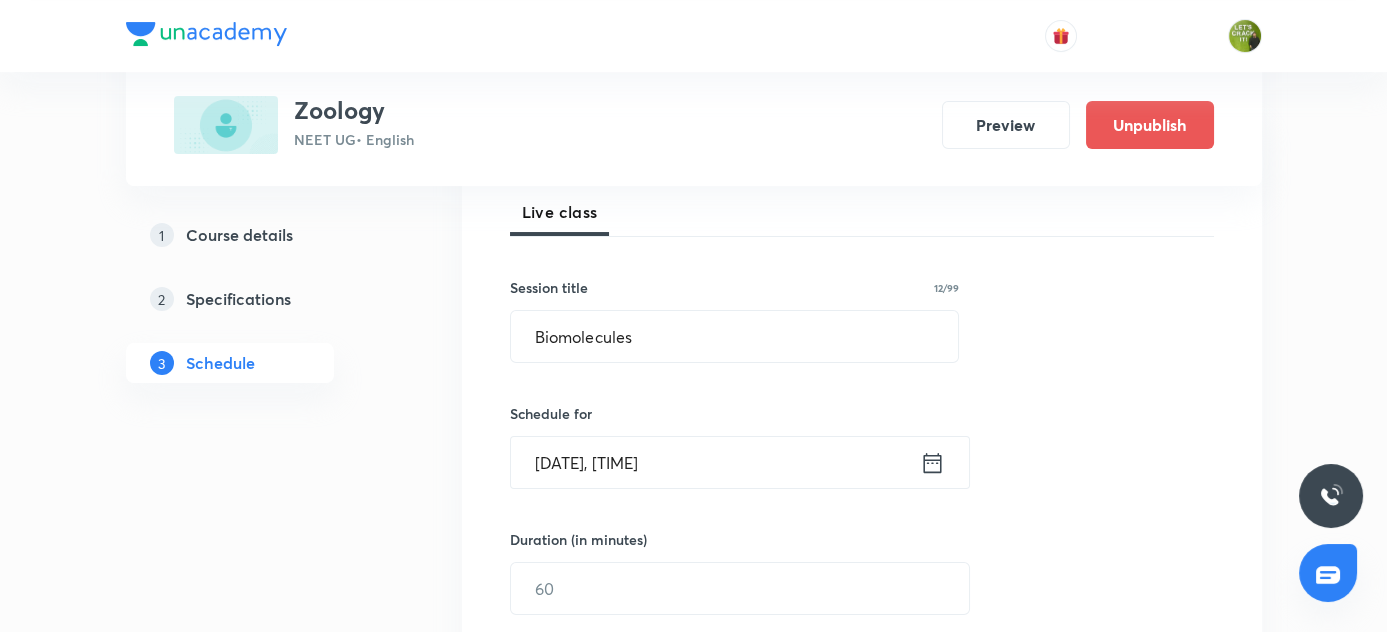 click 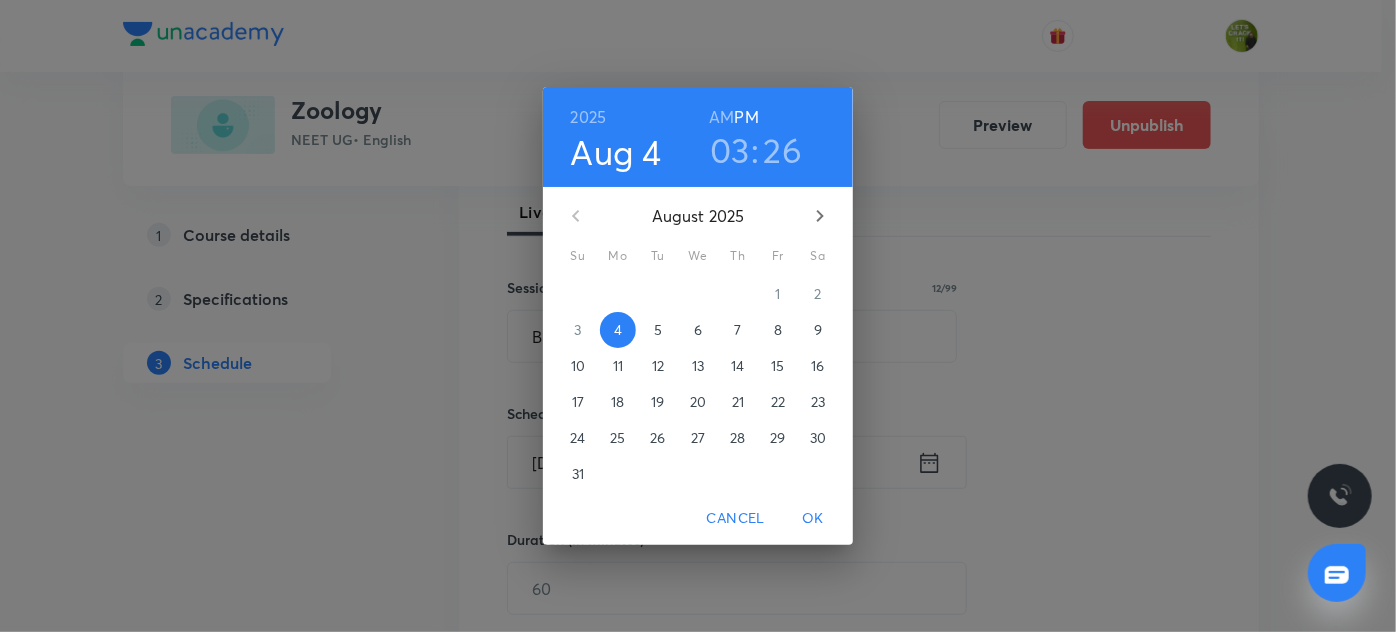 click on "03" at bounding box center (730, 150) 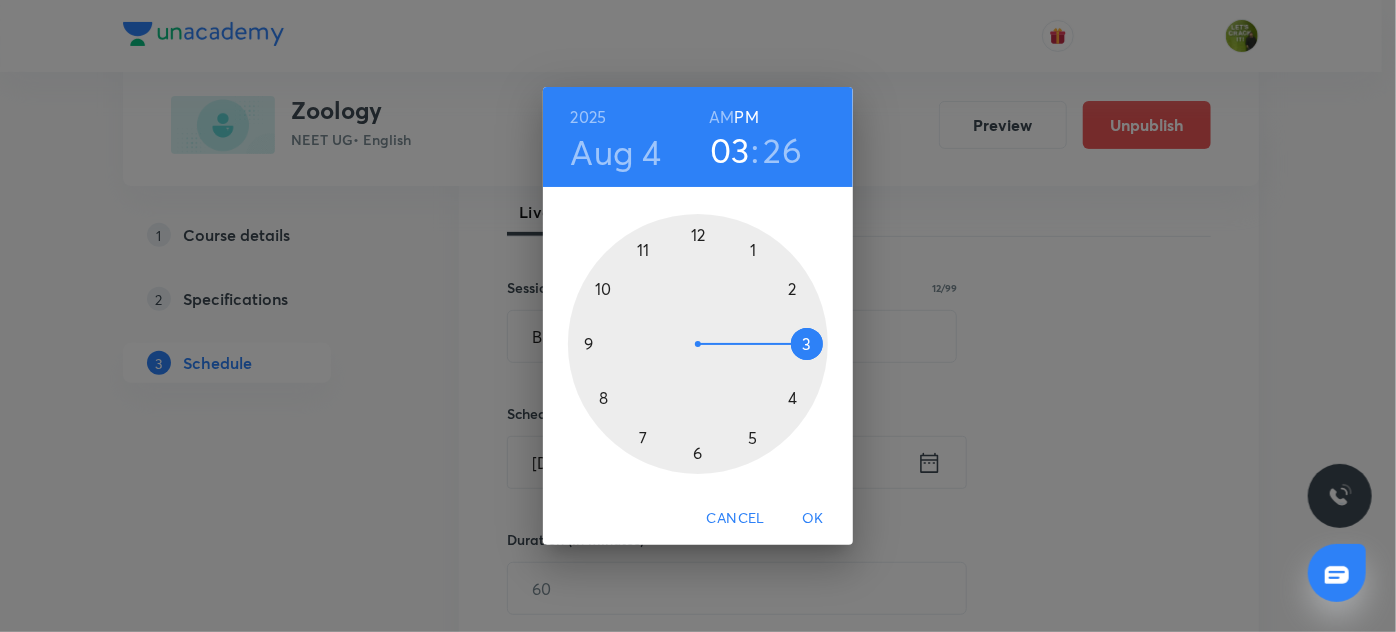 click at bounding box center [698, 344] 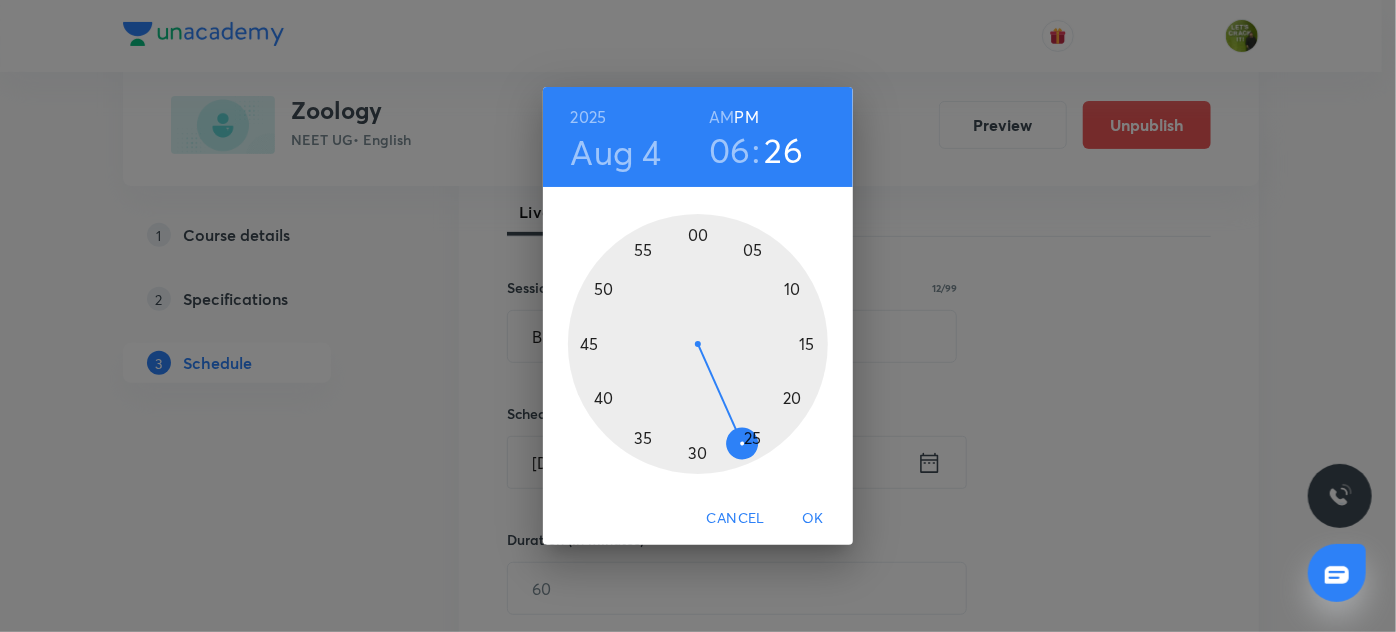 click at bounding box center [698, 344] 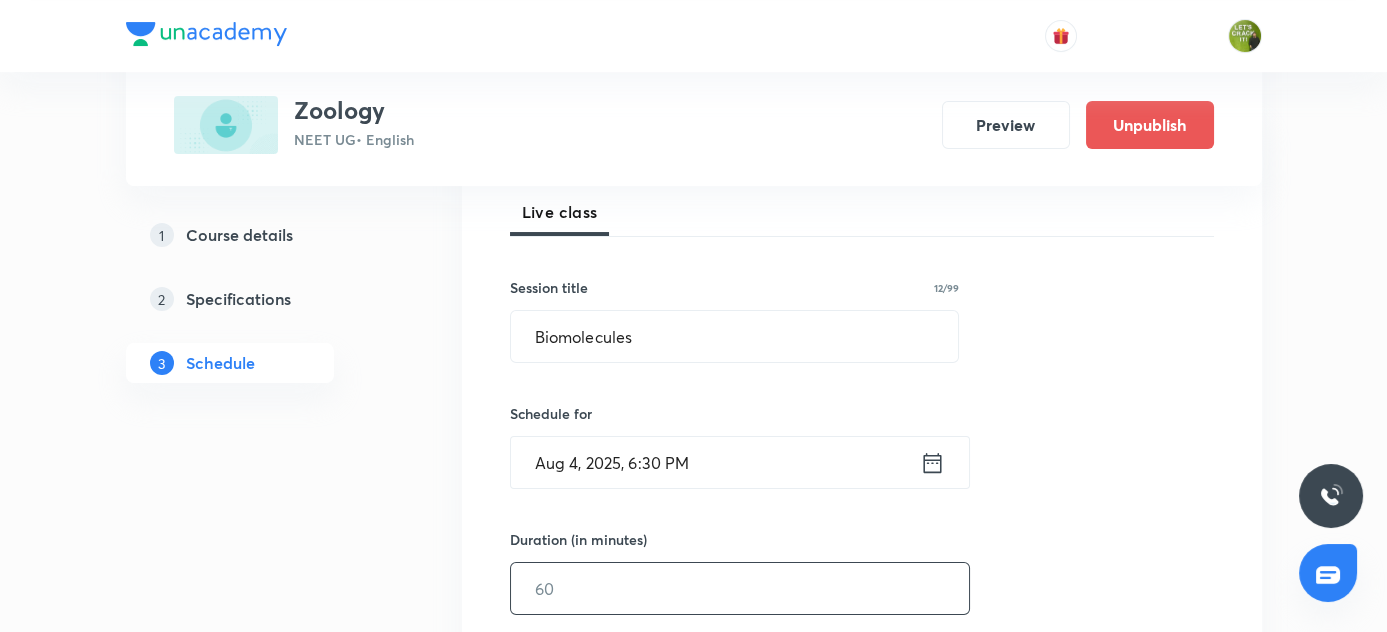 click at bounding box center [740, 588] 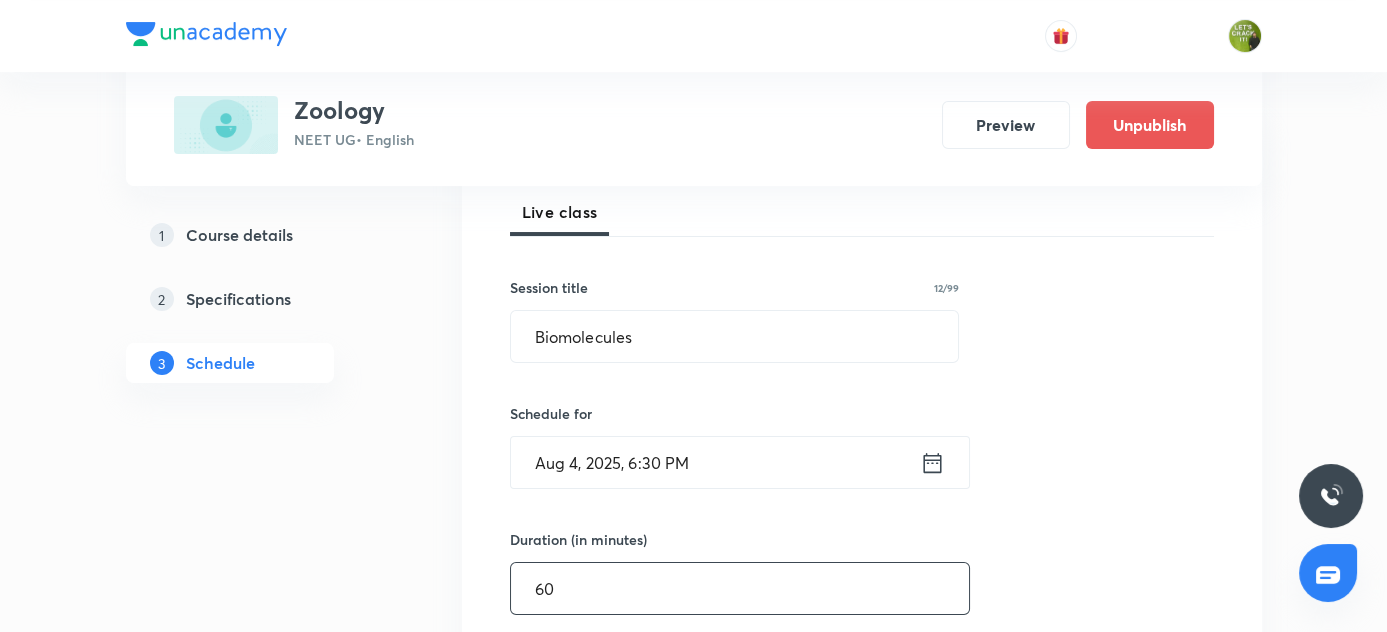 type on "6" 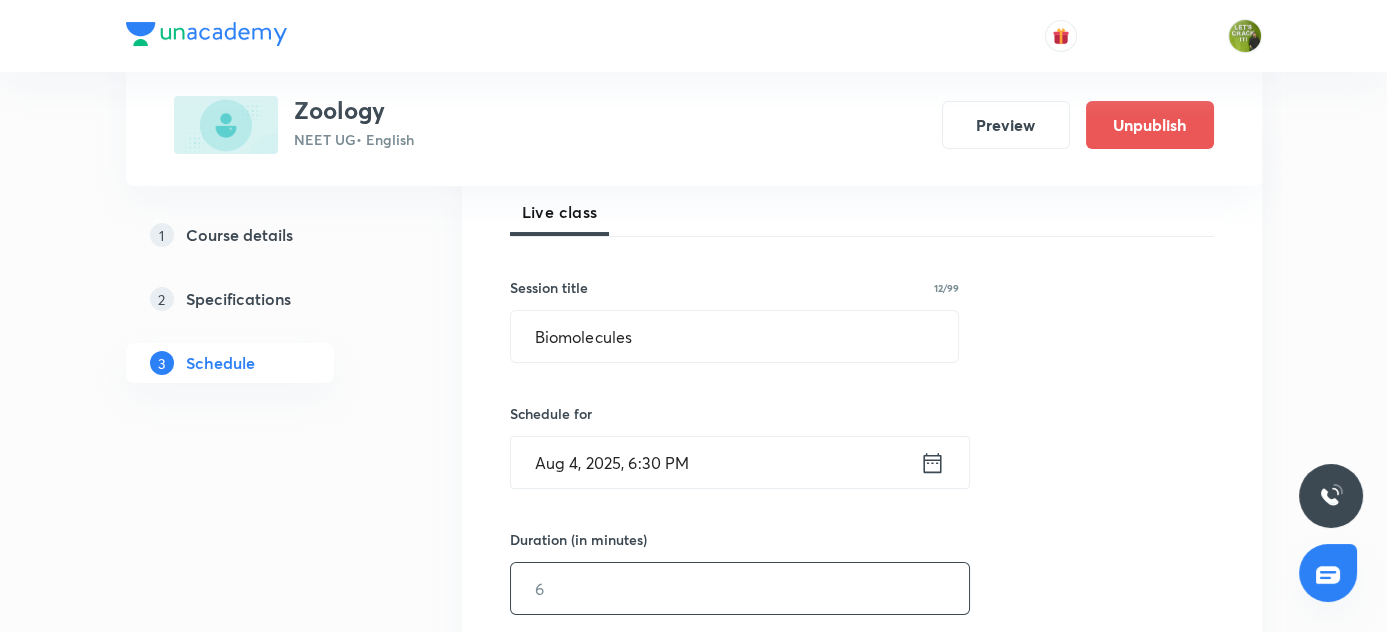 type on "0" 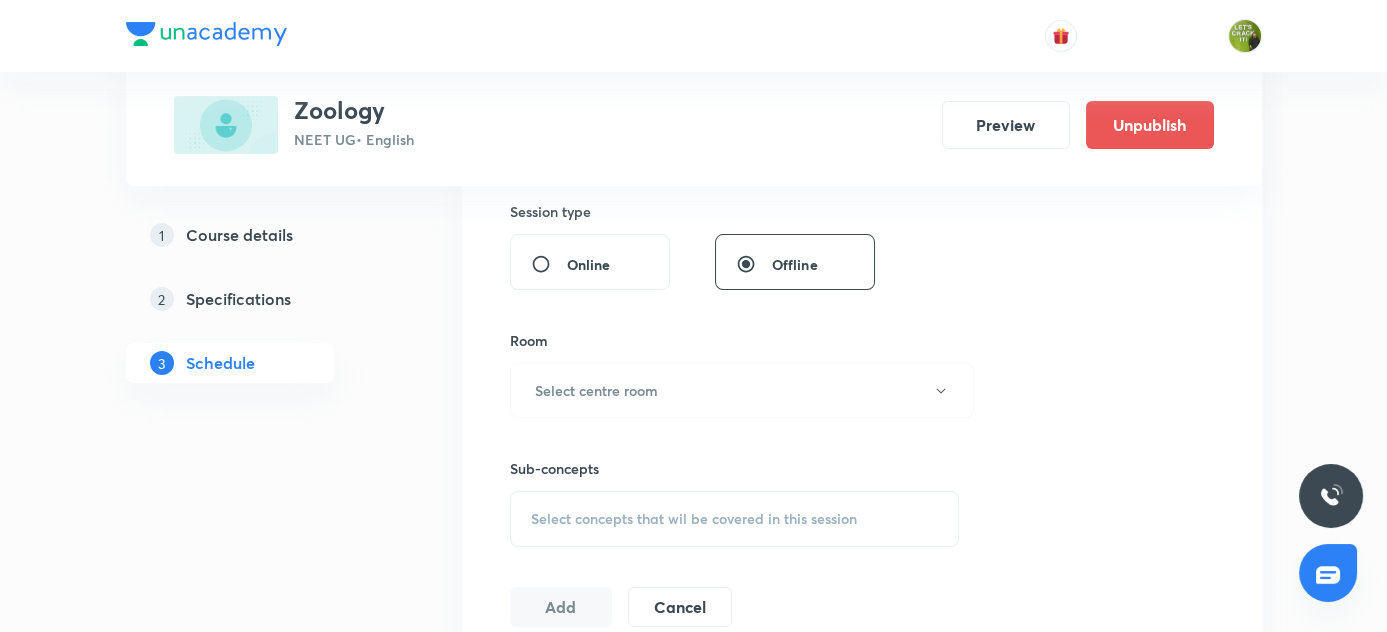scroll, scrollTop: 745, scrollLeft: 0, axis: vertical 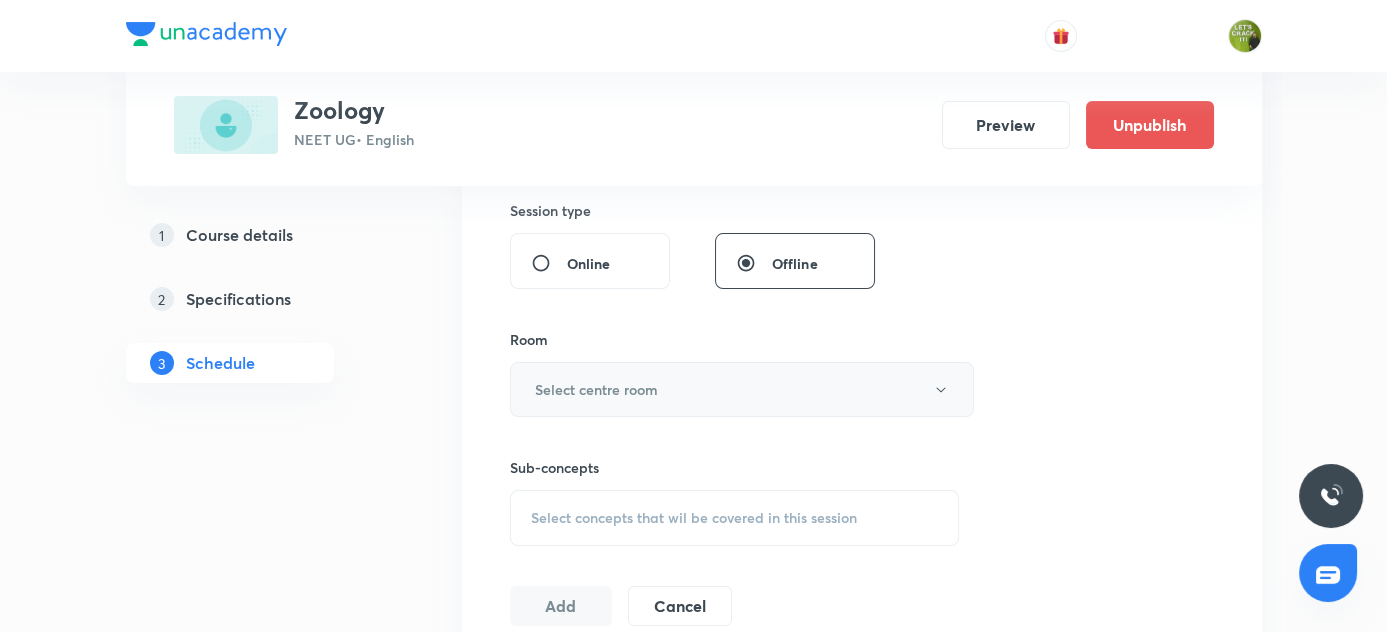 type on "80" 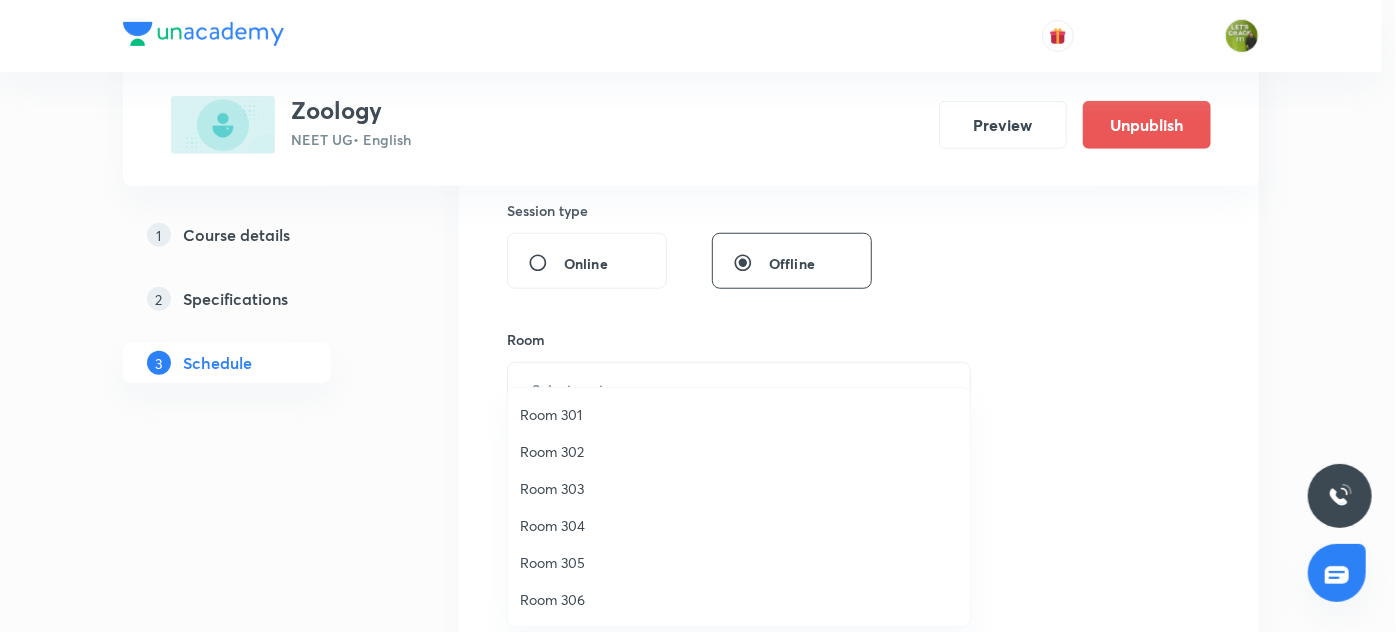 click on "Room 302" at bounding box center (739, 451) 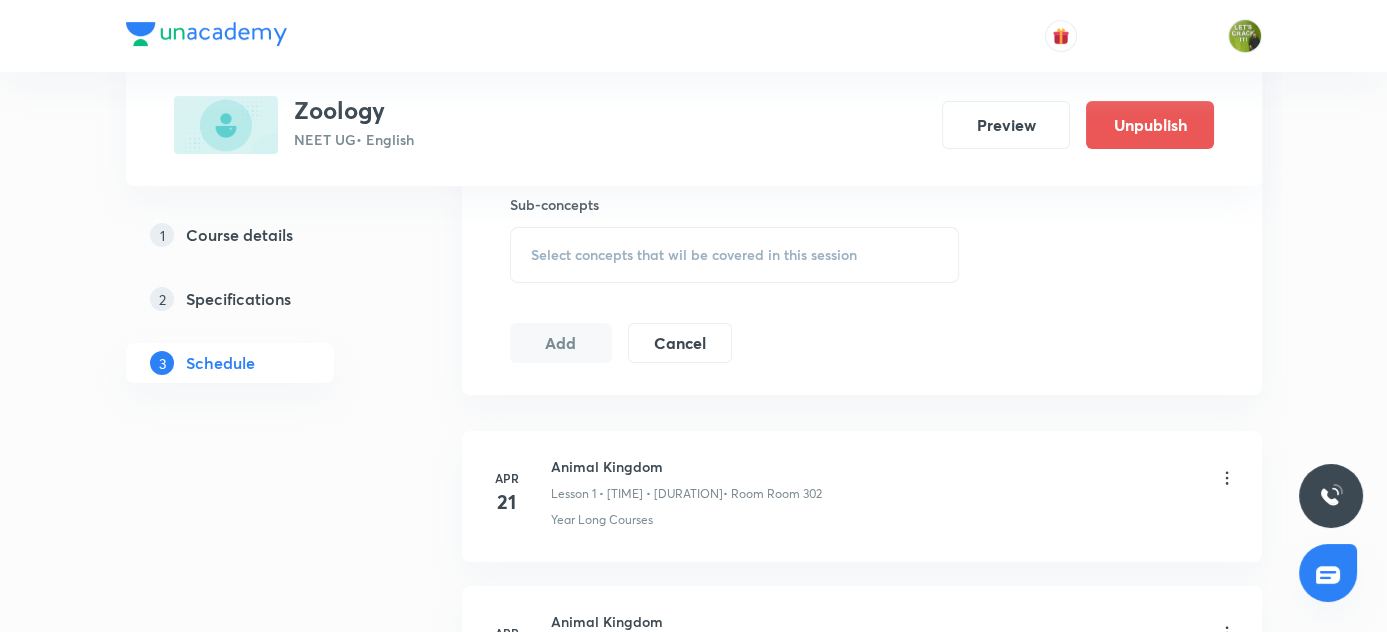 scroll, scrollTop: 1018, scrollLeft: 0, axis: vertical 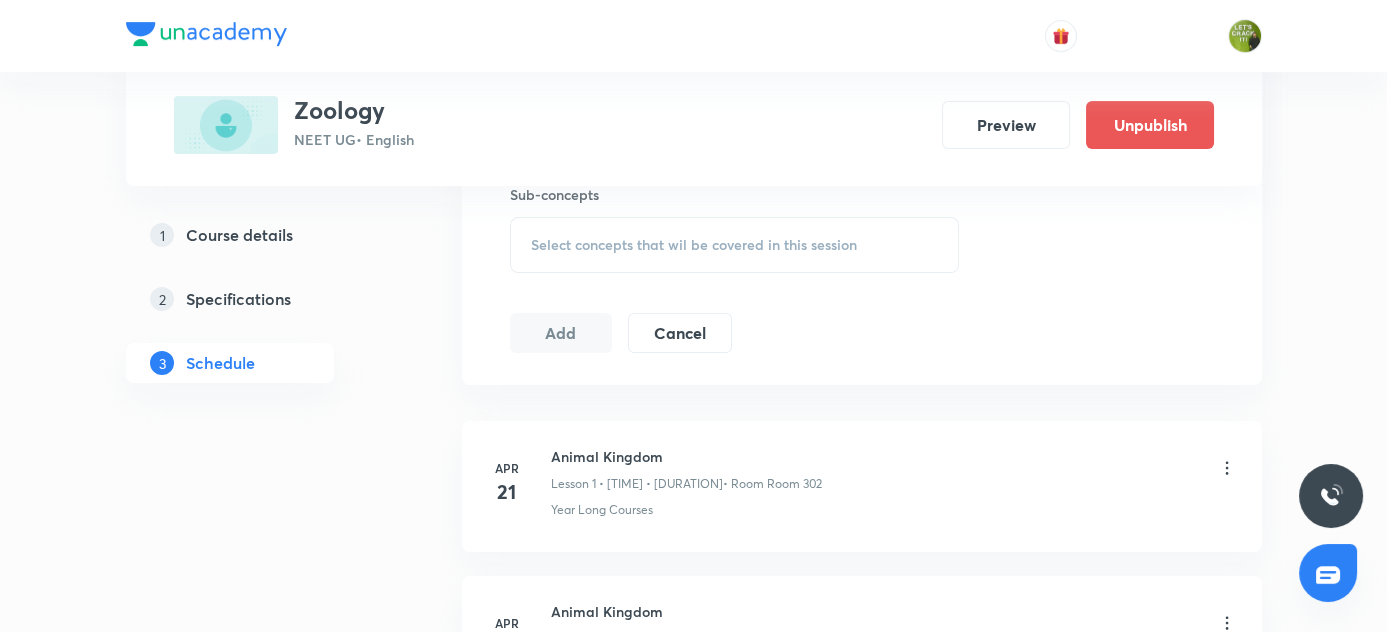 click on "Select concepts that wil be covered in this session" at bounding box center [735, 245] 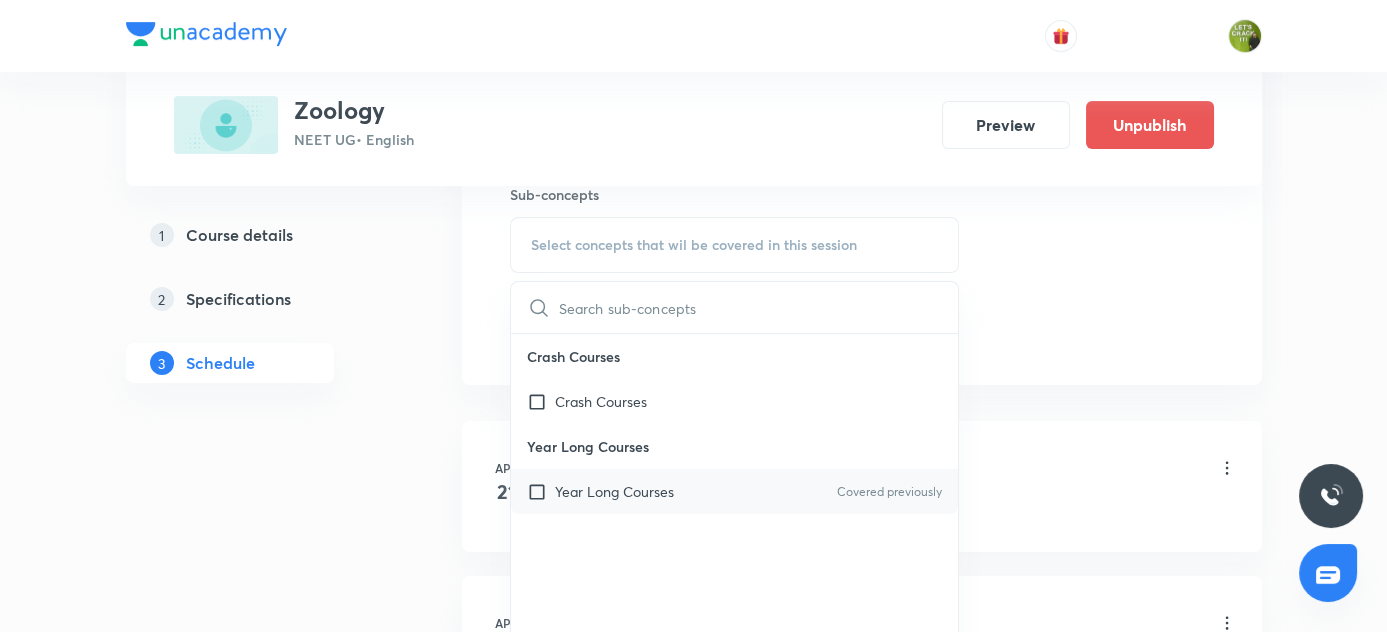 click at bounding box center [541, 491] 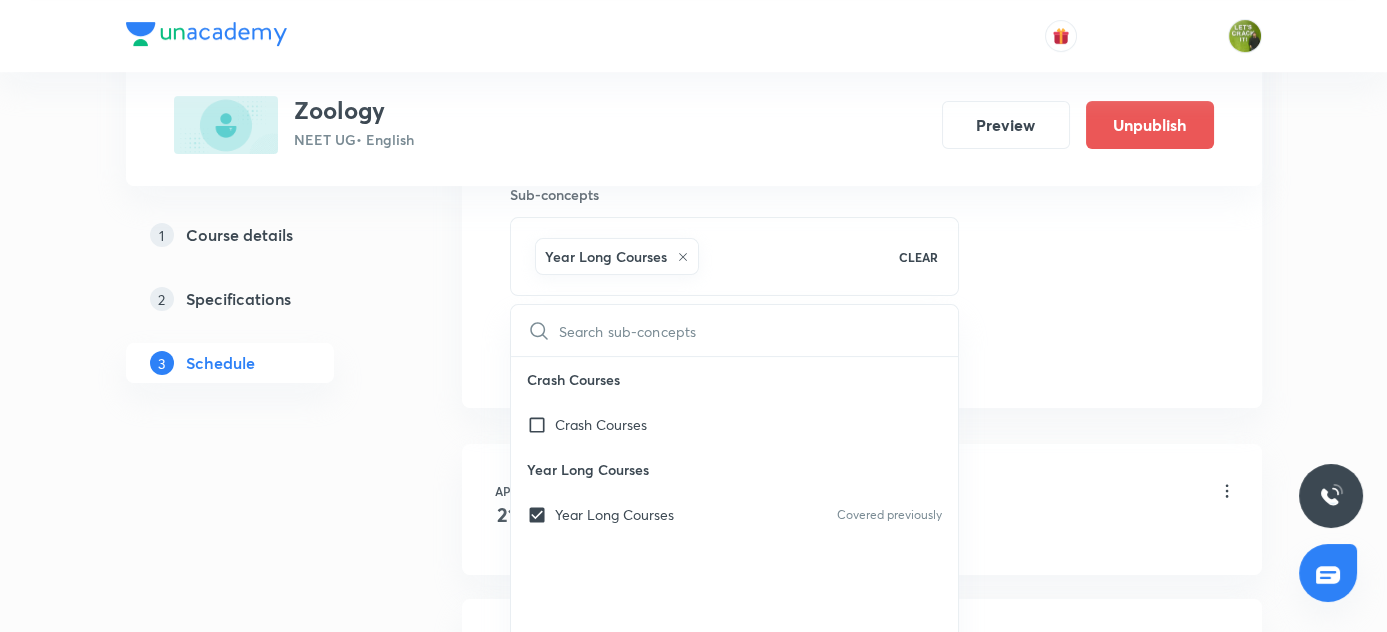click on "Plus Courses Zoology NEET UG  • English Preview Unpublish 1 Course details 2 Specifications 3 Schedule Schedule 32  classes Session  33 Live class Session title 12/99 Biomolecules ​ Schedule for Aug 4, 2025, 6:30 PM ​ Duration (in minutes) 80 ​   Session type Online Offline Room Room 302 Sub-concepts Year Long Courses CLEAR ​ Crash Courses Crash Courses Year Long Courses Year Long Courses Covered previously Add Cancel Apr 21 Animal Kingdom Lesson 1 • 5:05 PM • 80 min  • Room Room 302 Year Long Courses Apr 21 Animal Kingdom Lesson 2 • 6:30 PM • 80 min  • Room Room 302 Year Long Courses May 5 Animal Kingdom Lesson 3 • 5:05 PM • 80 min  • Room Room 301 Year Long Courses May 5 Animal Kingdom Lesson 4 • 6:30 PM • 80 min  • Room Room 301 Year Long Courses May 12 Animal Kingdom Lesson 5 • 5:05 PM • 80 min  • Room Room 302 Year Long Courses May 12 Animal Kingdom Lesson 6 • 6:30 PM • 80 min  • Room Room 302 Year Long Courses May 25 Animal Kingdom  • Room Room 303" at bounding box center (694, 2313) 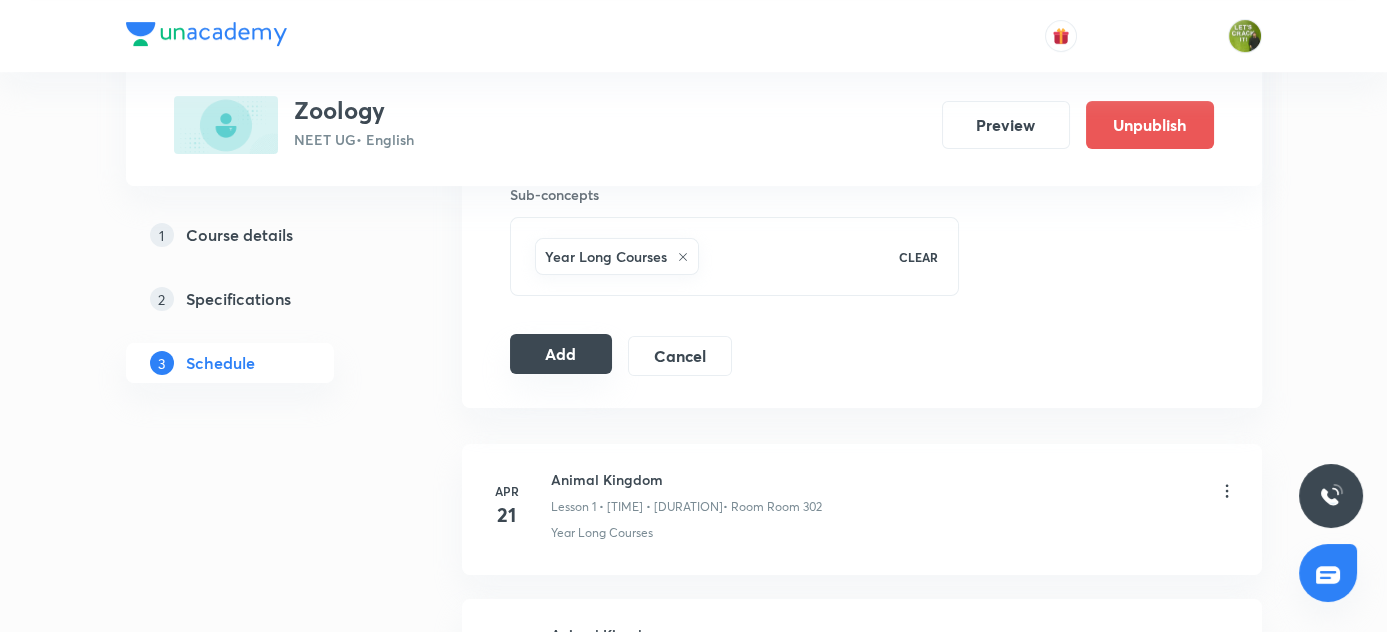 click on "Add" at bounding box center [561, 354] 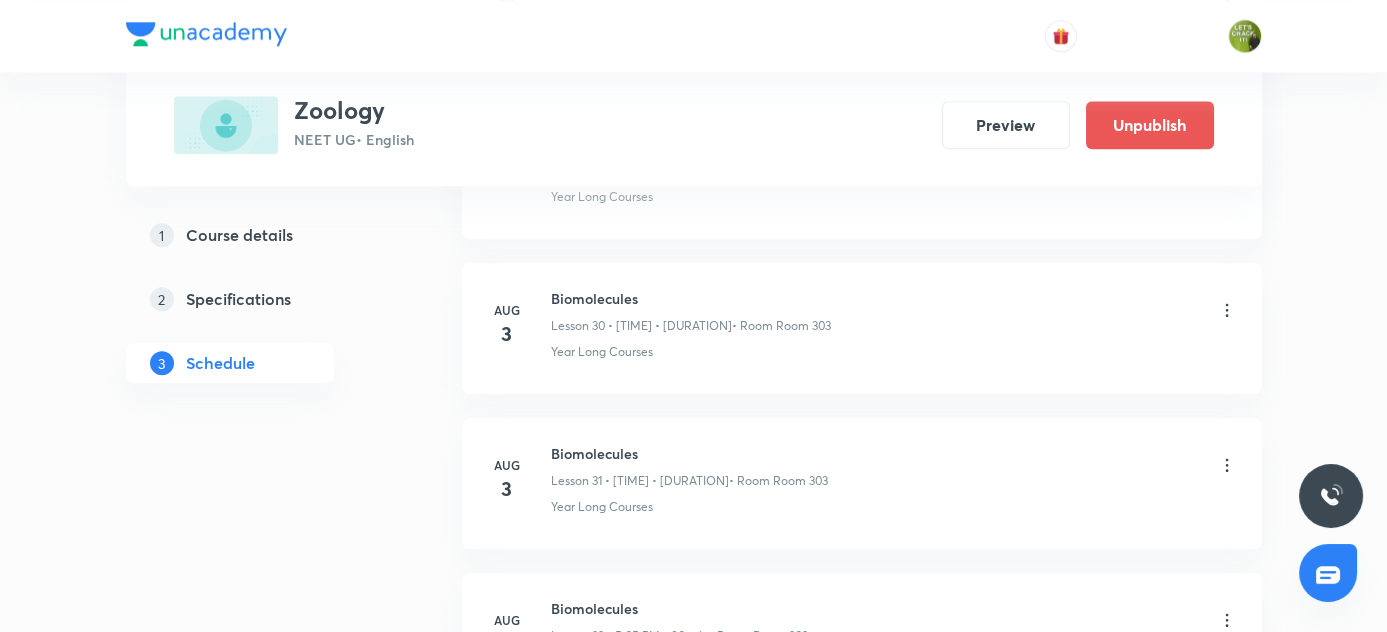 scroll, scrollTop: 5149, scrollLeft: 0, axis: vertical 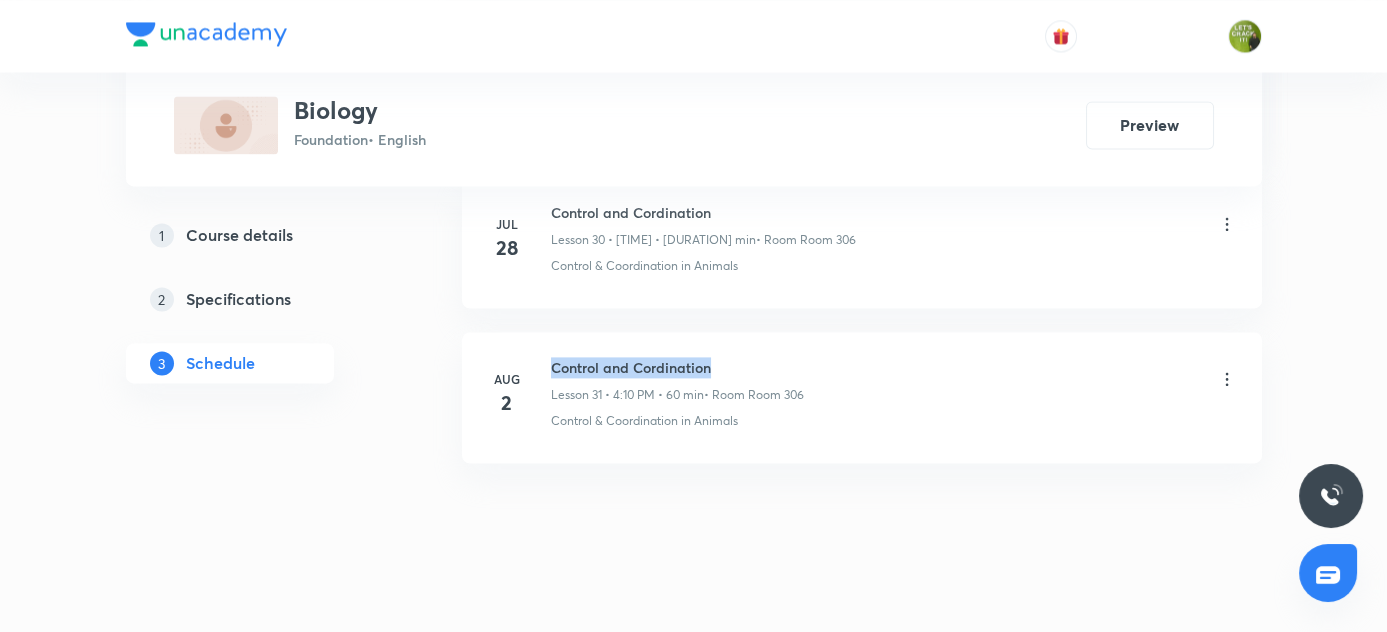 drag, startPoint x: 547, startPoint y: 344, endPoint x: 766, endPoint y: 342, distance: 219.00912 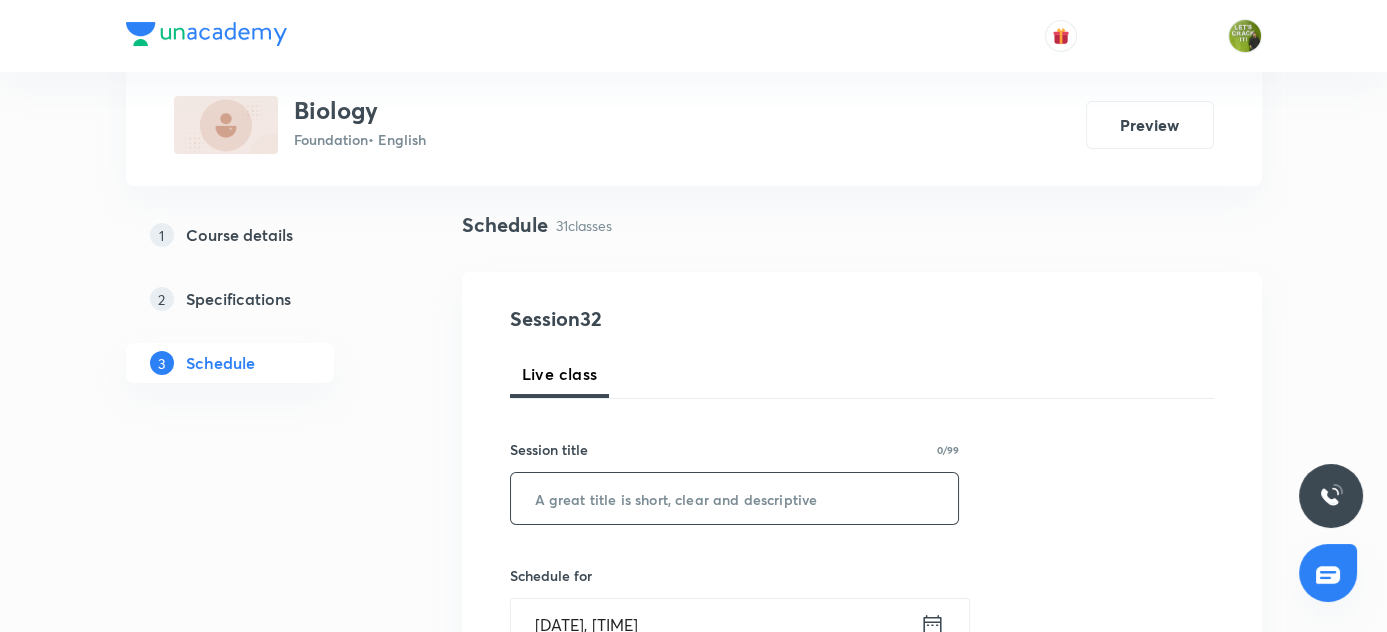 scroll, scrollTop: 120, scrollLeft: 0, axis: vertical 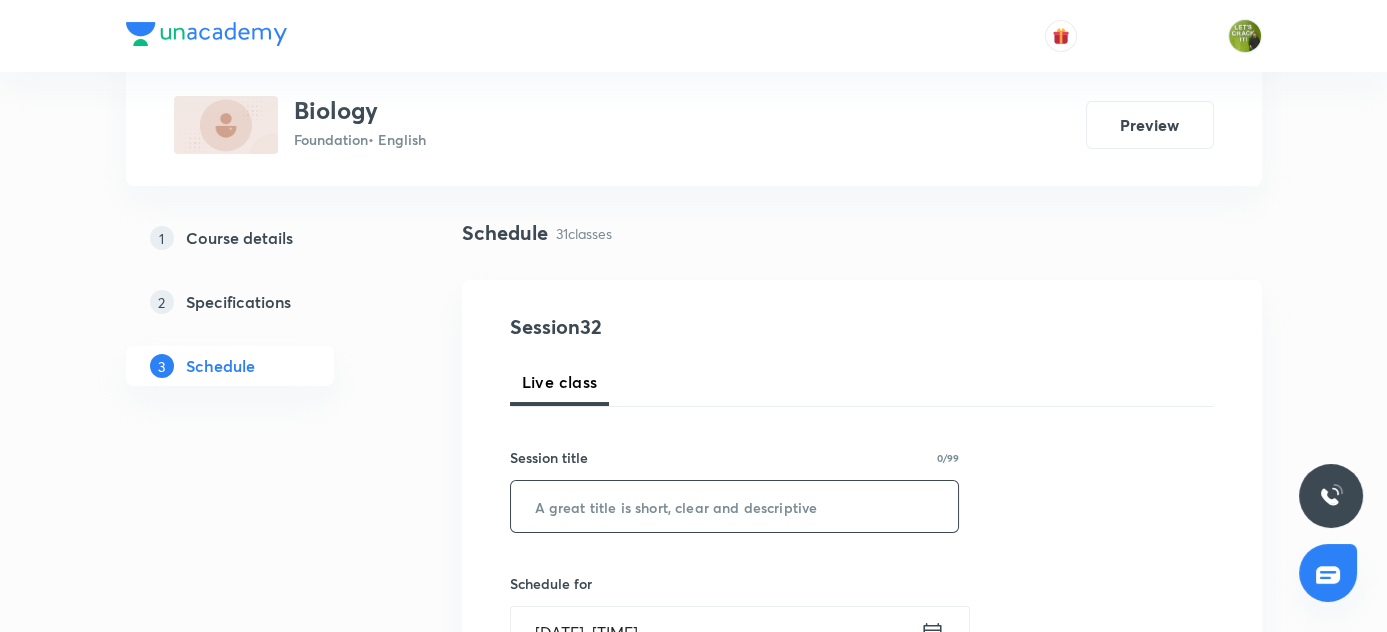 click at bounding box center [735, 506] 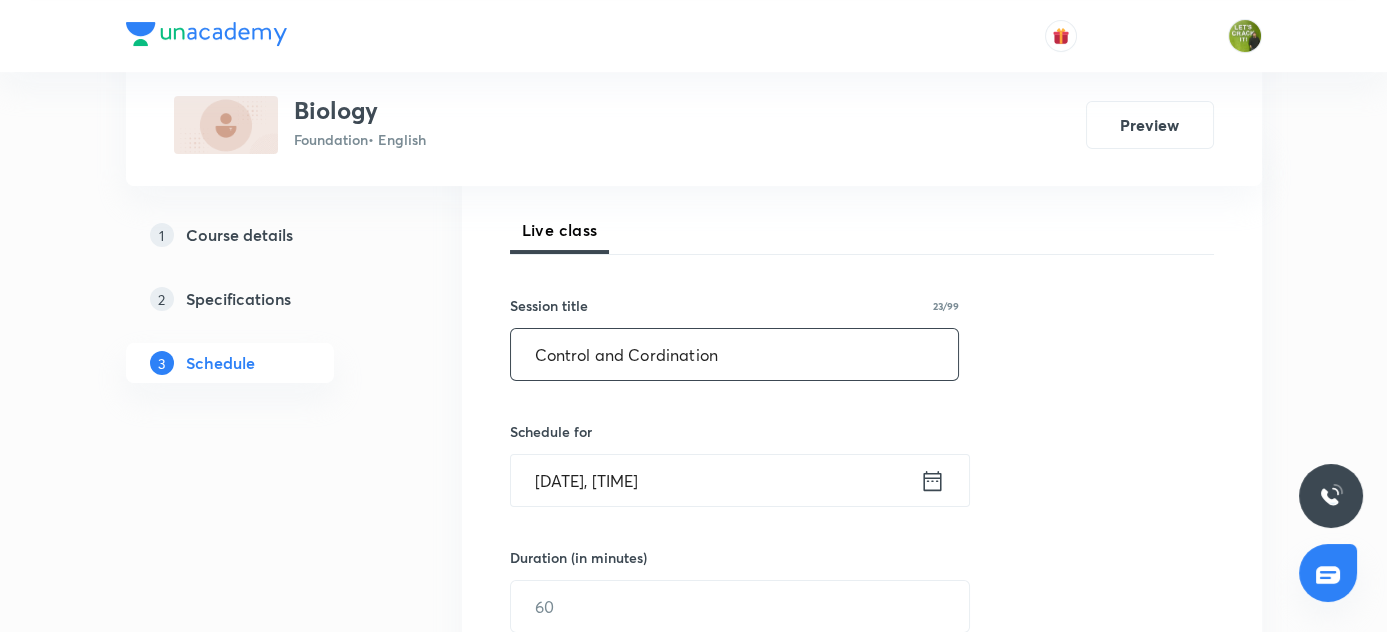 scroll, scrollTop: 393, scrollLeft: 0, axis: vertical 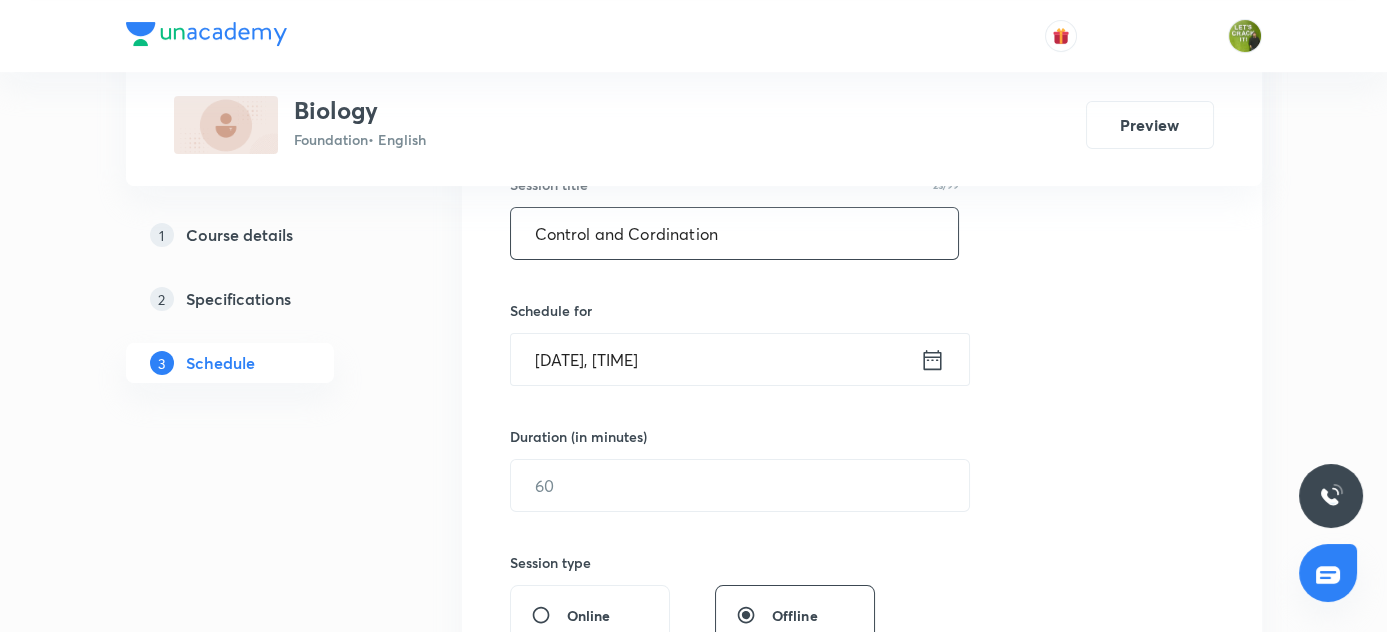 type on "Control and Cordination" 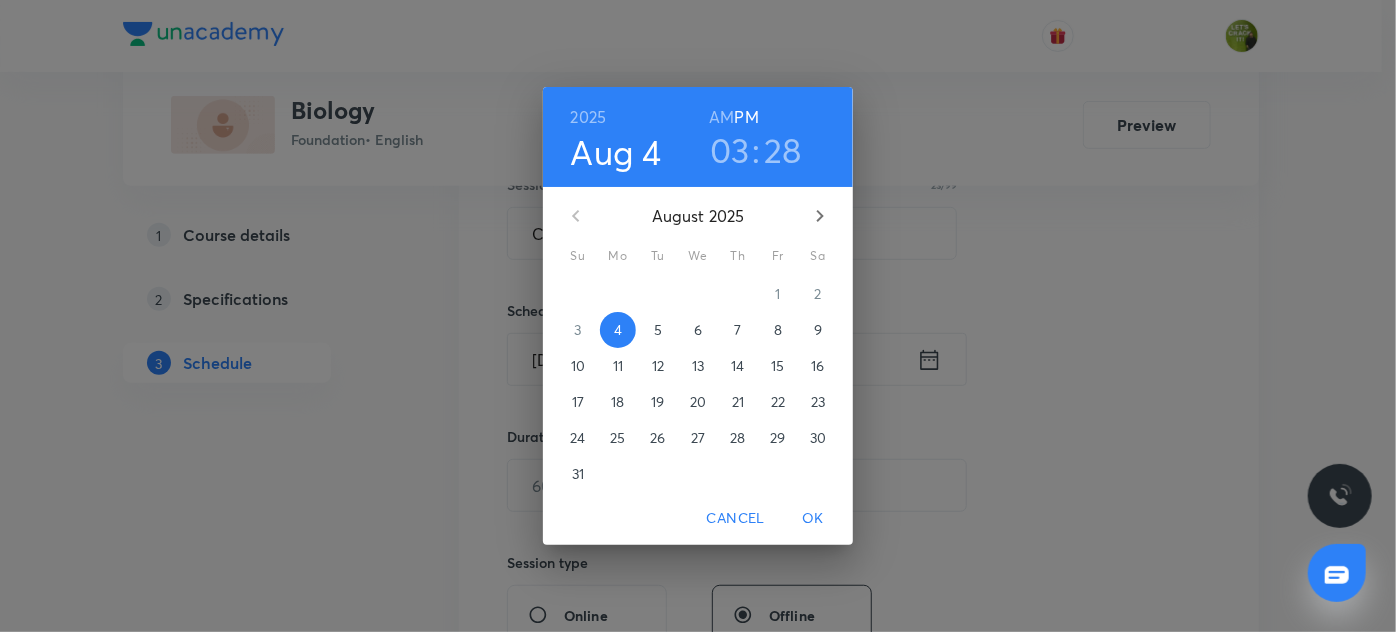 click on "03" at bounding box center [730, 150] 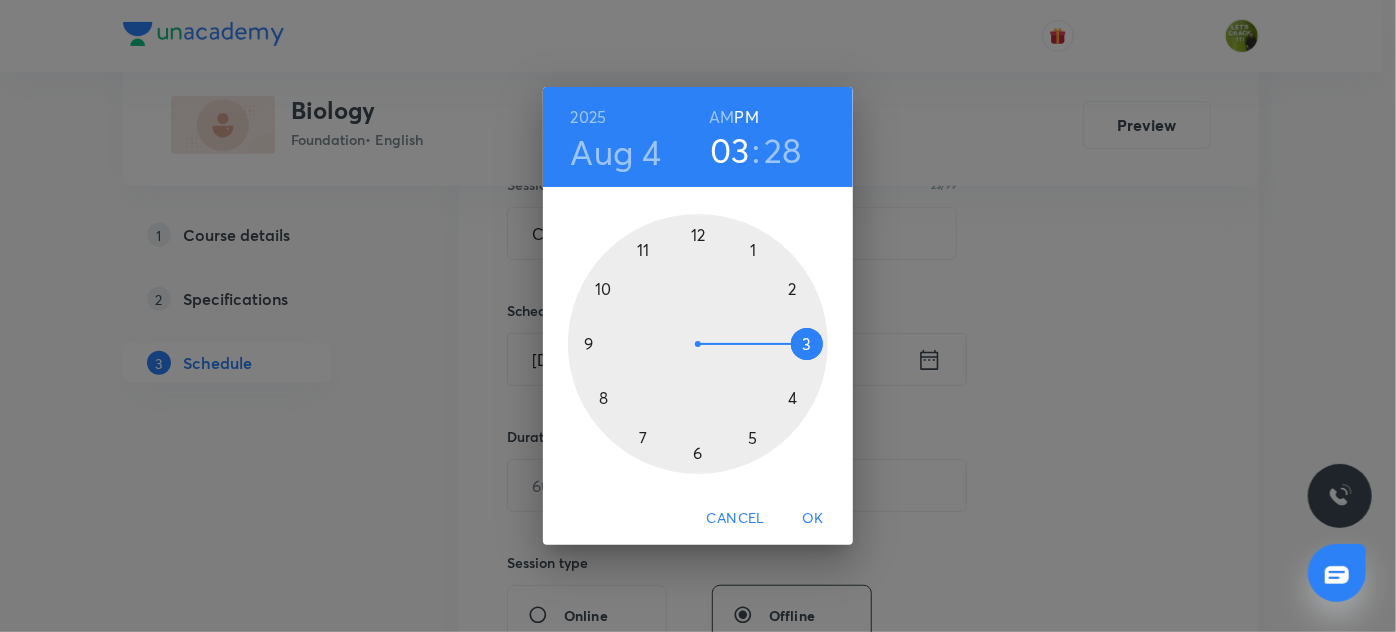 click at bounding box center [698, 344] 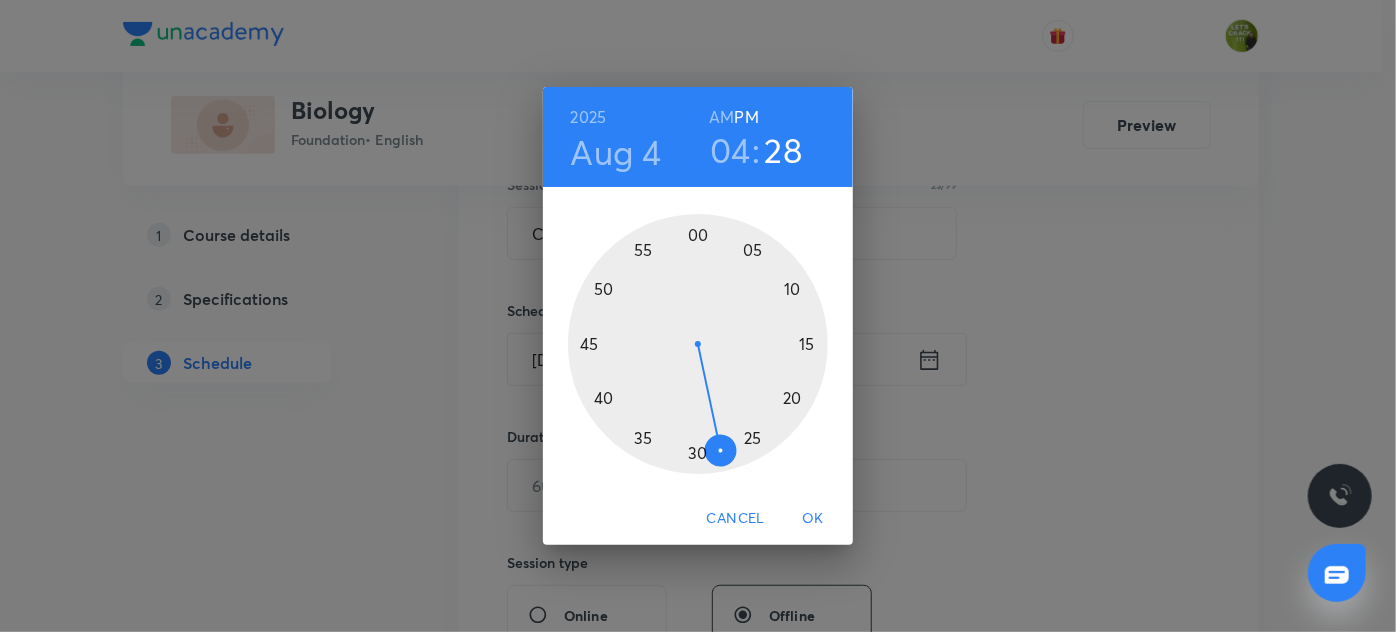 click at bounding box center (698, 344) 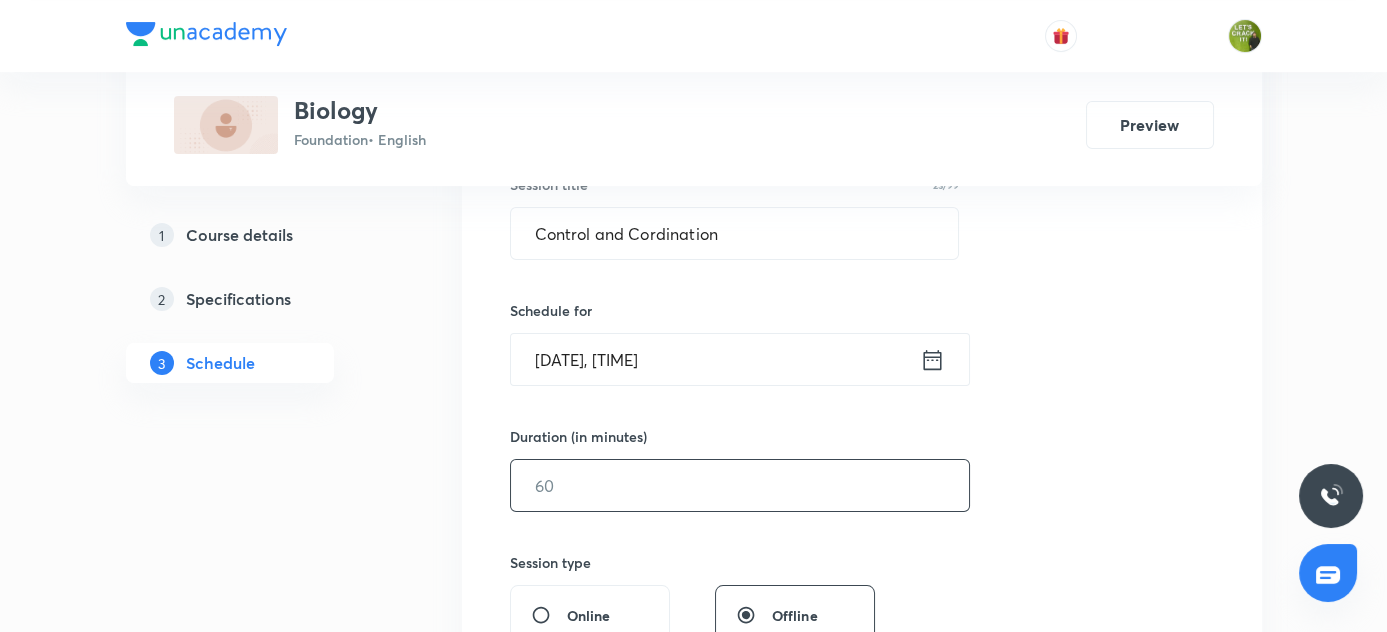 click at bounding box center (740, 485) 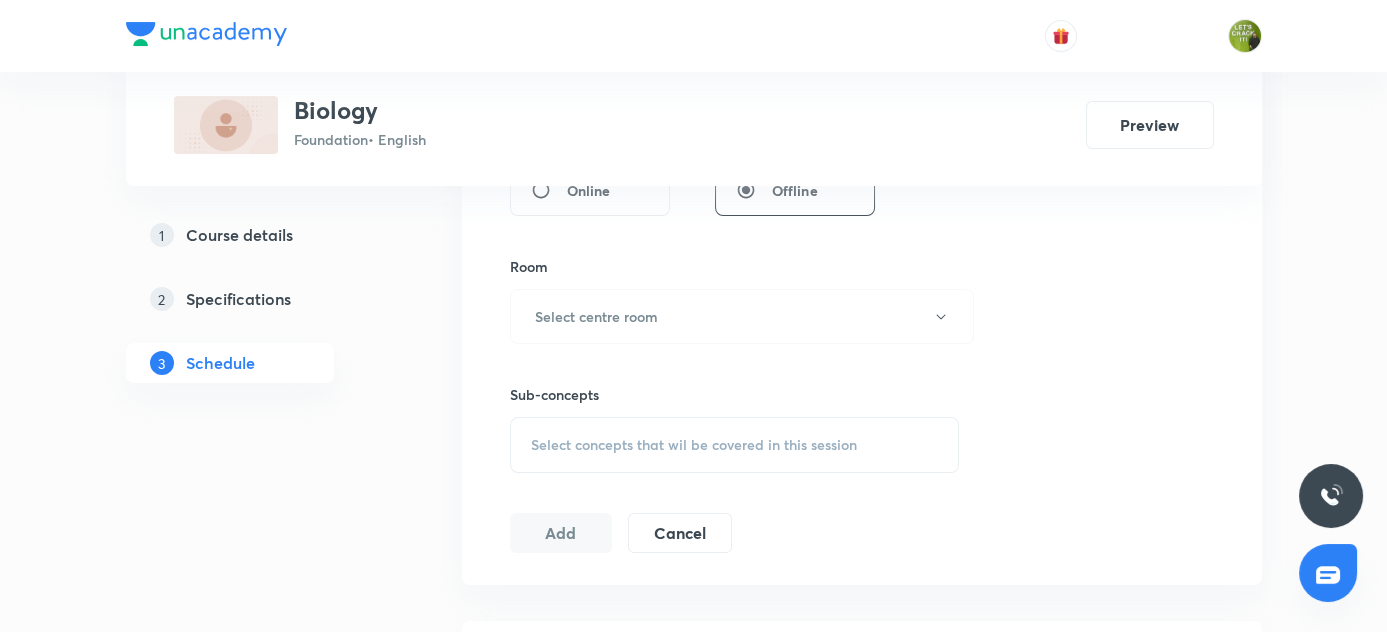 scroll, scrollTop: 848, scrollLeft: 0, axis: vertical 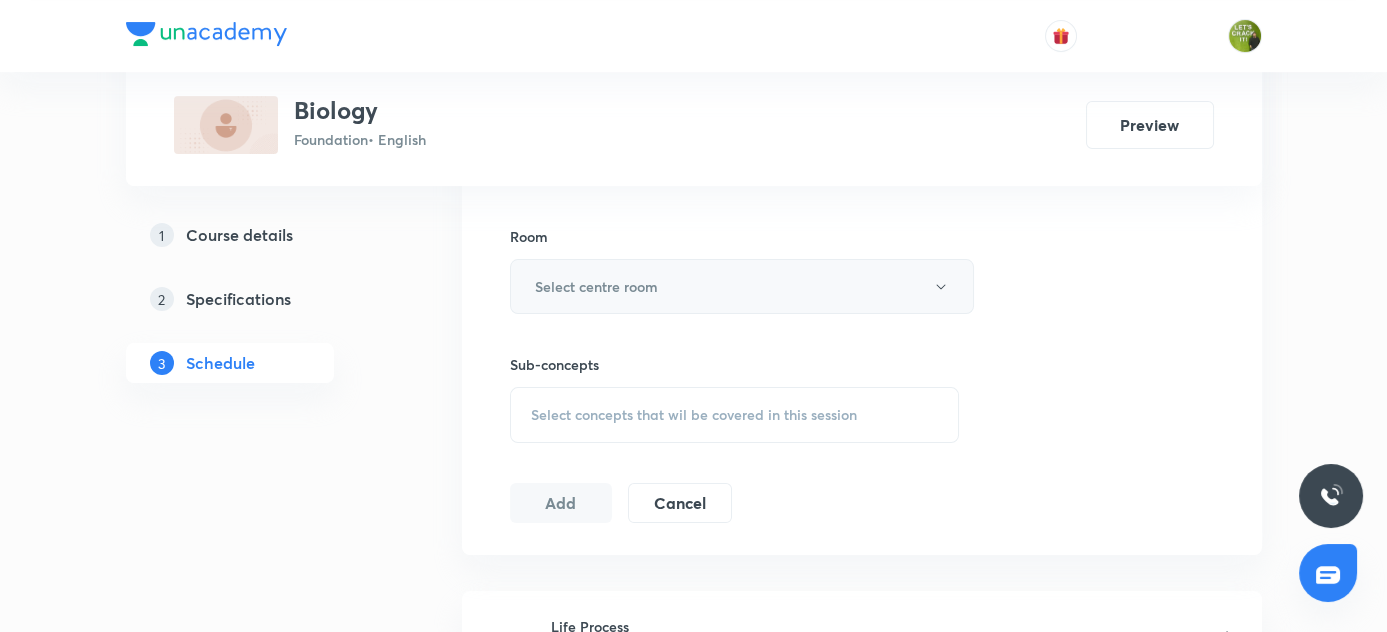 type on "60" 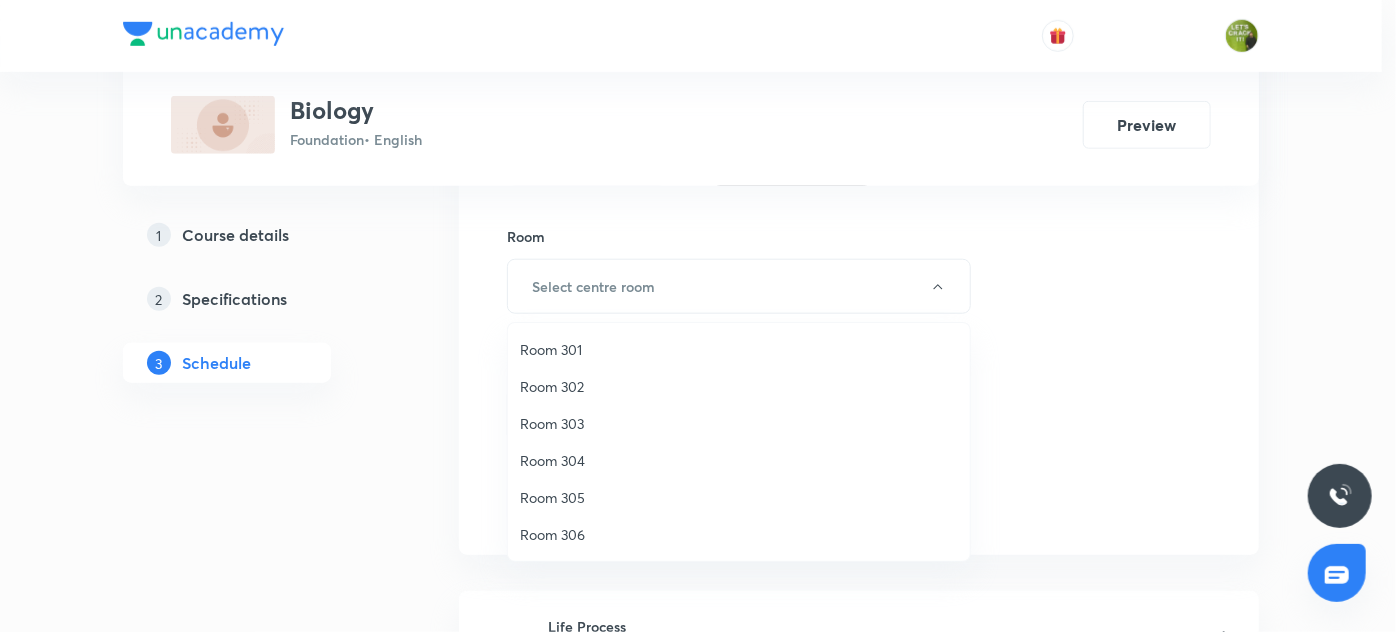 click on "Room 306" at bounding box center [739, 534] 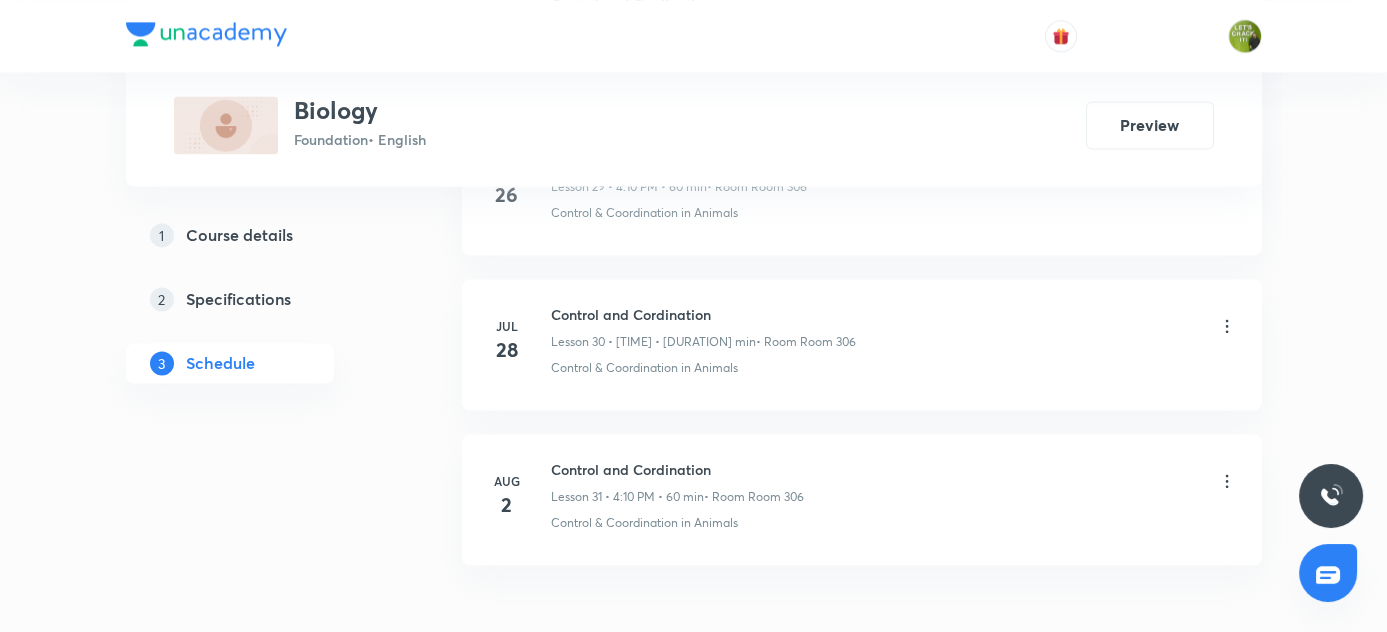 scroll, scrollTop: 5757, scrollLeft: 0, axis: vertical 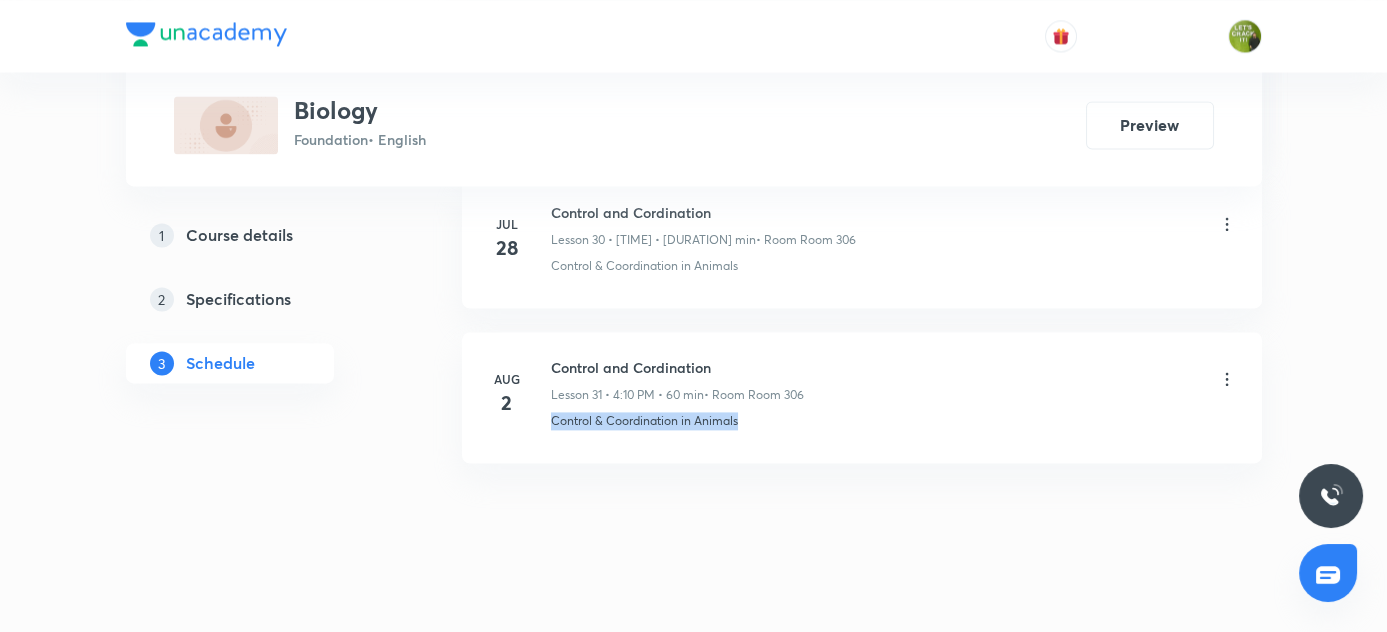 drag, startPoint x: 552, startPoint y: 399, endPoint x: 758, endPoint y: 397, distance: 206.0097 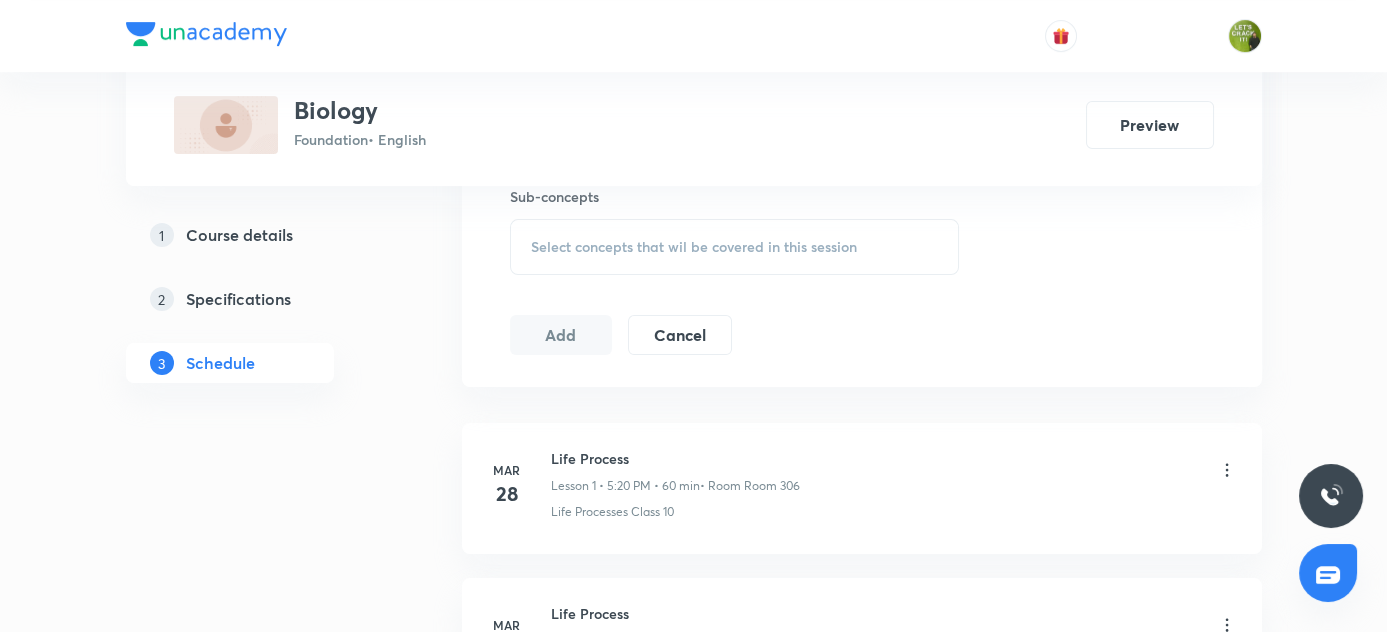scroll, scrollTop: 938, scrollLeft: 0, axis: vertical 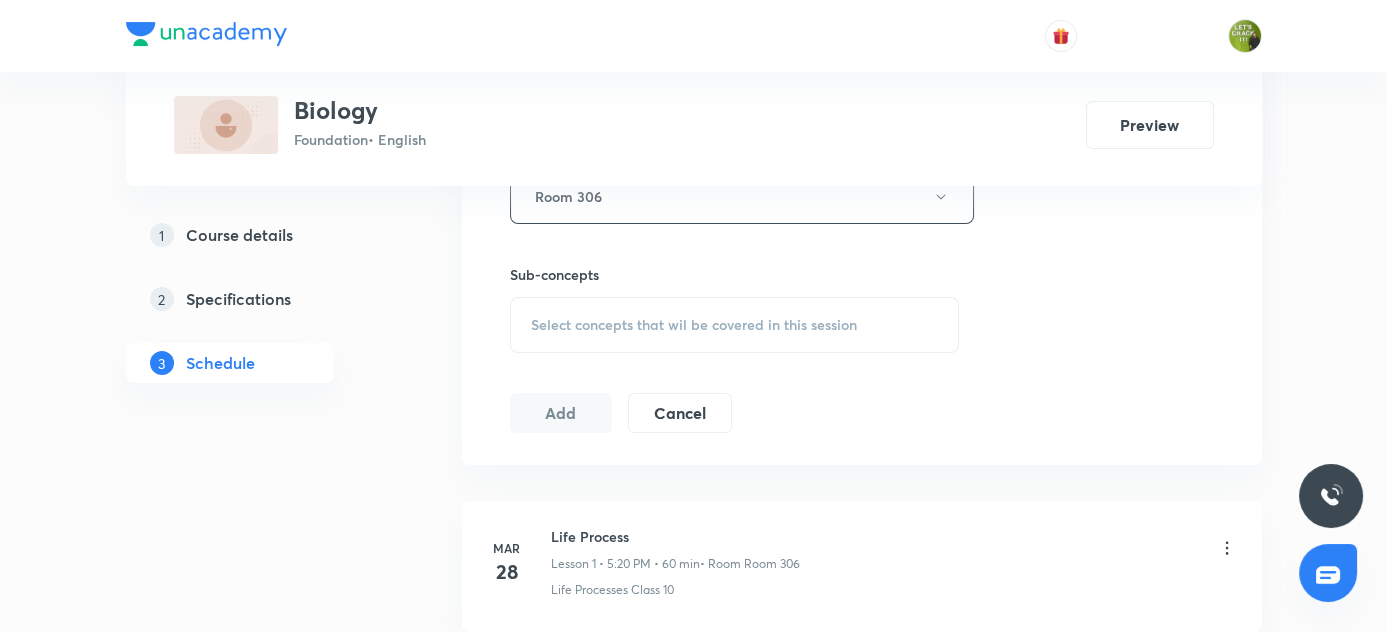 click on "Select concepts that wil be covered in this session" at bounding box center (694, 325) 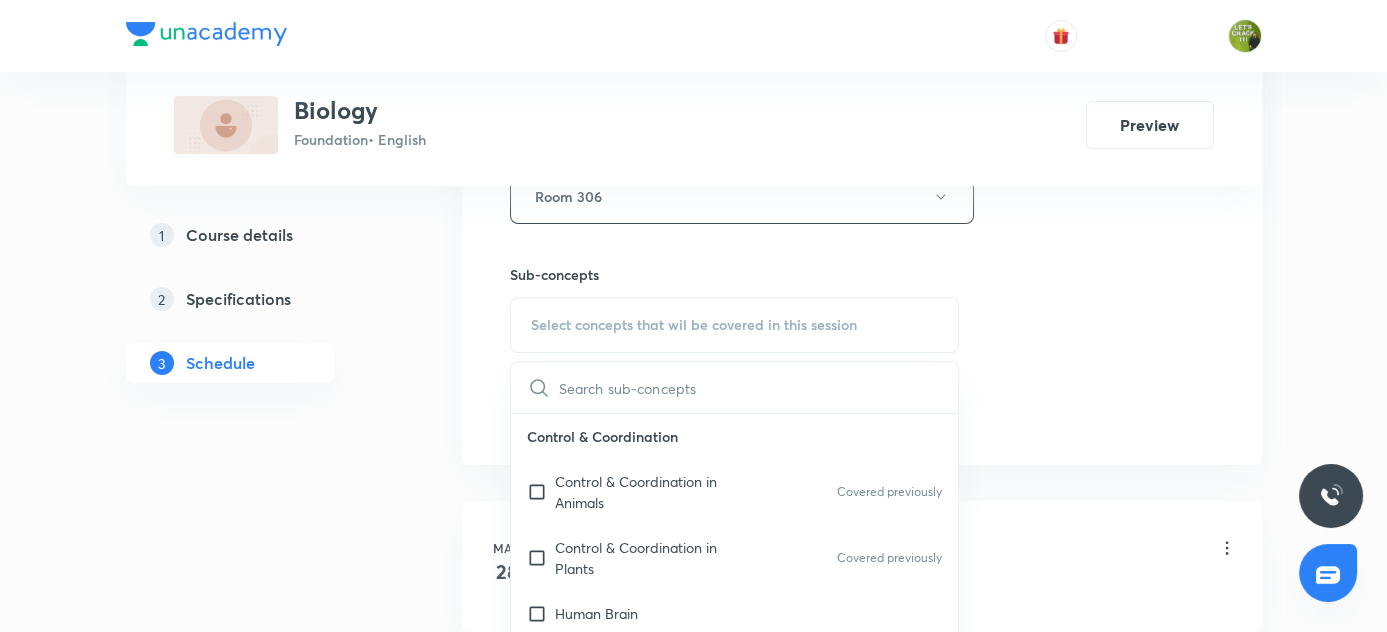 click at bounding box center (759, 387) 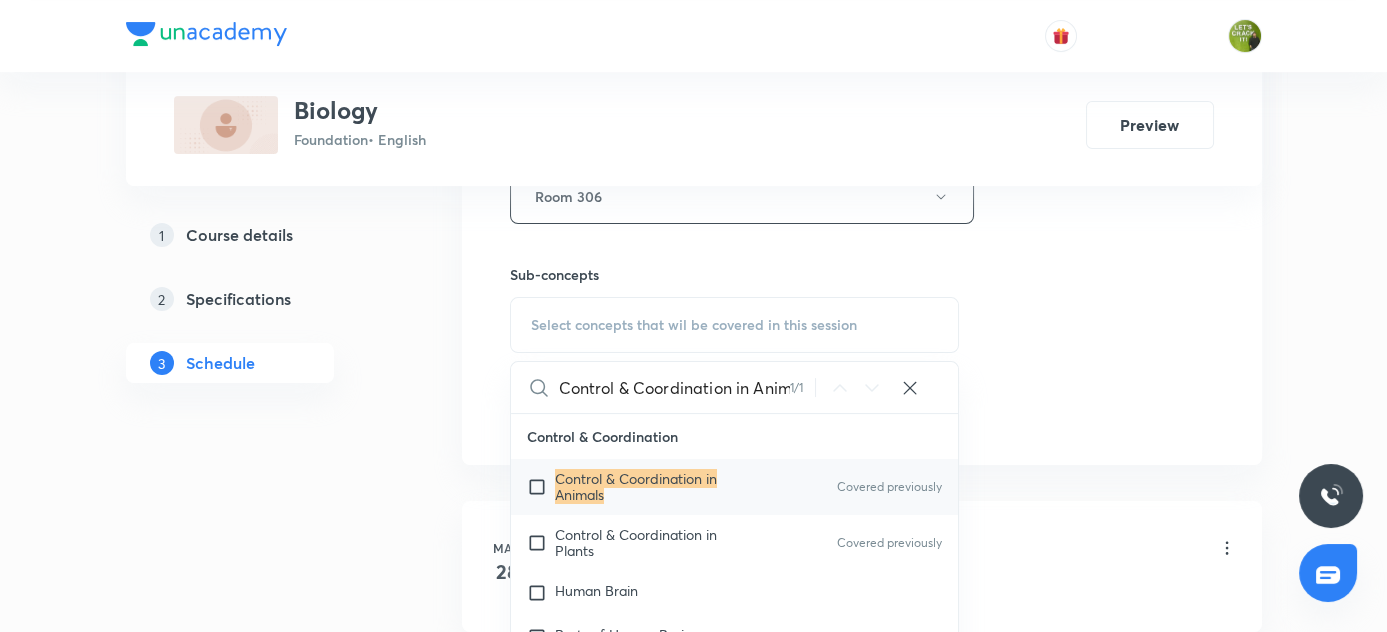 scroll, scrollTop: 0, scrollLeft: 24, axis: horizontal 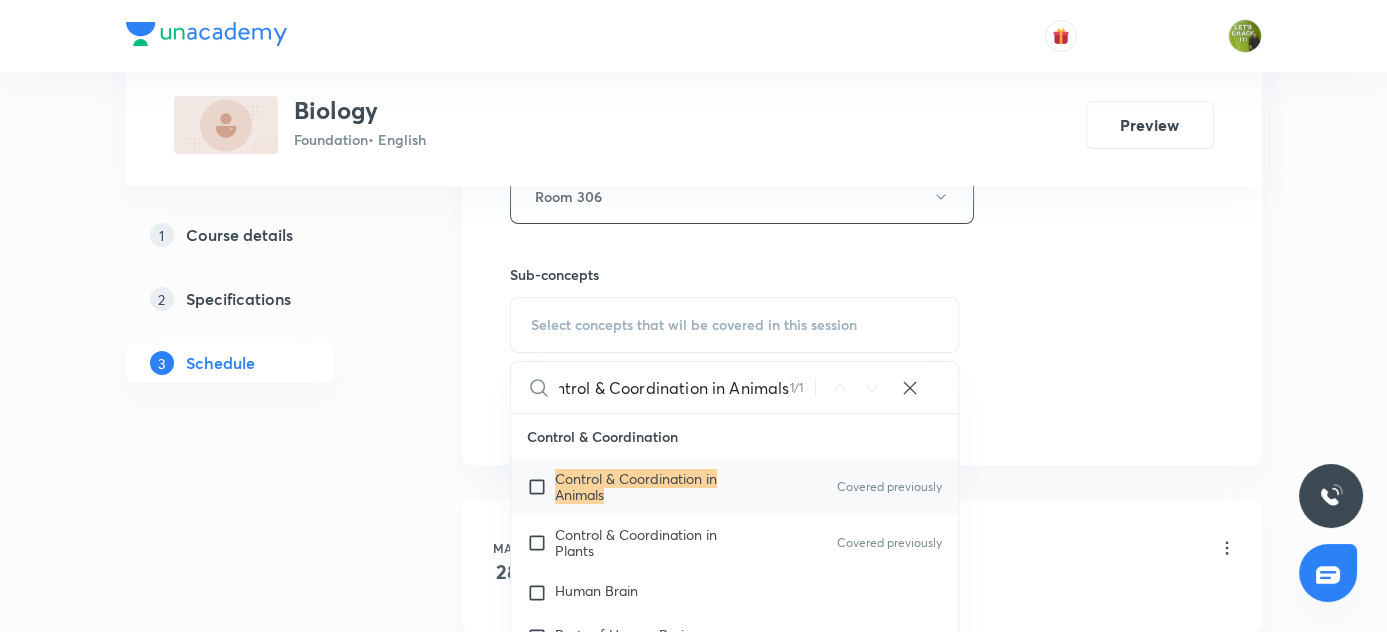 type on "Control & Coordination in Animals" 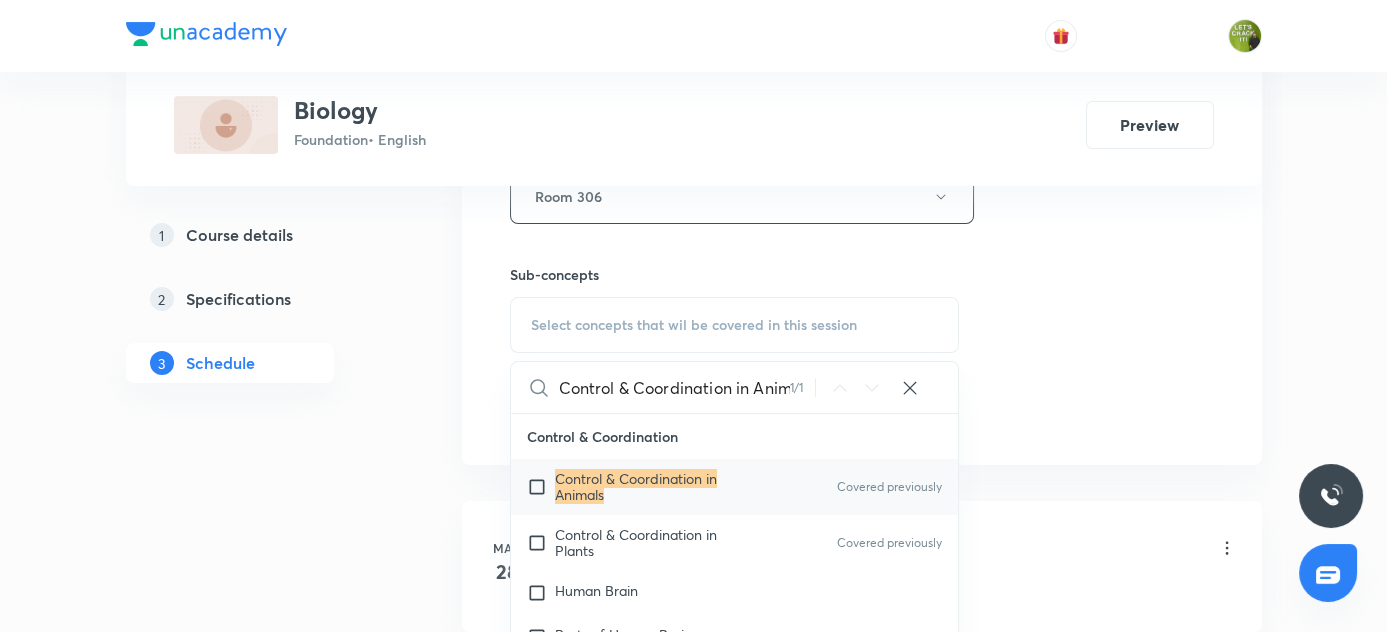 click at bounding box center (541, 487) 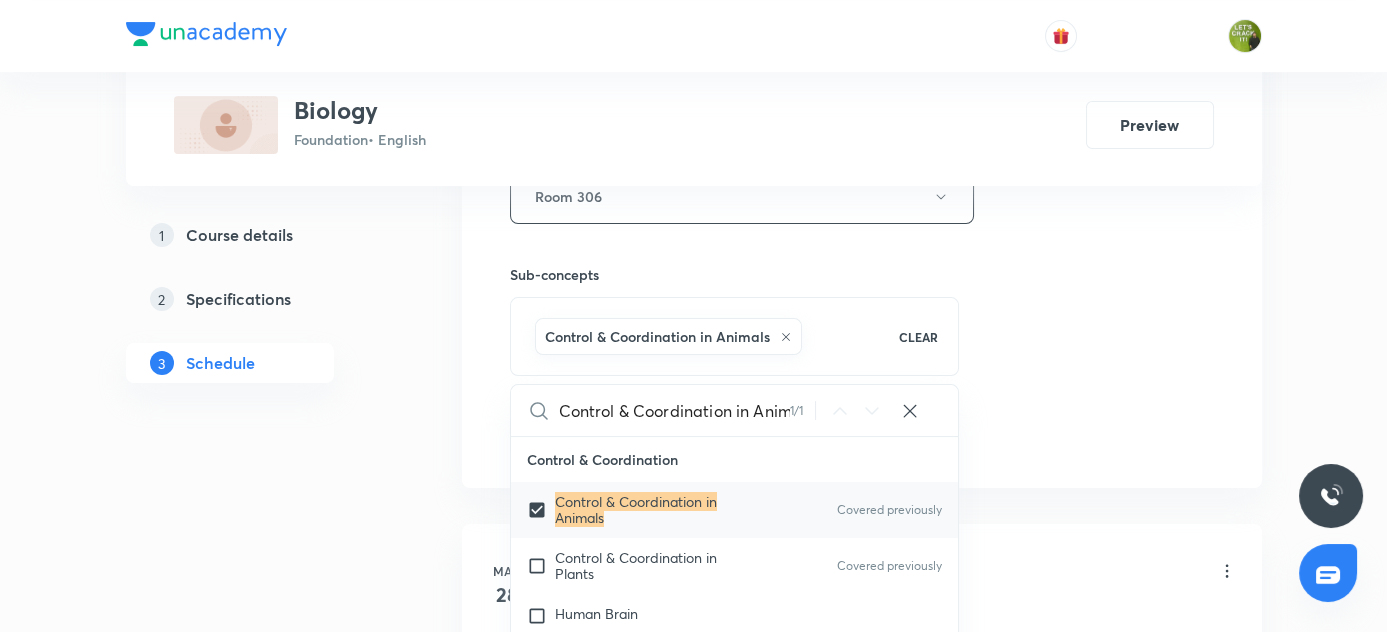click on "Plus Courses Biology Foundation  • English Preview 1 Course details 2 Specifications 3 Schedule Schedule 31  classes Session  32 Live class Session title 23/99 Control and Cordination ​ Schedule for Aug 4, 2025, 4:10 PM ​ Duration (in minutes) 60 ​   Session type Online Offline Room Room 306 Sub-concepts Control & Coordination in Animals CLEAR Control & Coordination in Animals 1 / 1 ​ Control & Coordination Control & Coordination in Animals Covered previously Control & Coordination in Plants Covered previously Human Brain Parts of Human Brain Functions of Human Brain Chemical Coordination of Hormones Reproduction Reproduction in Plants Reproduction in Animals Reproduction in Humans Sex Determination in Humans Heredity & Evolution Variations Hereditary Evolution Our Environment Waste Ecosystem Management of Natural Resources Natural Resource Plans Environment Friendly Decision Forest & Wild Life Water Use Coal & Petroleum Life Processes Introduction Nutrition Respiration Transportation Excretion ECG" at bounding box center [694, 2315] 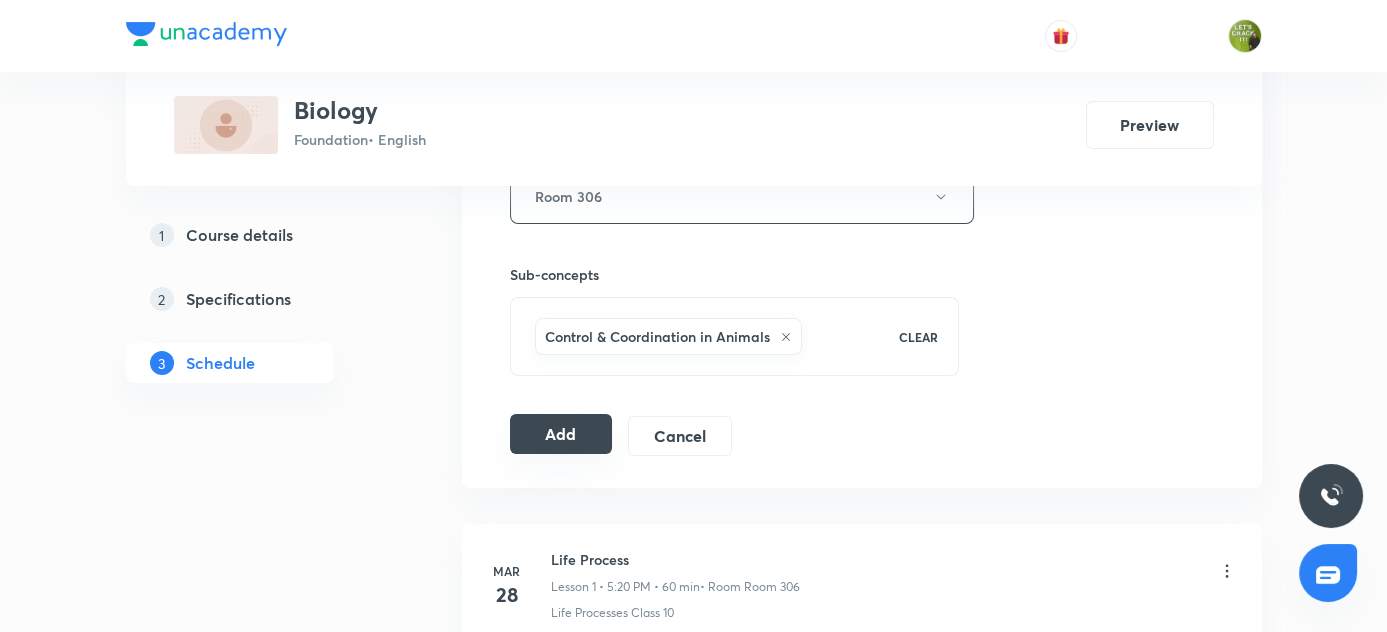 click on "Add" at bounding box center (561, 434) 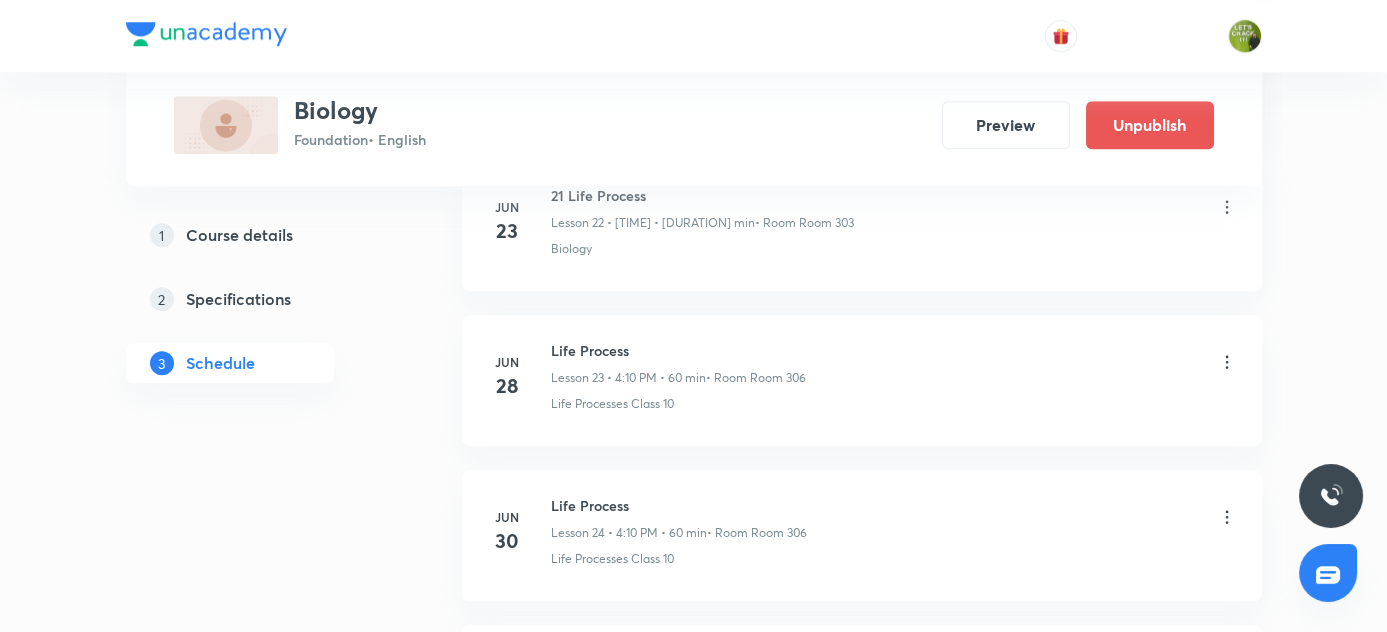 scroll, scrollTop: 4994, scrollLeft: 0, axis: vertical 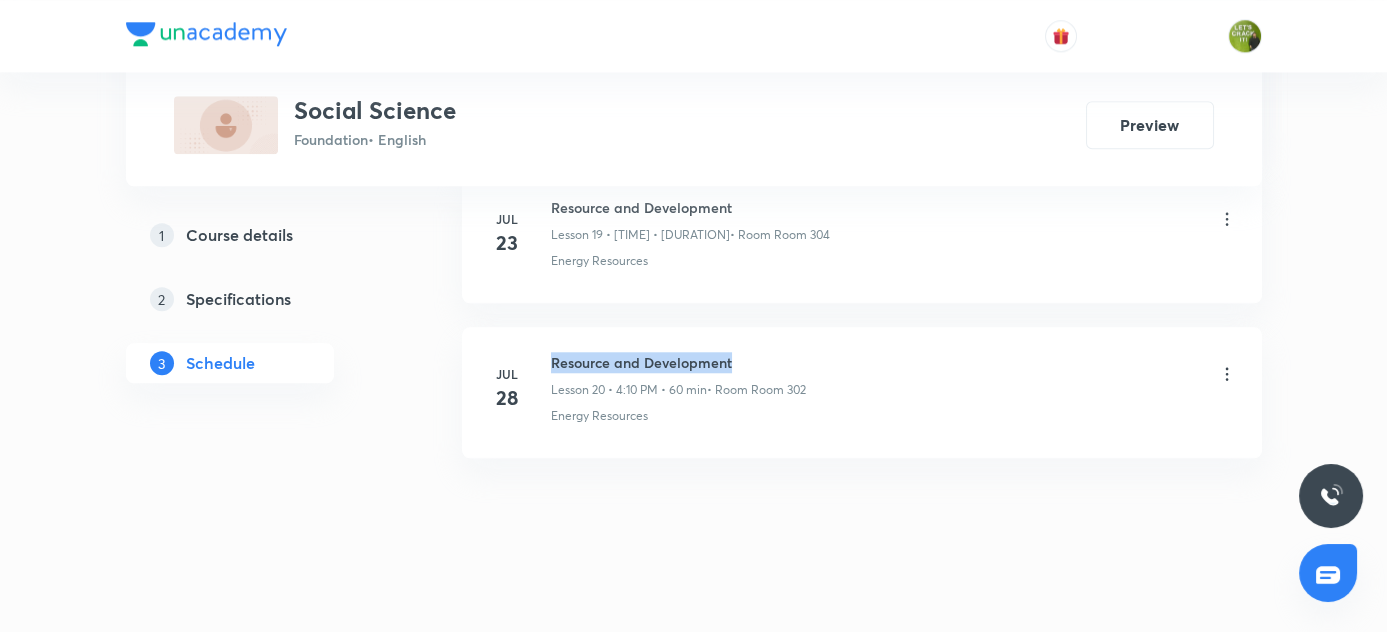 drag, startPoint x: 551, startPoint y: 344, endPoint x: 780, endPoint y: 347, distance: 229.01965 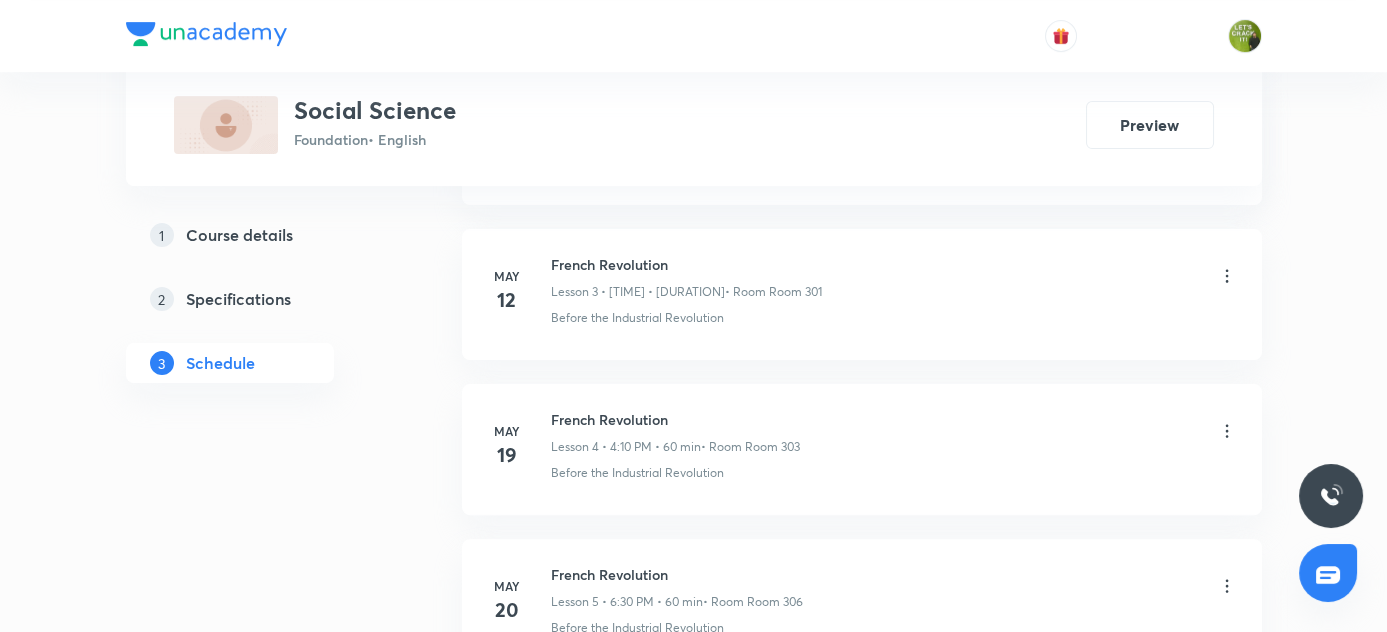 scroll, scrollTop: 1292, scrollLeft: 0, axis: vertical 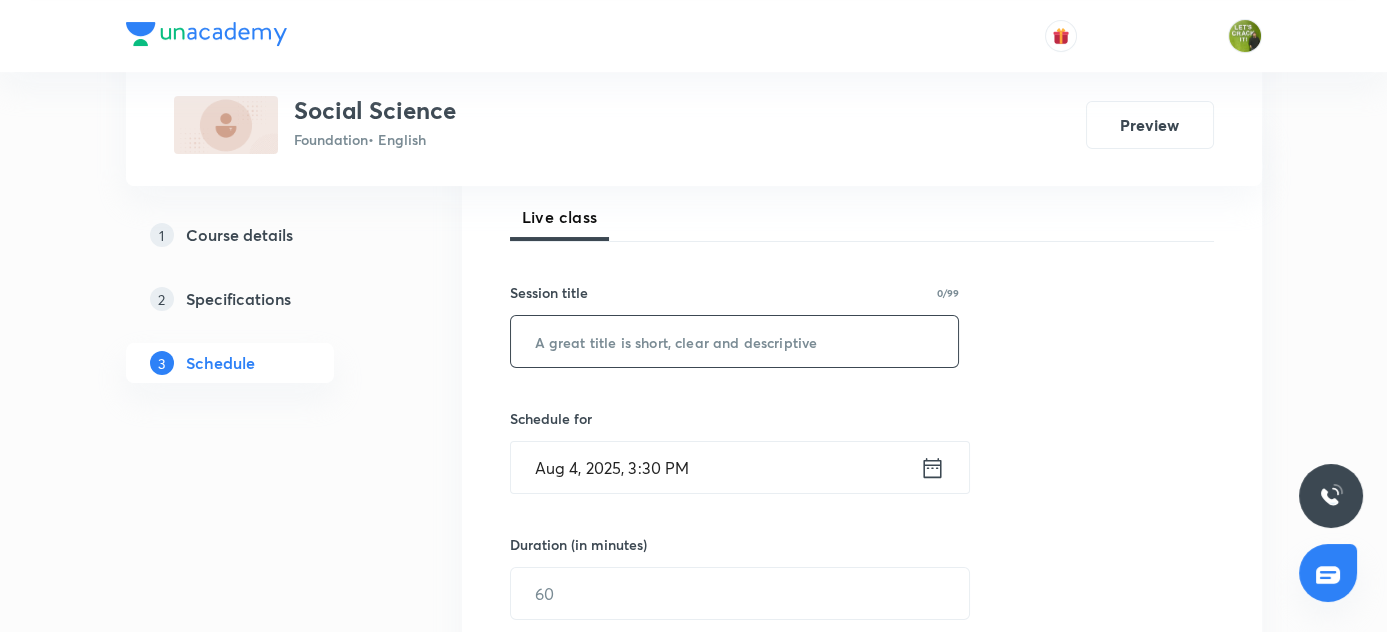 click at bounding box center (735, 341) 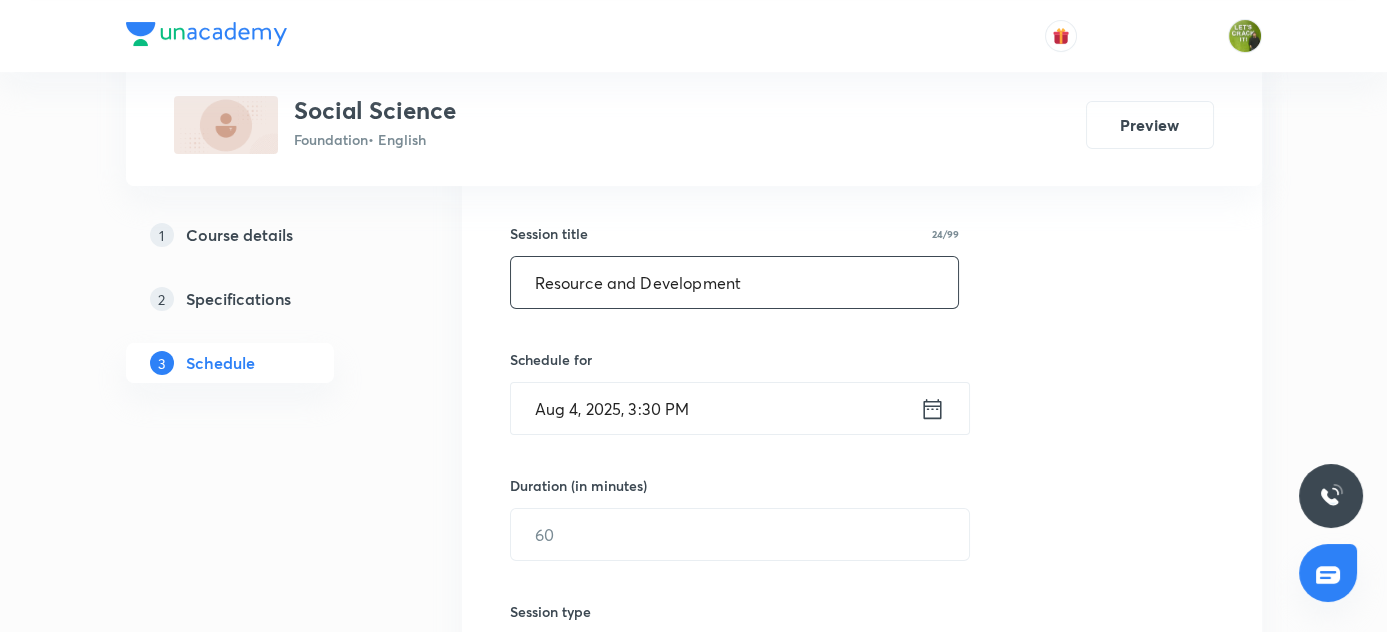scroll, scrollTop: 376, scrollLeft: 0, axis: vertical 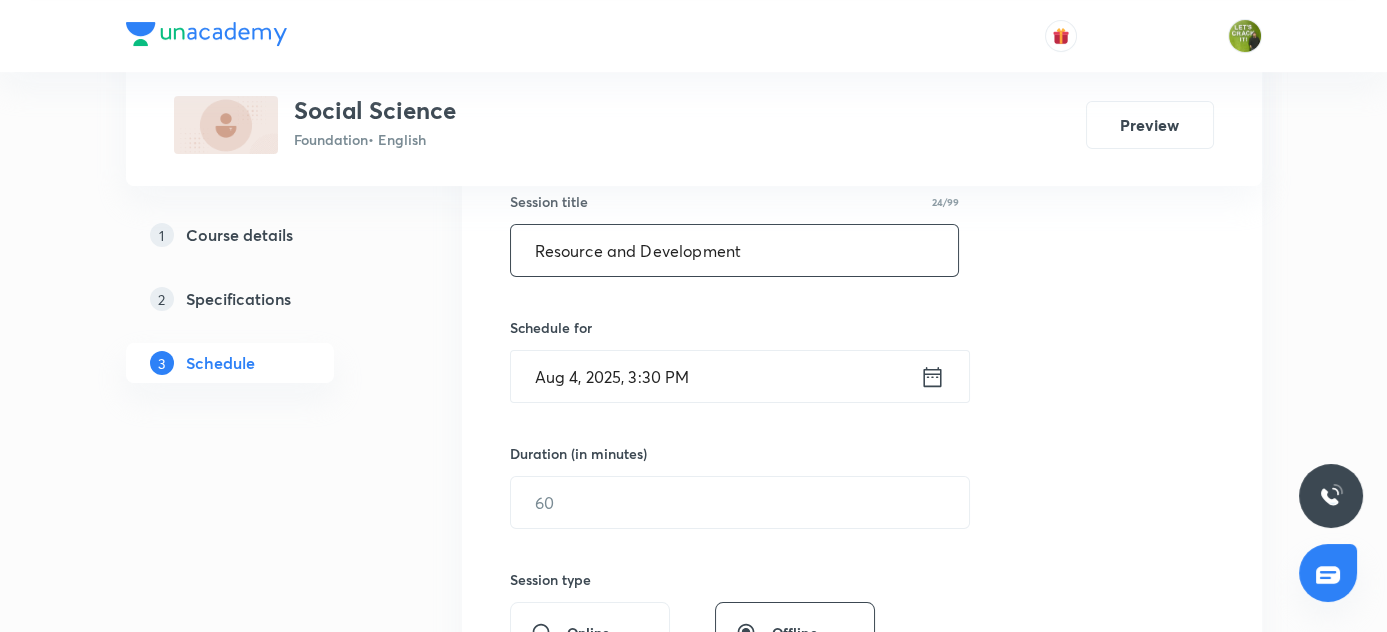 type on "Resource and Development" 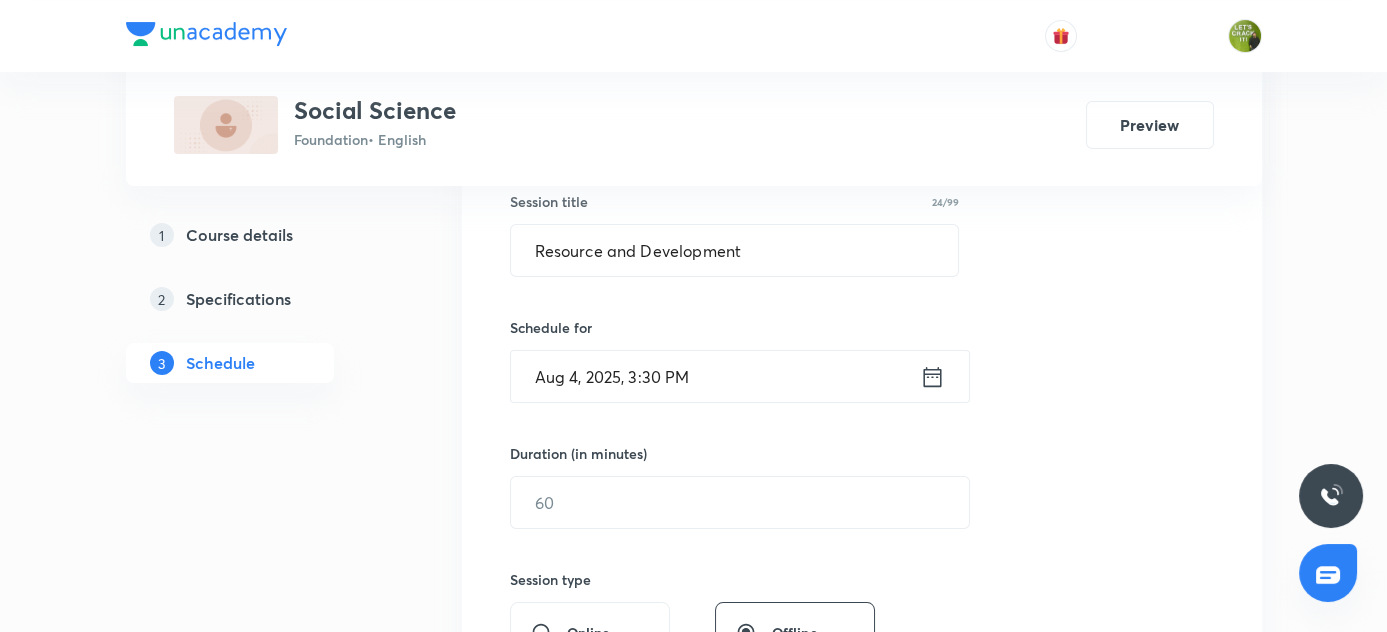 click 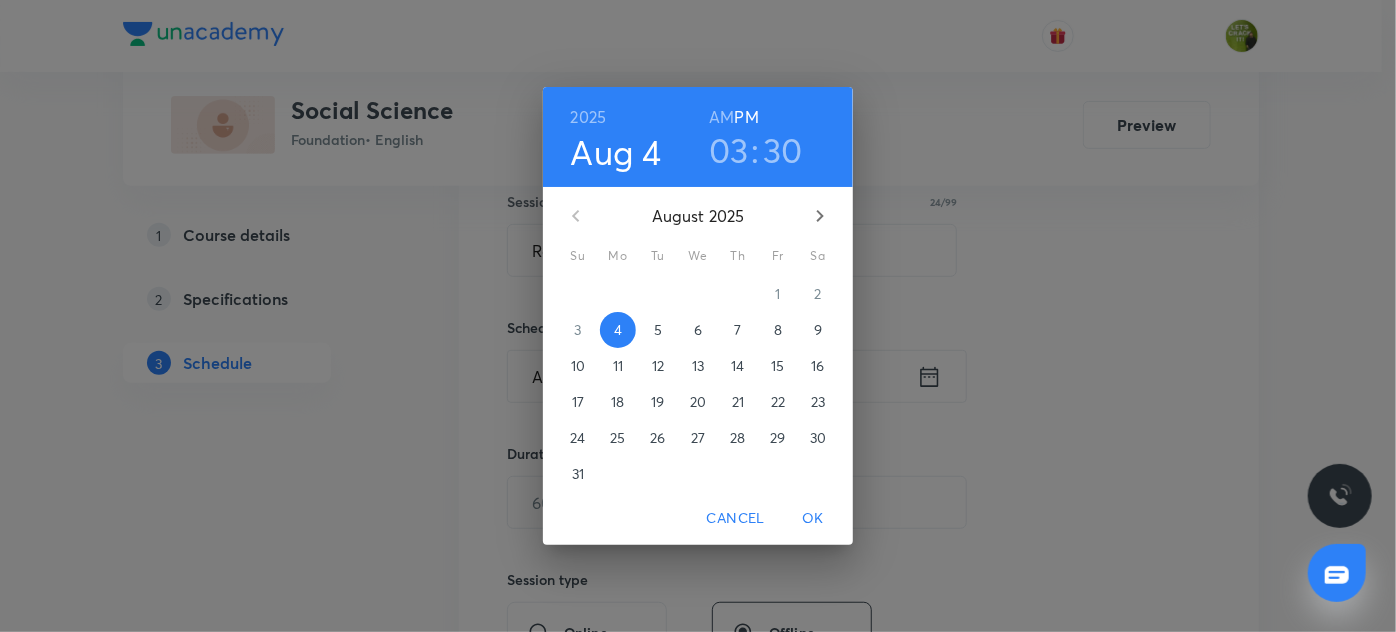 click on "03" at bounding box center [729, 150] 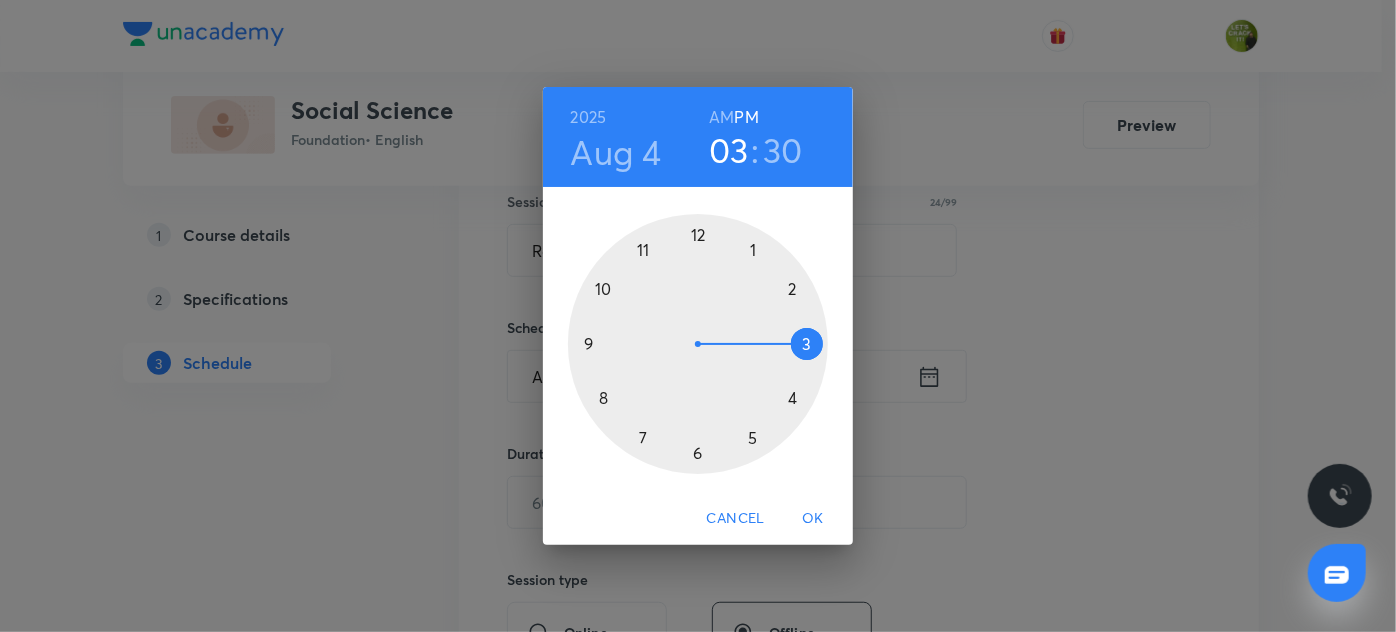 click at bounding box center (698, 344) 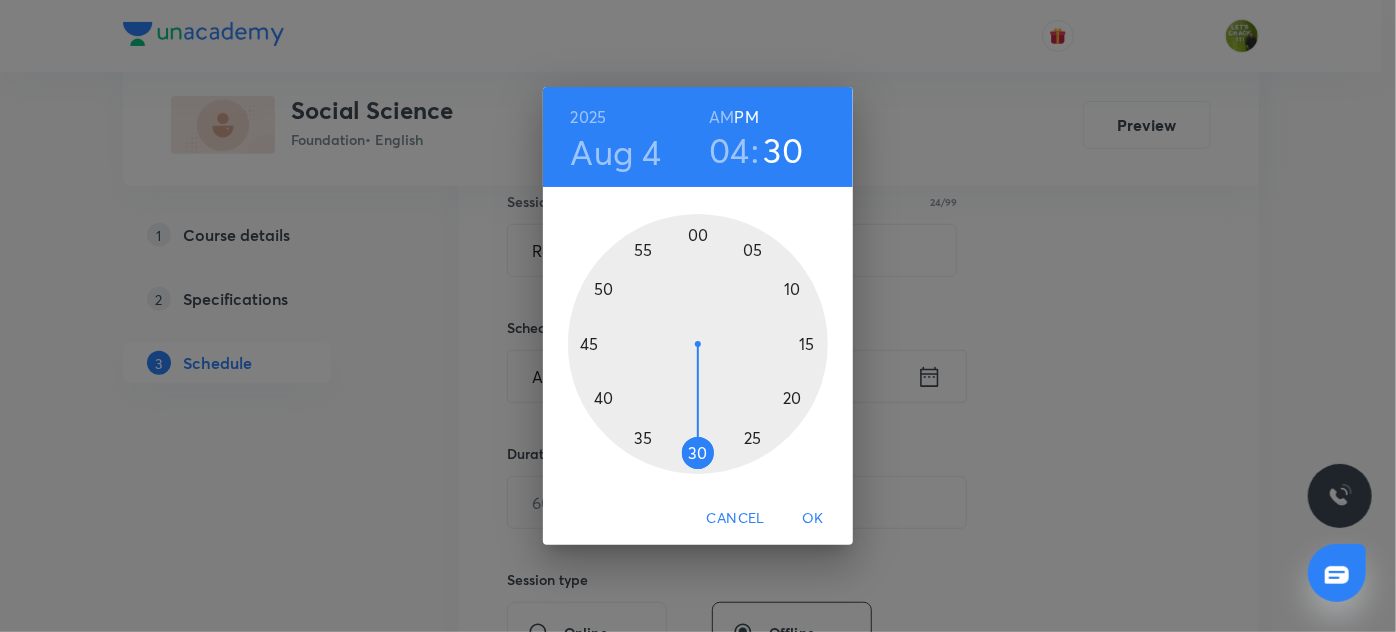 click at bounding box center (698, 344) 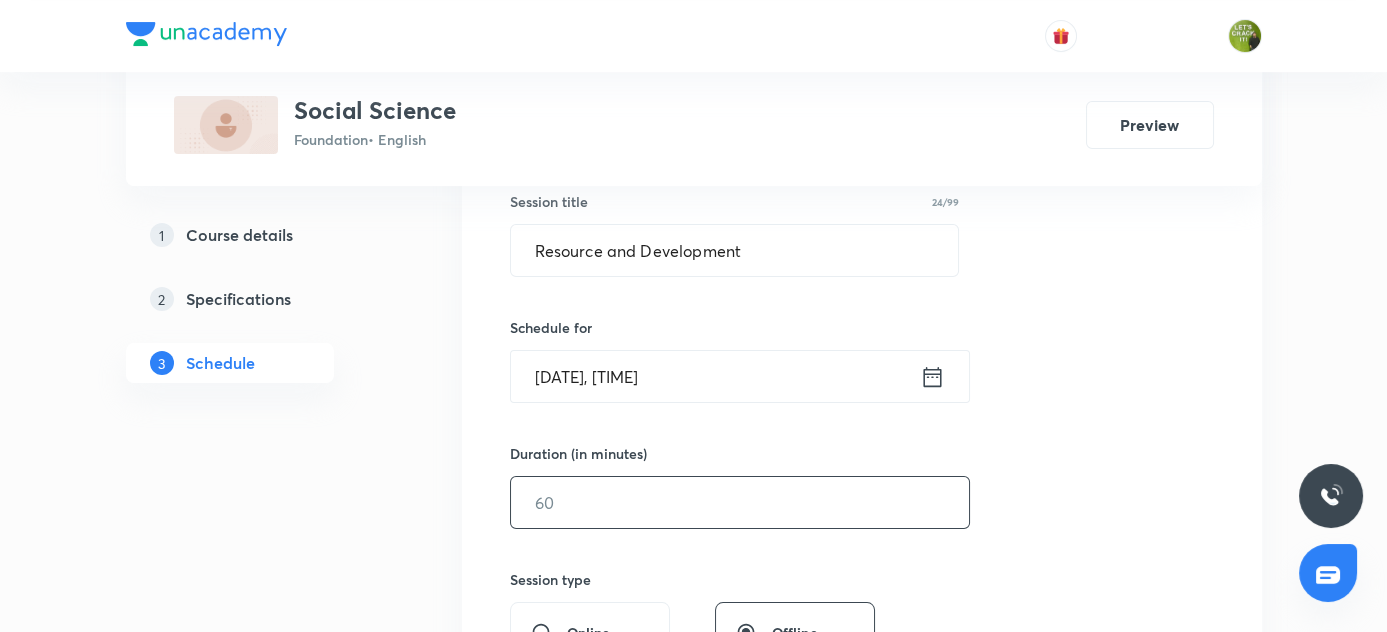 click at bounding box center (740, 502) 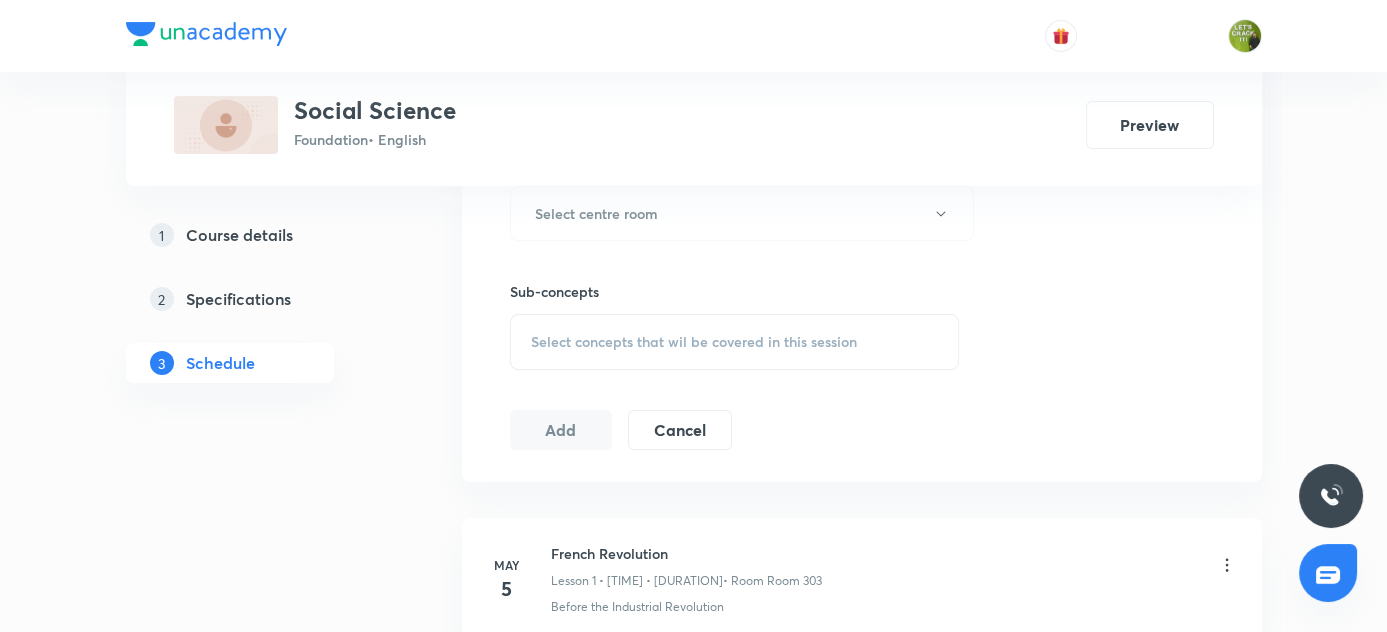scroll, scrollTop: 830, scrollLeft: 0, axis: vertical 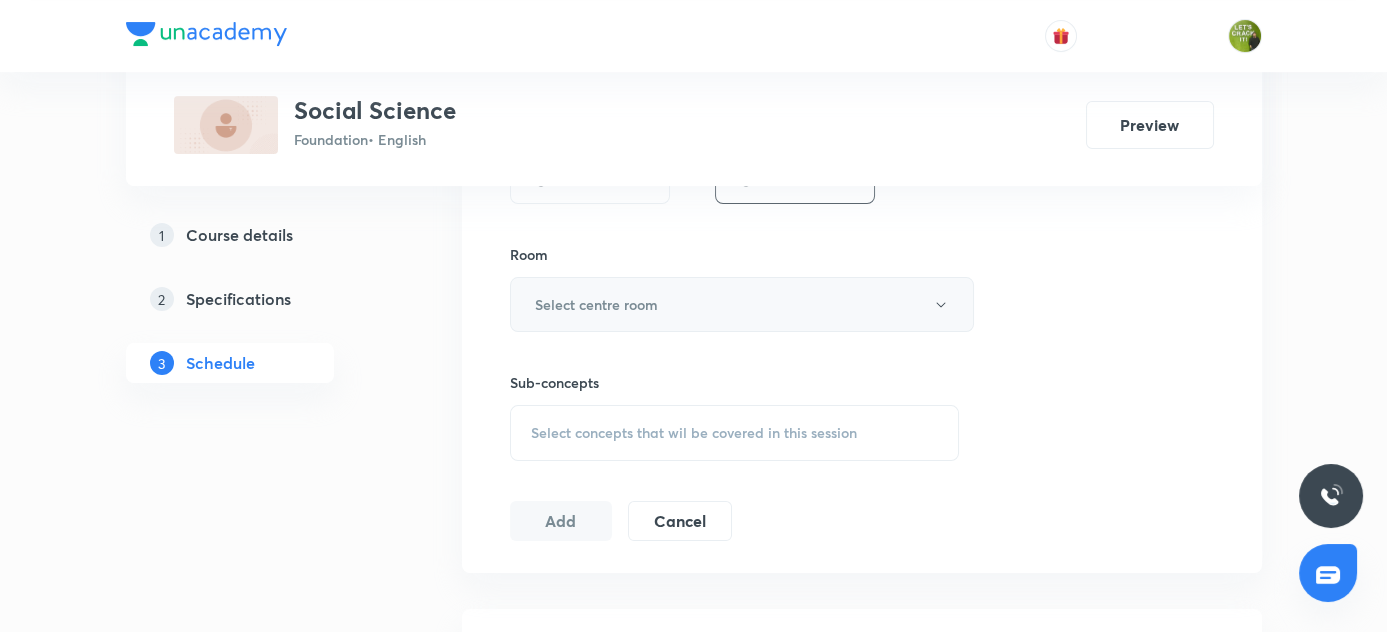 type on "60" 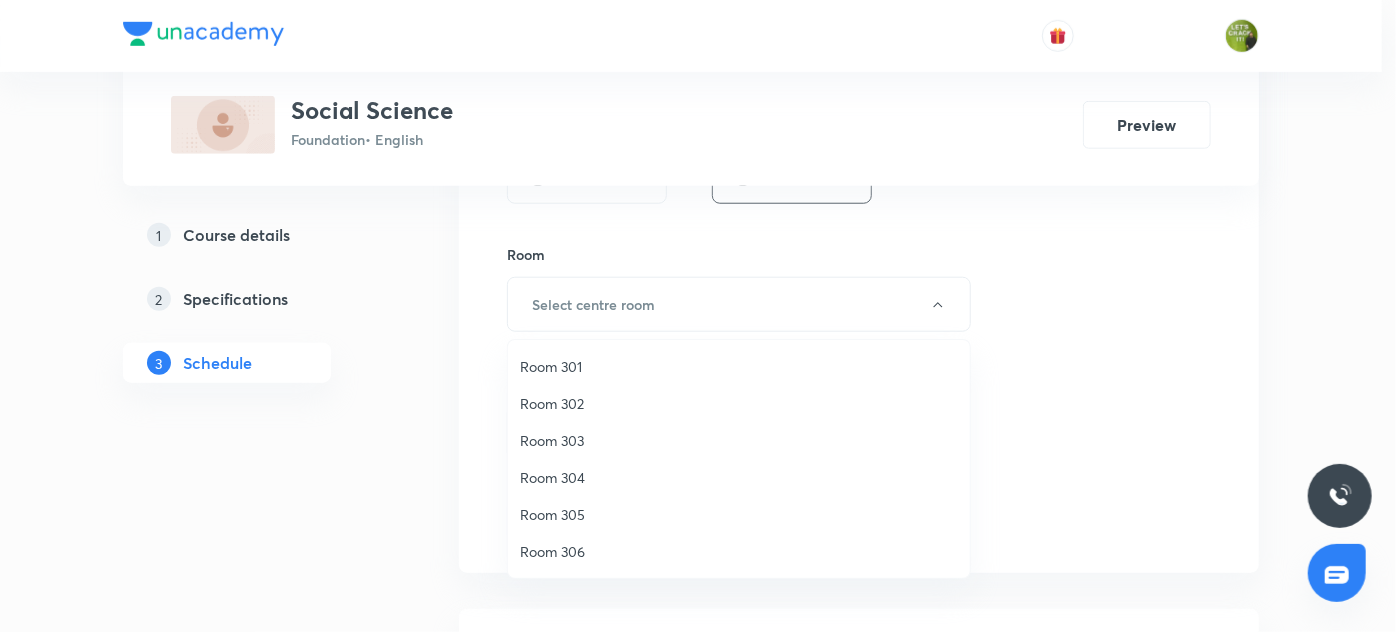 click on "Room 301" at bounding box center (739, 366) 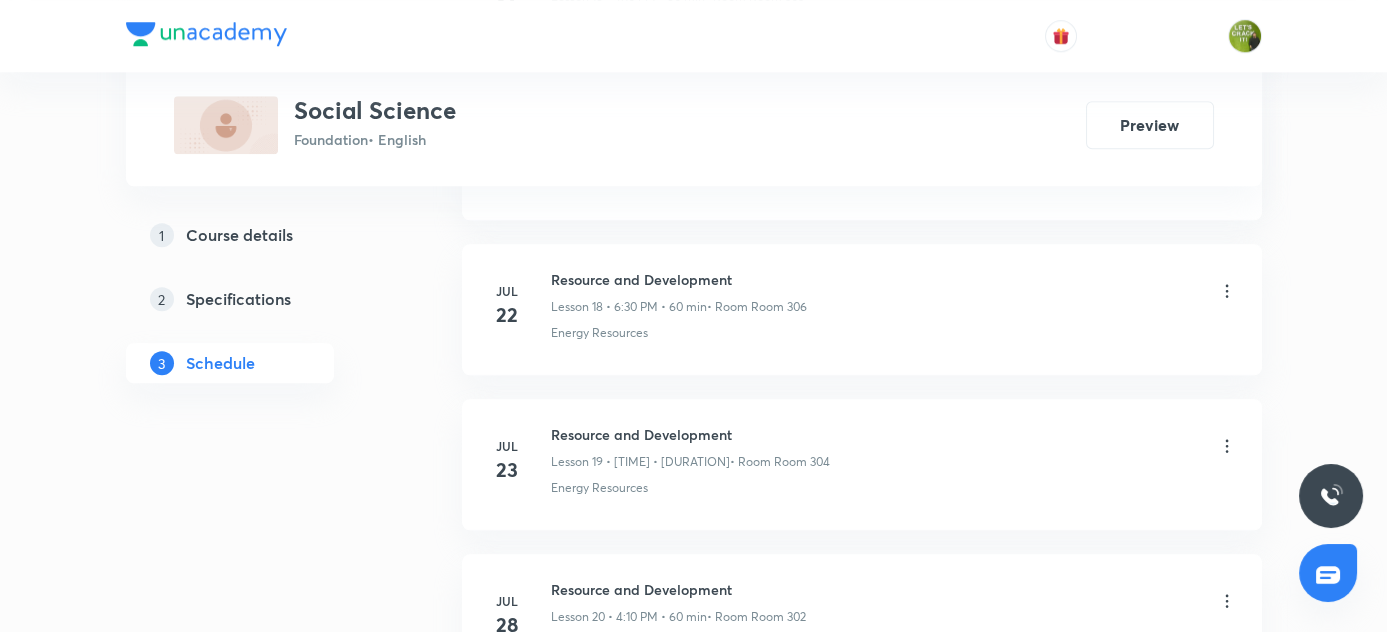 scroll, scrollTop: 4057, scrollLeft: 0, axis: vertical 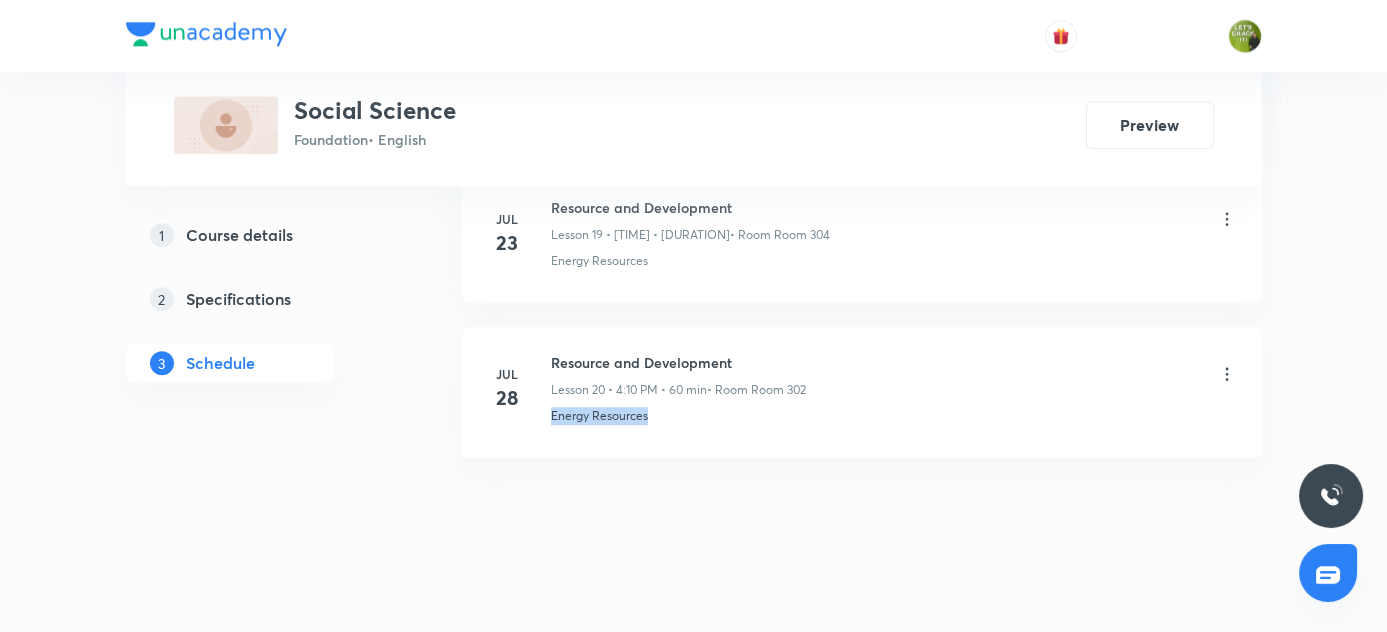 drag, startPoint x: 551, startPoint y: 399, endPoint x: 677, endPoint y: 407, distance: 126.253716 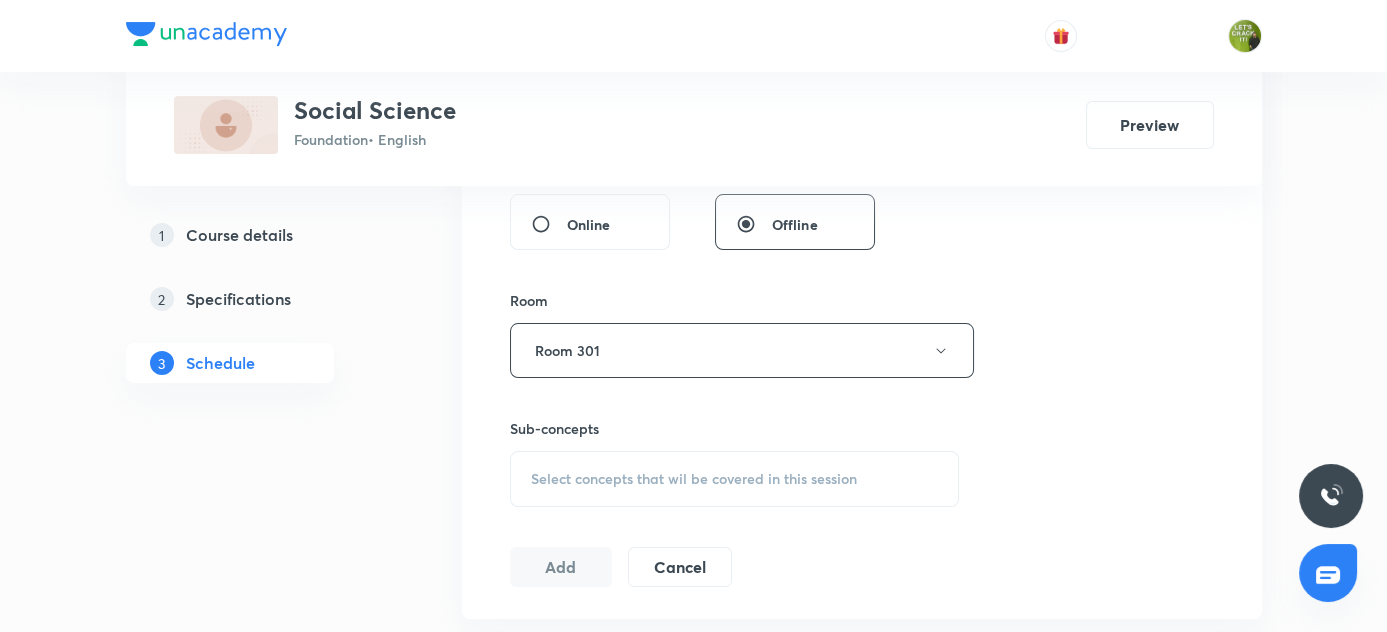 scroll, scrollTop: 966, scrollLeft: 0, axis: vertical 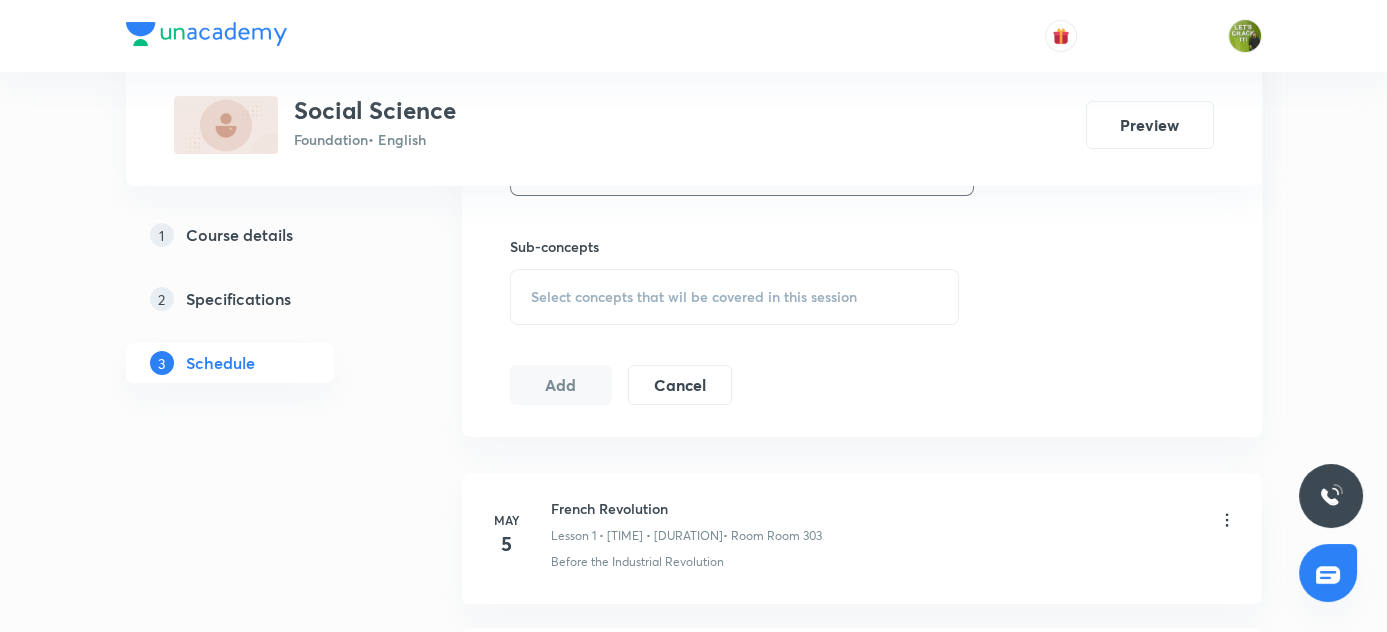 click on "Select concepts that wil be covered in this session" at bounding box center (694, 297) 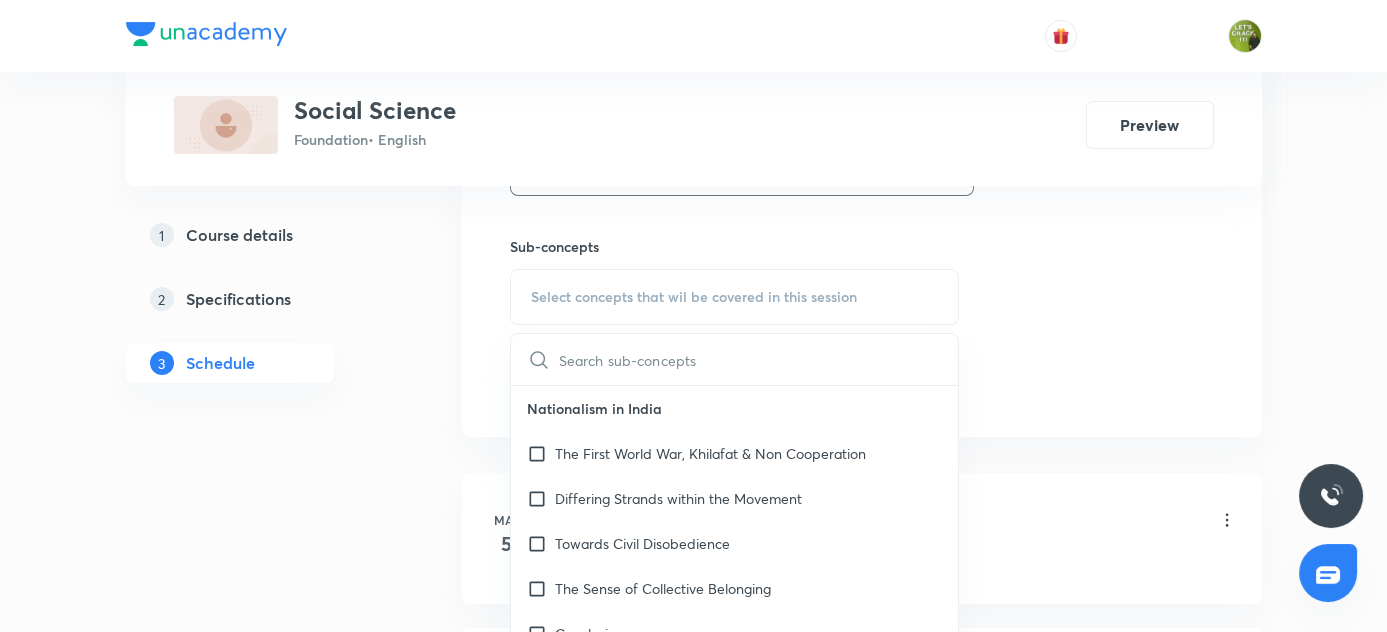click at bounding box center (759, 359) 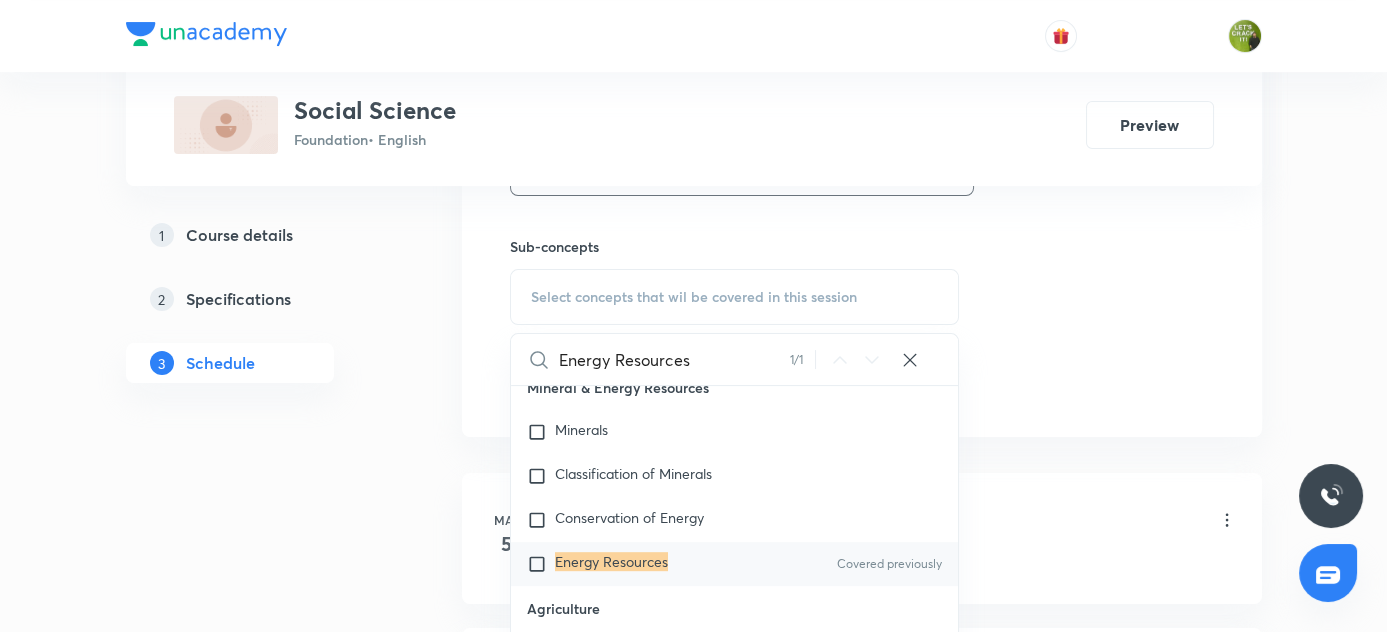 scroll, scrollTop: 2778, scrollLeft: 0, axis: vertical 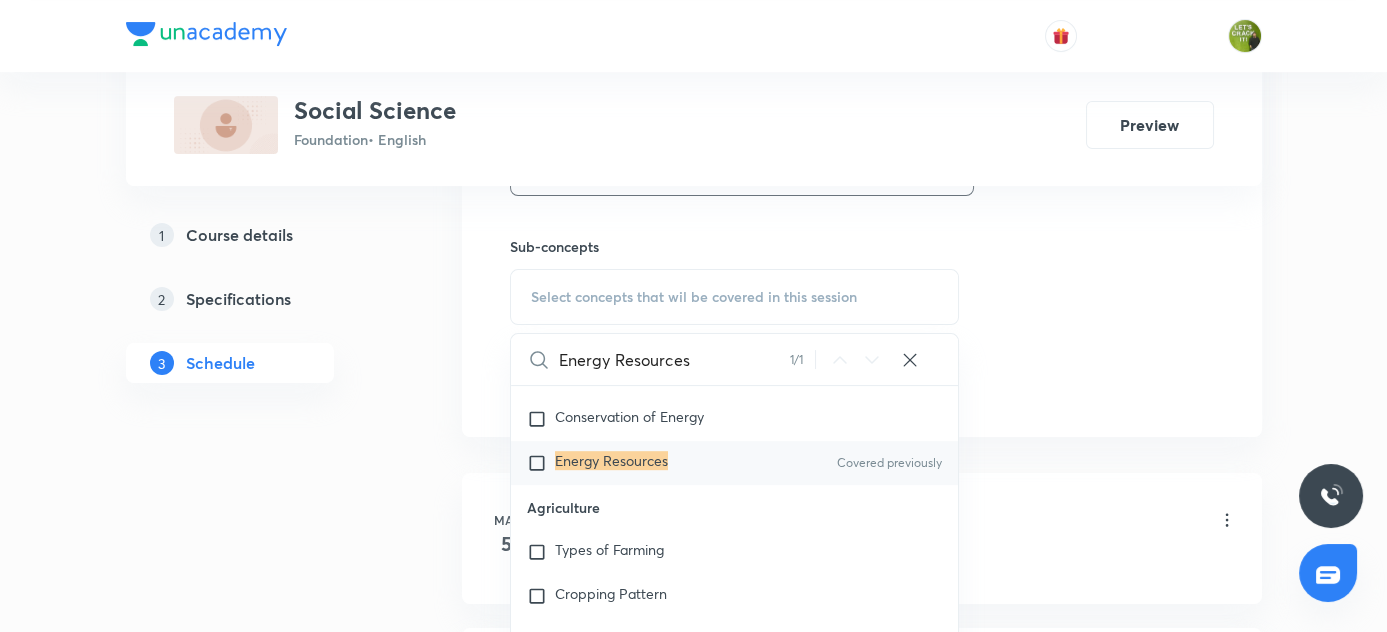 type on "Energy Resources" 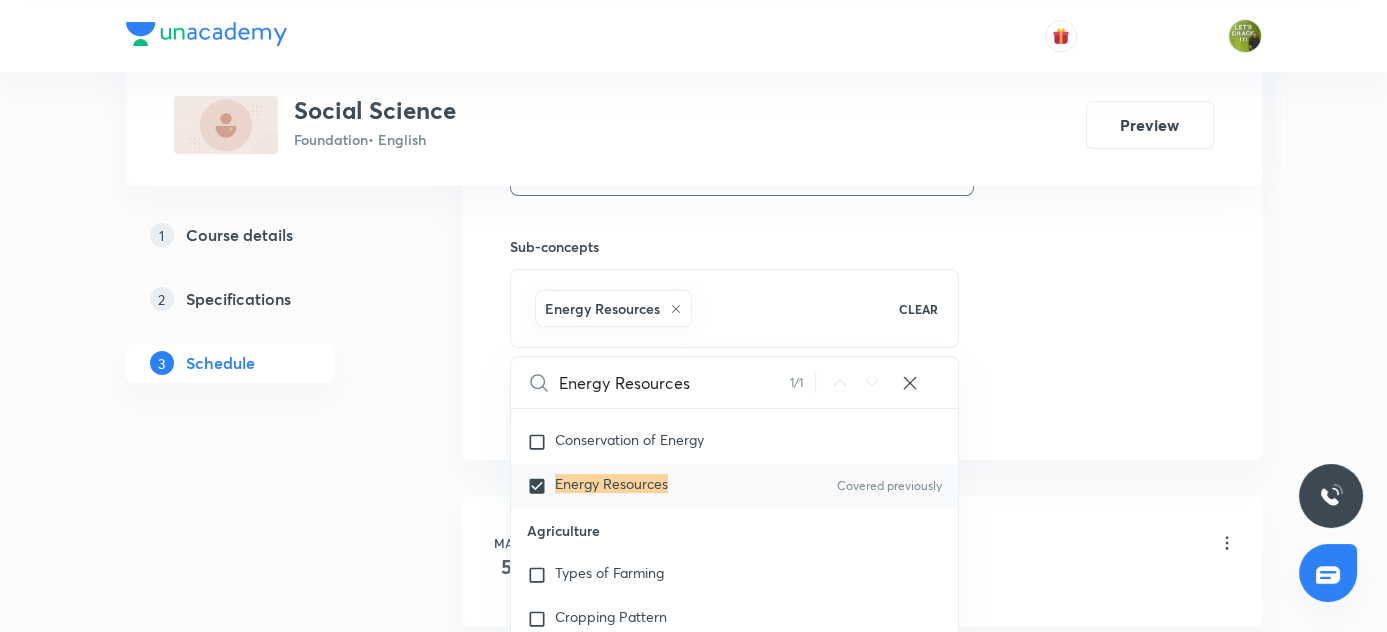 click on "1 Course details 2 Specifications 3 Schedule" at bounding box center (262, 1548) 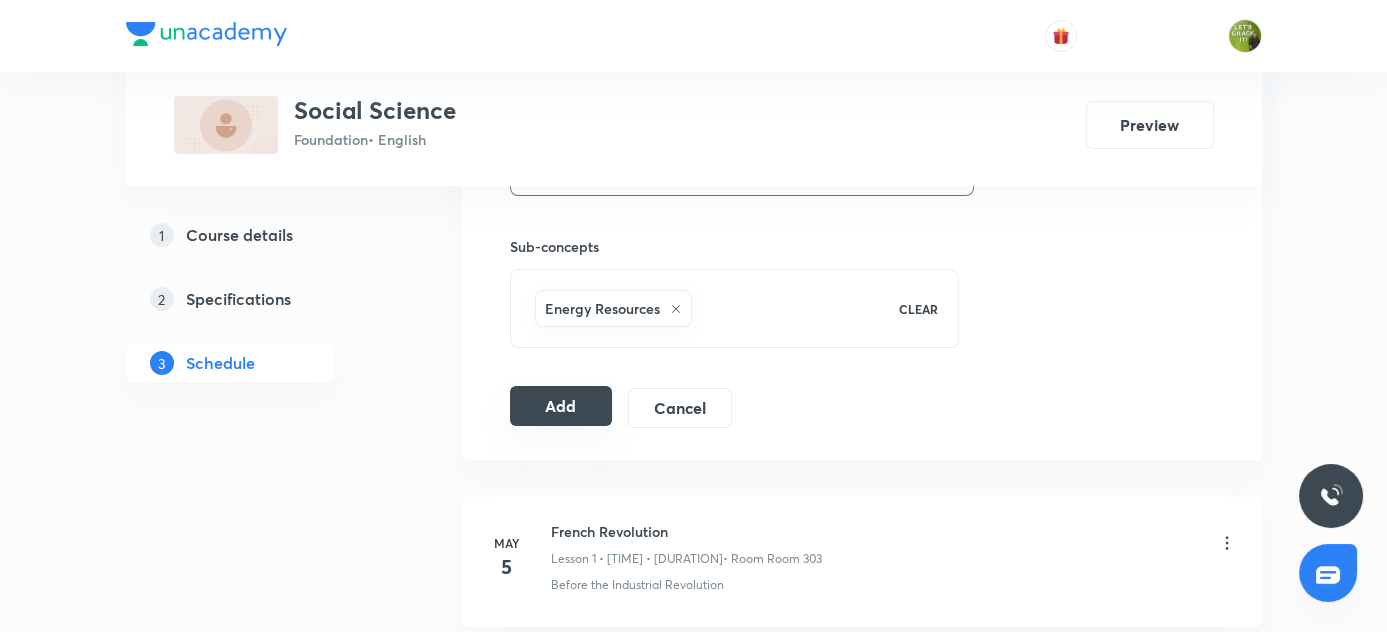 click on "Add" at bounding box center [561, 406] 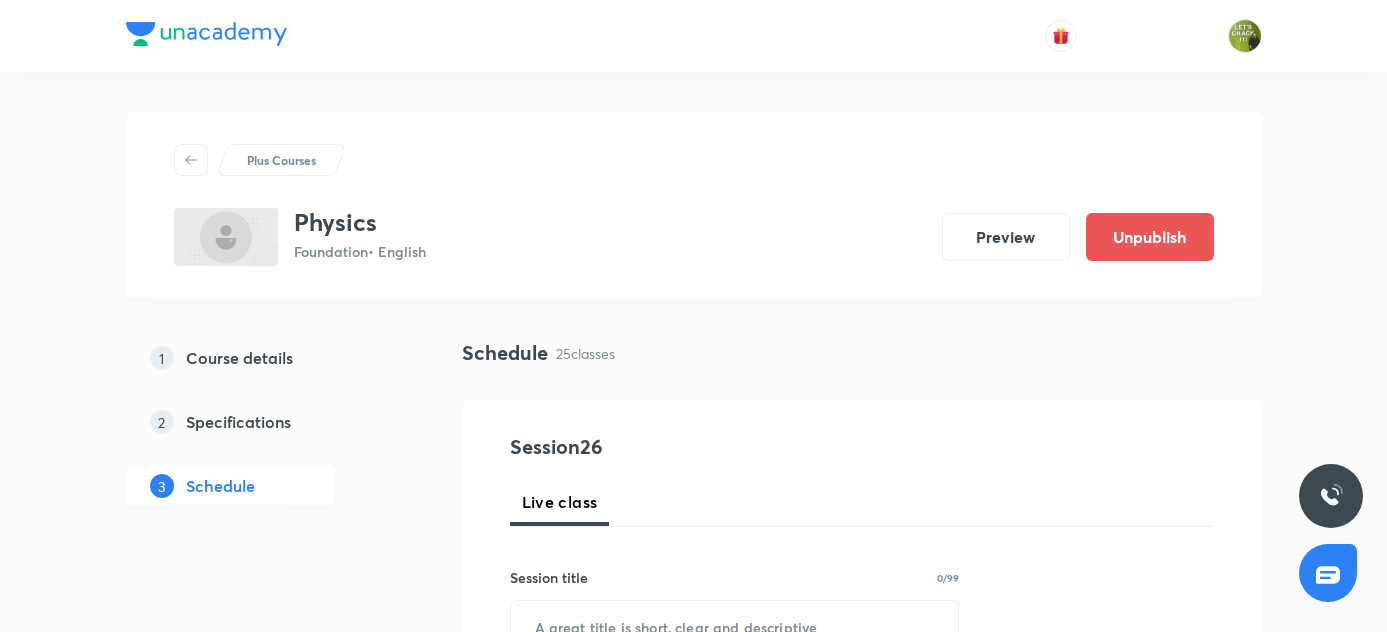 scroll, scrollTop: 552, scrollLeft: 0, axis: vertical 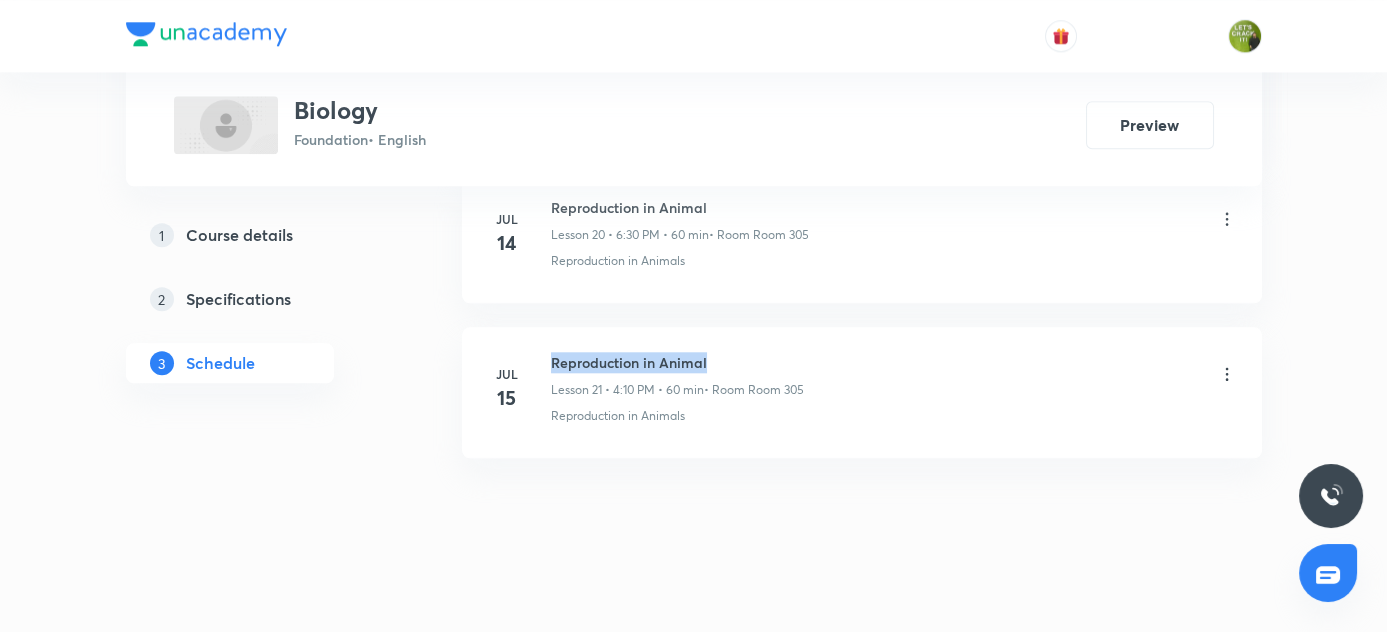 drag, startPoint x: 552, startPoint y: 348, endPoint x: 732, endPoint y: 340, distance: 180.17769 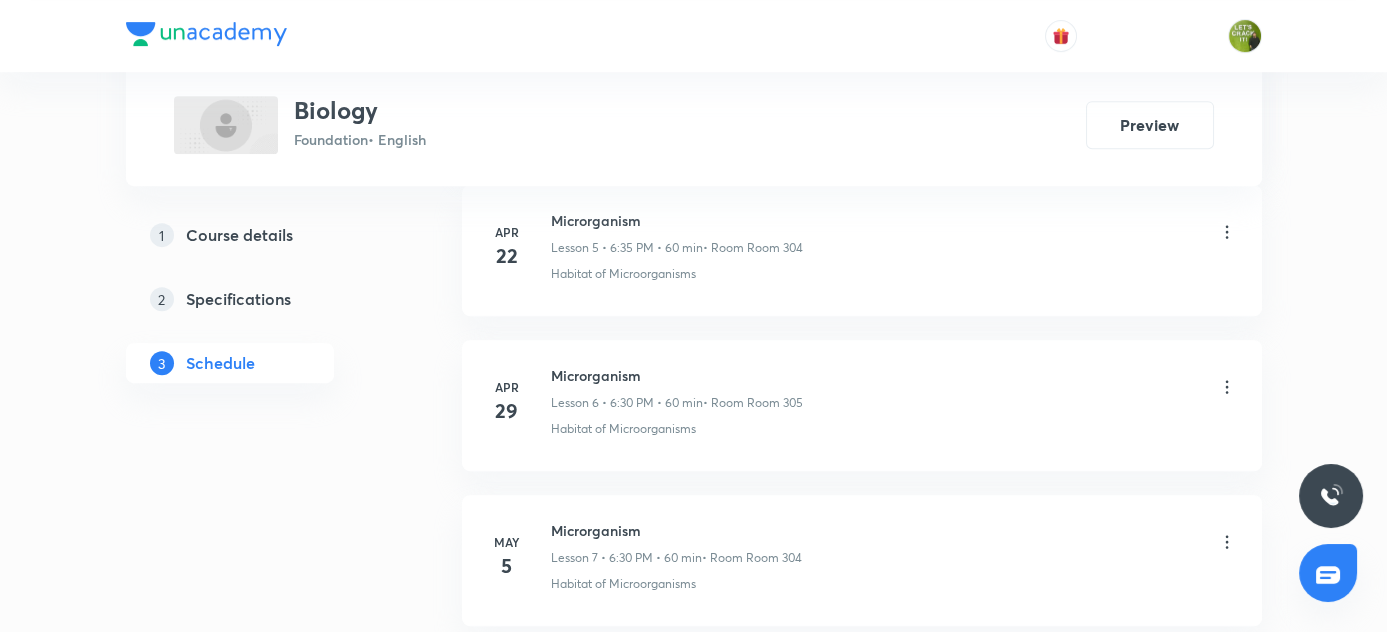 scroll, scrollTop: 894, scrollLeft: 0, axis: vertical 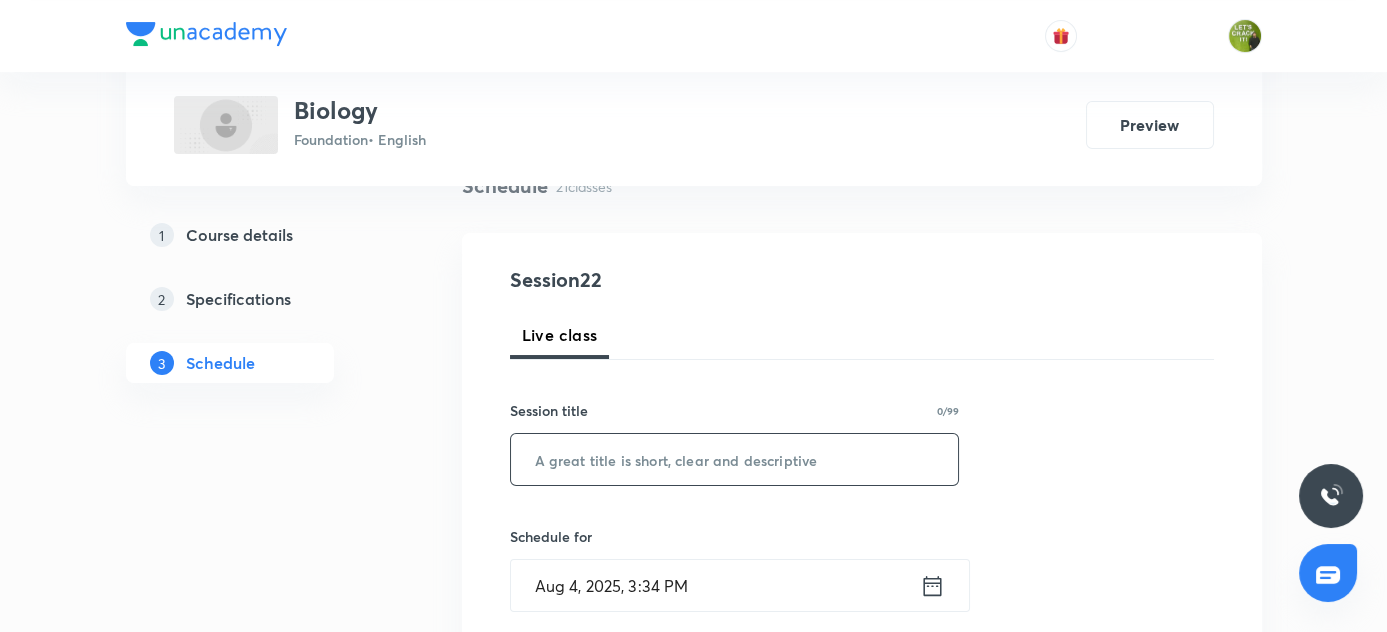 click at bounding box center (735, 459) 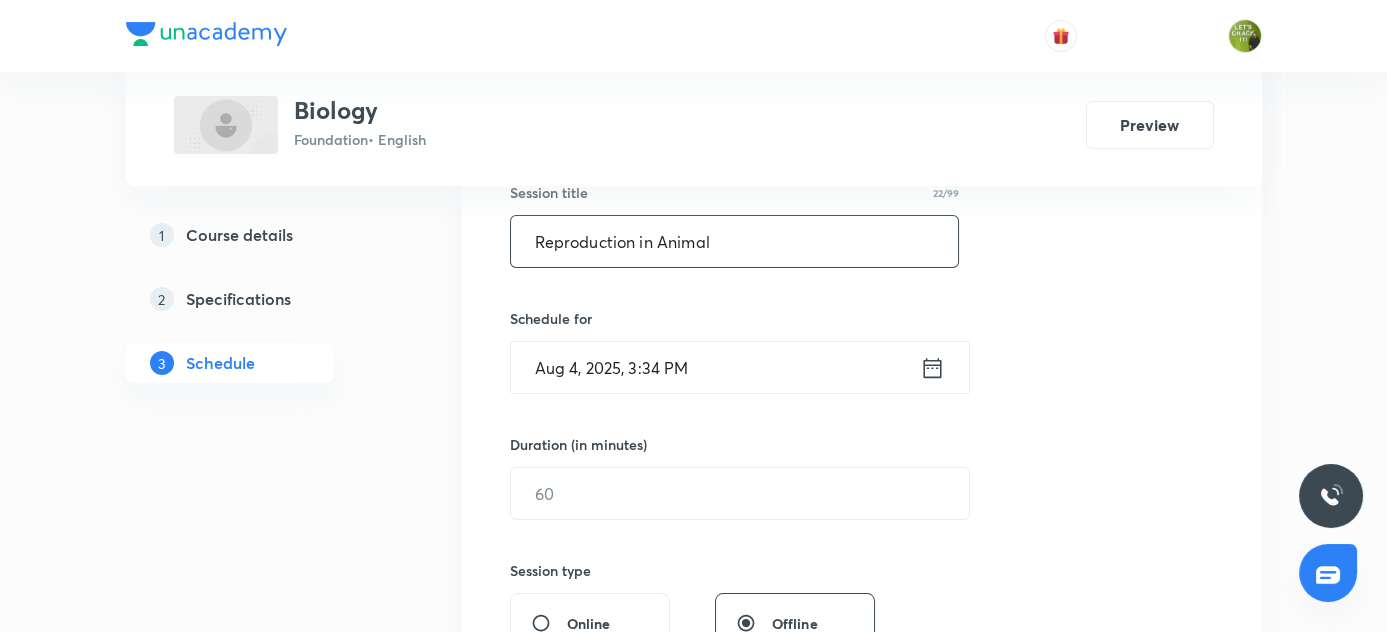 scroll, scrollTop: 440, scrollLeft: 0, axis: vertical 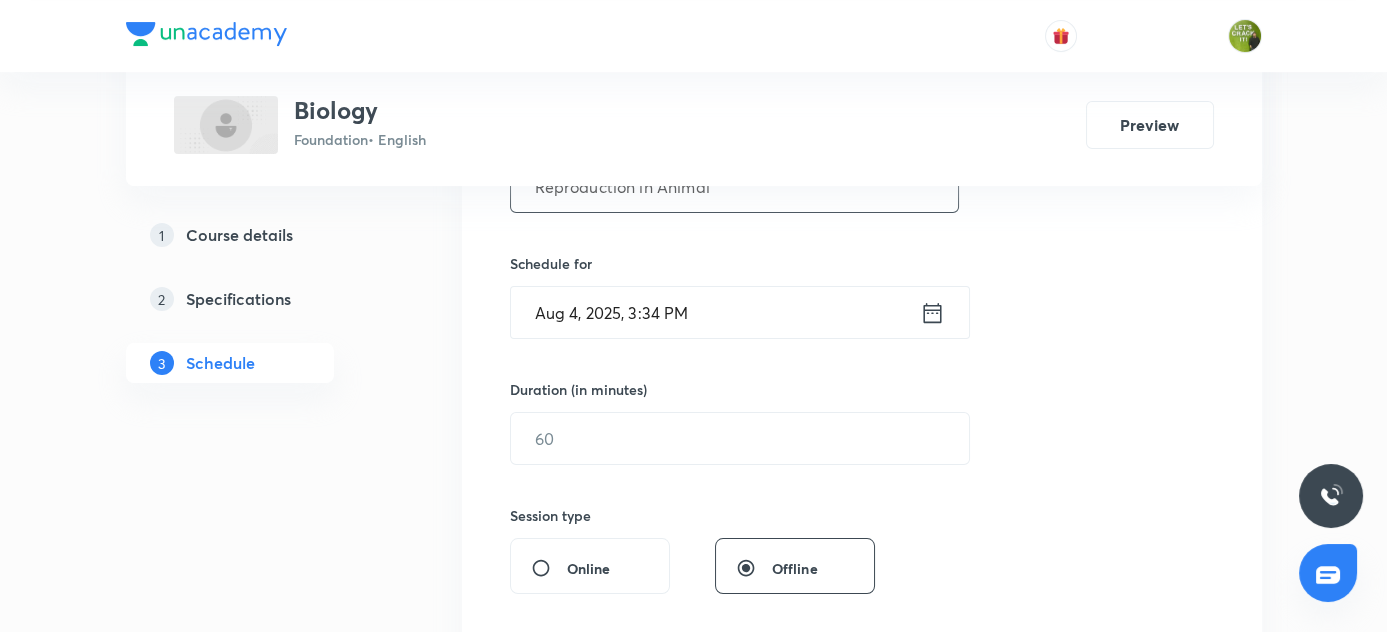 type on "Reproduction in Animal" 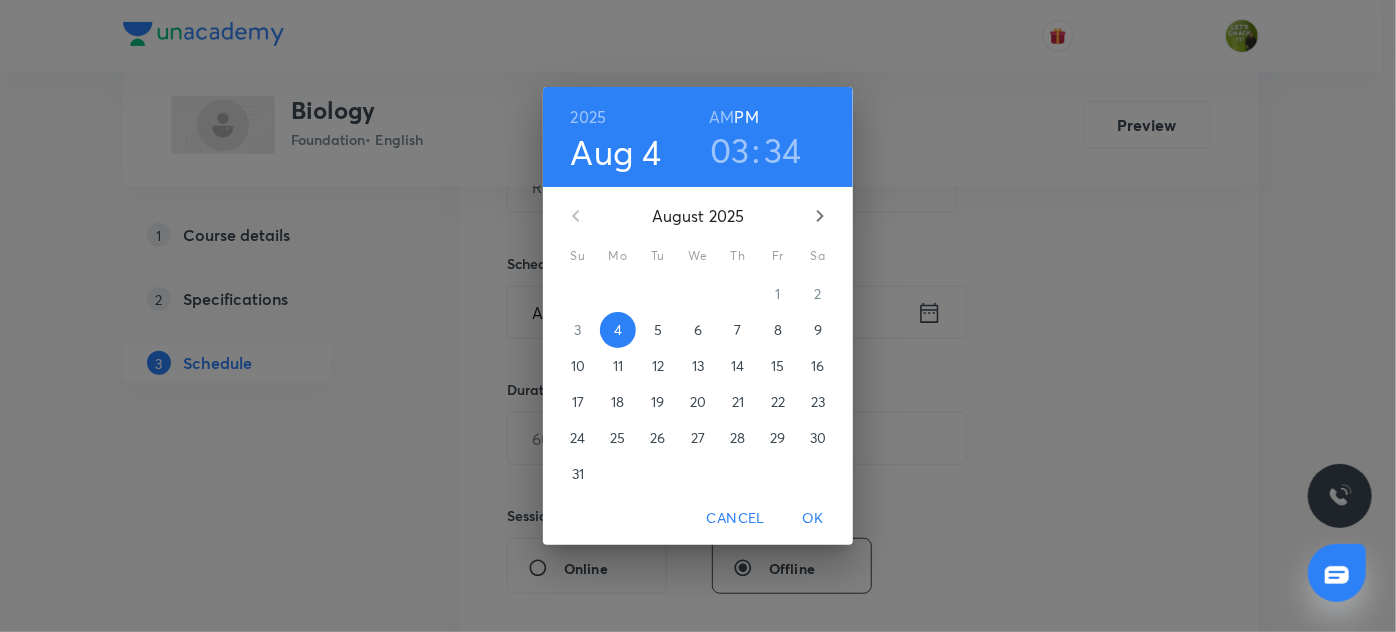 click on "03" at bounding box center [730, 150] 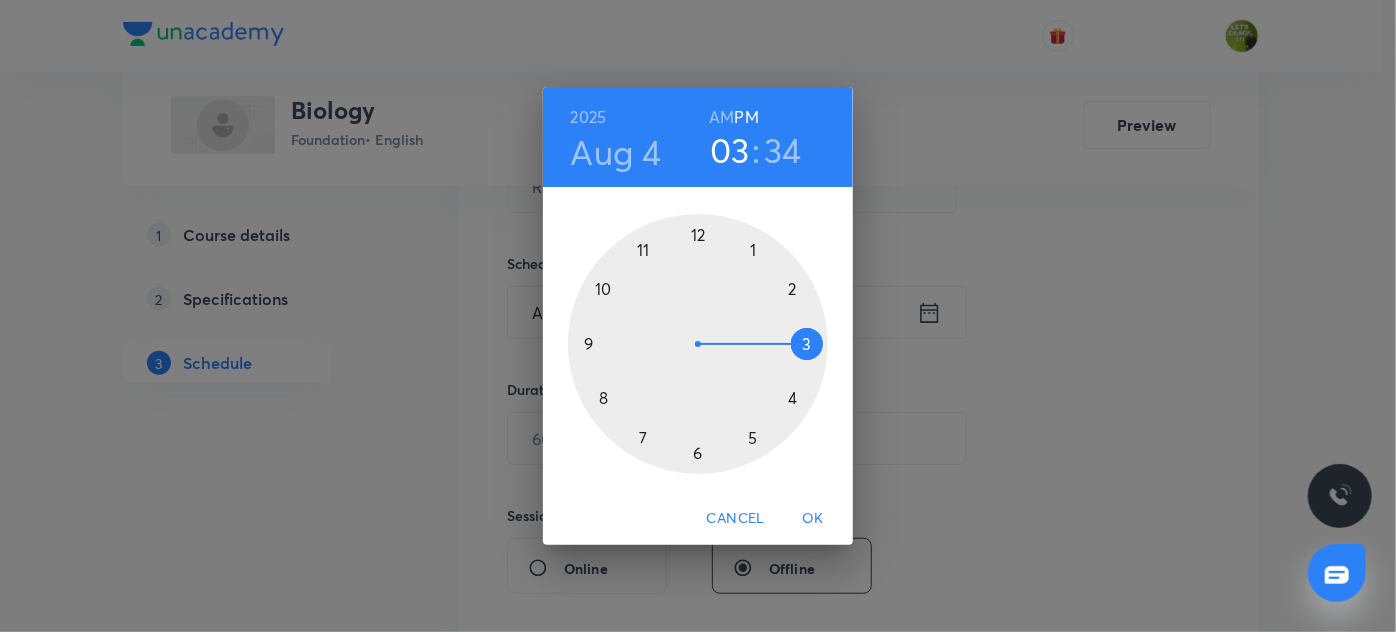 click at bounding box center [698, 344] 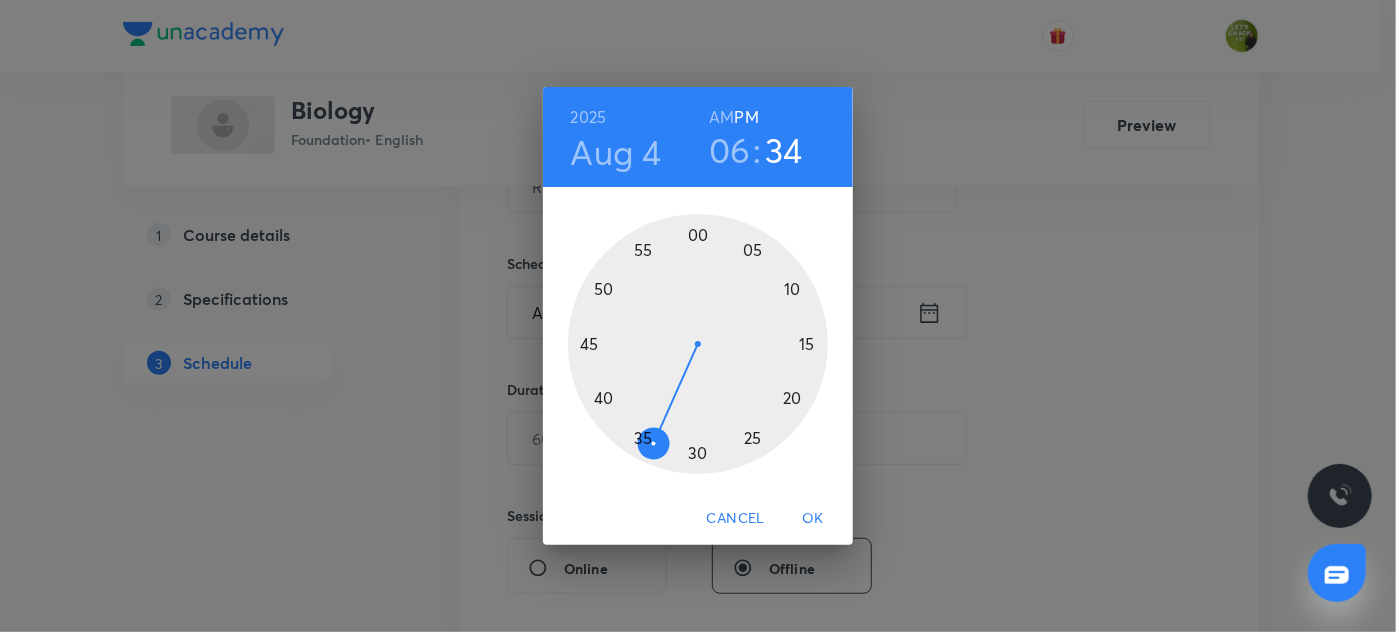 click at bounding box center (698, 344) 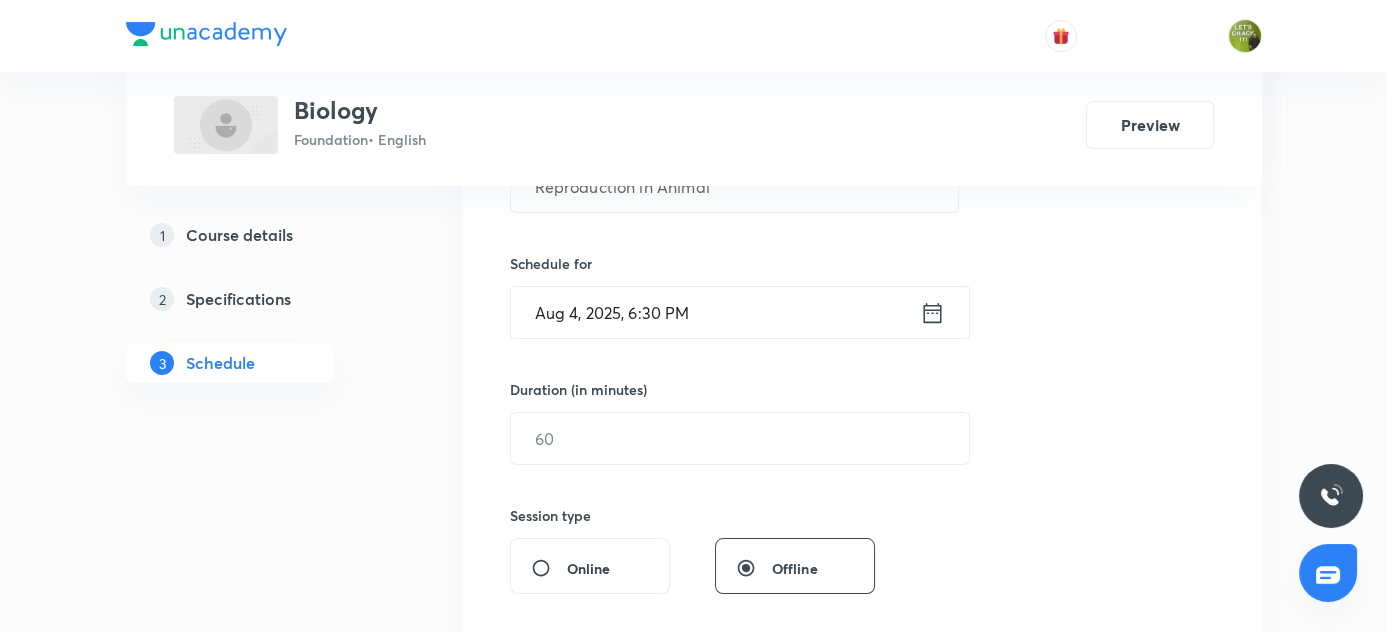 scroll, scrollTop: 530, scrollLeft: 0, axis: vertical 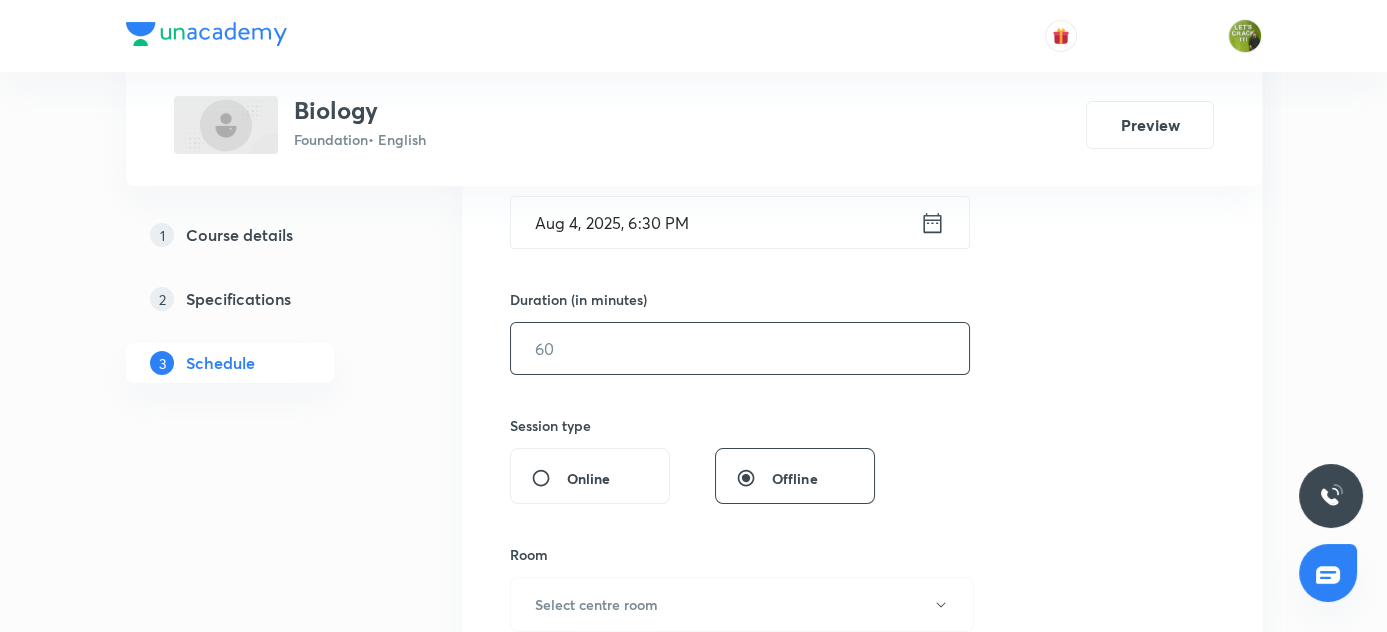 click at bounding box center (740, 348) 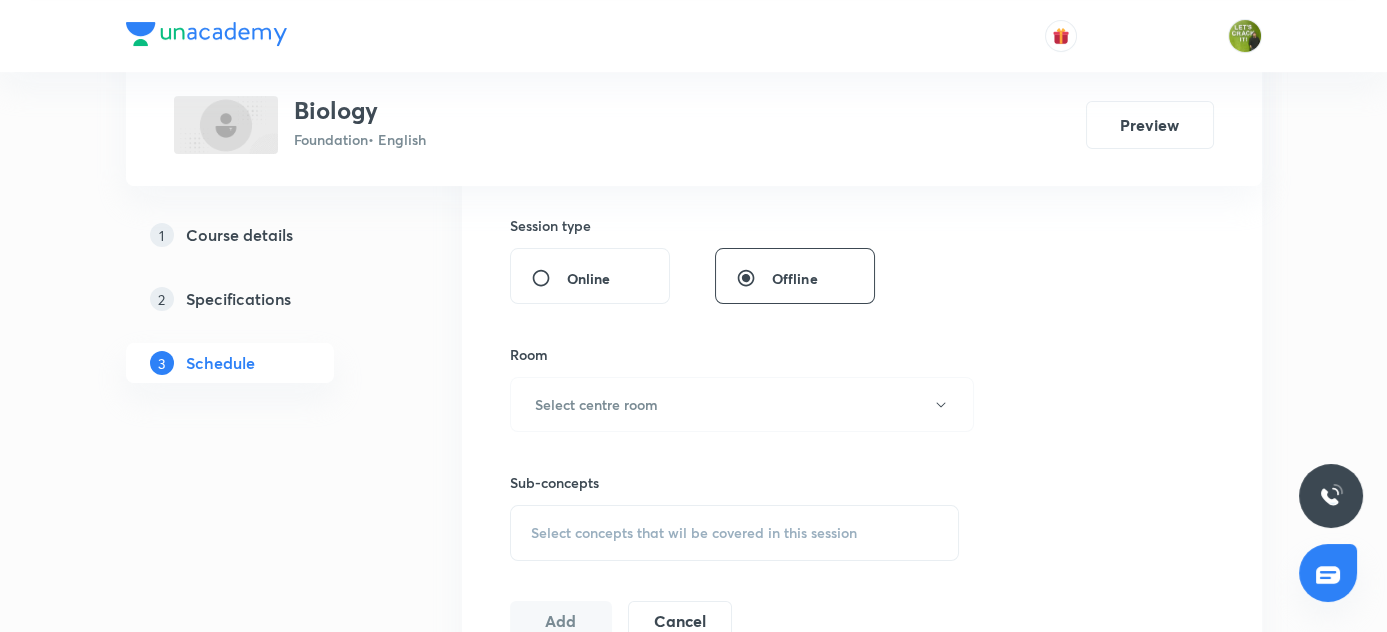 scroll, scrollTop: 894, scrollLeft: 0, axis: vertical 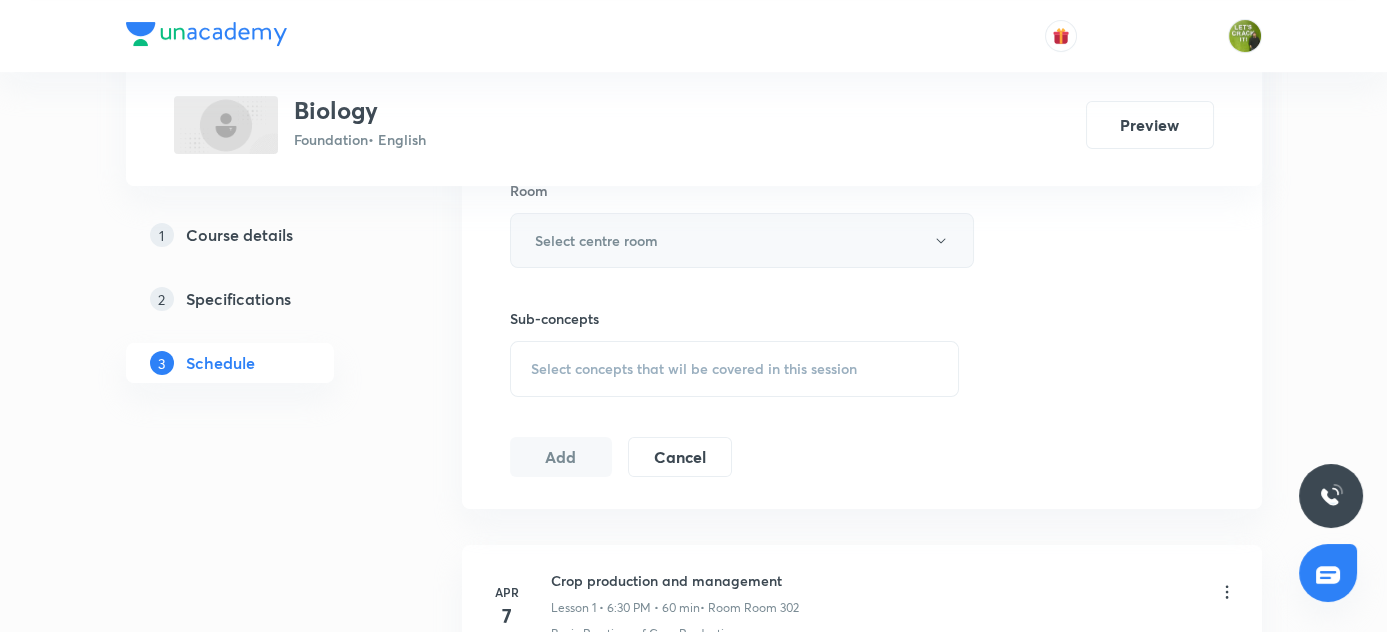 type on "60" 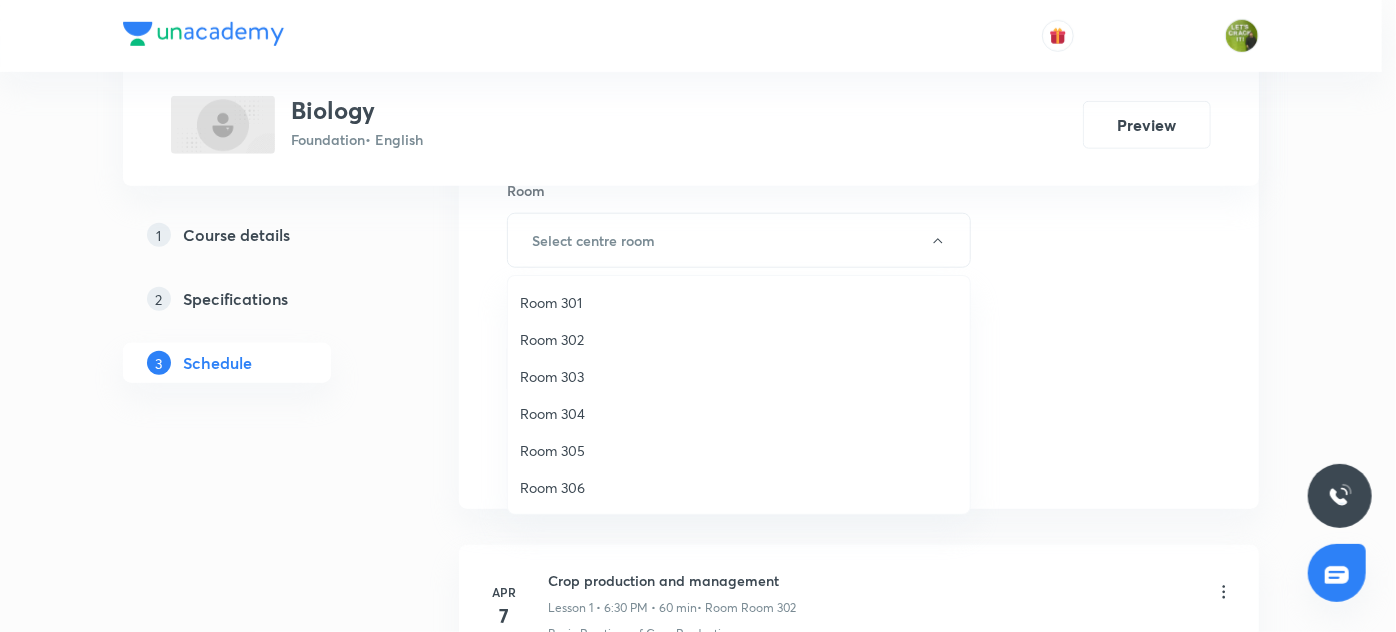 click on "Room 304" at bounding box center [739, 413] 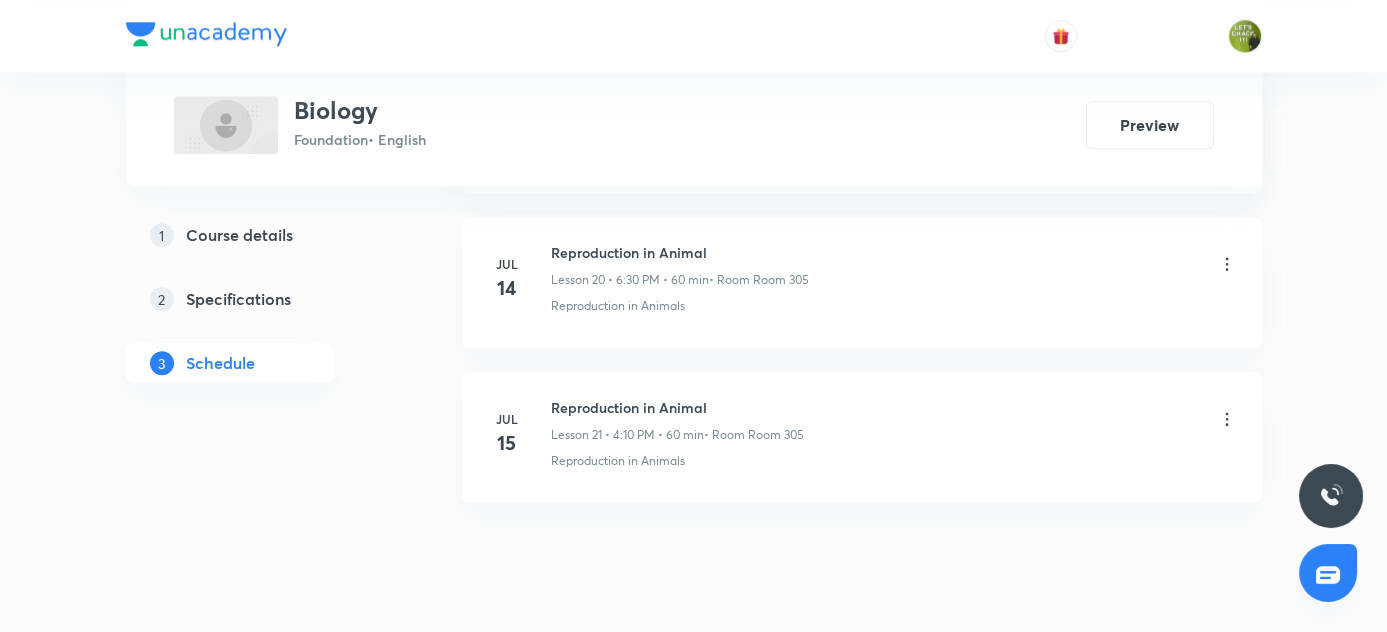 scroll, scrollTop: 4212, scrollLeft: 0, axis: vertical 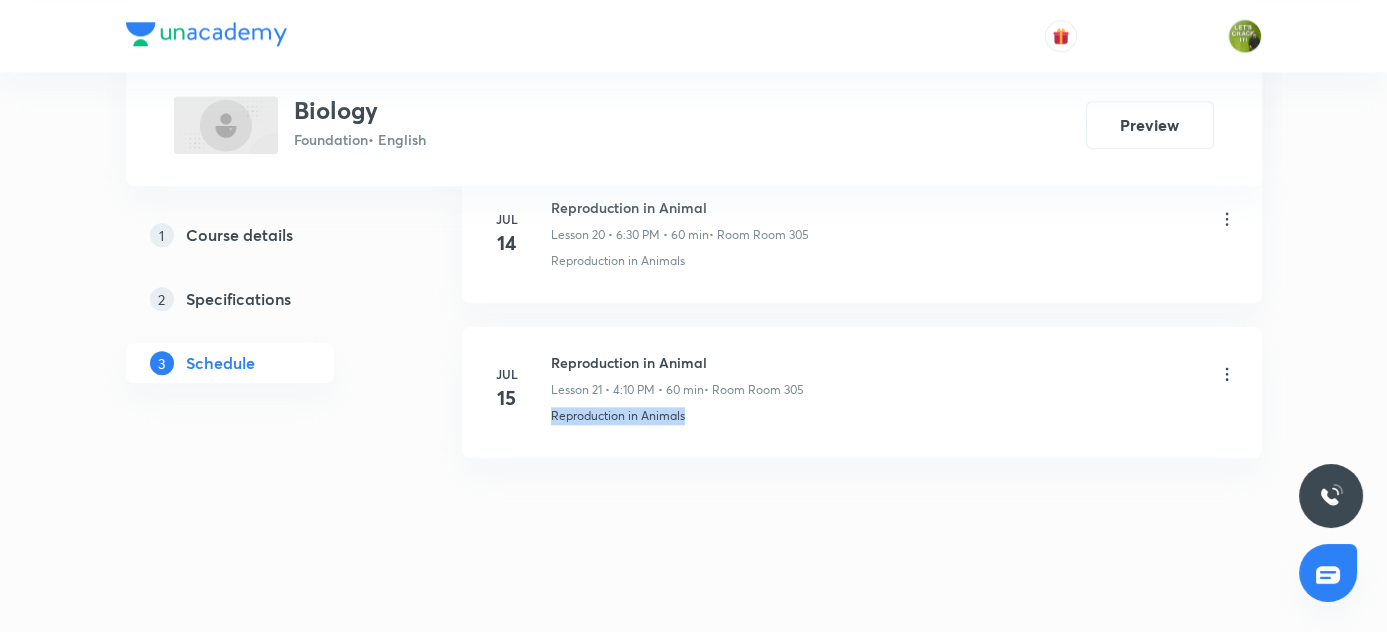 drag, startPoint x: 550, startPoint y: 399, endPoint x: 707, endPoint y: 396, distance: 157.02866 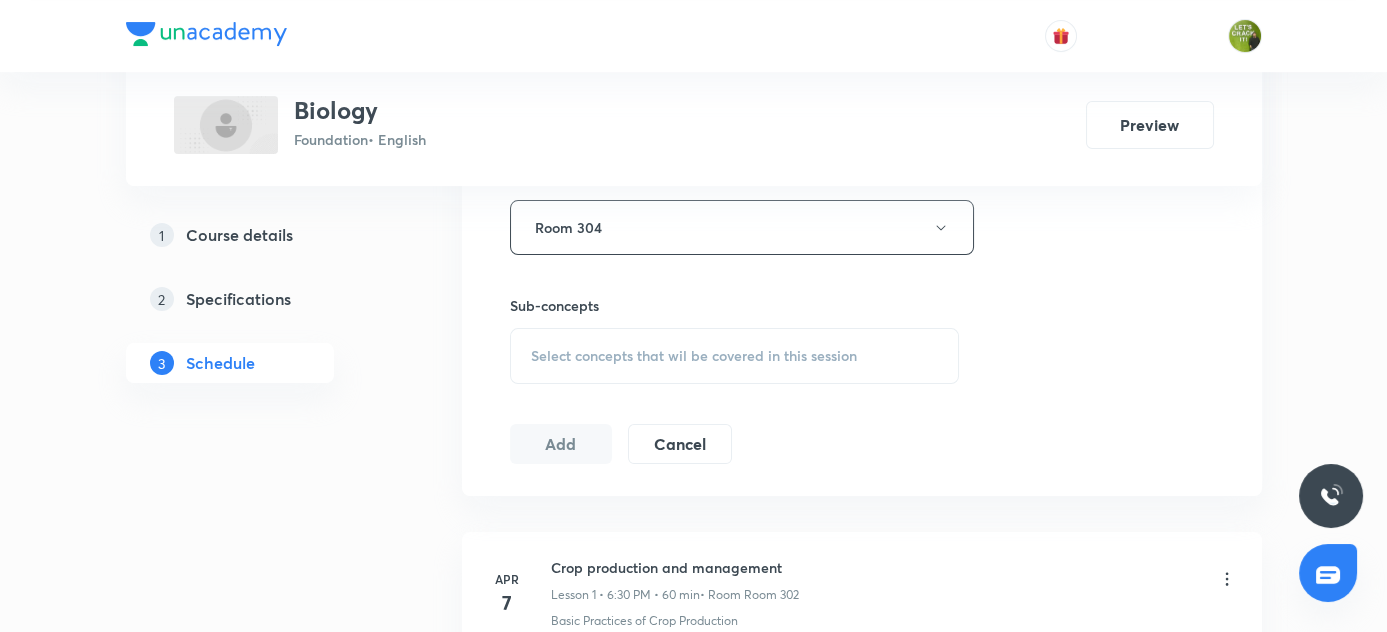 scroll, scrollTop: 939, scrollLeft: 0, axis: vertical 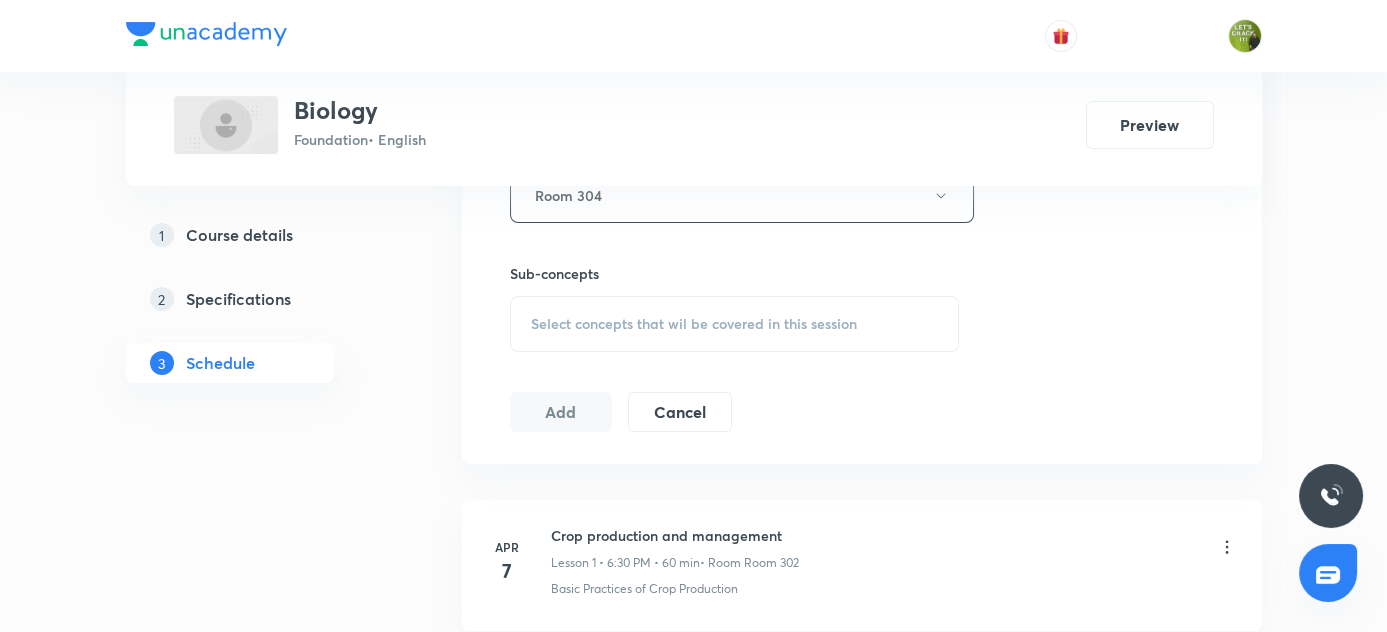 click on "Select concepts that wil be covered in this session" at bounding box center [694, 324] 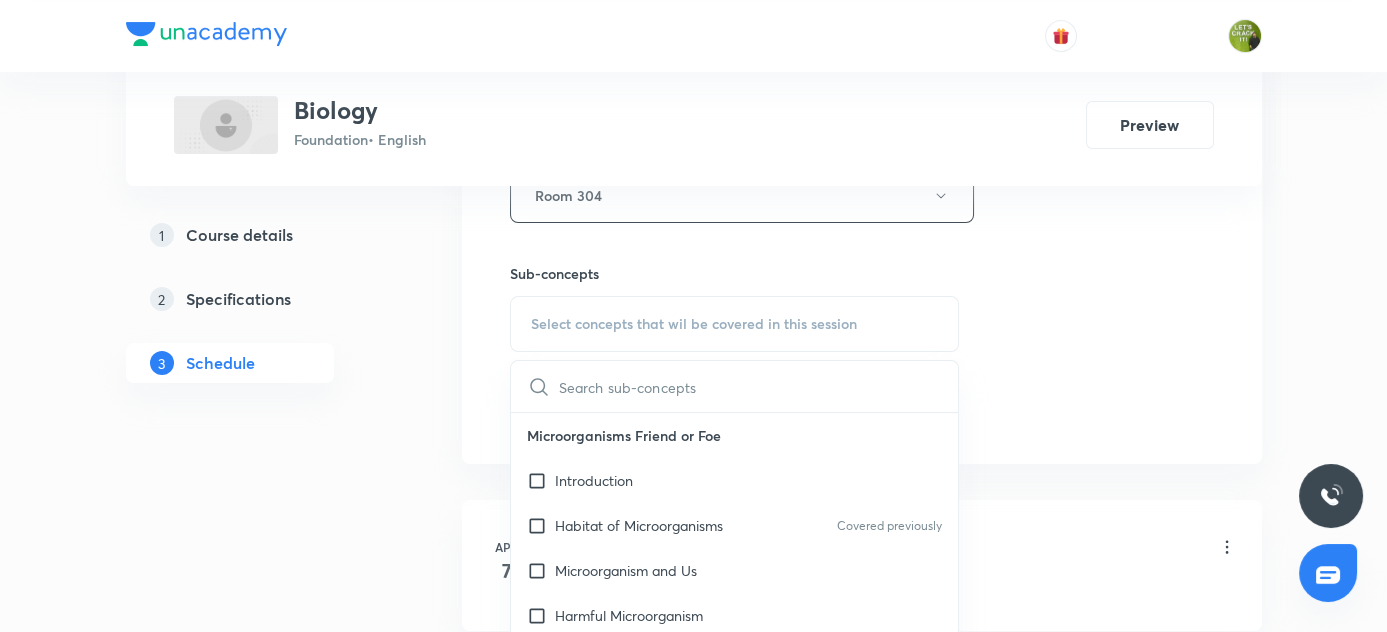 click at bounding box center [759, 386] 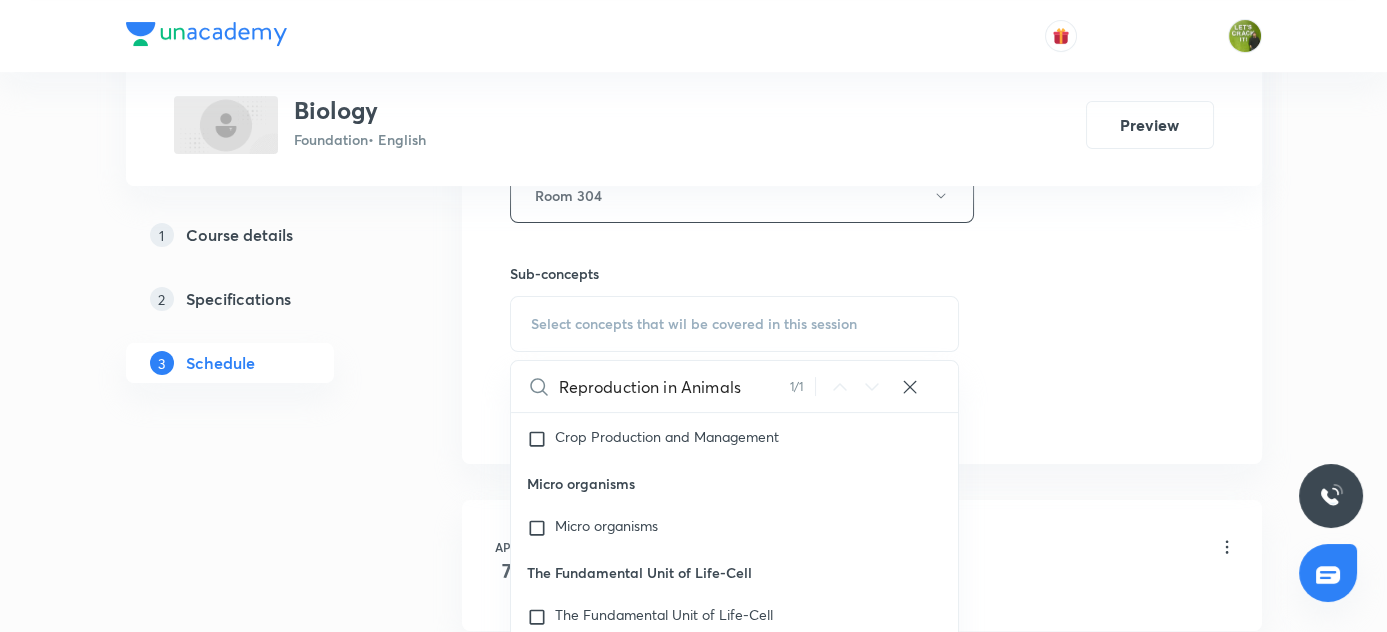 scroll, scrollTop: 1960, scrollLeft: 0, axis: vertical 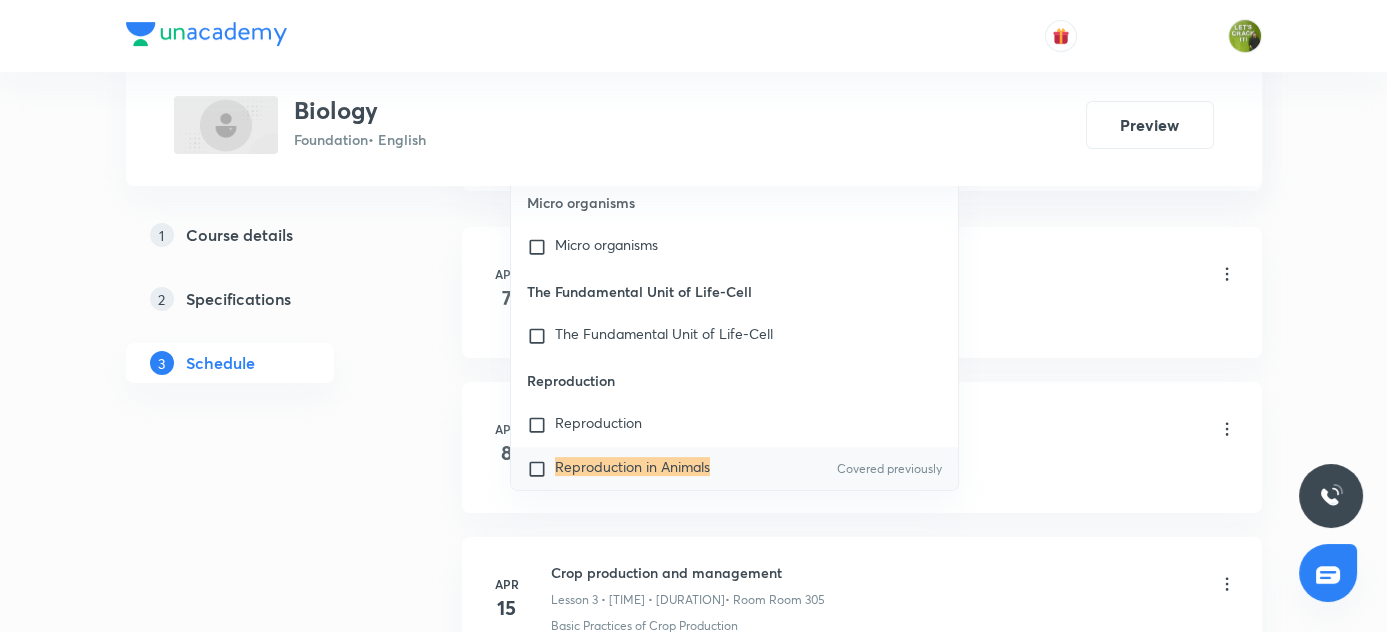type on "Reproduction in Animals" 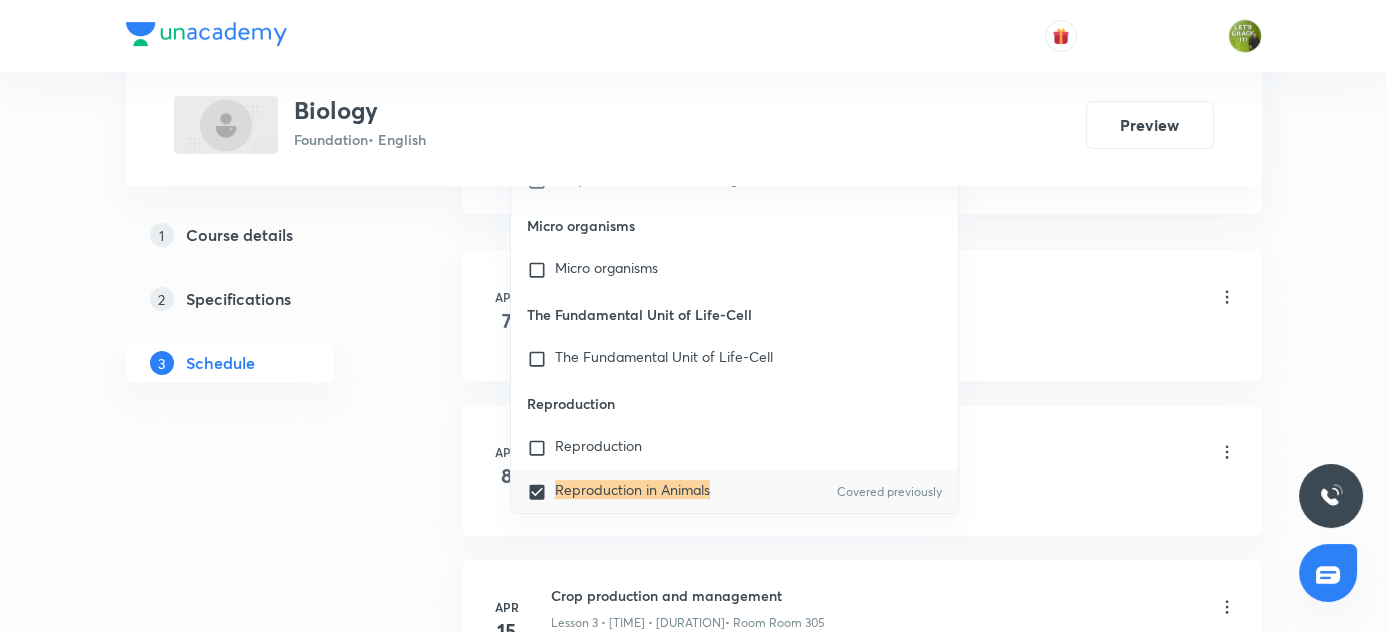 click on "Plus Courses Biology Foundation  • English Preview 1 Course details 2 Specifications 3 Schedule Schedule 21  classes Session  22 Live class Session title 22/99 Reproduction in Animal ​ Schedule for Aug 4, 2025, 6:30 PM ​ Duration (in minutes) 60 ​   Session type Online Offline Room Room 304 Sub-concepts Reproduction in Animals CLEAR Reproduction in Animals 1 / 1 ​ Microorganisms Friend or Foe Introduction Habitat of Microorganisms Covered previously Microorganism and Us Harmful Microorganism Food Poisoning Food Preservation Nitrogen Fixation Conservation of Plants and Animals Deforestation Conservation of Forest and Wildlife Red Data Book Migration Recycling of Paper Reforestation Cell Structure and Function Introduction Parts of Cell Types of Cell Reproduction in Animals Introduction Sexual Reproduction in Humans Reaching the Age of Adolescence Introduction Puberty and Changes in Puberty Secondary Sexual Characters Role of Hormones Reproductive Phases in Humans Determination of Sex of the Baby Add" at bounding box center [694, 1266] 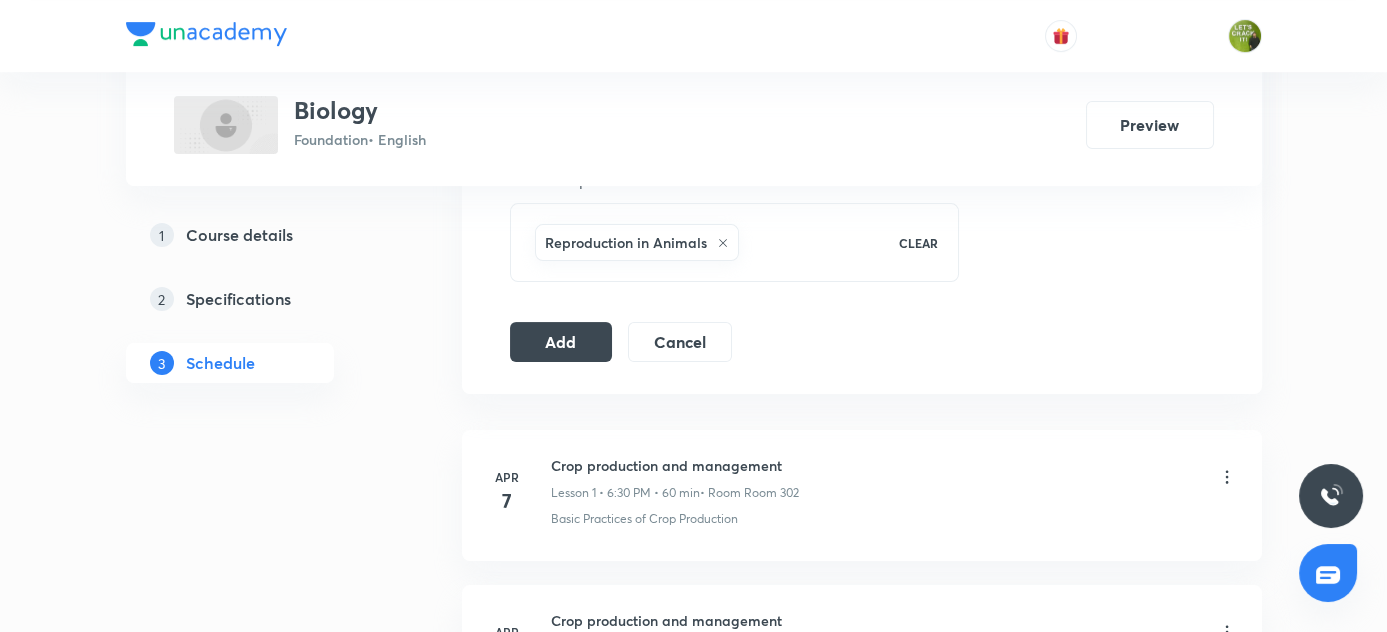 scroll, scrollTop: 1030, scrollLeft: 0, axis: vertical 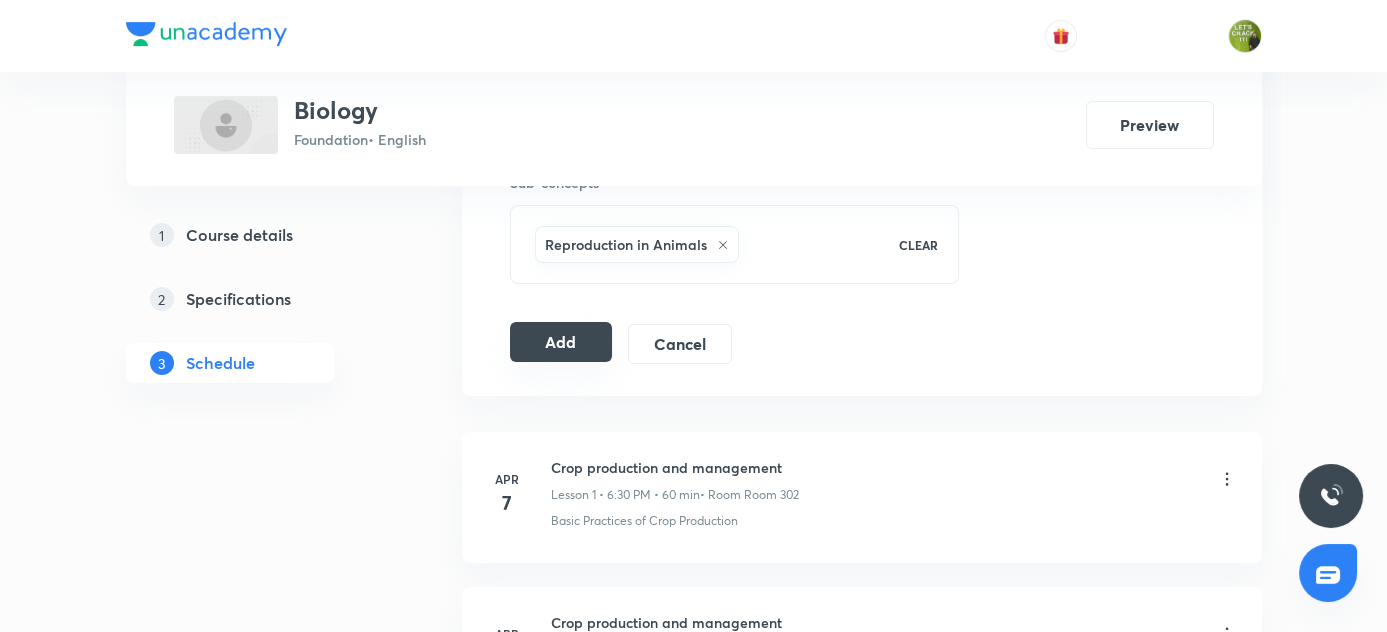 click on "Add" at bounding box center [561, 342] 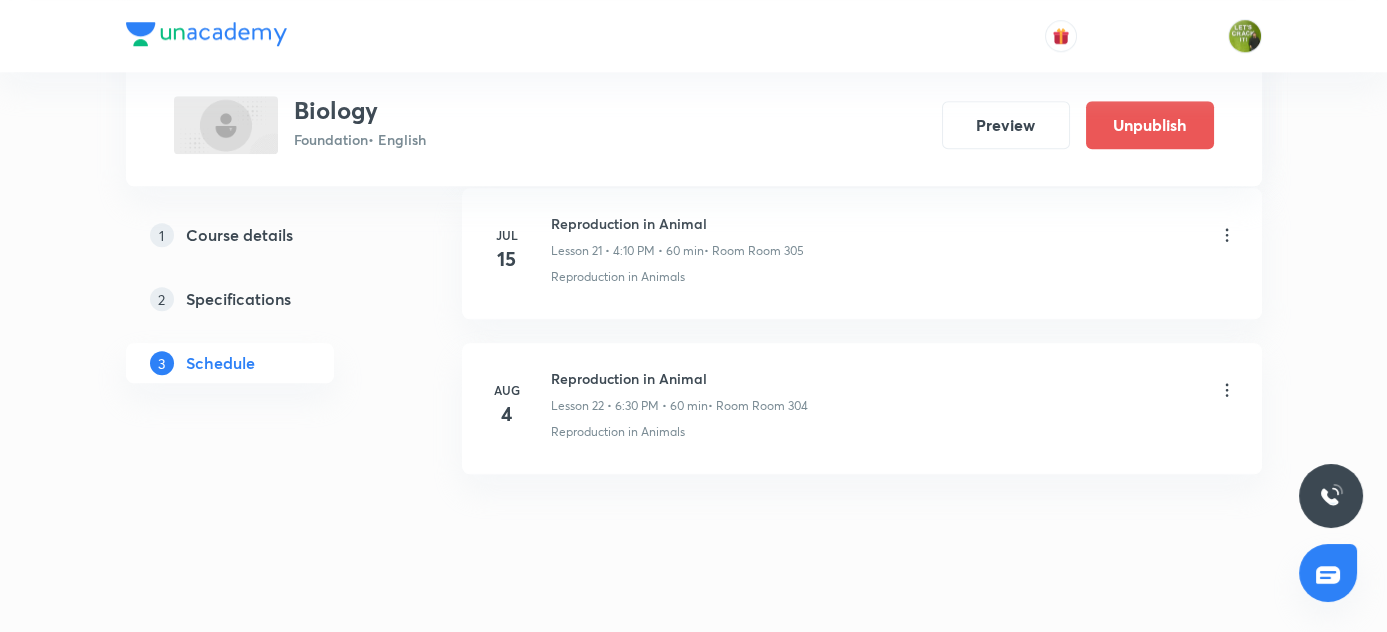 scroll, scrollTop: 3450, scrollLeft: 0, axis: vertical 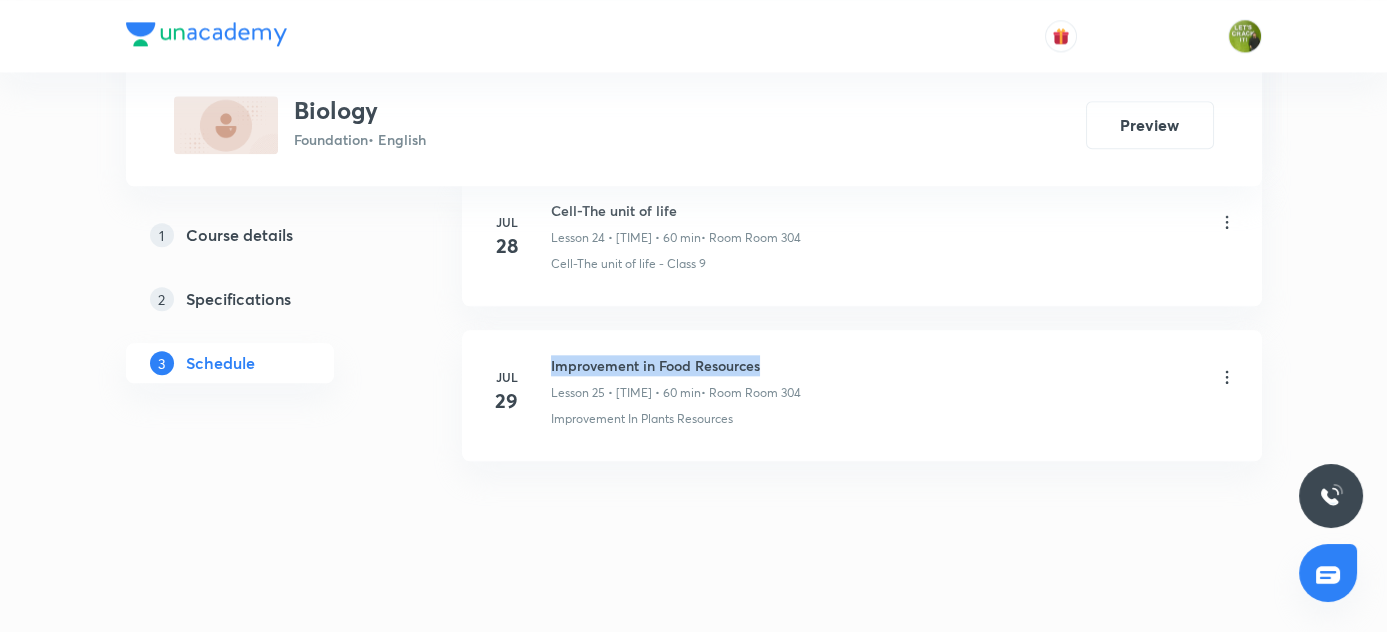 drag, startPoint x: 550, startPoint y: 349, endPoint x: 834, endPoint y: 341, distance: 284.11264 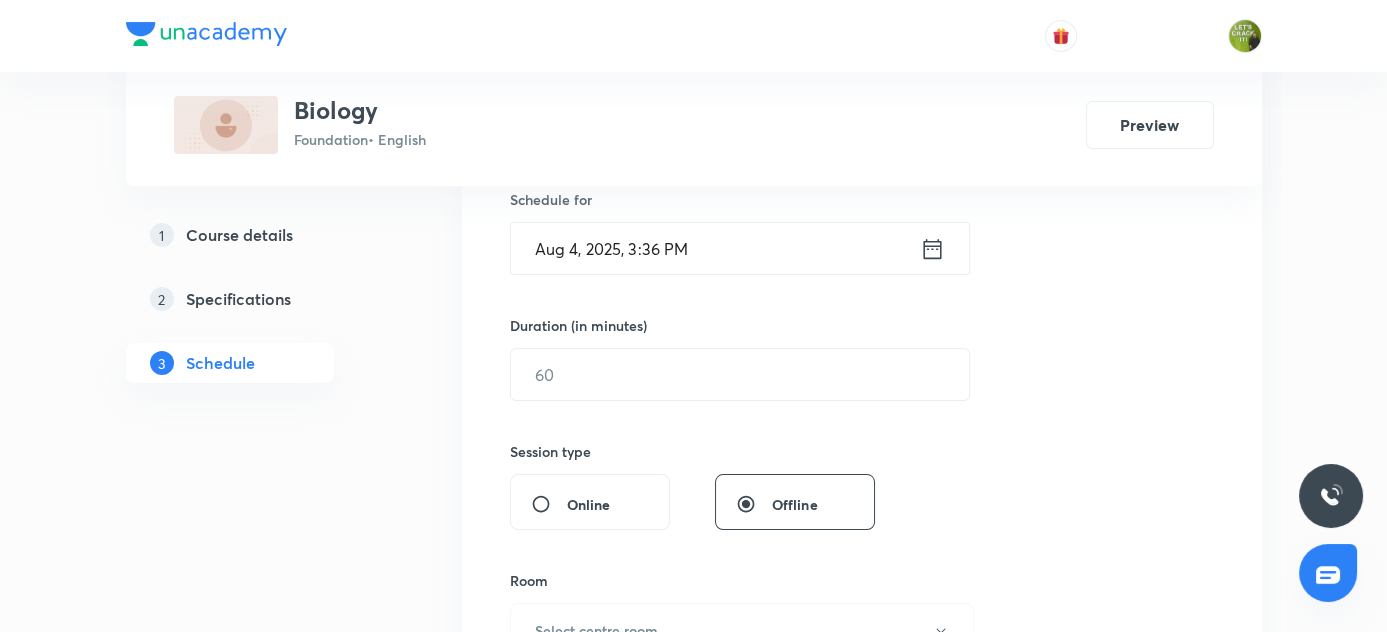 scroll, scrollTop: 322, scrollLeft: 0, axis: vertical 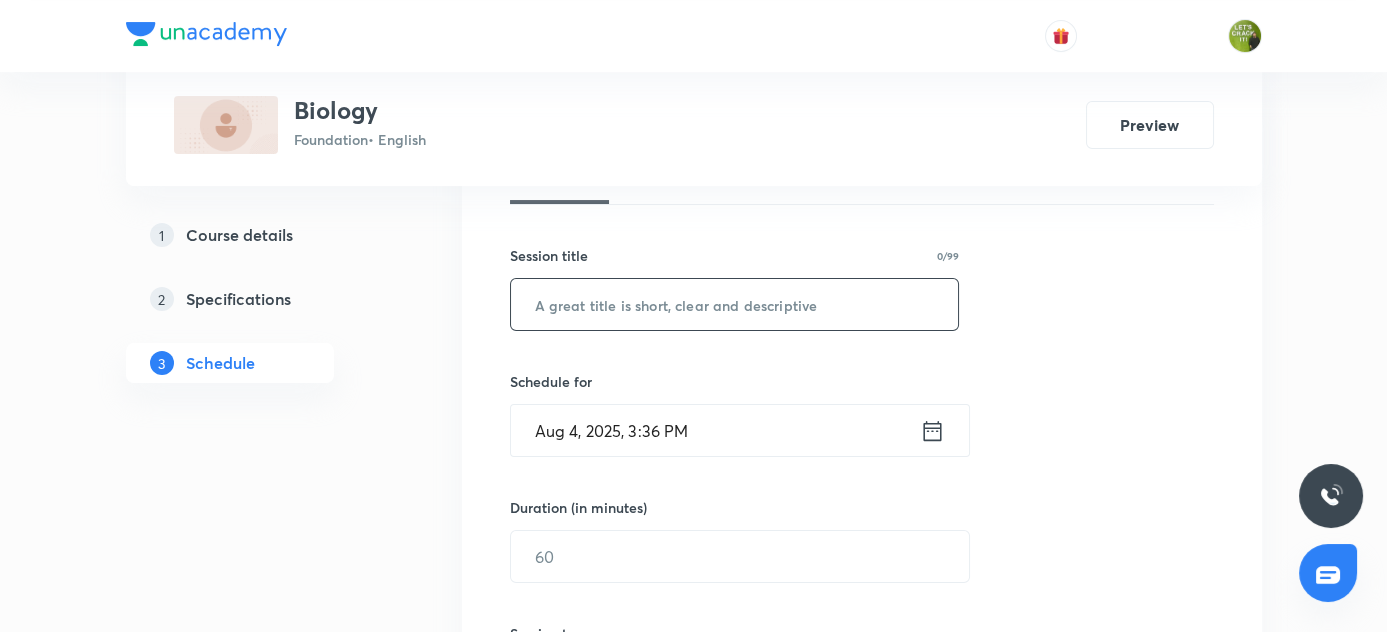 click at bounding box center (735, 304) 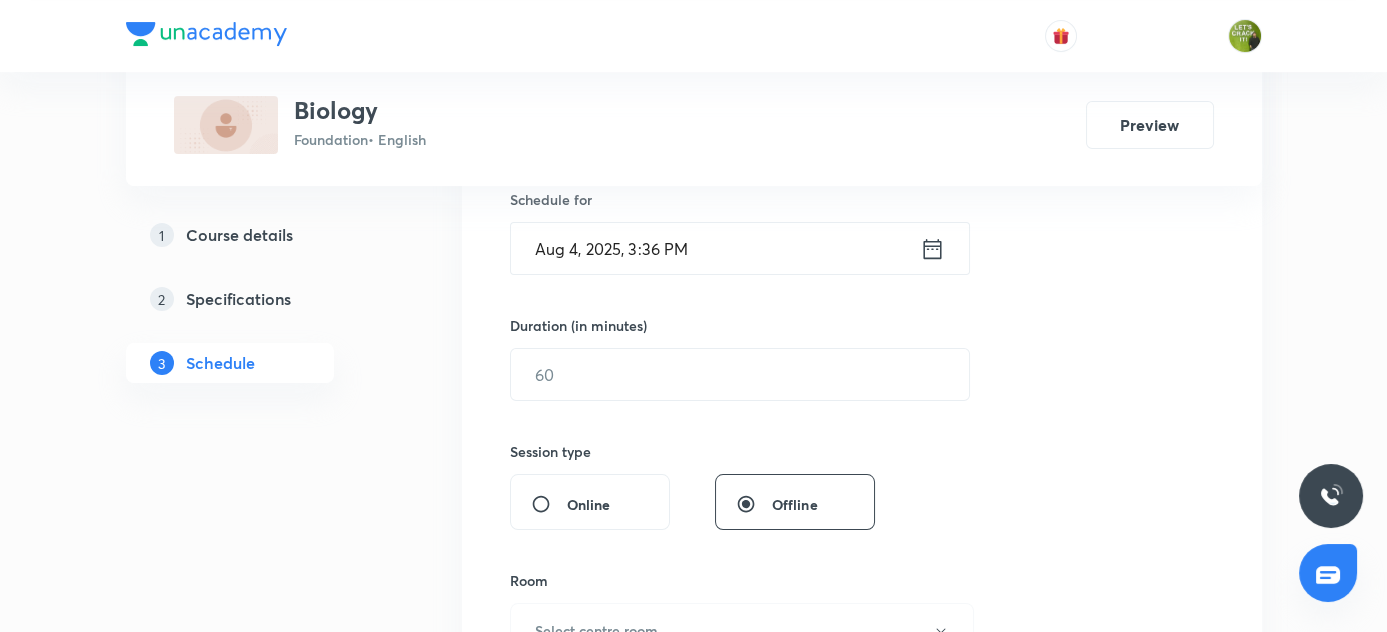 scroll, scrollTop: 413, scrollLeft: 0, axis: vertical 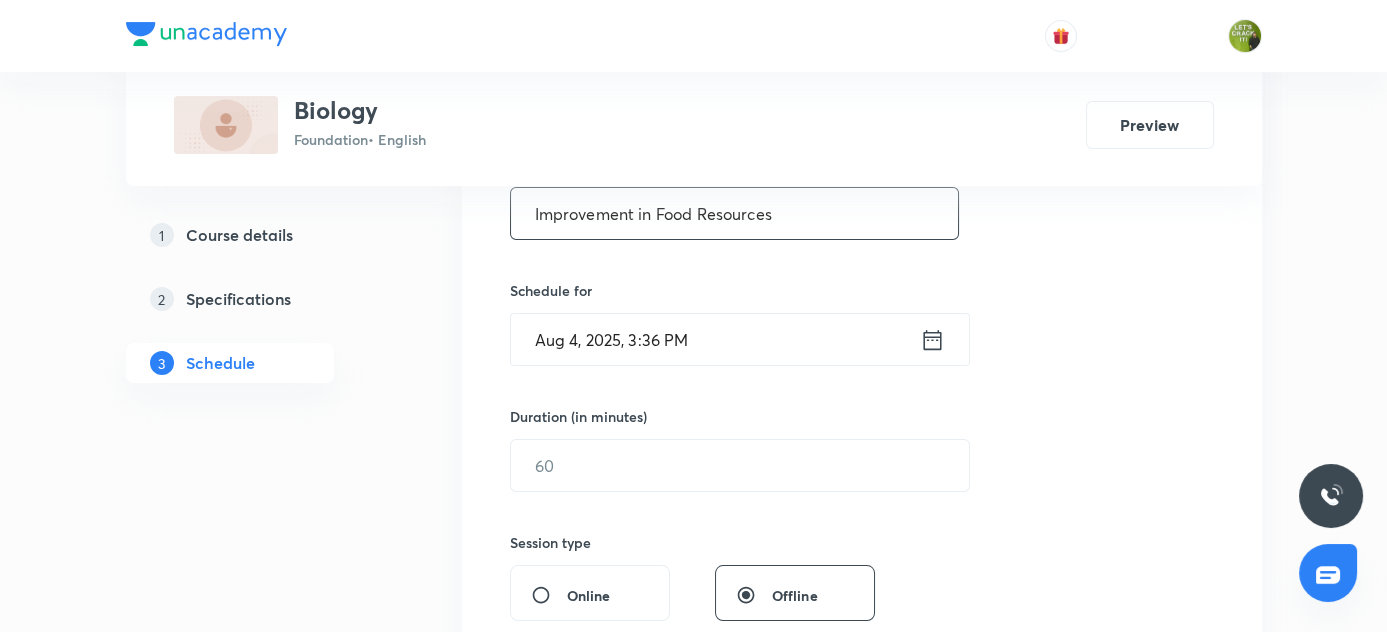 type on "Improvement in Food Resources" 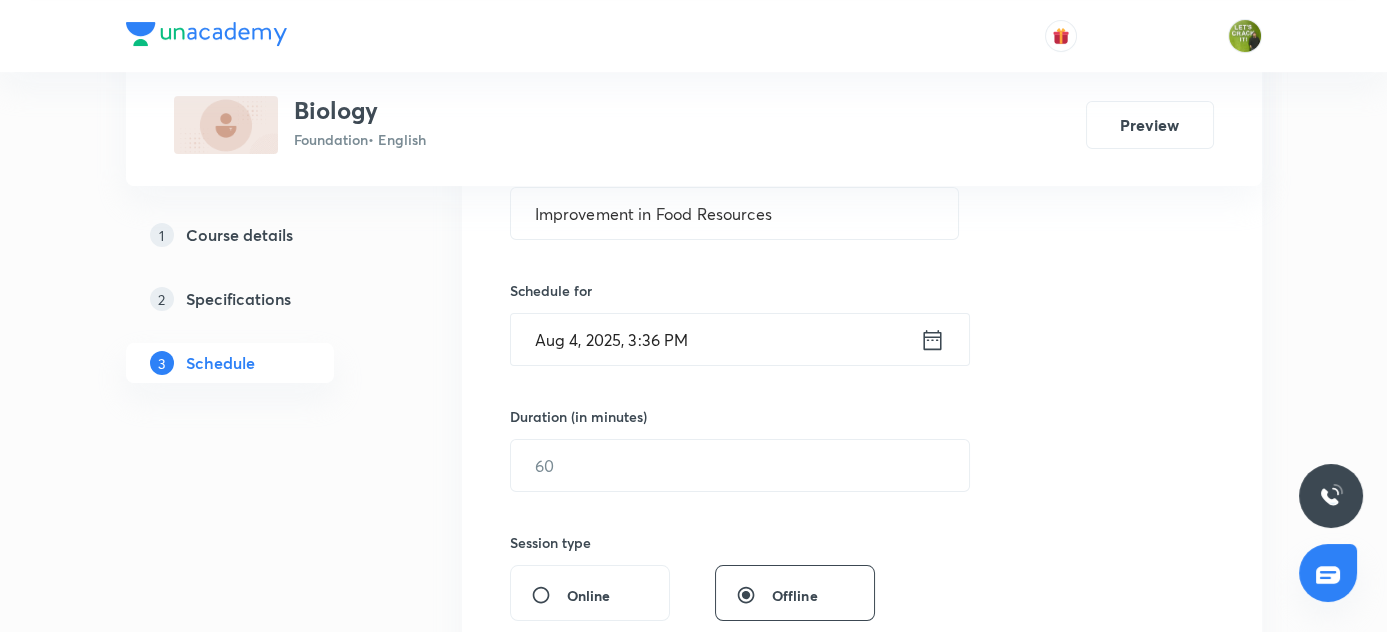 click 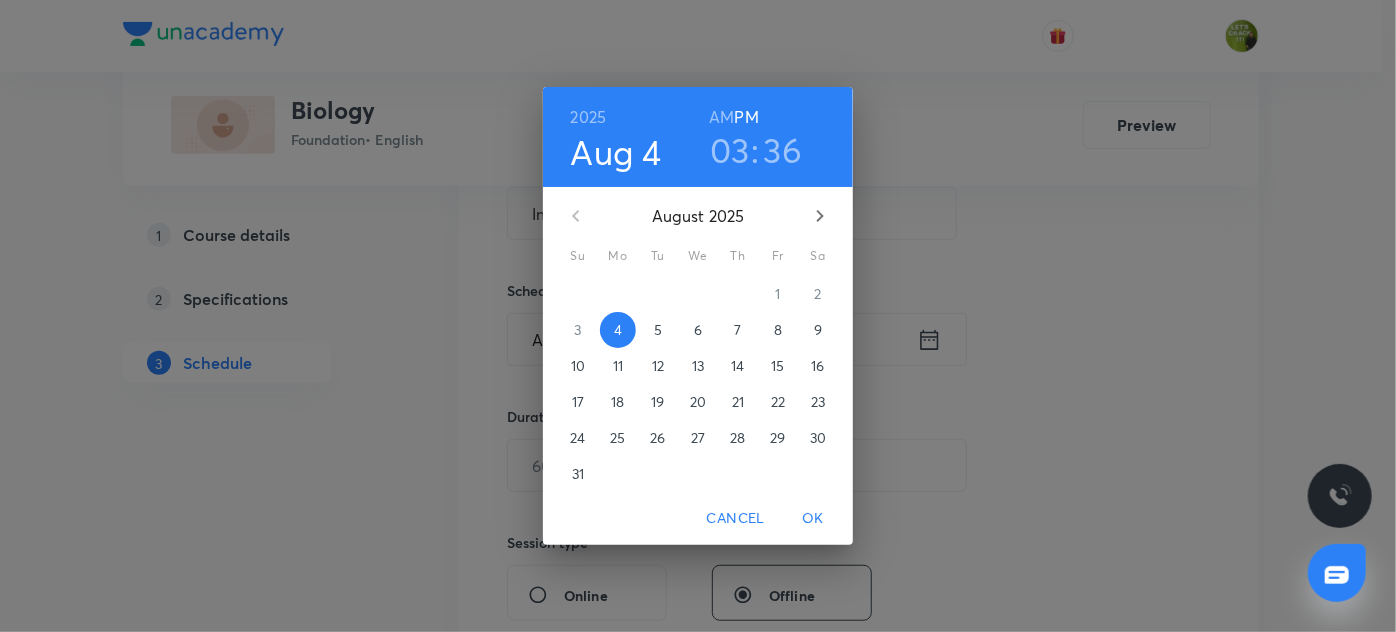 click on "03" at bounding box center [730, 150] 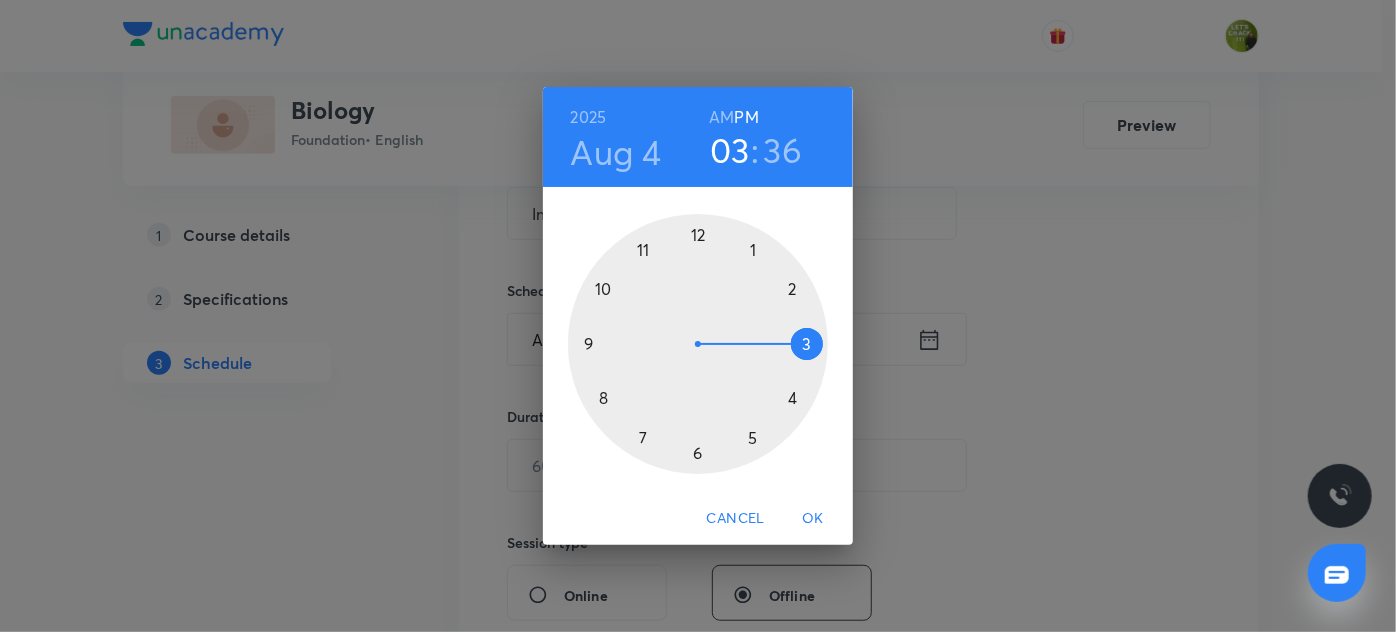 click at bounding box center [698, 344] 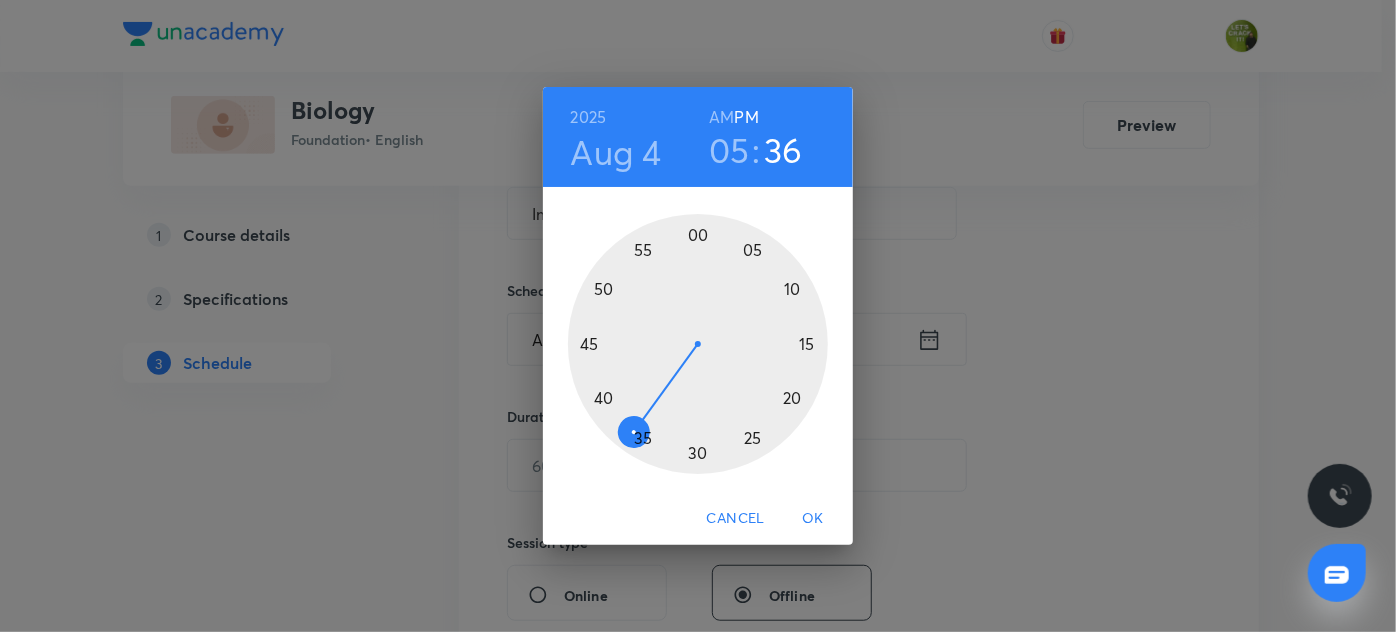 click at bounding box center (698, 344) 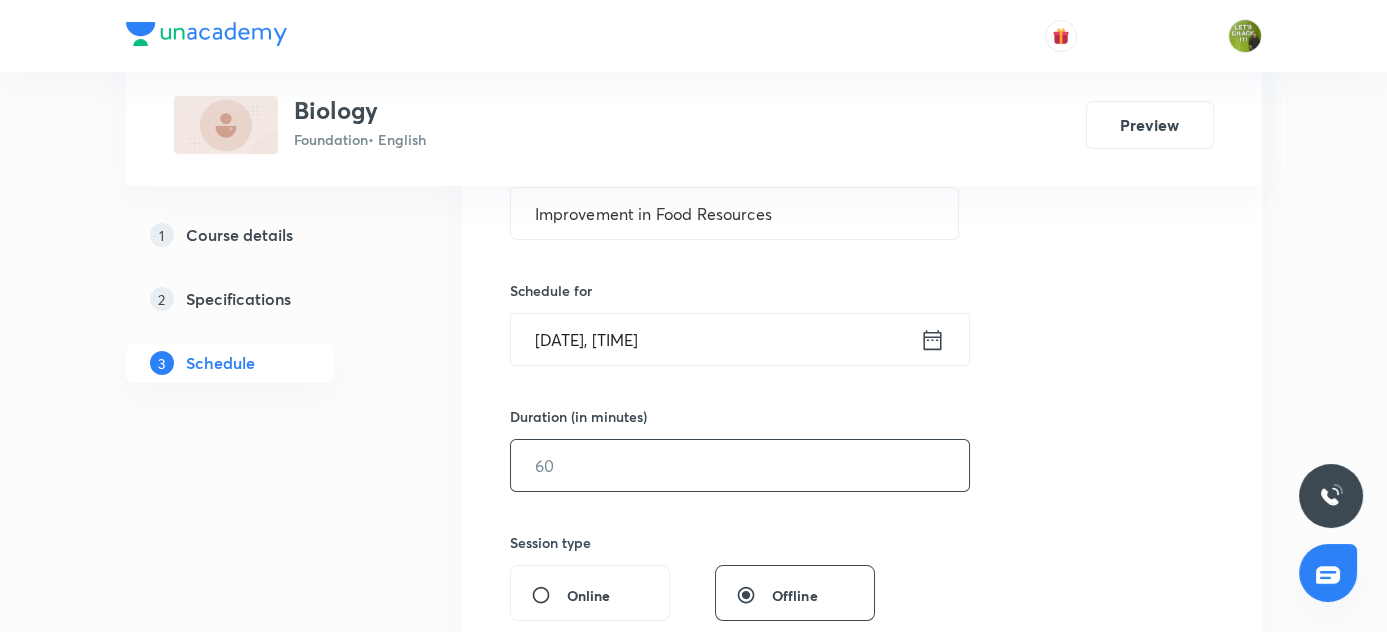 click at bounding box center [740, 465] 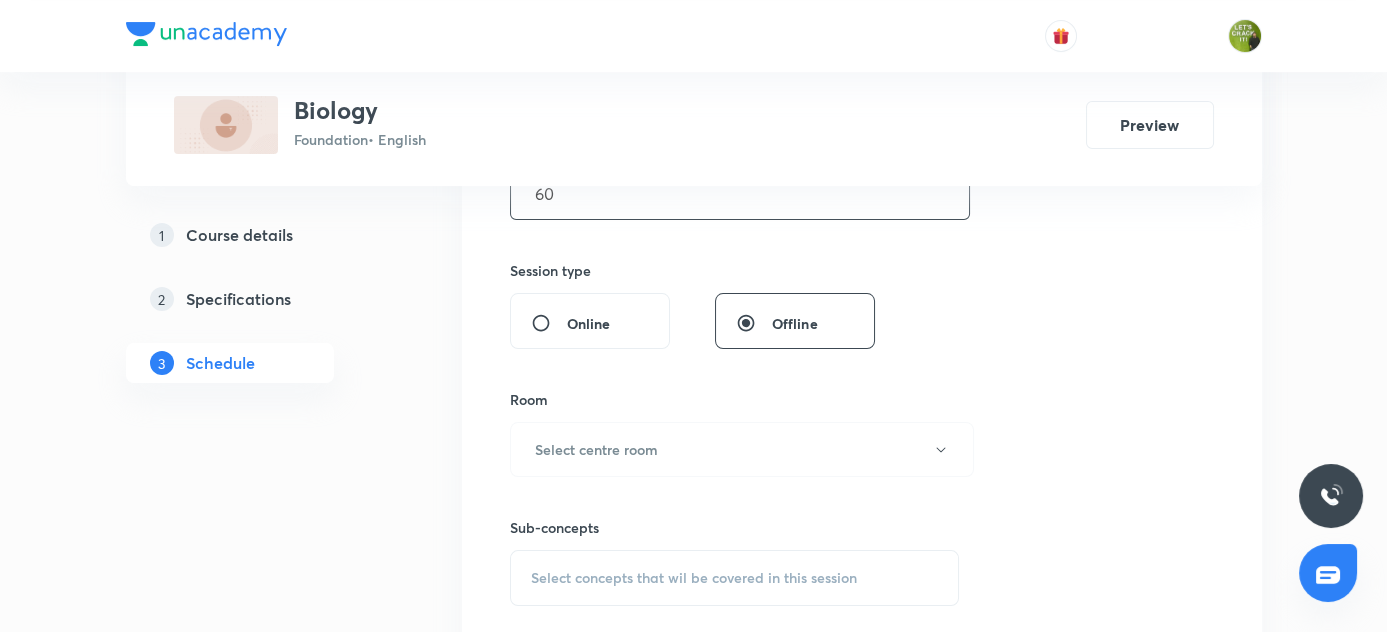 scroll, scrollTop: 867, scrollLeft: 0, axis: vertical 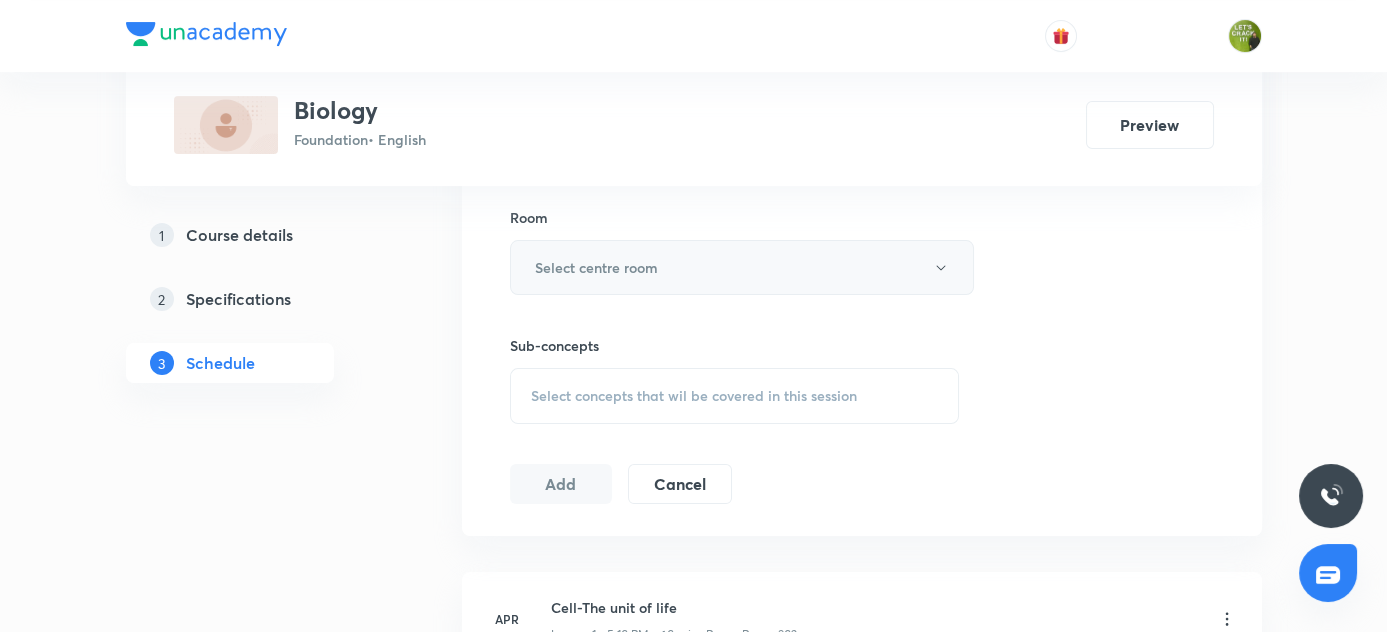 type on "60" 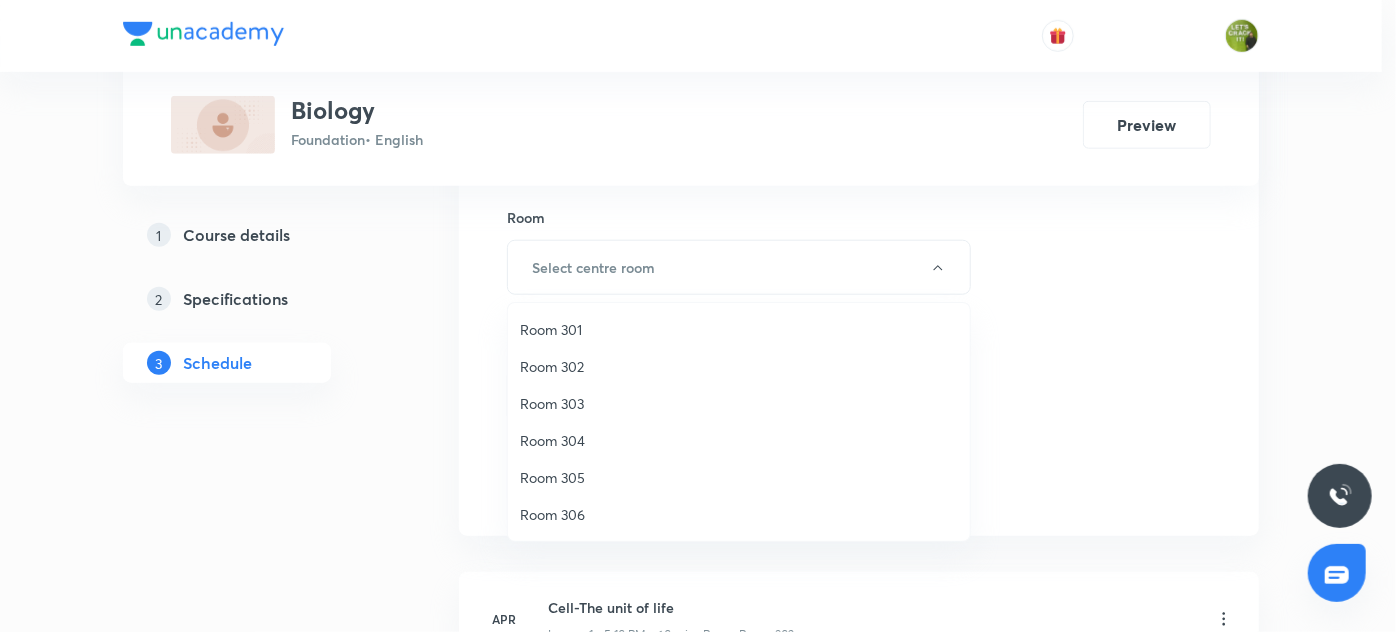 click on "Room 304" at bounding box center [739, 440] 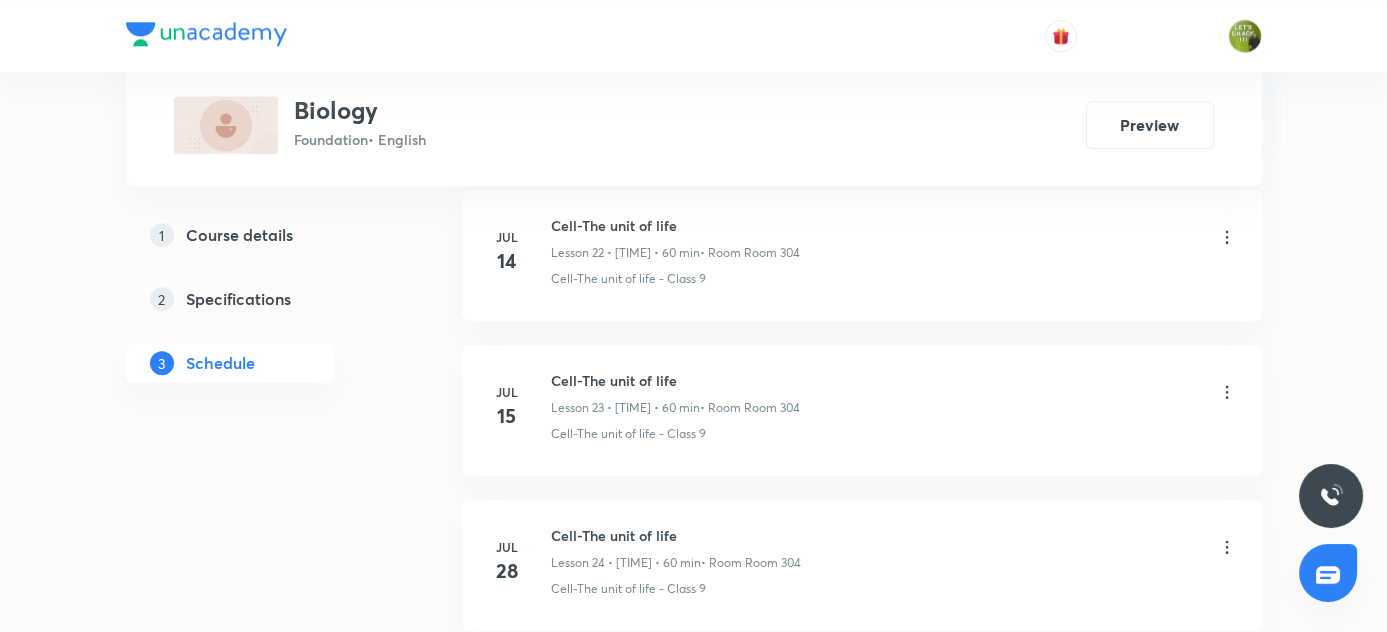 scroll, scrollTop: 4829, scrollLeft: 0, axis: vertical 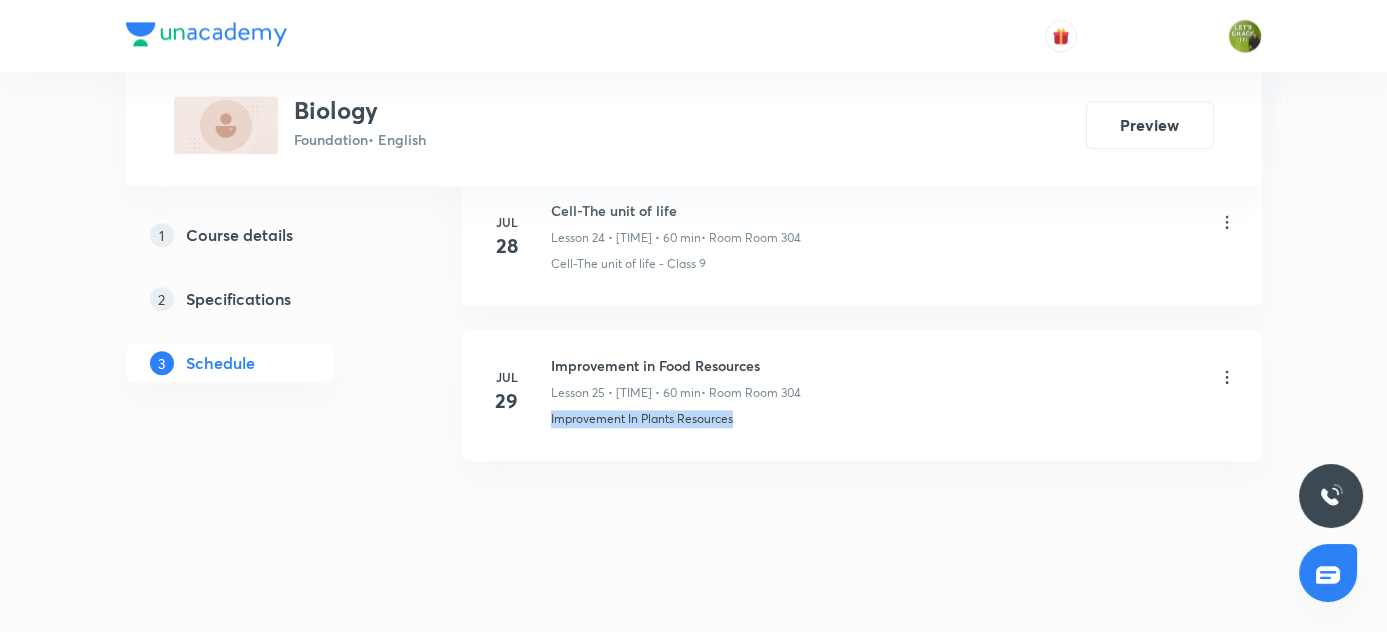 drag, startPoint x: 549, startPoint y: 402, endPoint x: 762, endPoint y: 394, distance: 213.15018 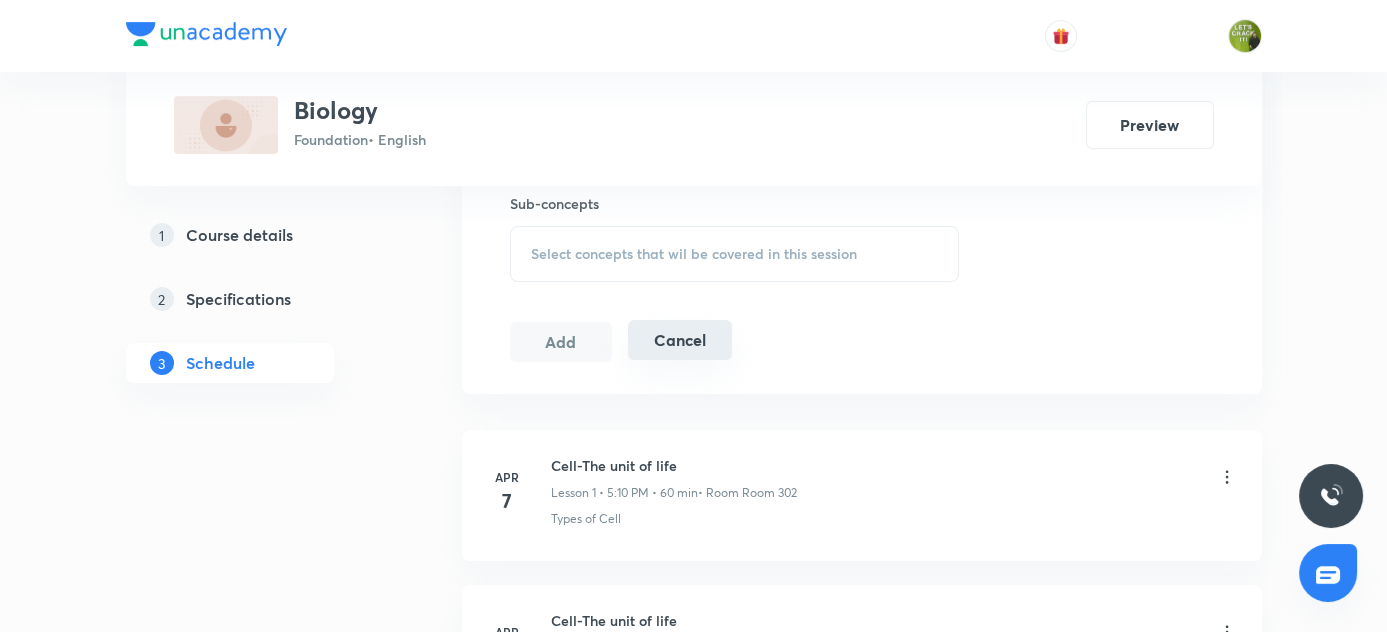 scroll, scrollTop: 1011, scrollLeft: 0, axis: vertical 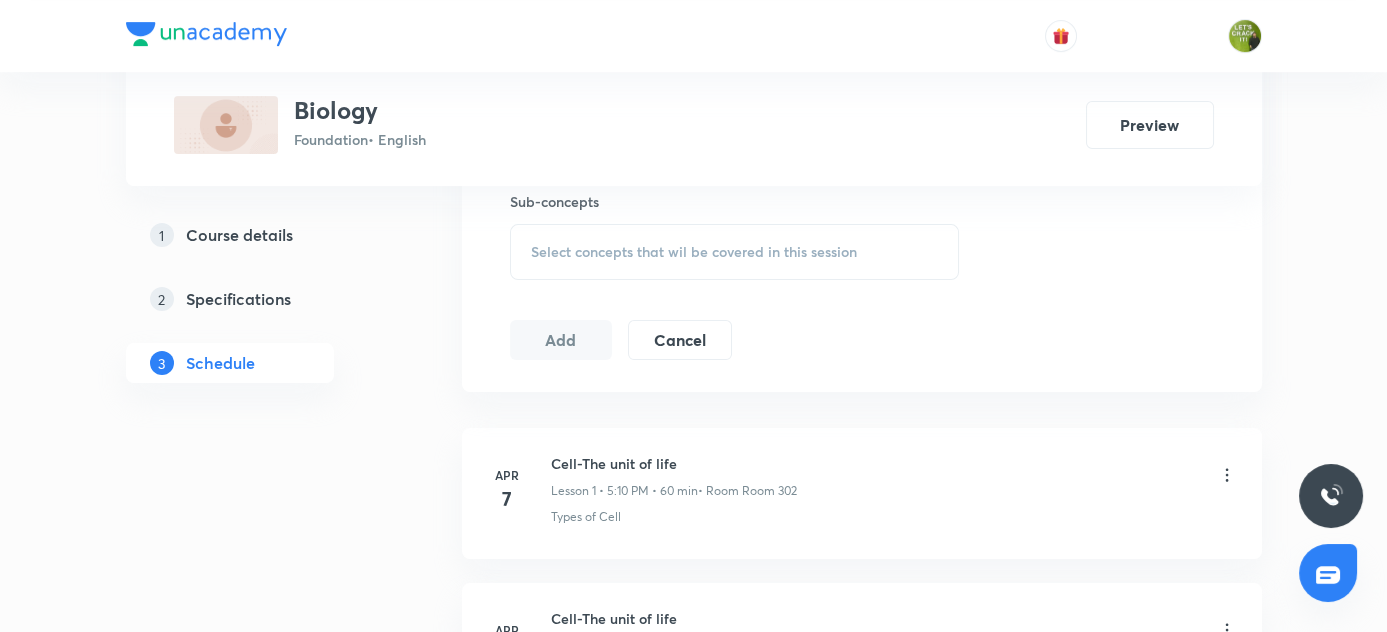 click on "Select concepts that wil be covered in this session" at bounding box center [694, 252] 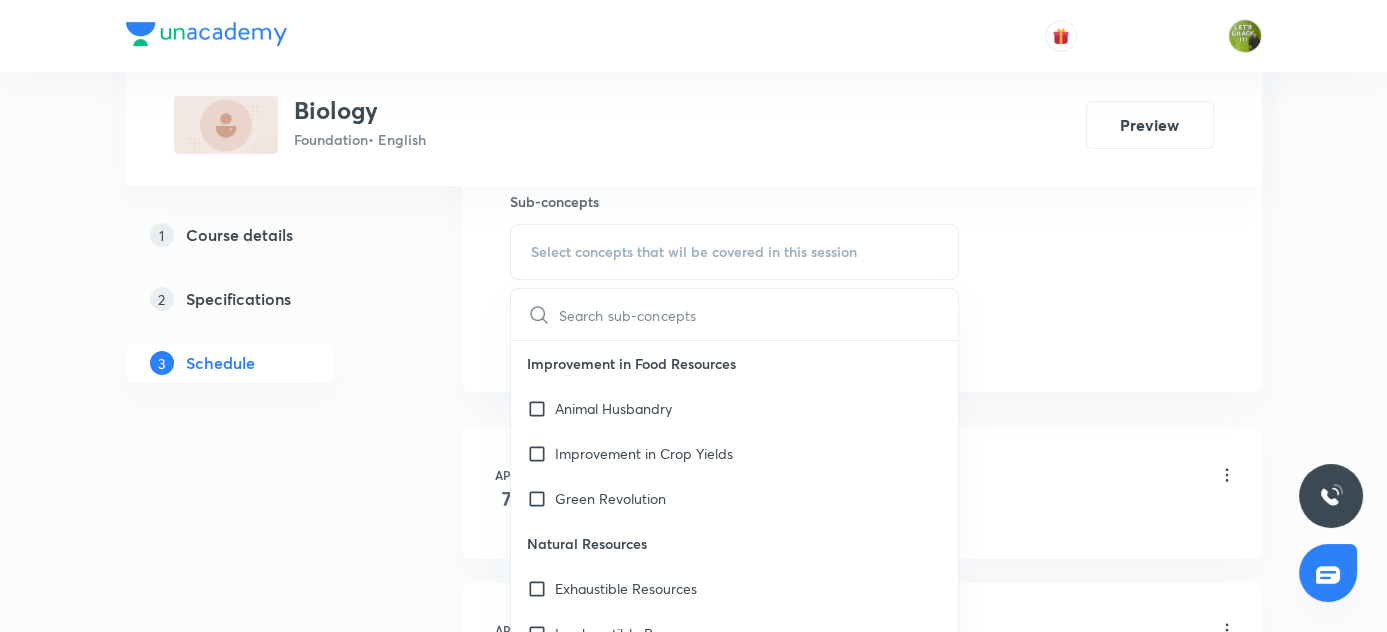 click at bounding box center [759, 314] 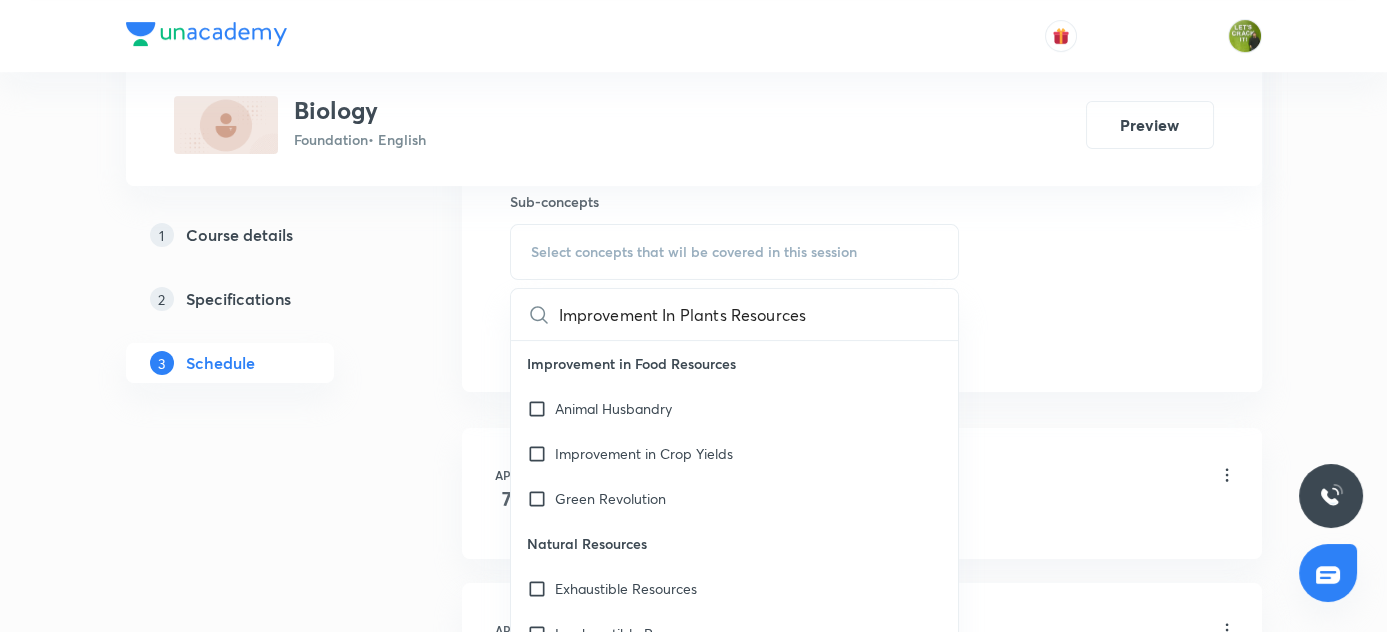scroll, scrollTop: 0, scrollLeft: 16, axis: horizontal 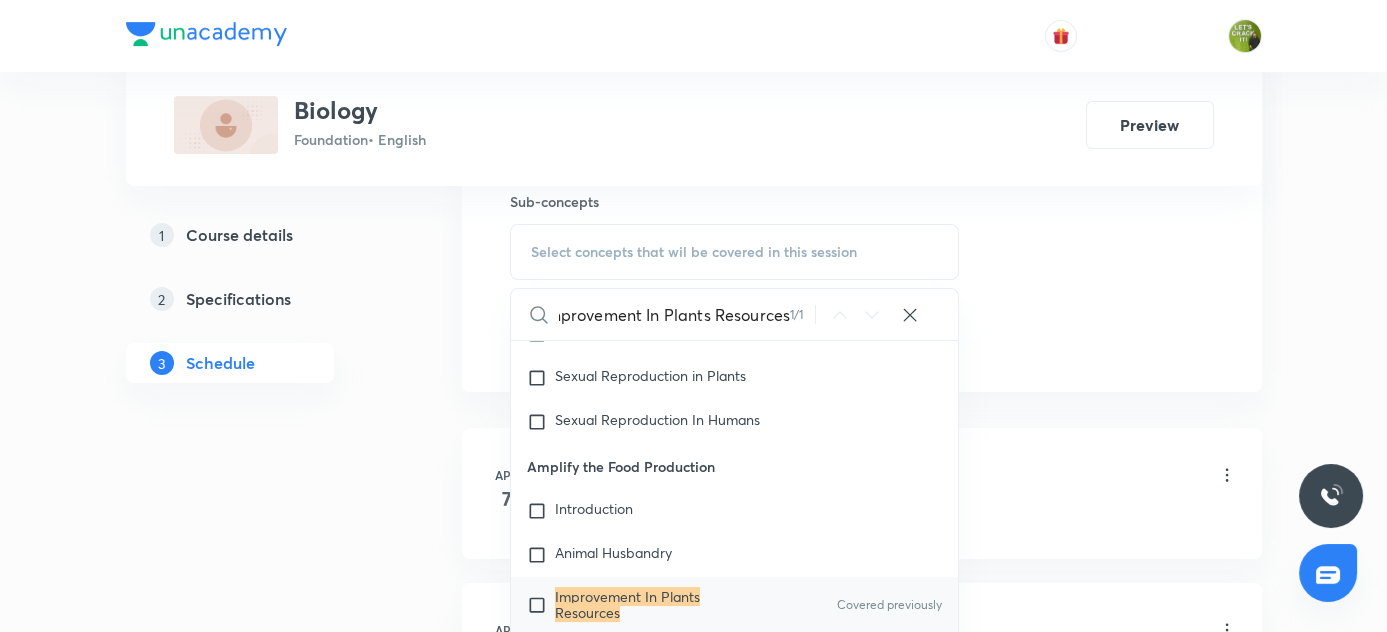 type on "Improvement In Plants Resources" 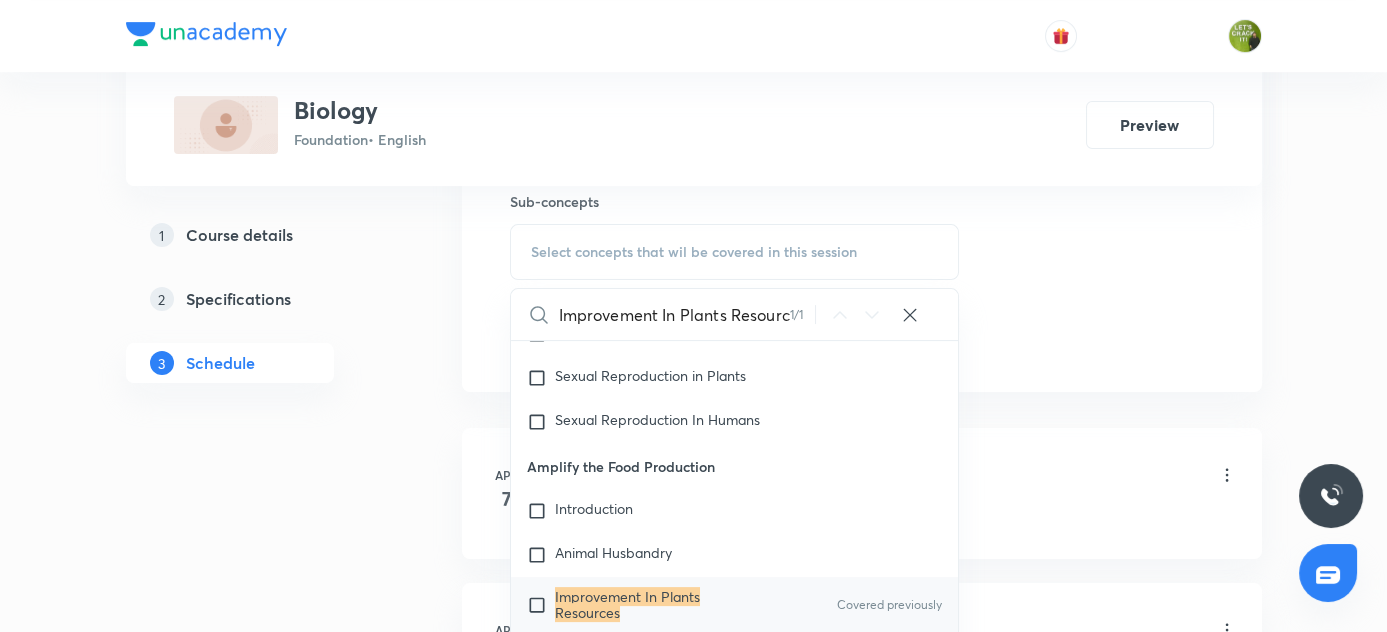 click at bounding box center [541, 605] 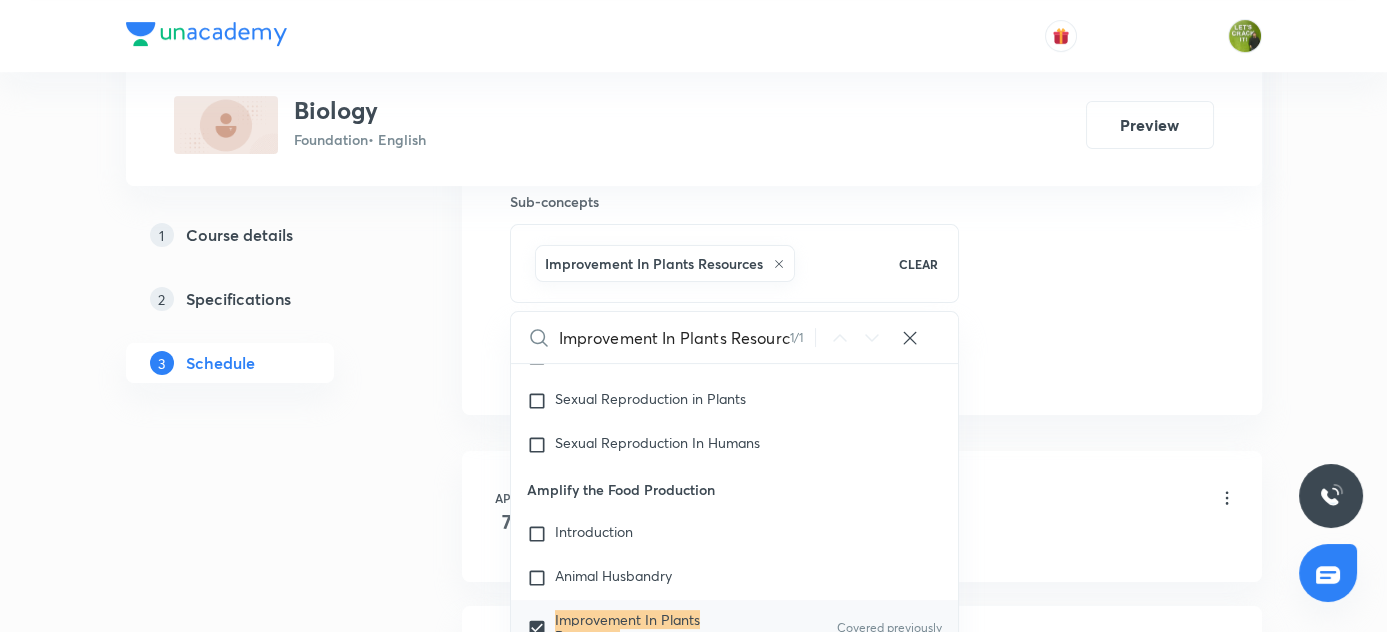 click on "1 Course details 2 Specifications 3 Schedule" at bounding box center (262, 1890) 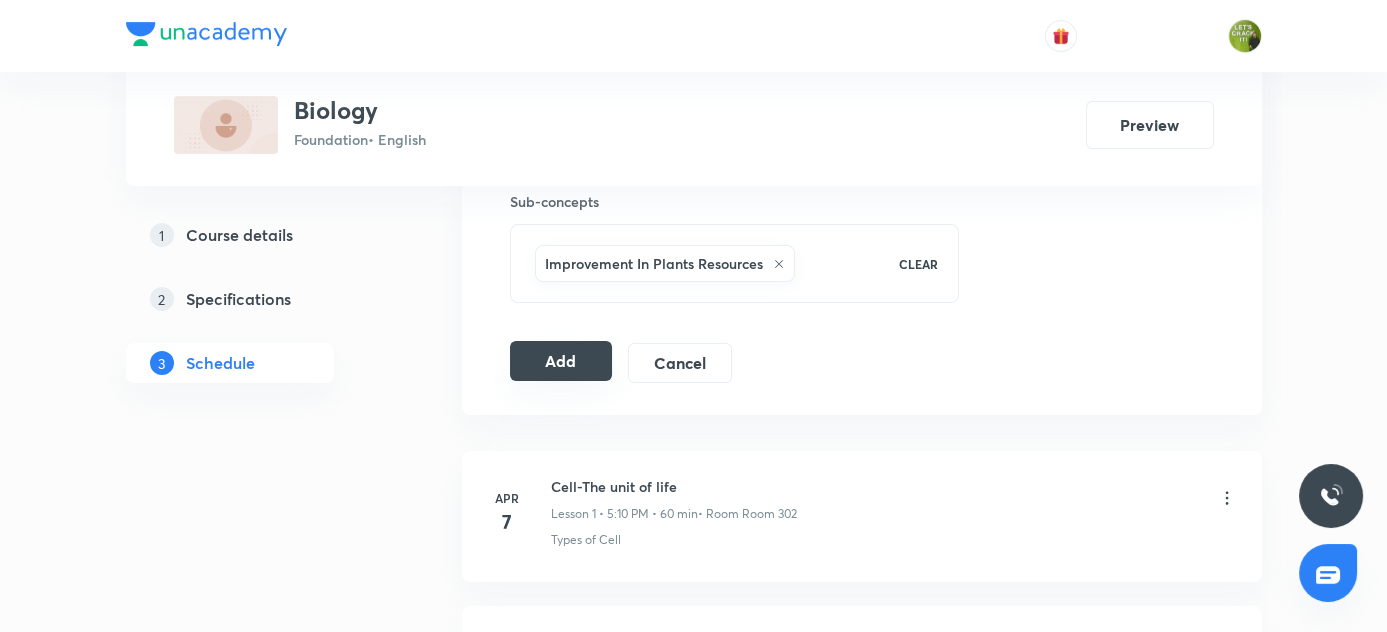 click on "Add" at bounding box center [561, 361] 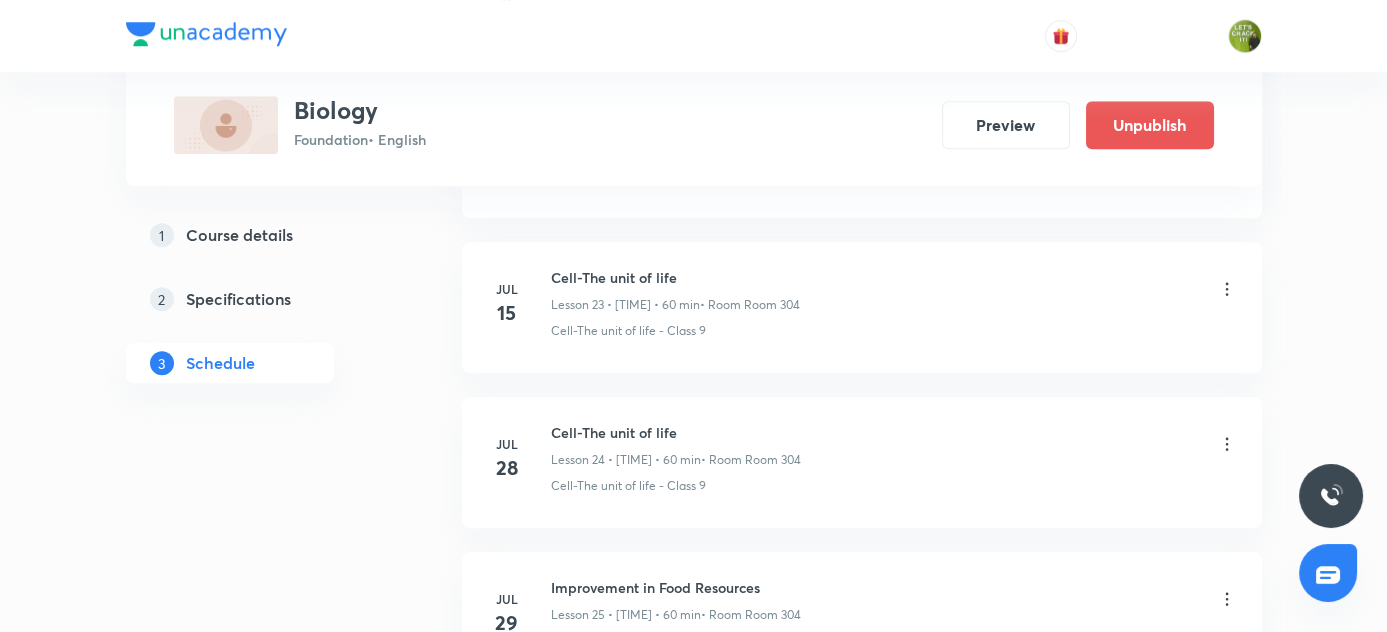 scroll, scrollTop: 4067, scrollLeft: 0, axis: vertical 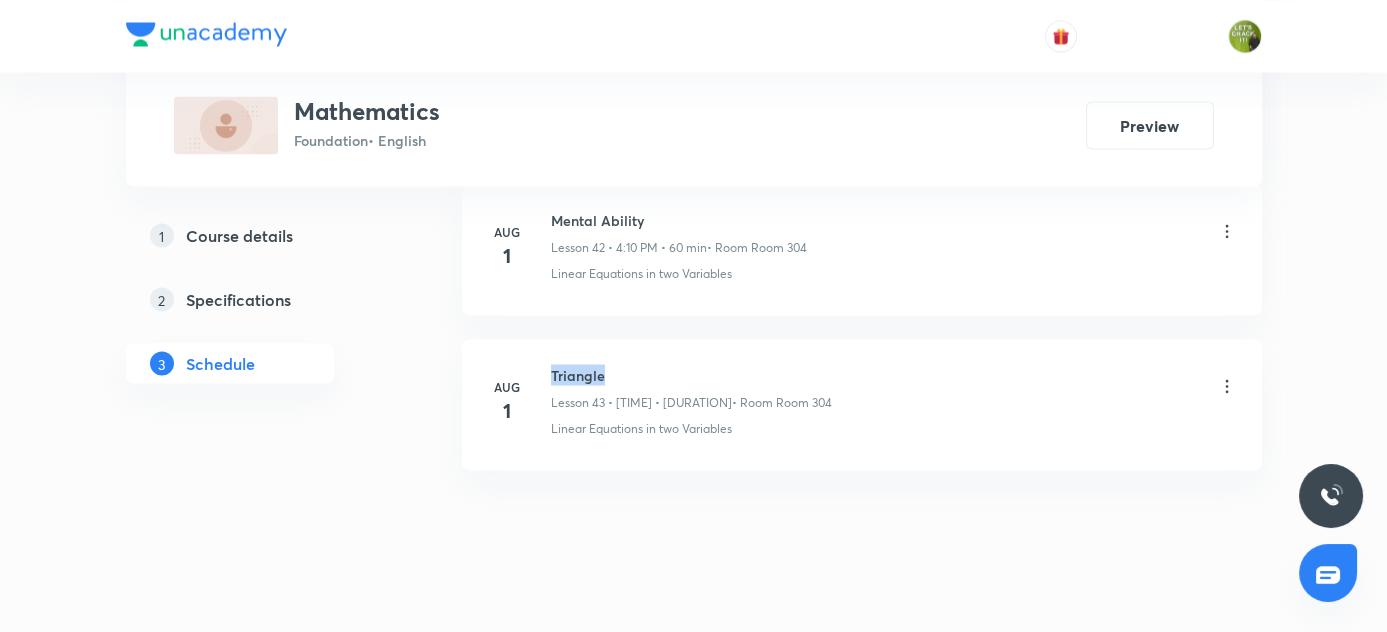drag, startPoint x: 550, startPoint y: 342, endPoint x: 632, endPoint y: 355, distance: 83.02409 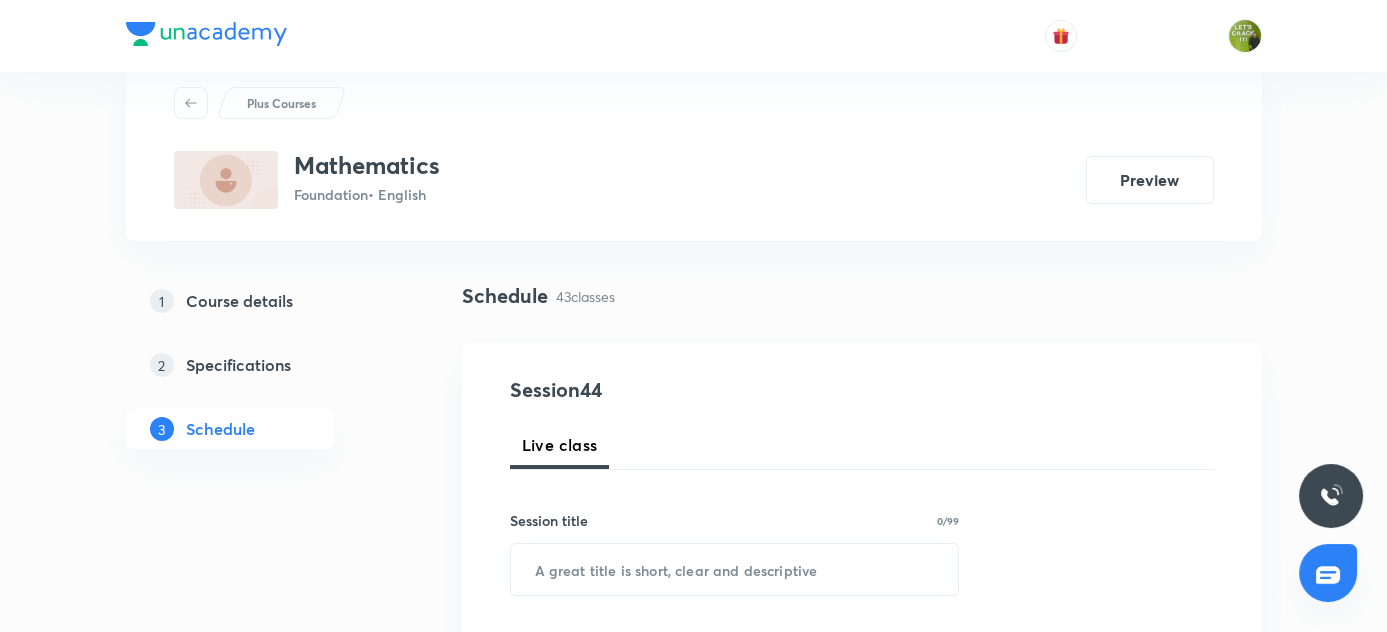 scroll, scrollTop: 330, scrollLeft: 0, axis: vertical 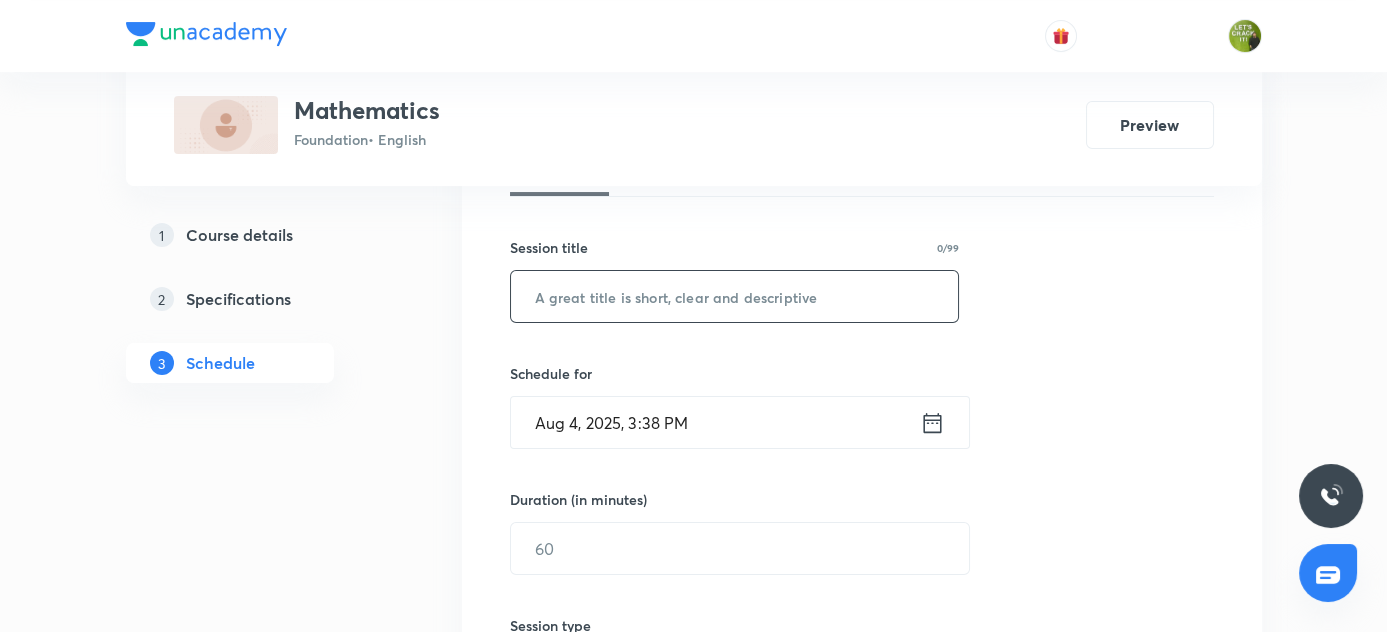 click at bounding box center [735, 296] 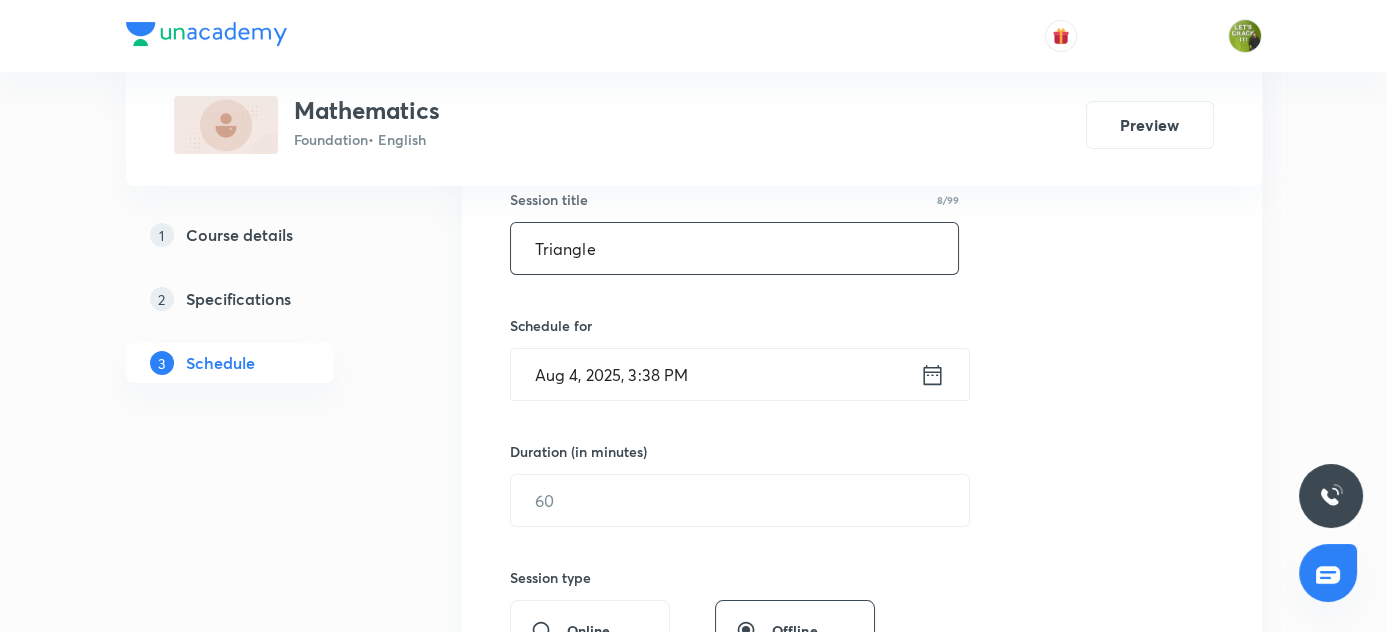 scroll, scrollTop: 421, scrollLeft: 0, axis: vertical 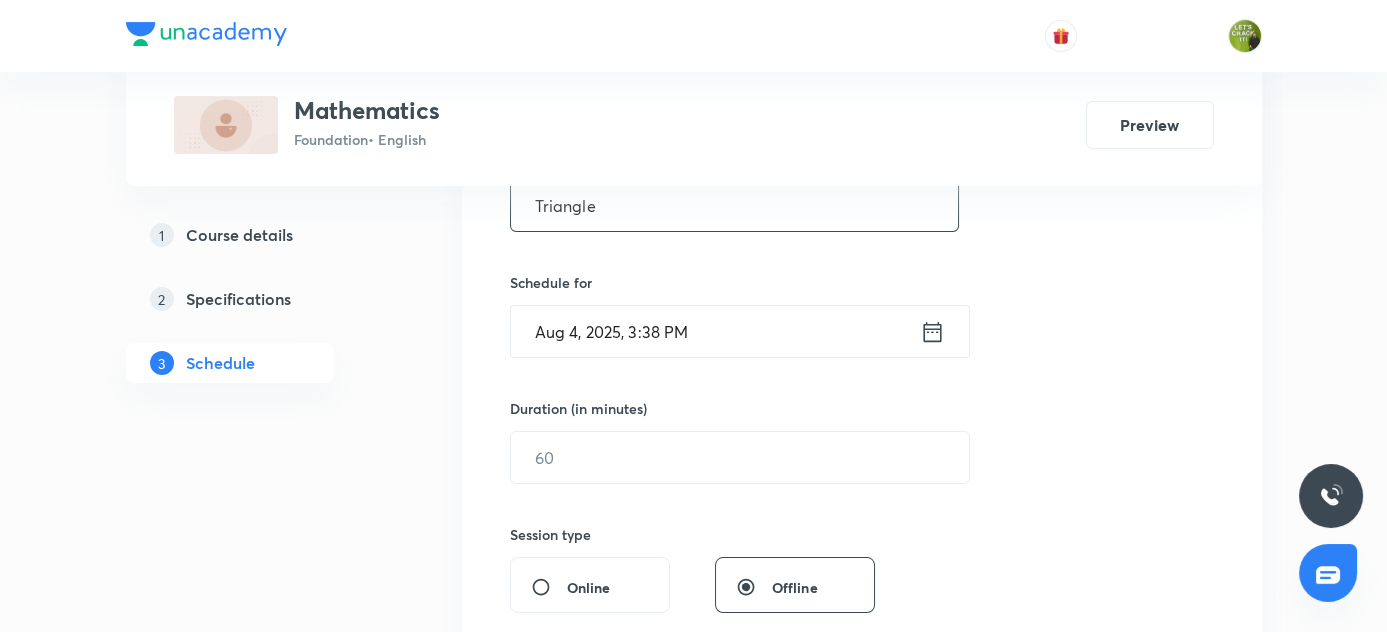 type on "Triangle" 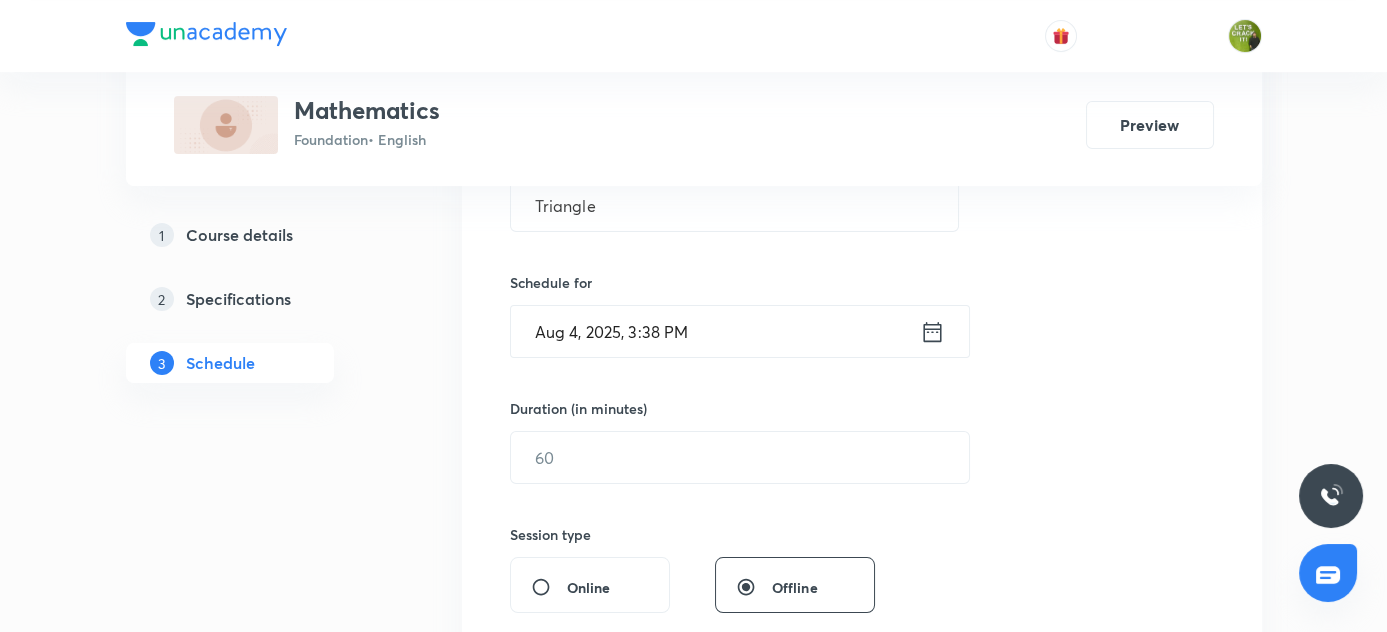 click 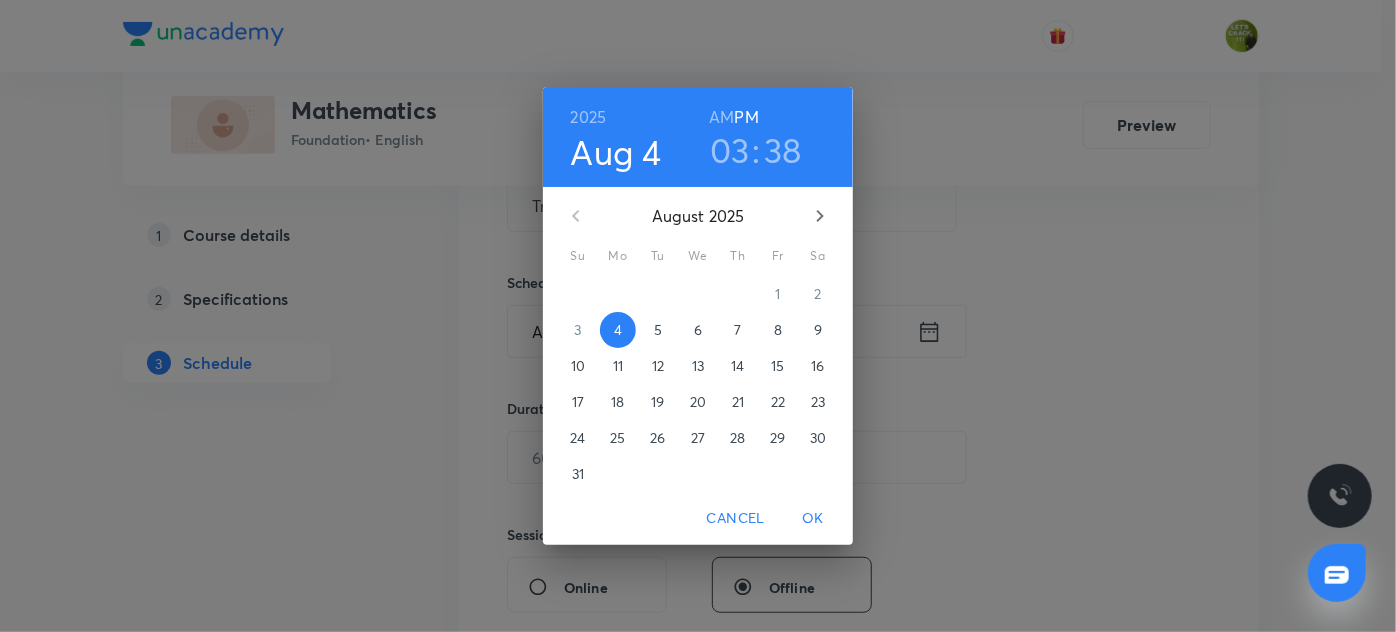 click on "03" at bounding box center [730, 150] 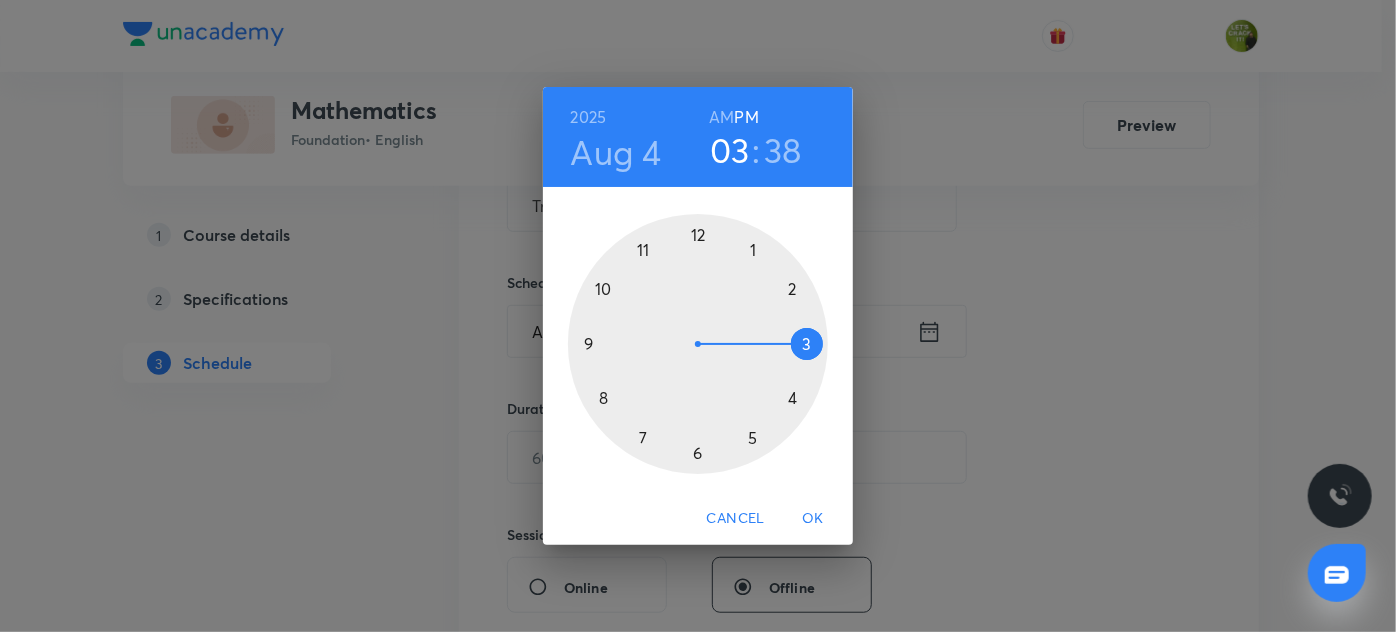 click at bounding box center (698, 344) 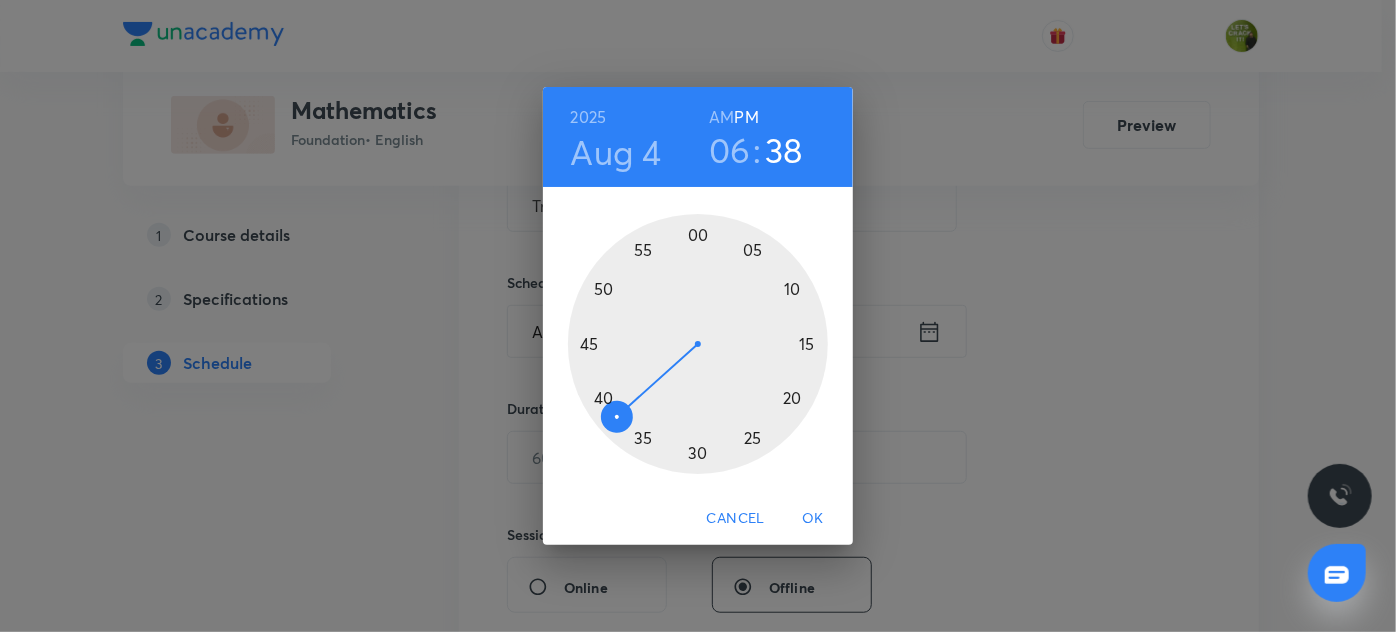 click at bounding box center [698, 344] 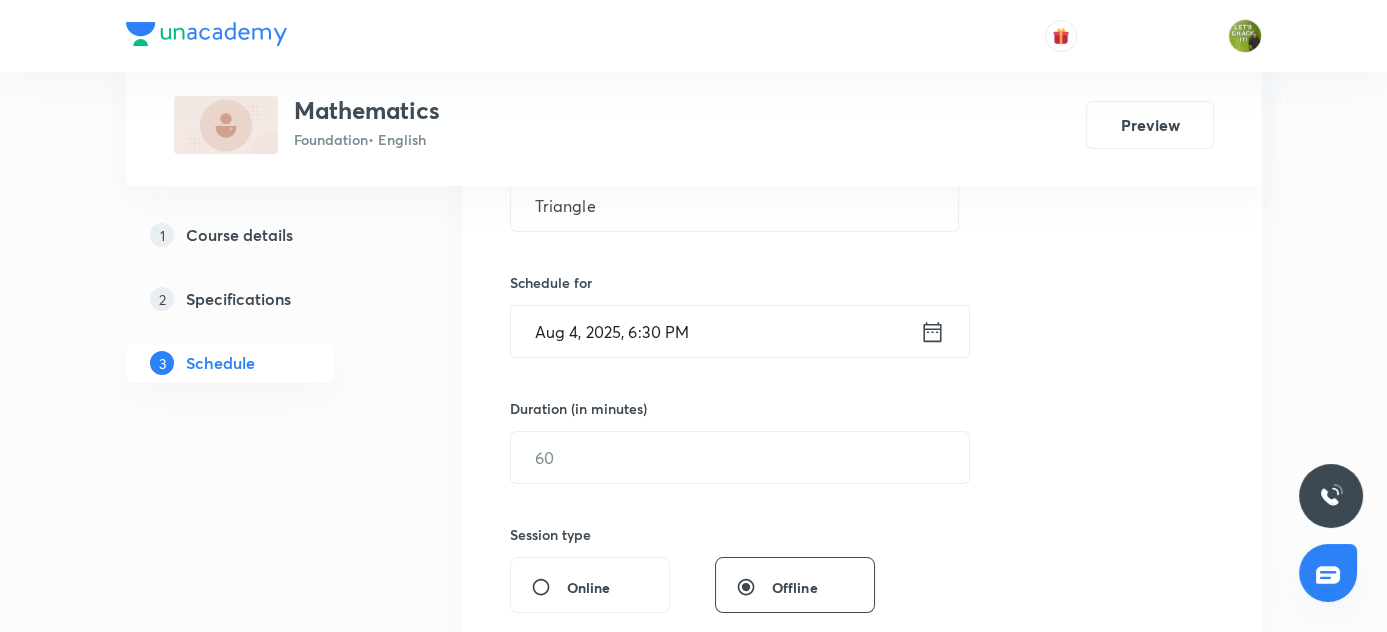 scroll, scrollTop: 512, scrollLeft: 0, axis: vertical 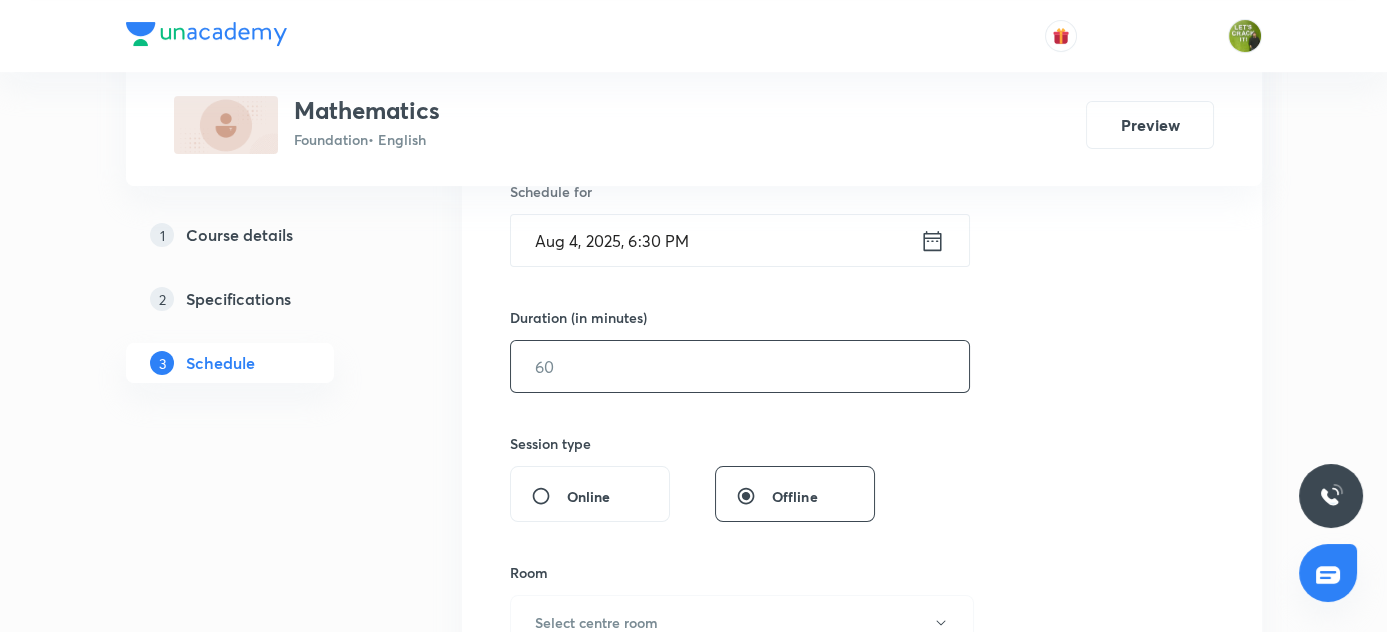 click at bounding box center [740, 366] 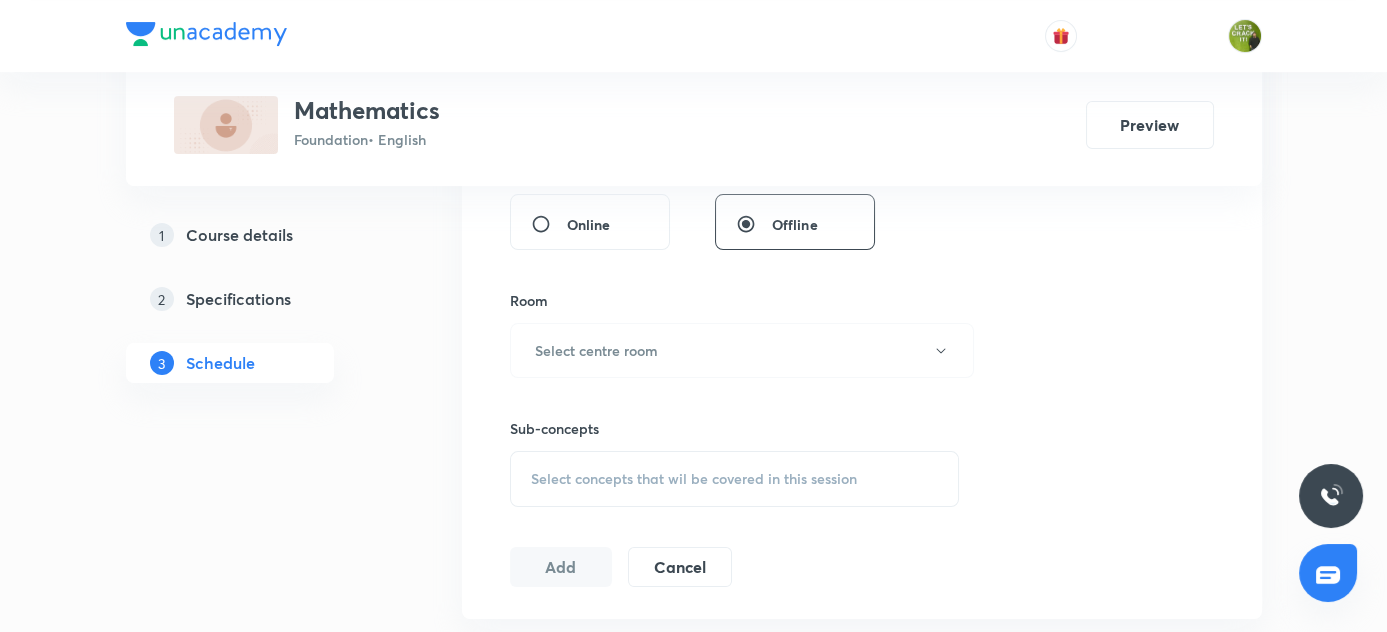 scroll, scrollTop: 875, scrollLeft: 0, axis: vertical 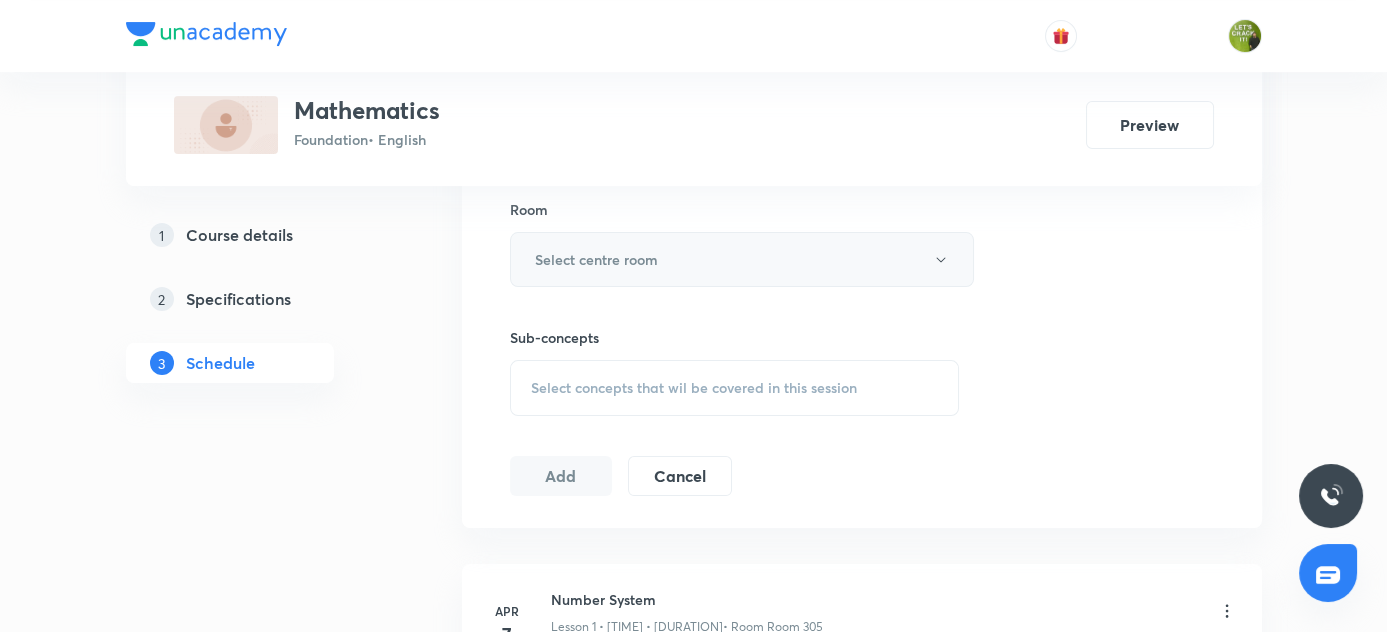 type on "60" 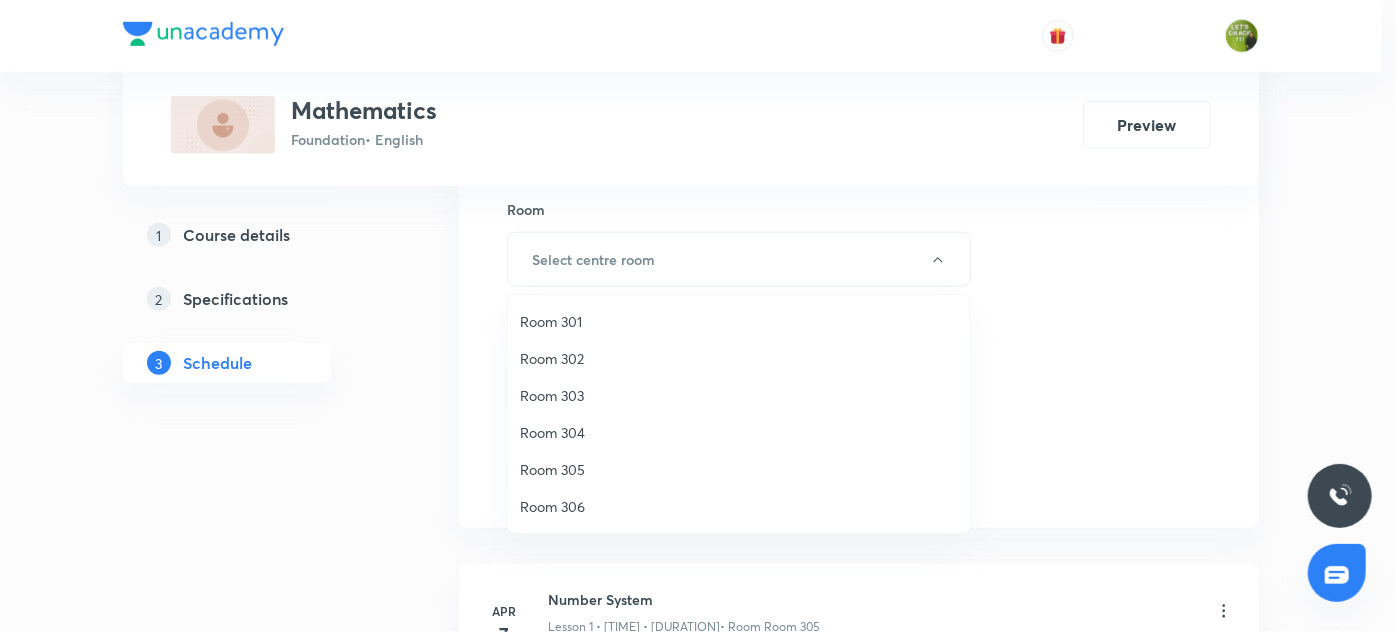 click on "Room 302" at bounding box center [739, 358] 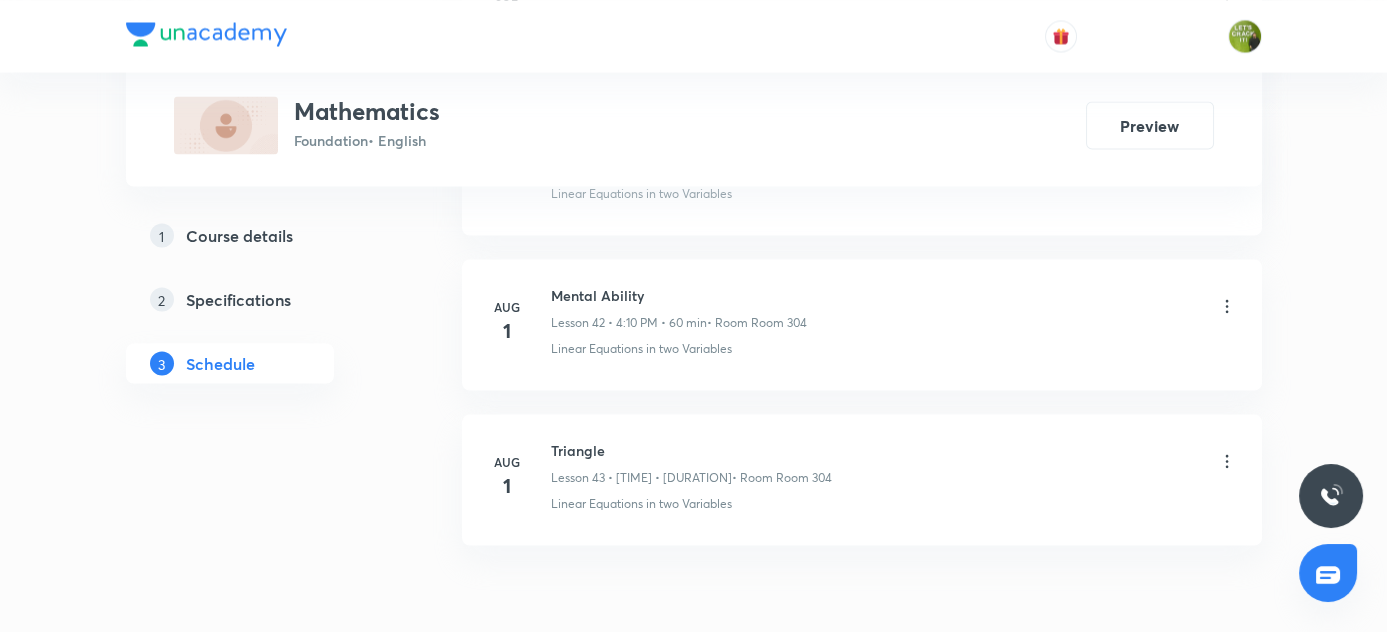scroll, scrollTop: 7610, scrollLeft: 0, axis: vertical 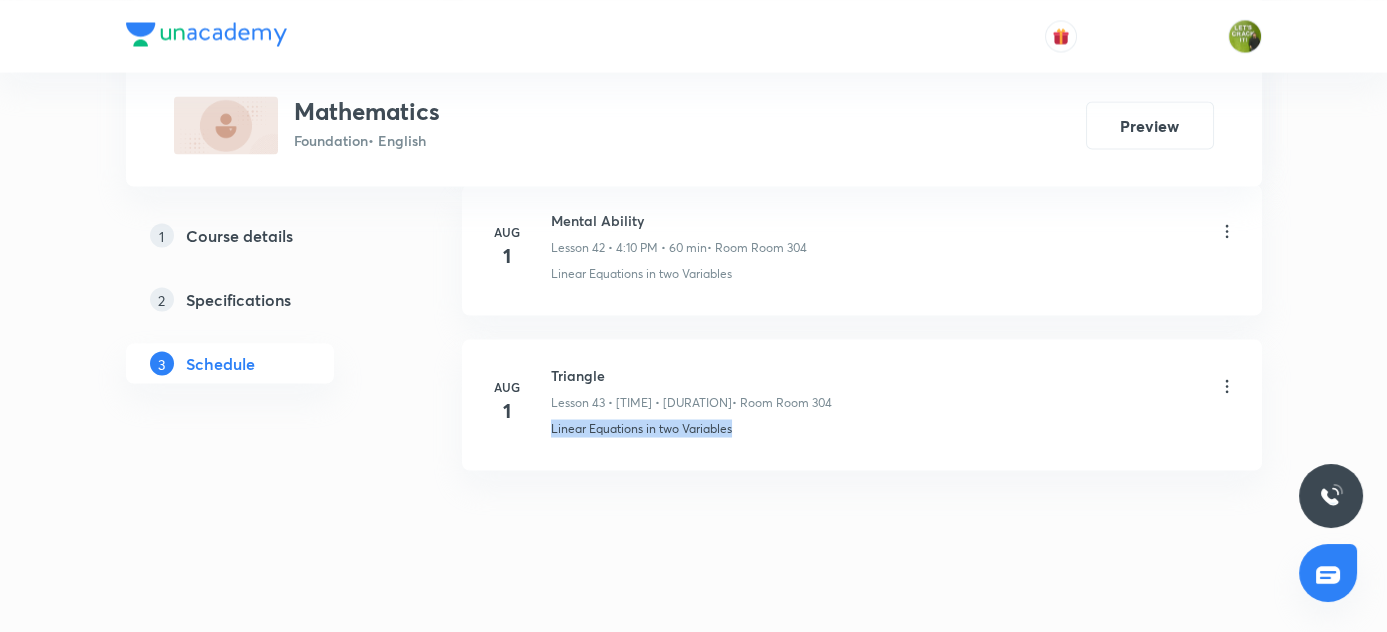 drag, startPoint x: 549, startPoint y: 401, endPoint x: 781, endPoint y: 410, distance: 232.1745 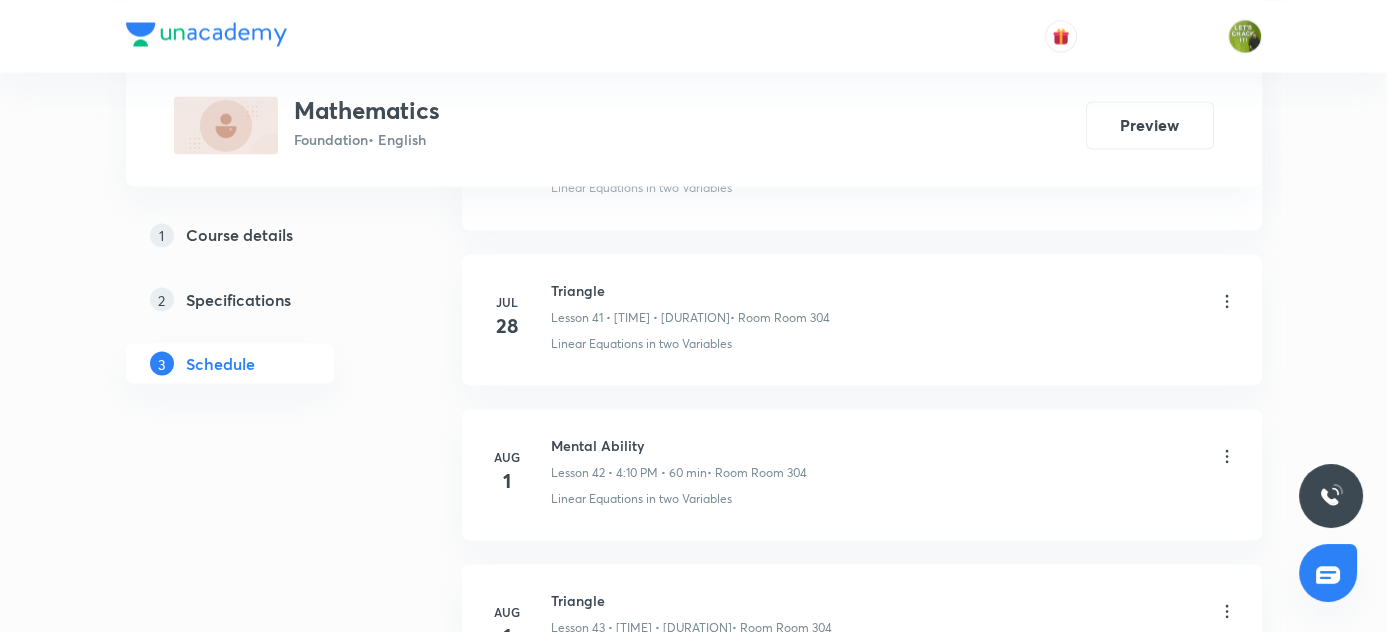 scroll, scrollTop: 7246, scrollLeft: 0, axis: vertical 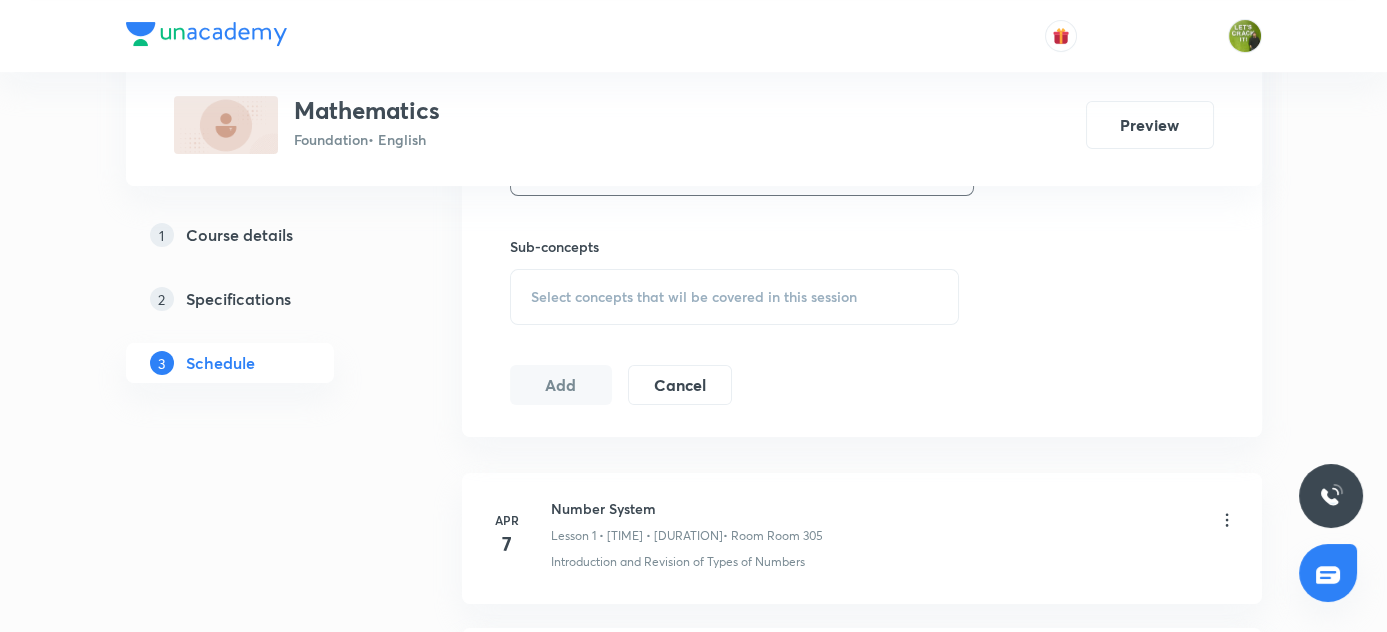 click on "Select concepts that wil be covered in this session" at bounding box center (694, 297) 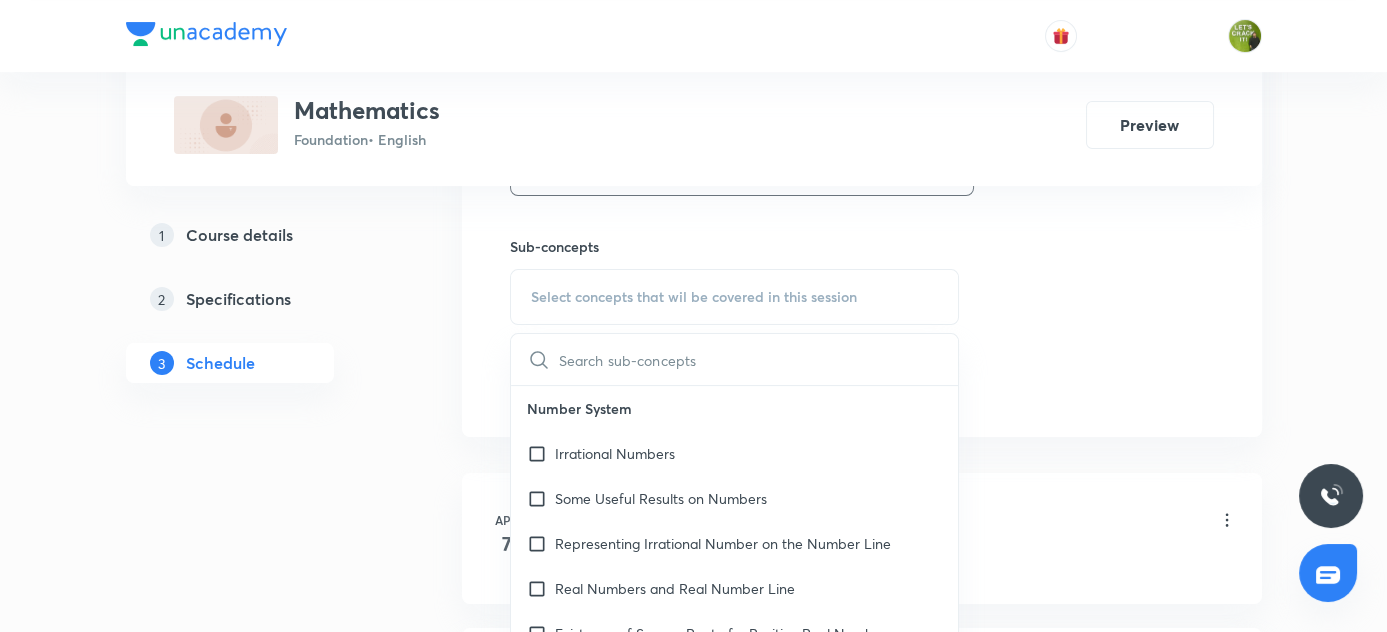 click at bounding box center (759, 359) 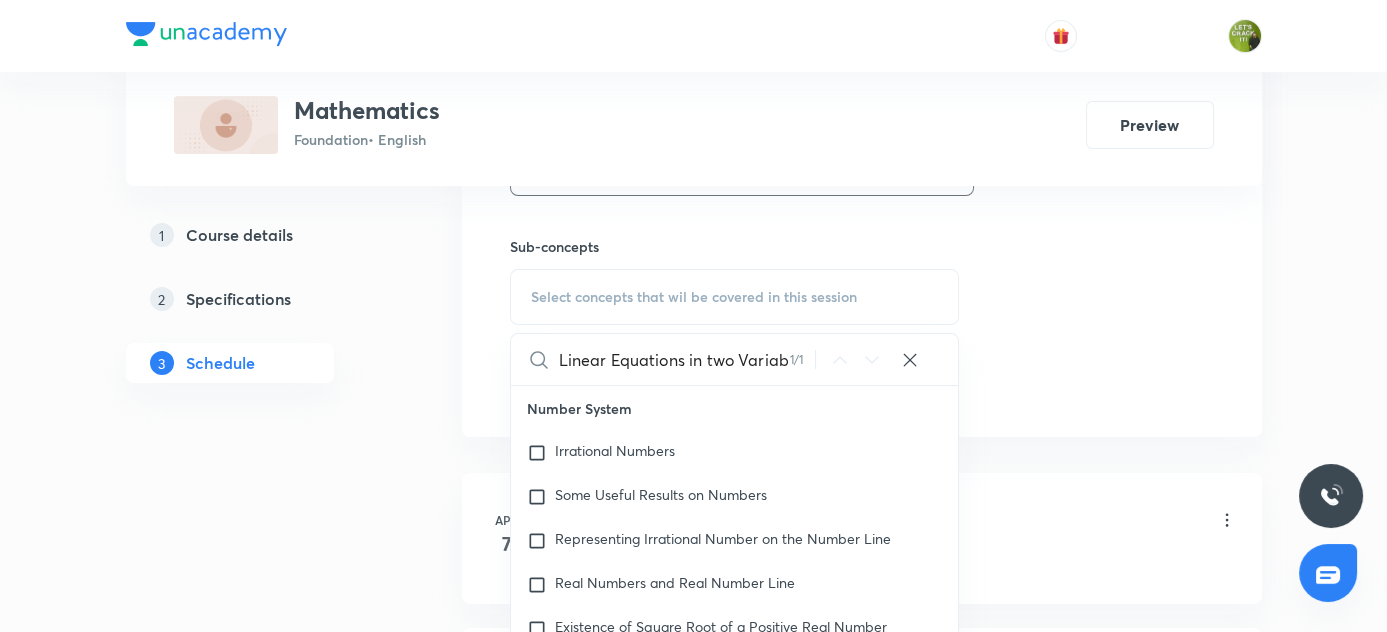 scroll, scrollTop: 0, scrollLeft: 18, axis: horizontal 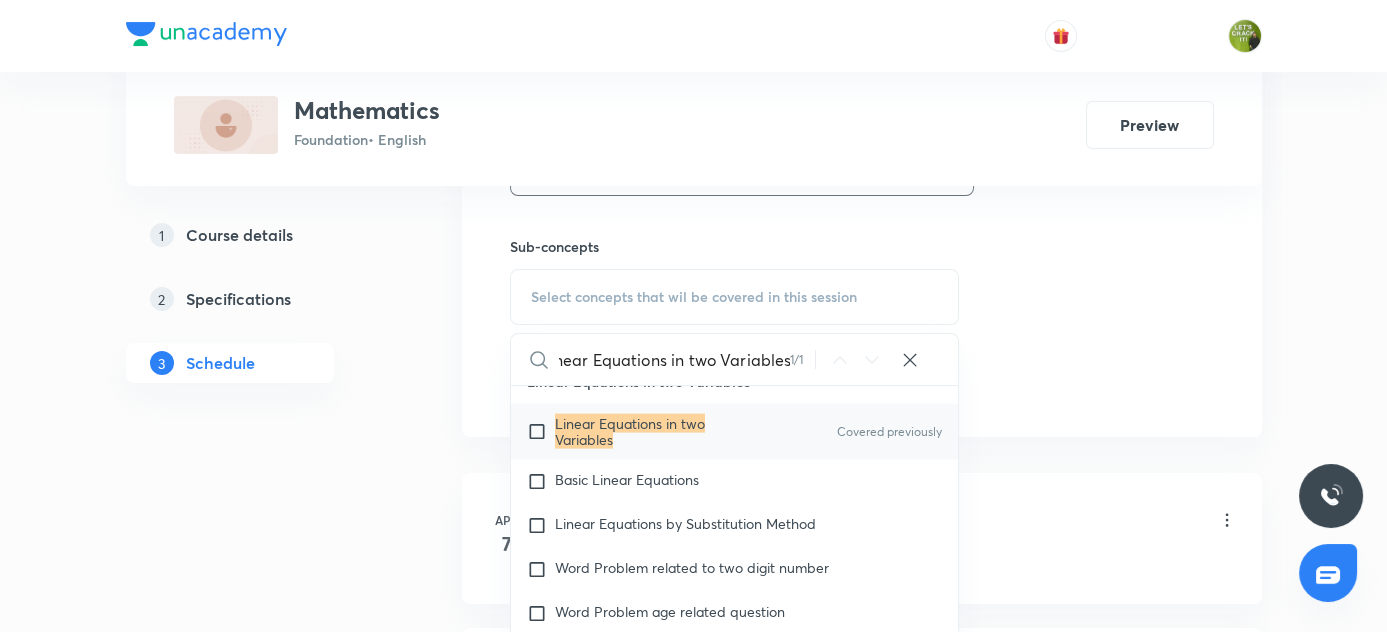 type on "Linear Equations in two Variables" 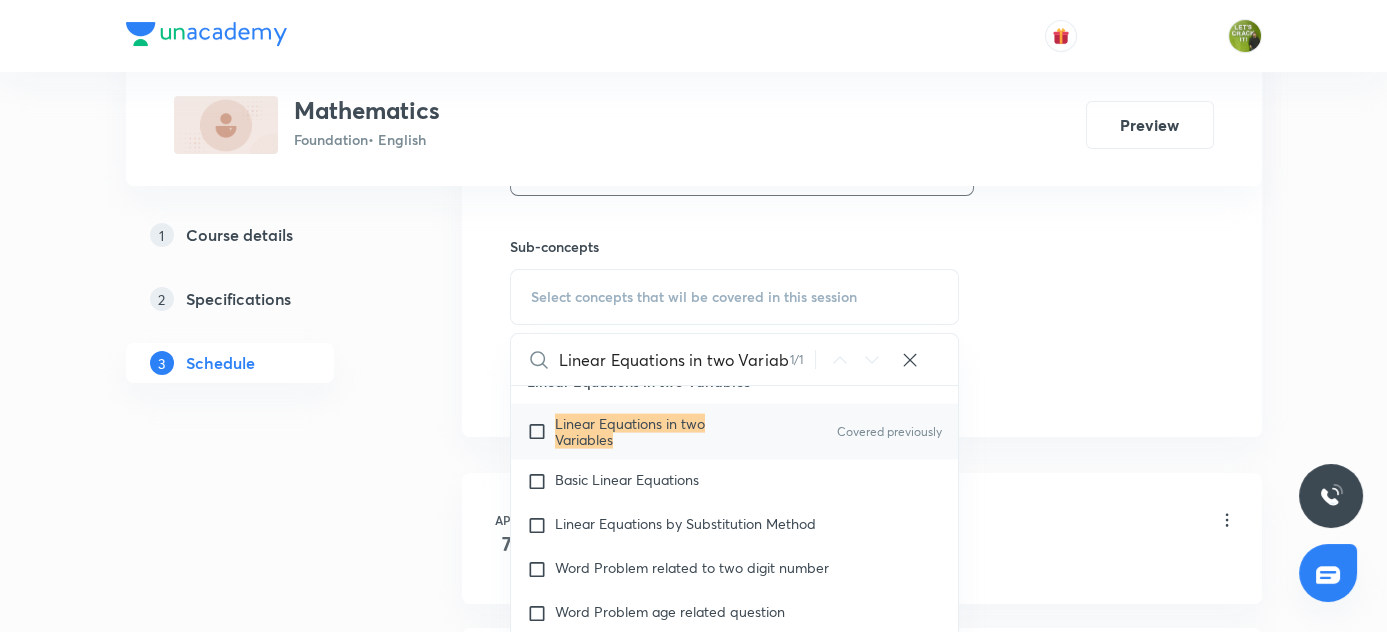 click at bounding box center [541, 432] 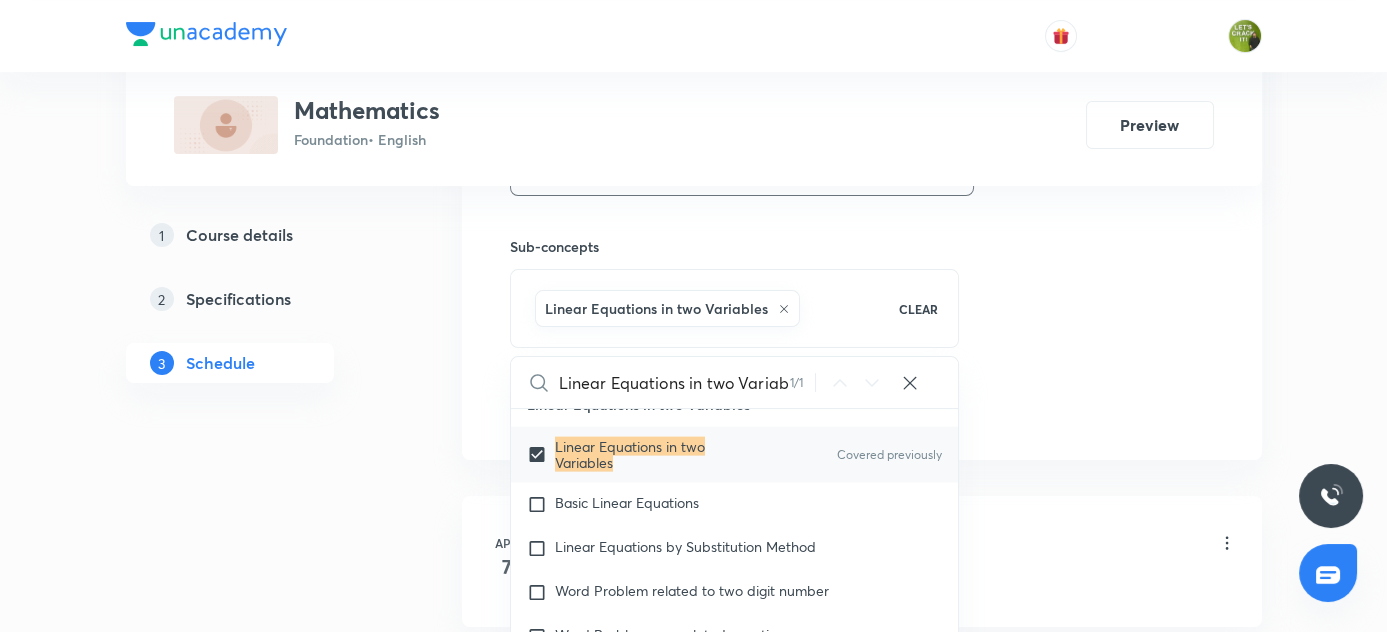 drag, startPoint x: 389, startPoint y: 466, endPoint x: 445, endPoint y: 450, distance: 58.24088 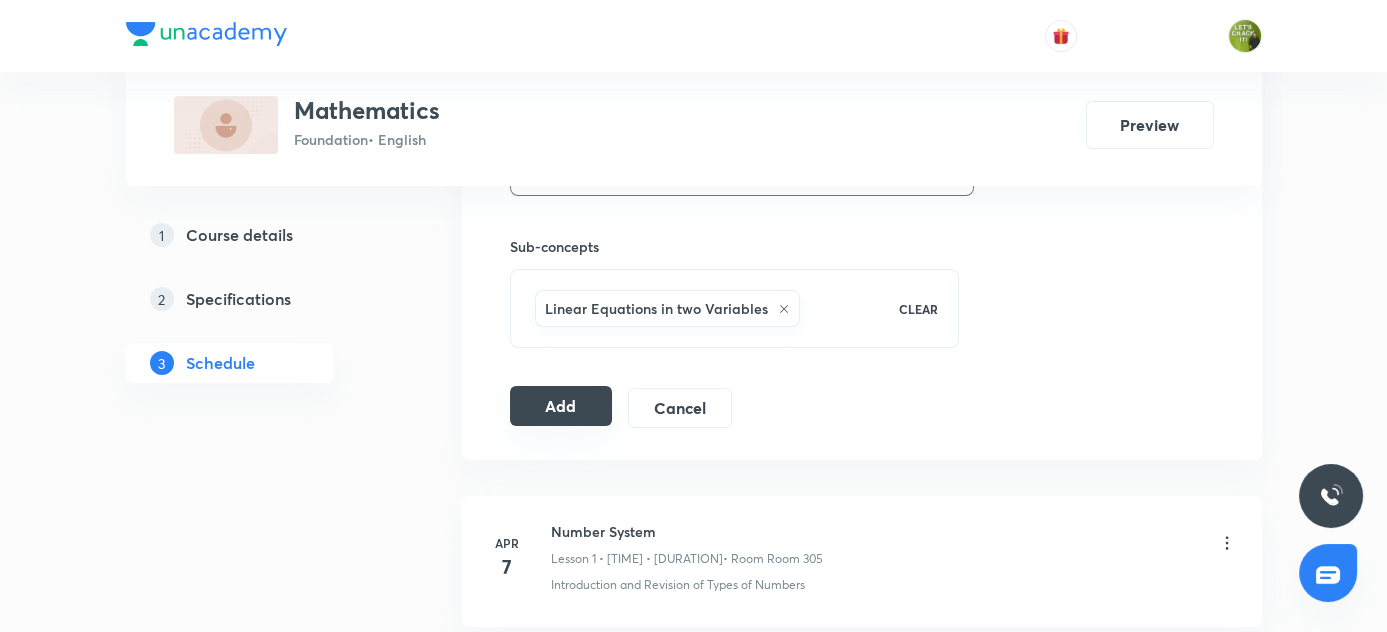 click on "Add" at bounding box center (561, 406) 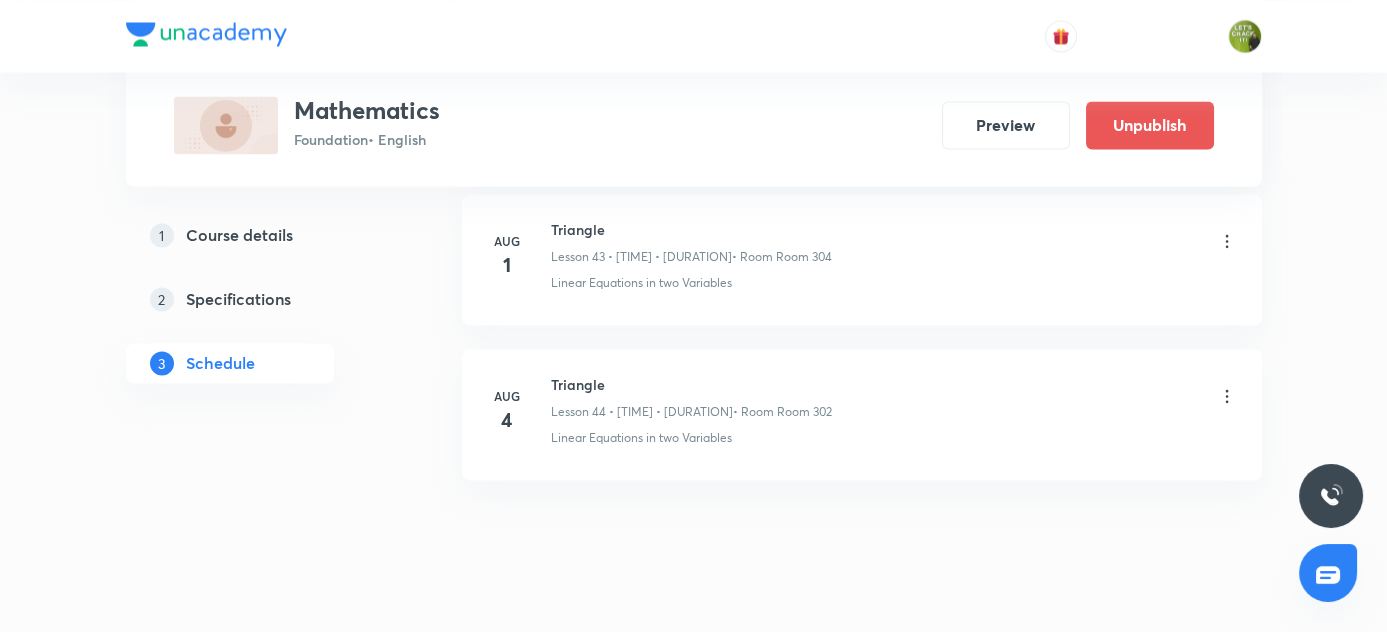 scroll, scrollTop: 6848, scrollLeft: 0, axis: vertical 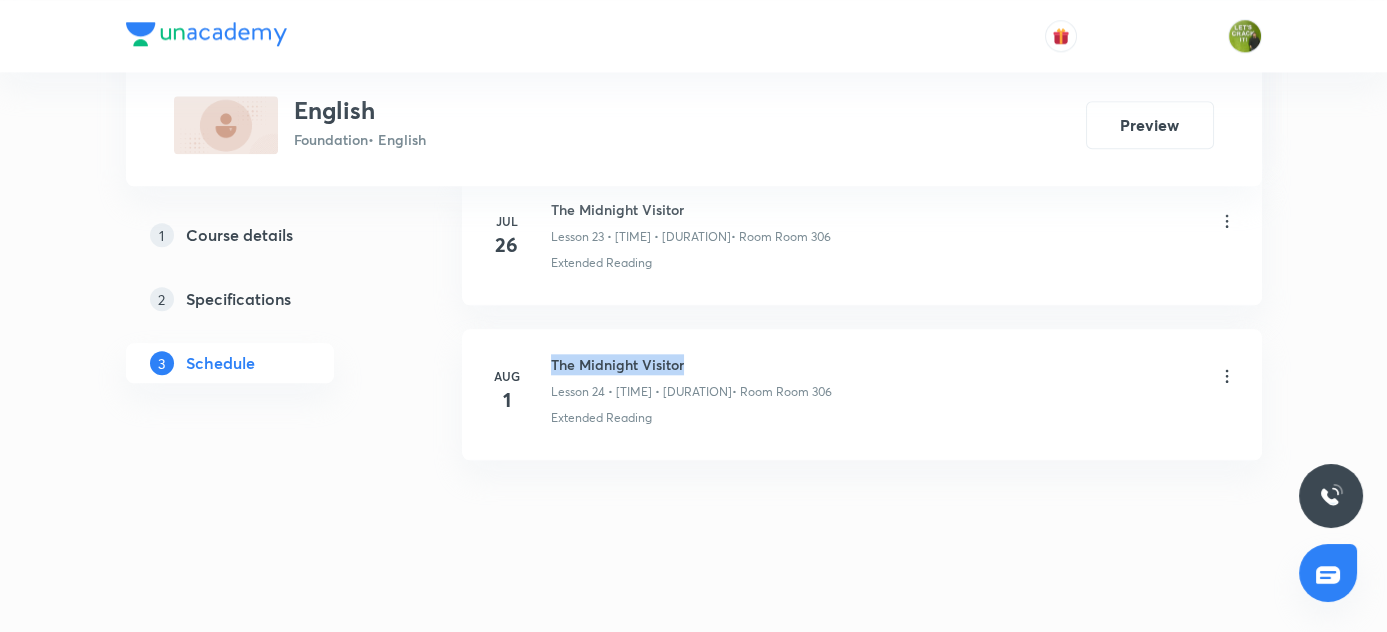 drag, startPoint x: 547, startPoint y: 339, endPoint x: 717, endPoint y: 340, distance: 170.00294 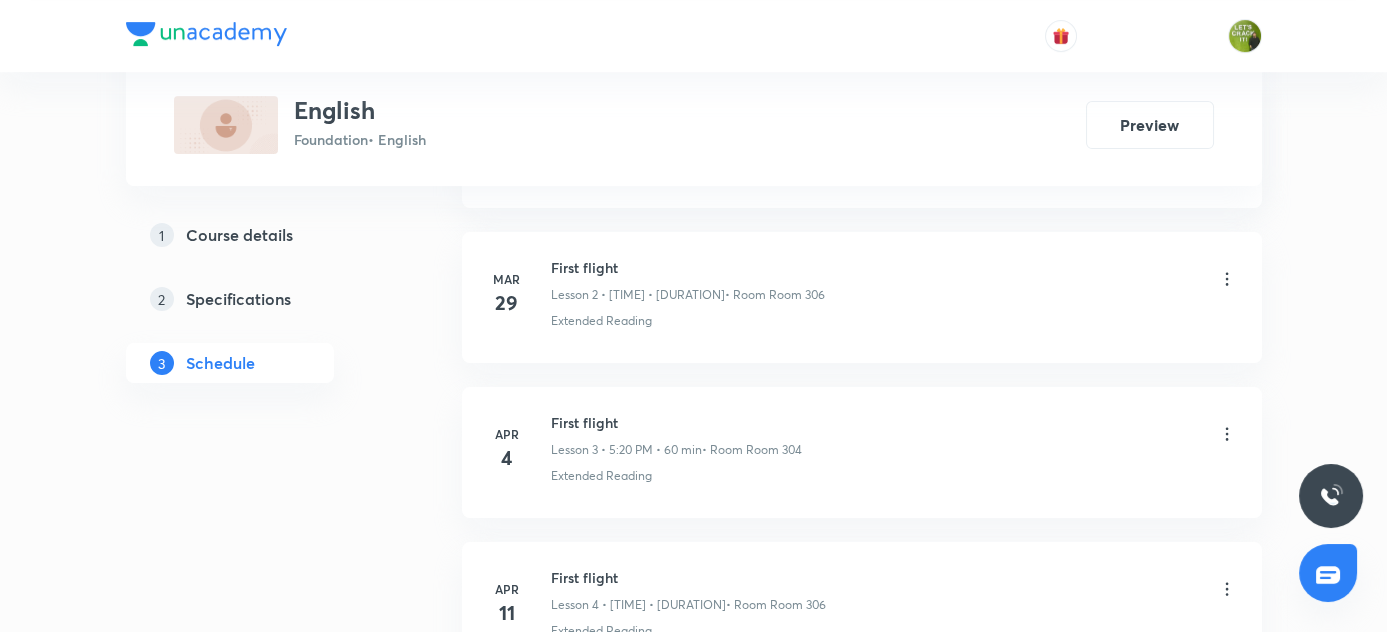 scroll, scrollTop: 1357, scrollLeft: 0, axis: vertical 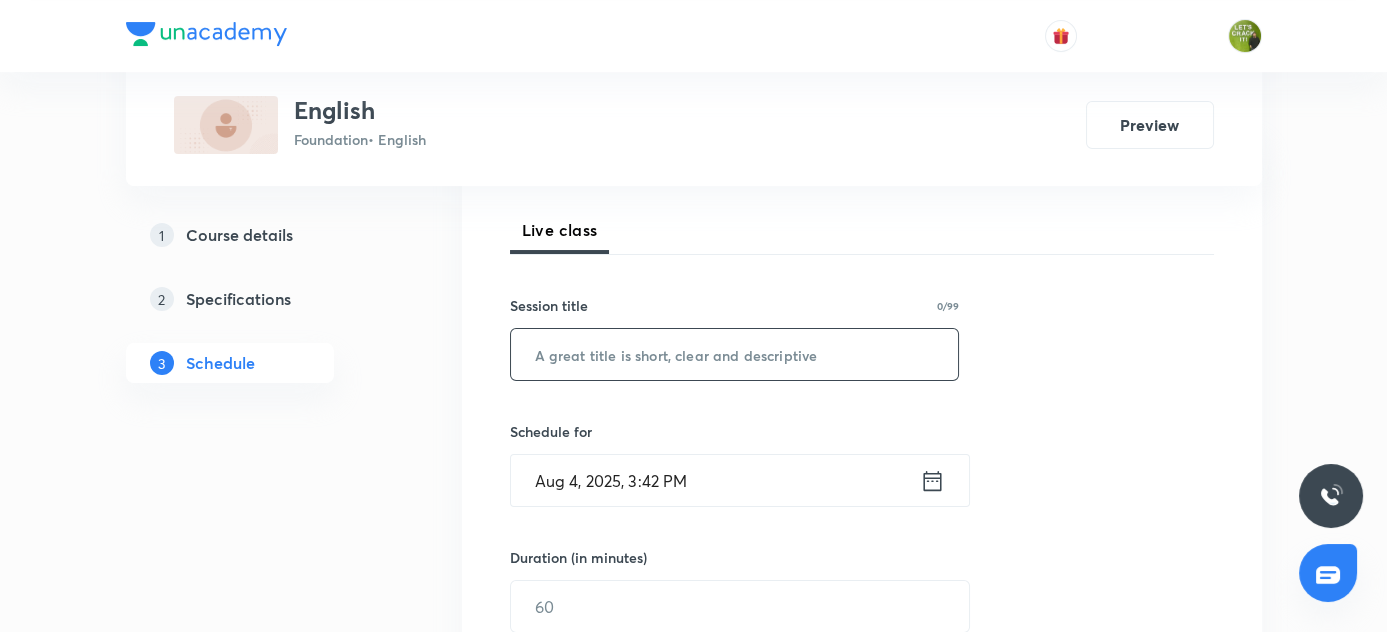 click at bounding box center (735, 354) 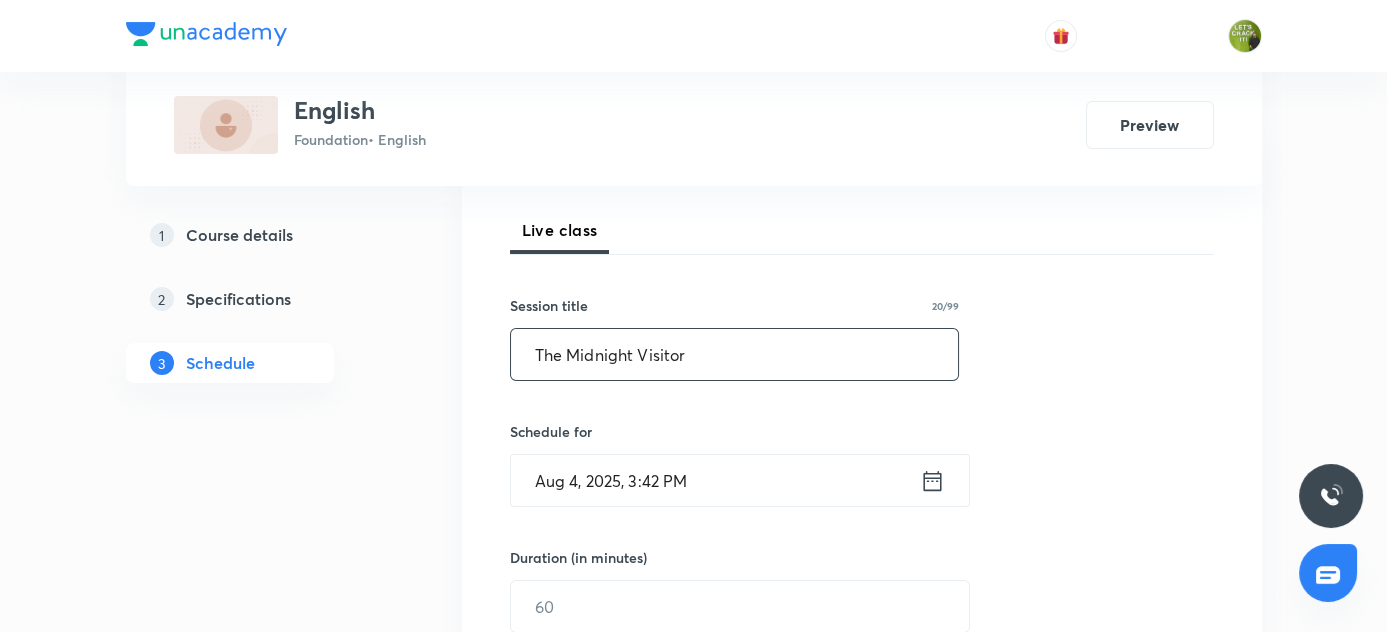 type on "The Midnight Visitor" 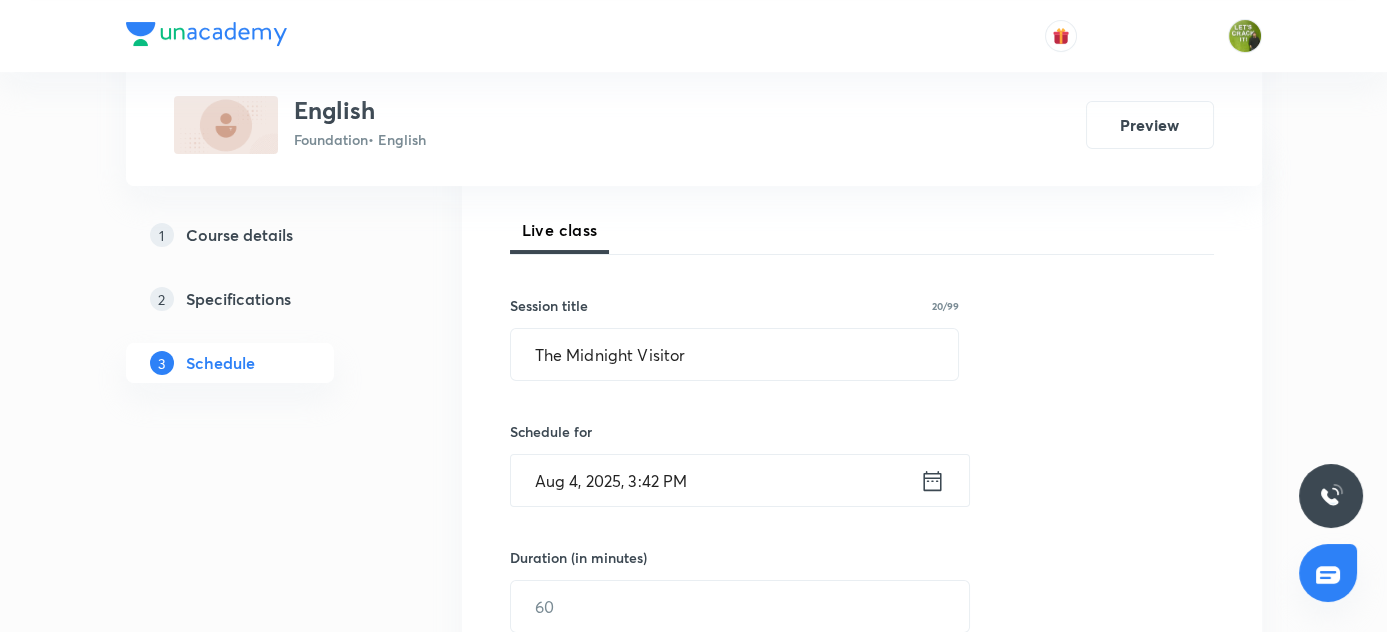 click 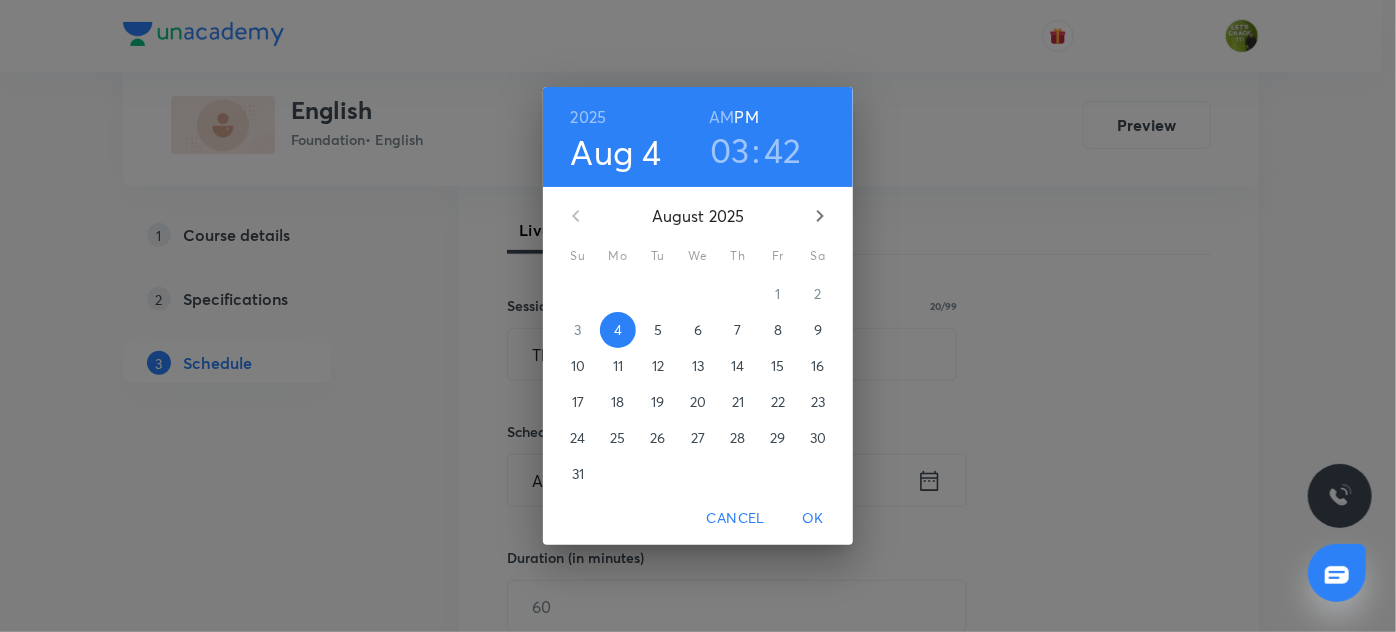 click on "03" at bounding box center [730, 150] 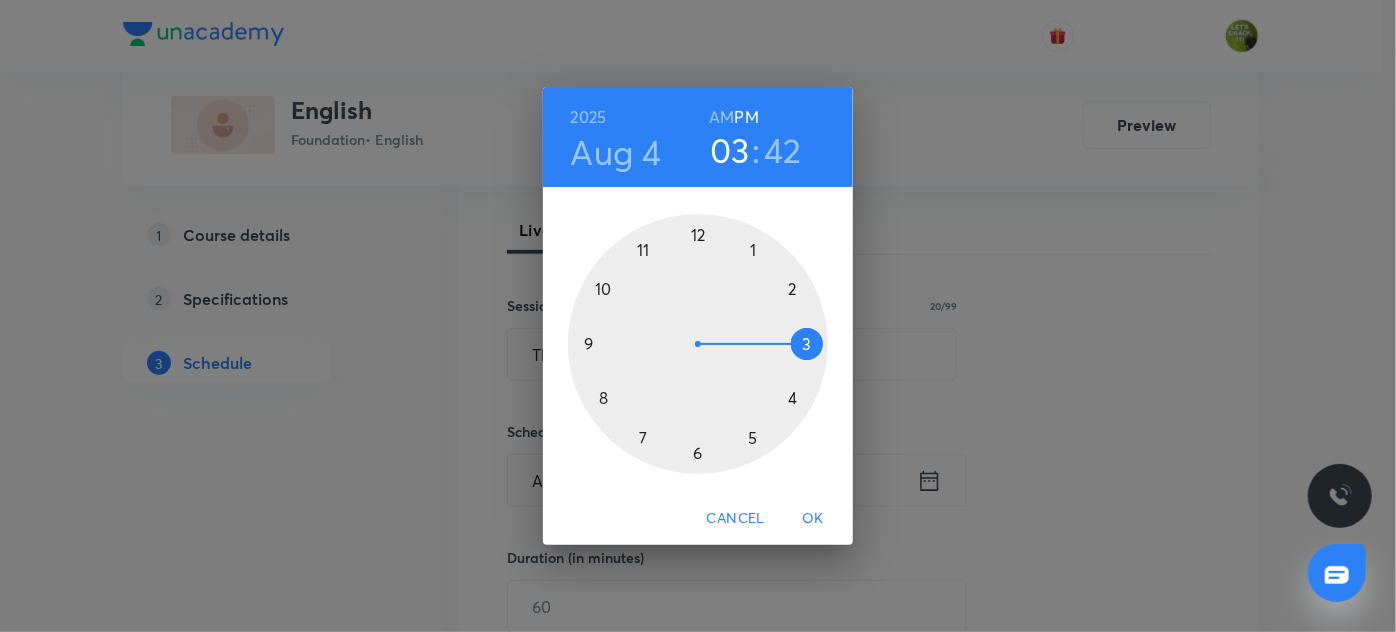 click at bounding box center (698, 344) 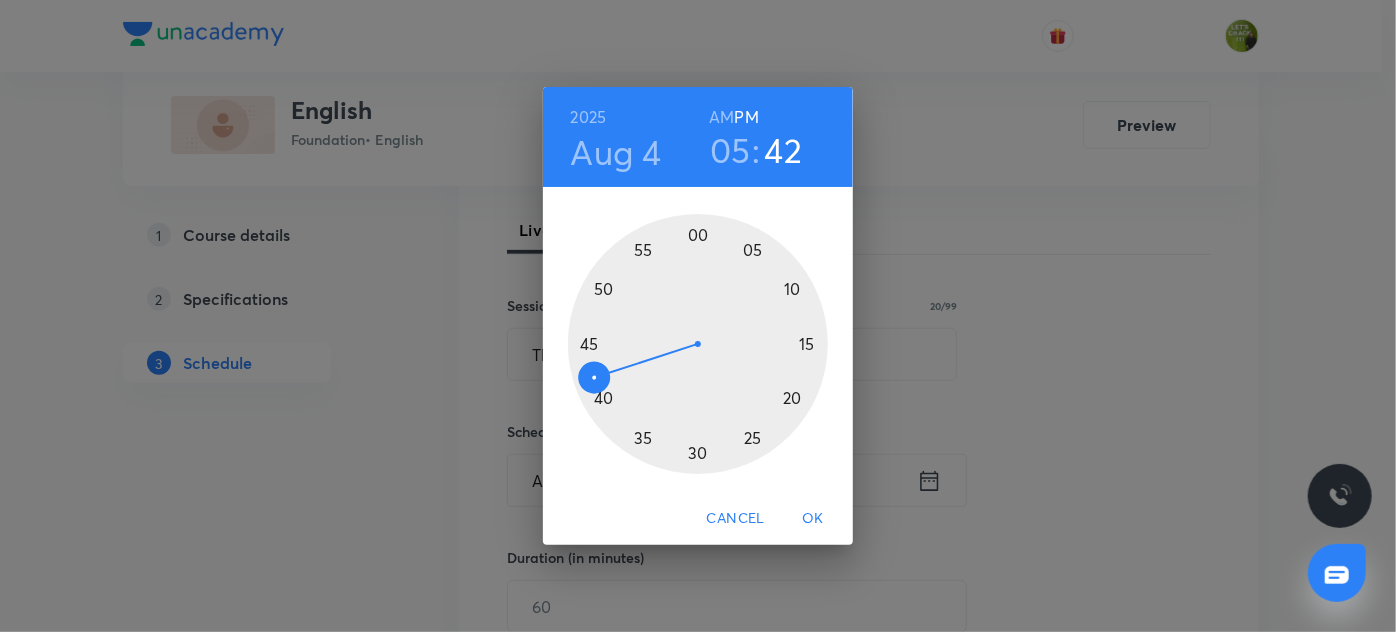 click at bounding box center (698, 344) 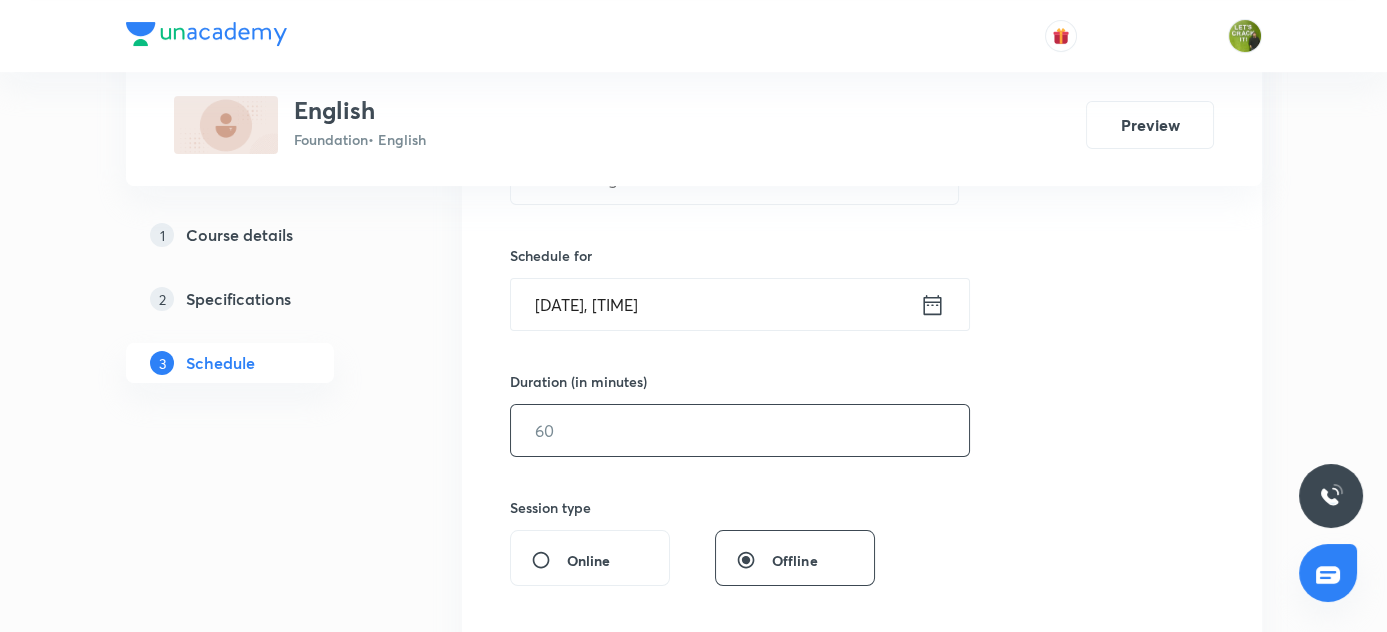 scroll, scrollTop: 454, scrollLeft: 0, axis: vertical 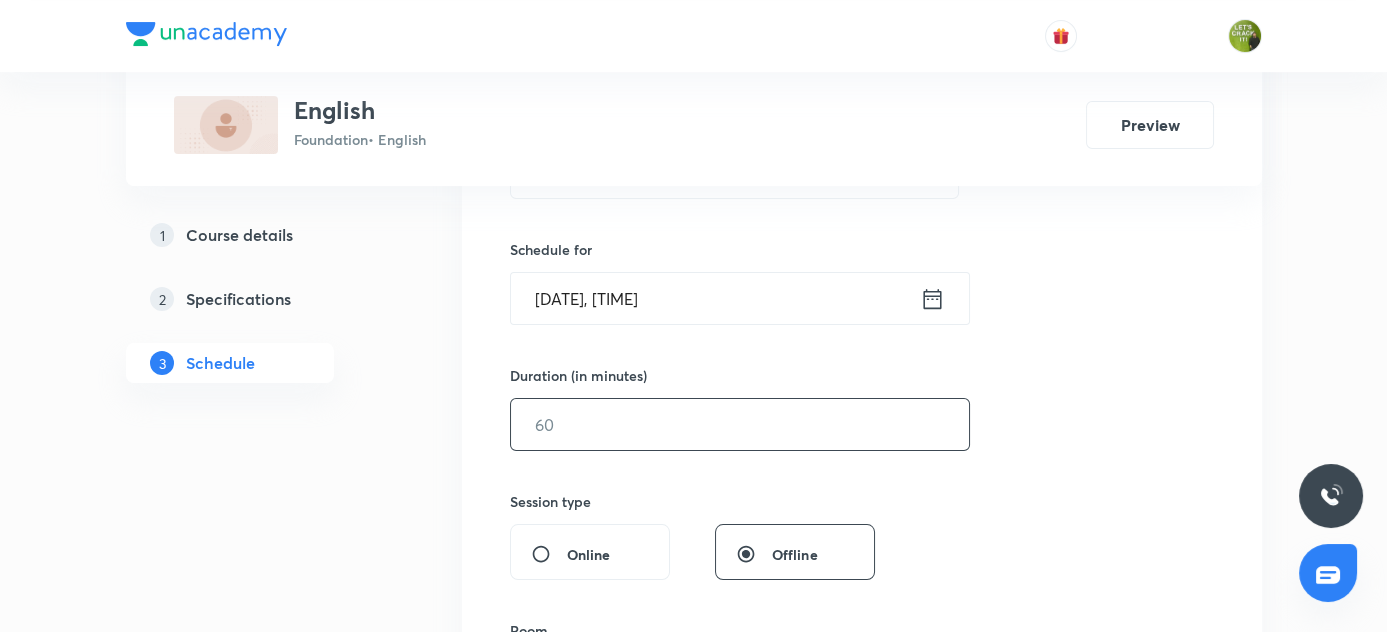 click at bounding box center [740, 424] 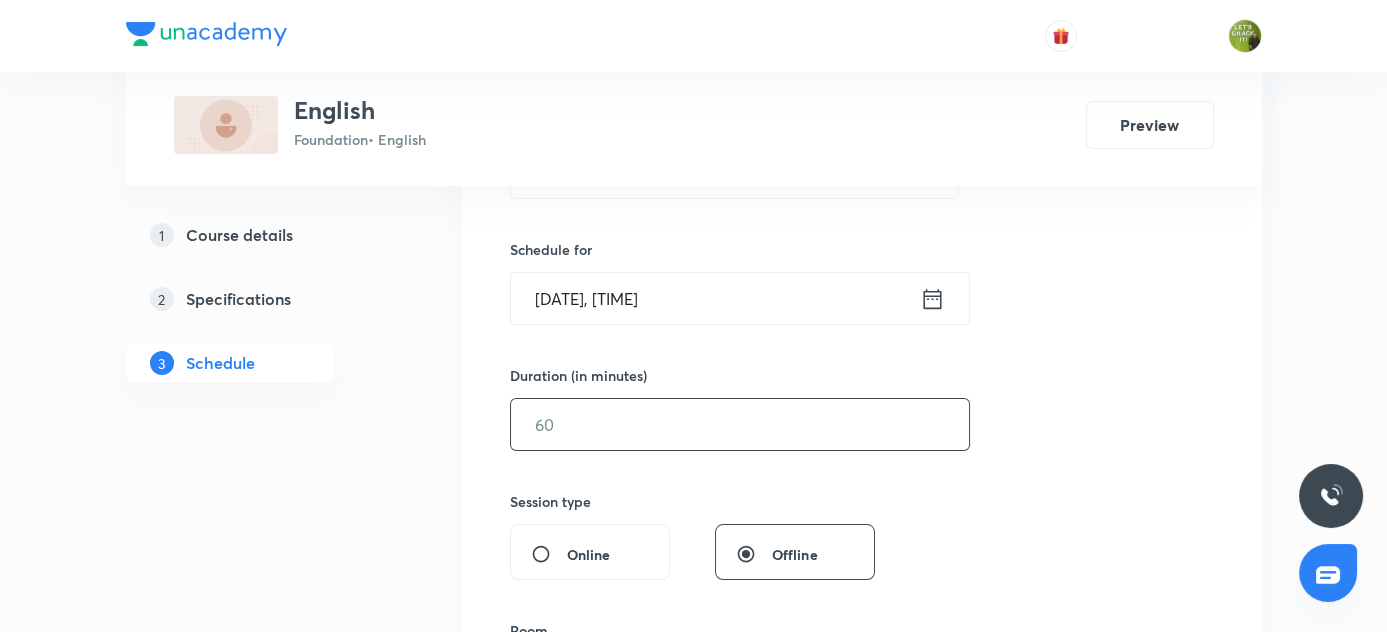 type on "8" 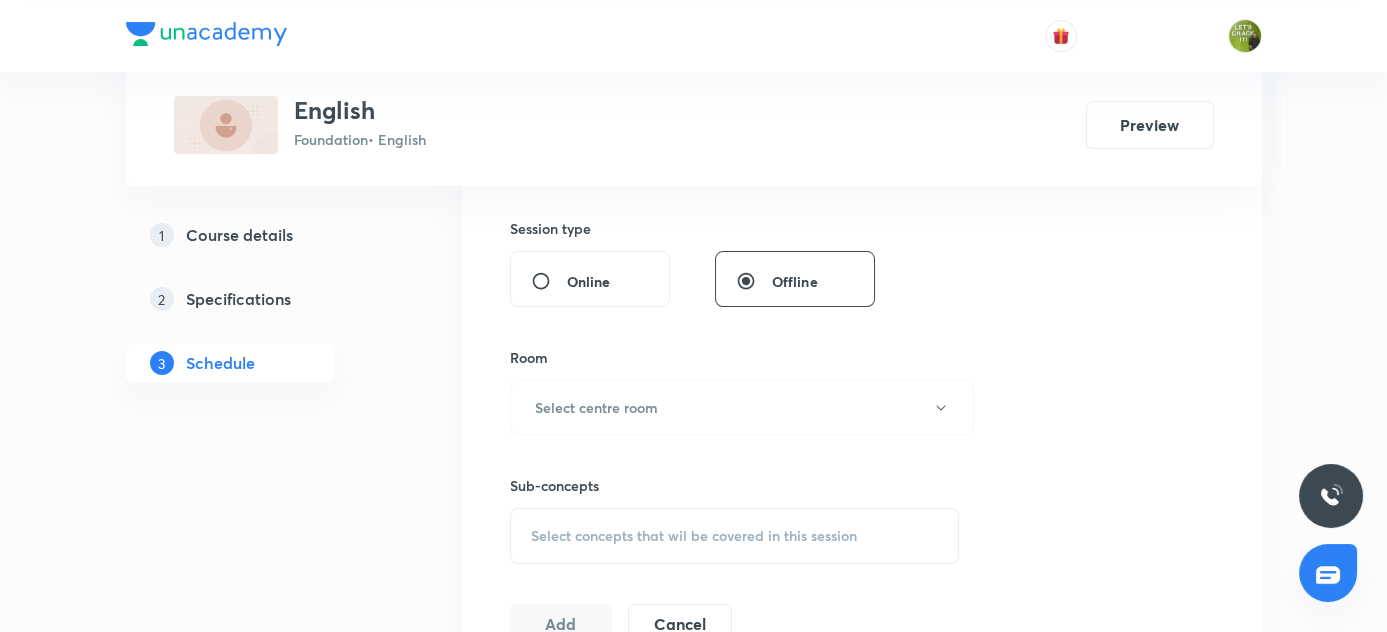 scroll, scrollTop: 909, scrollLeft: 0, axis: vertical 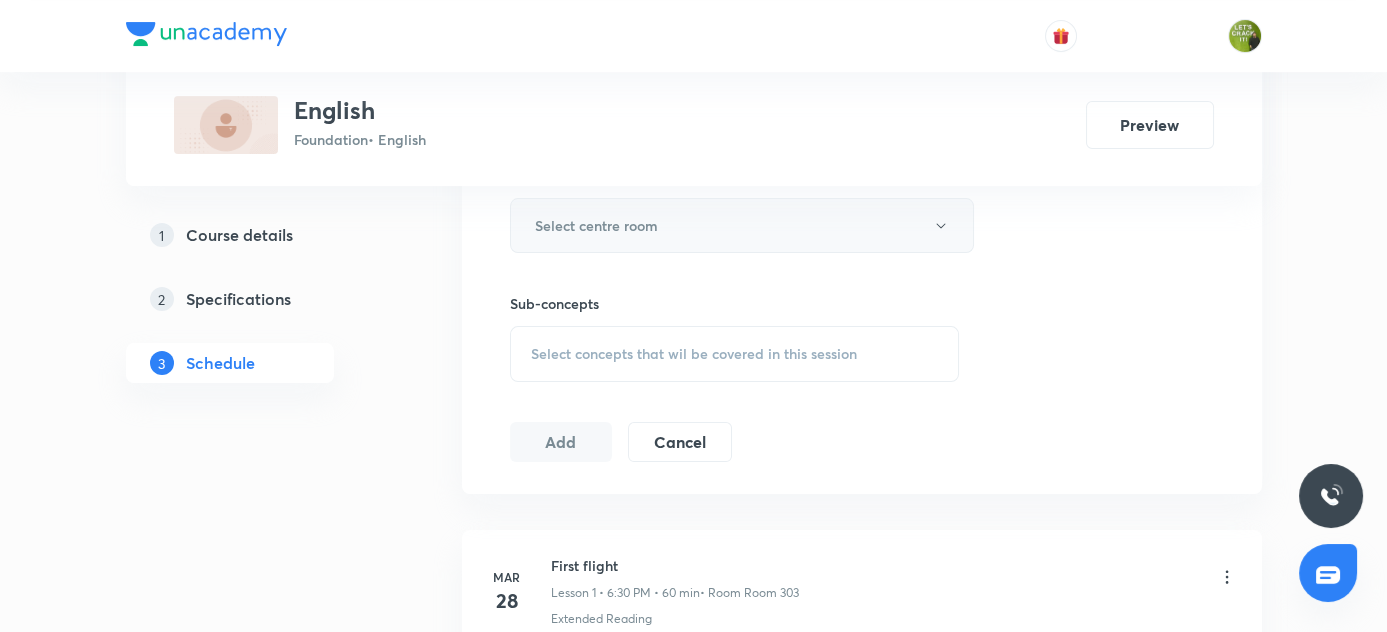 type on "60" 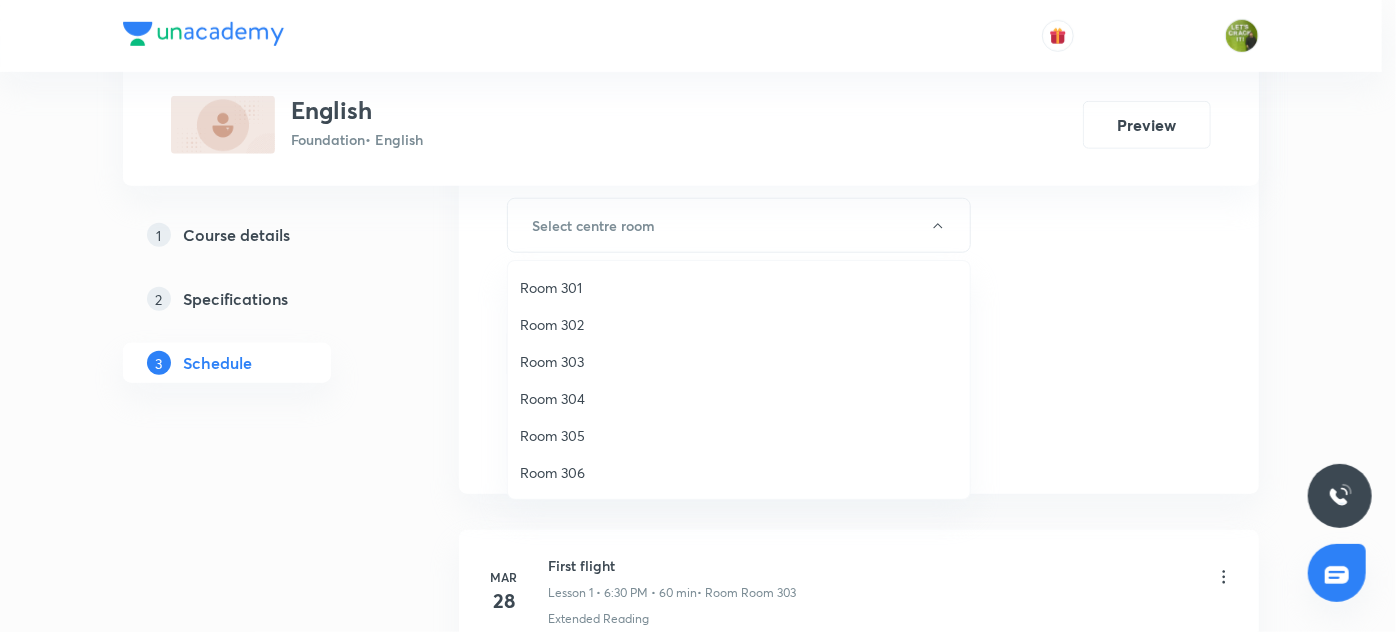click on "Room 306" at bounding box center [739, 472] 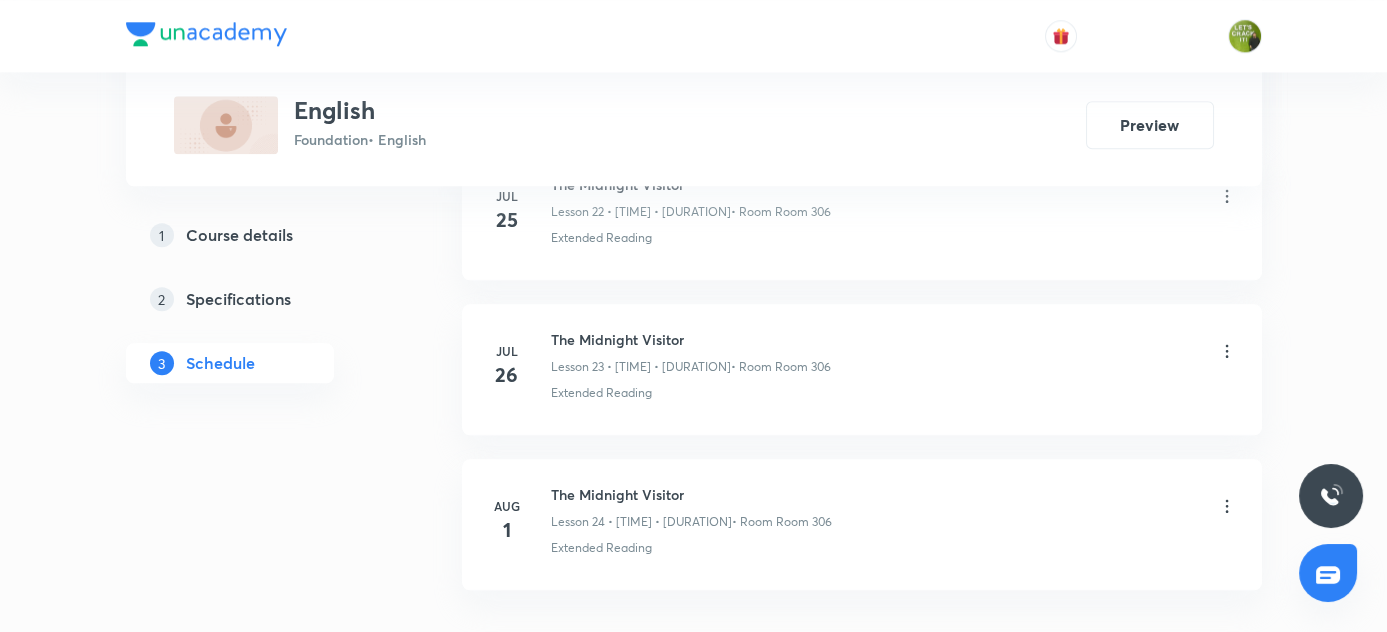 scroll, scrollTop: 4675, scrollLeft: 0, axis: vertical 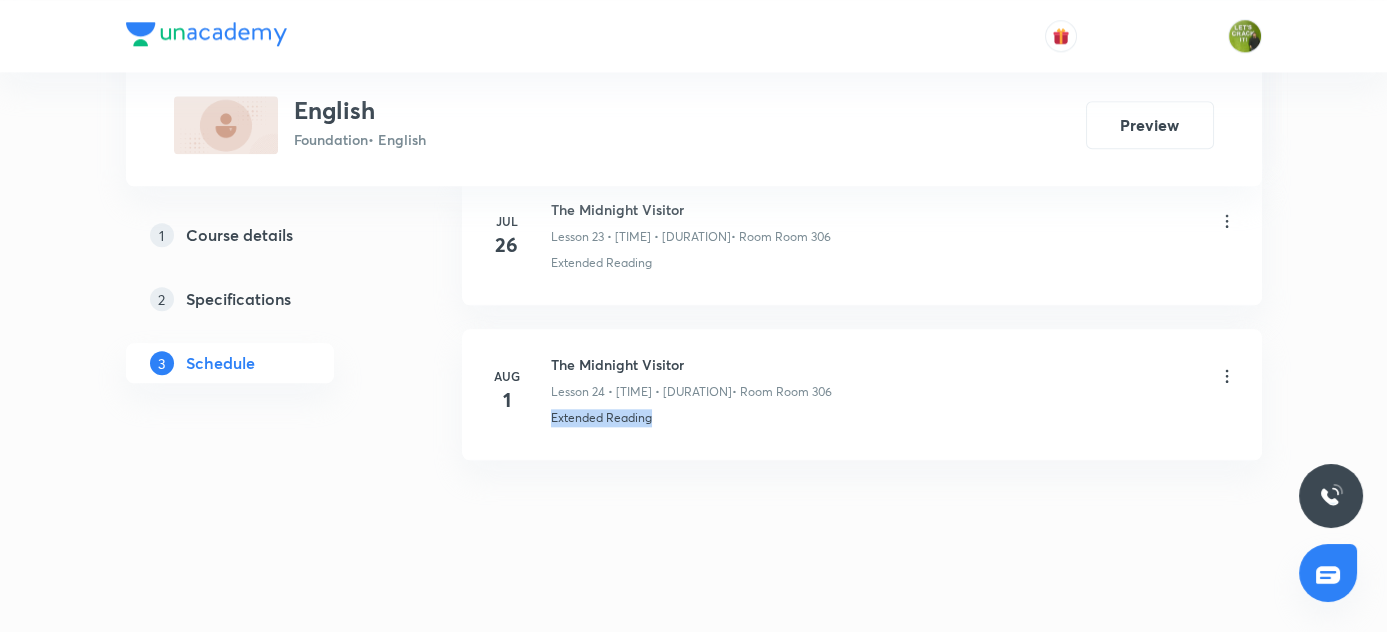 drag, startPoint x: 549, startPoint y: 402, endPoint x: 676, endPoint y: 400, distance: 127.01575 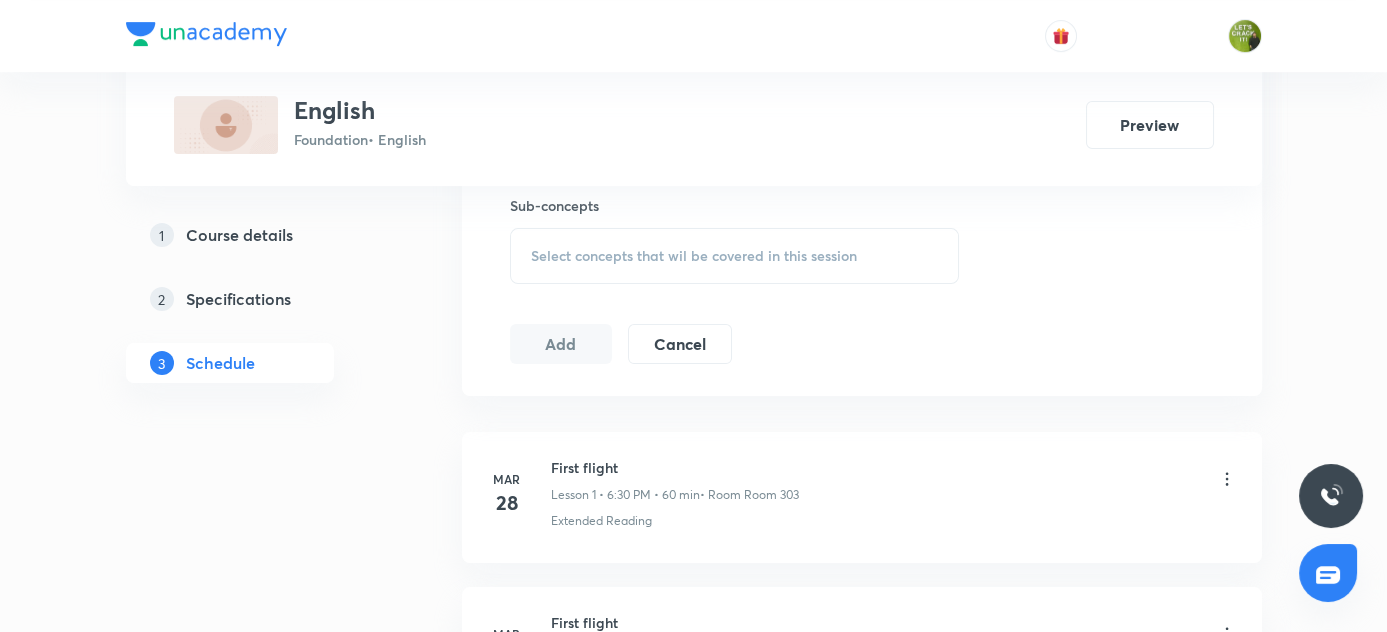scroll, scrollTop: 1039, scrollLeft: 0, axis: vertical 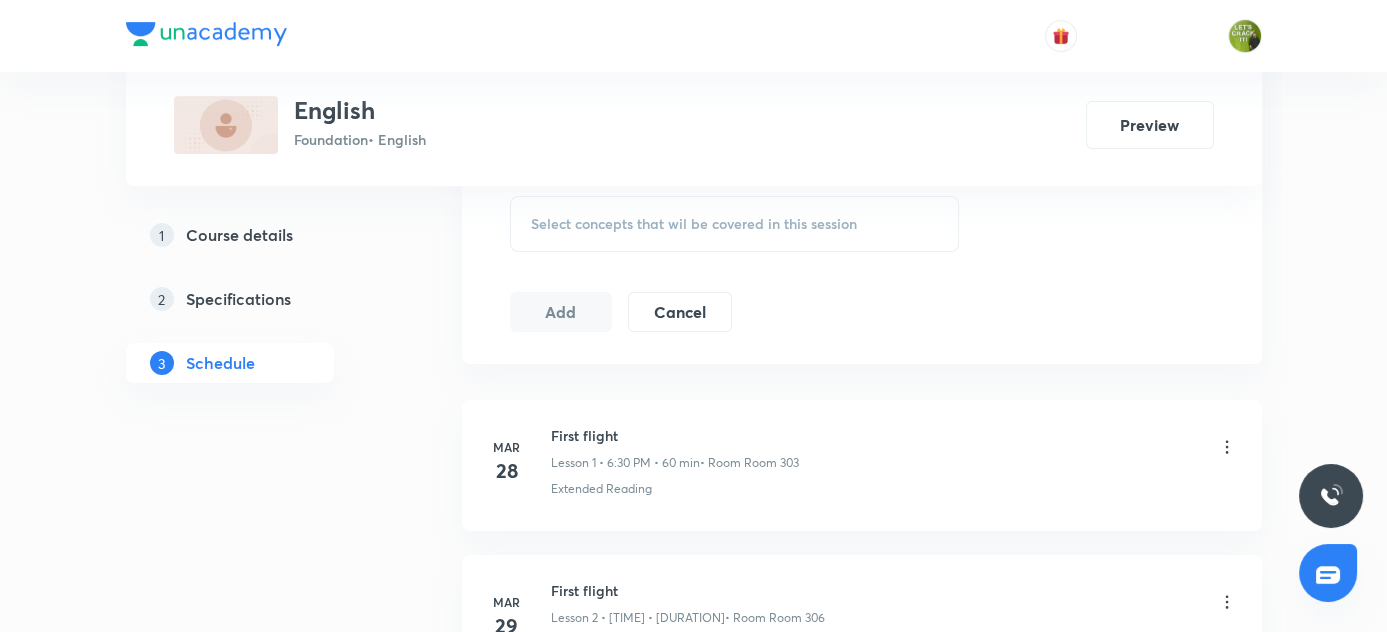 click on "Select concepts that wil be covered in this session" at bounding box center (735, 224) 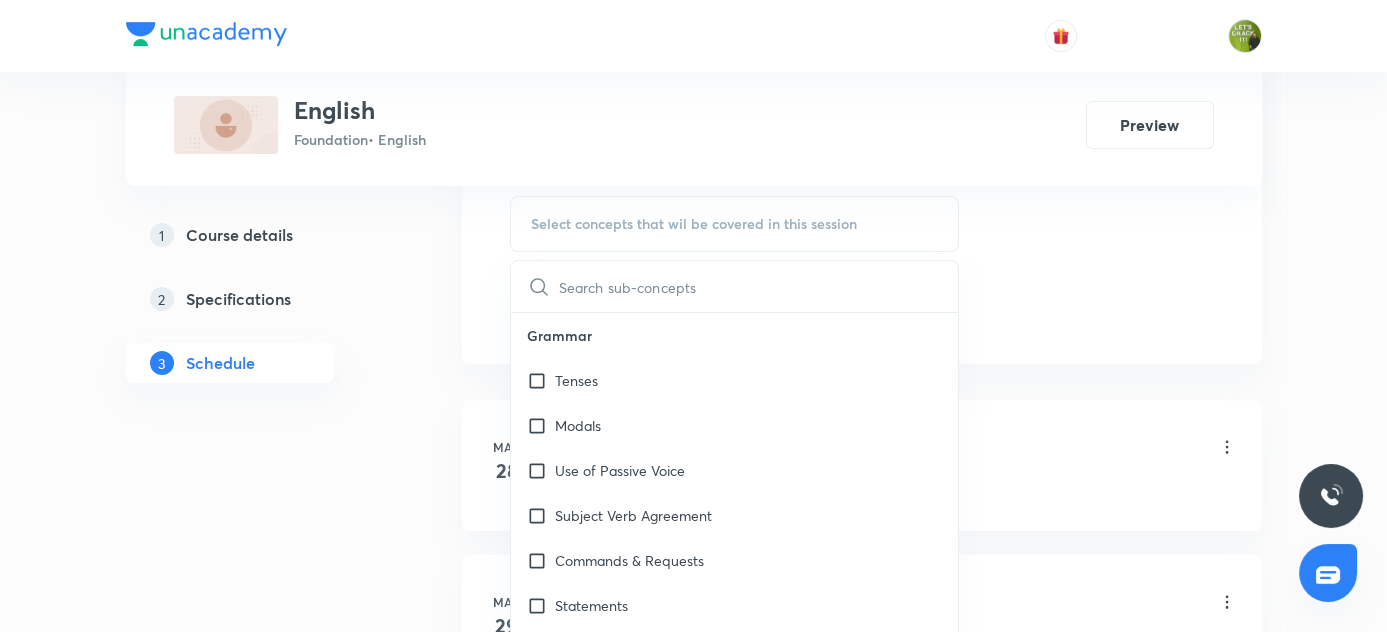 click at bounding box center [759, 286] 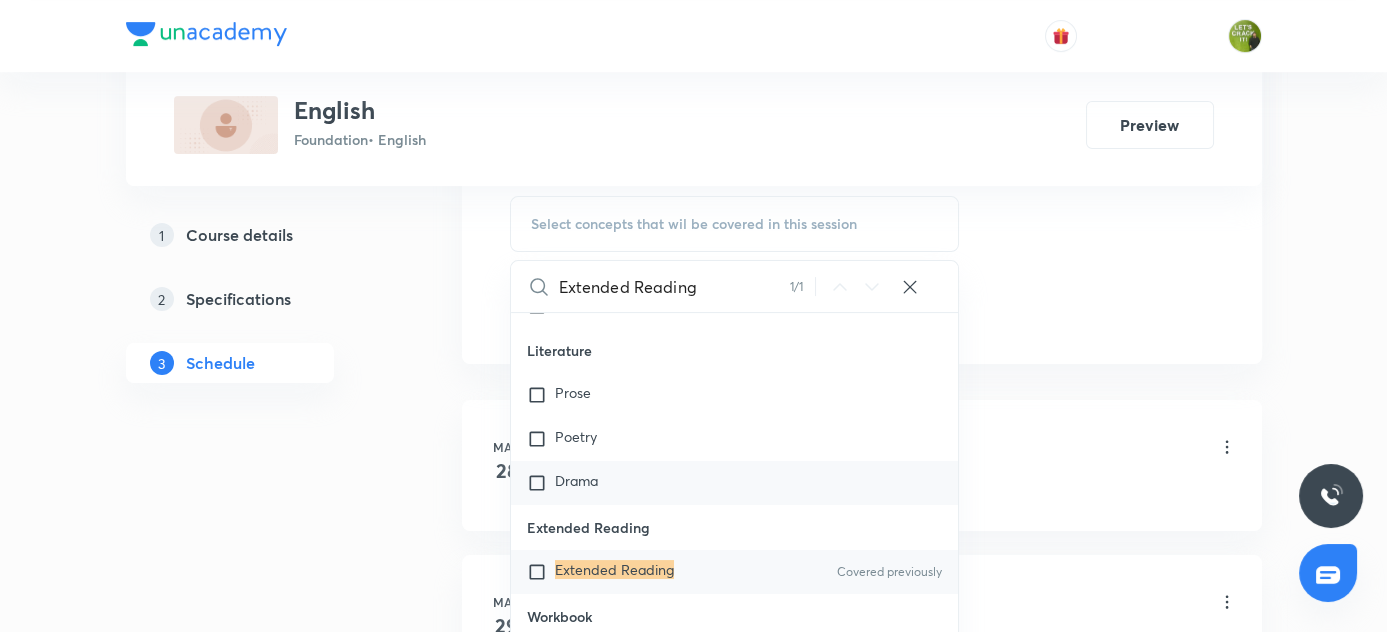 scroll, scrollTop: 869, scrollLeft: 0, axis: vertical 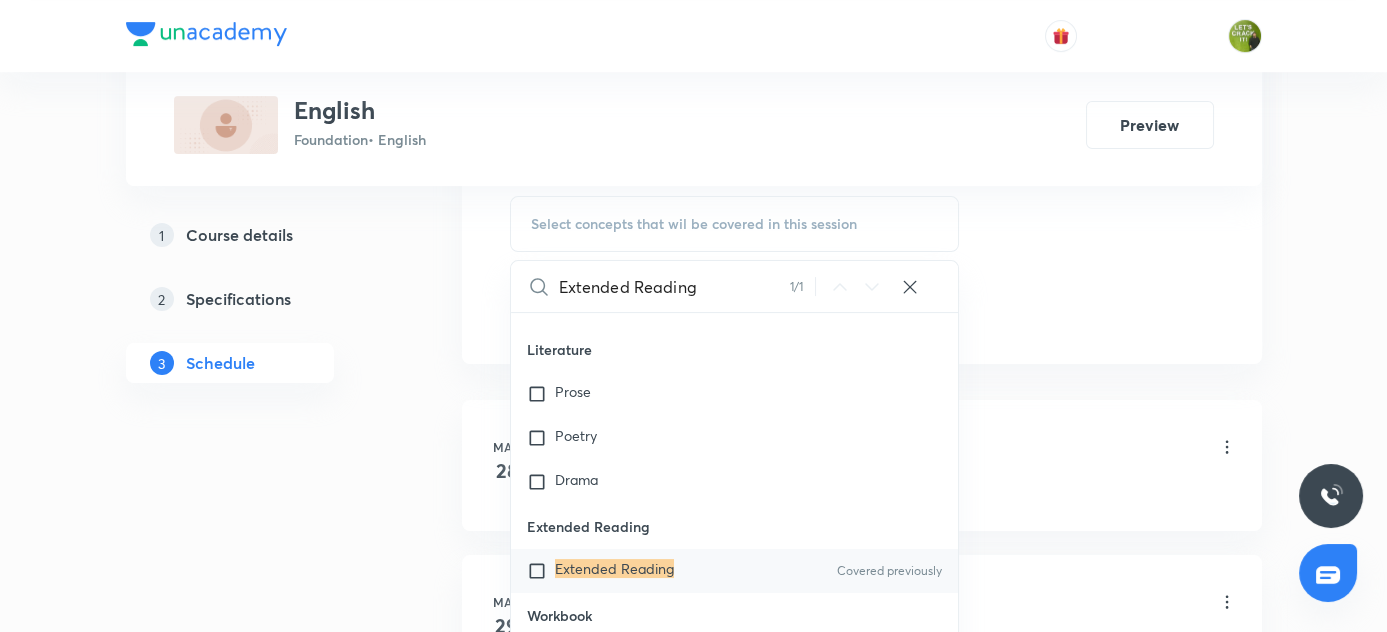 type on "Extended Reading" 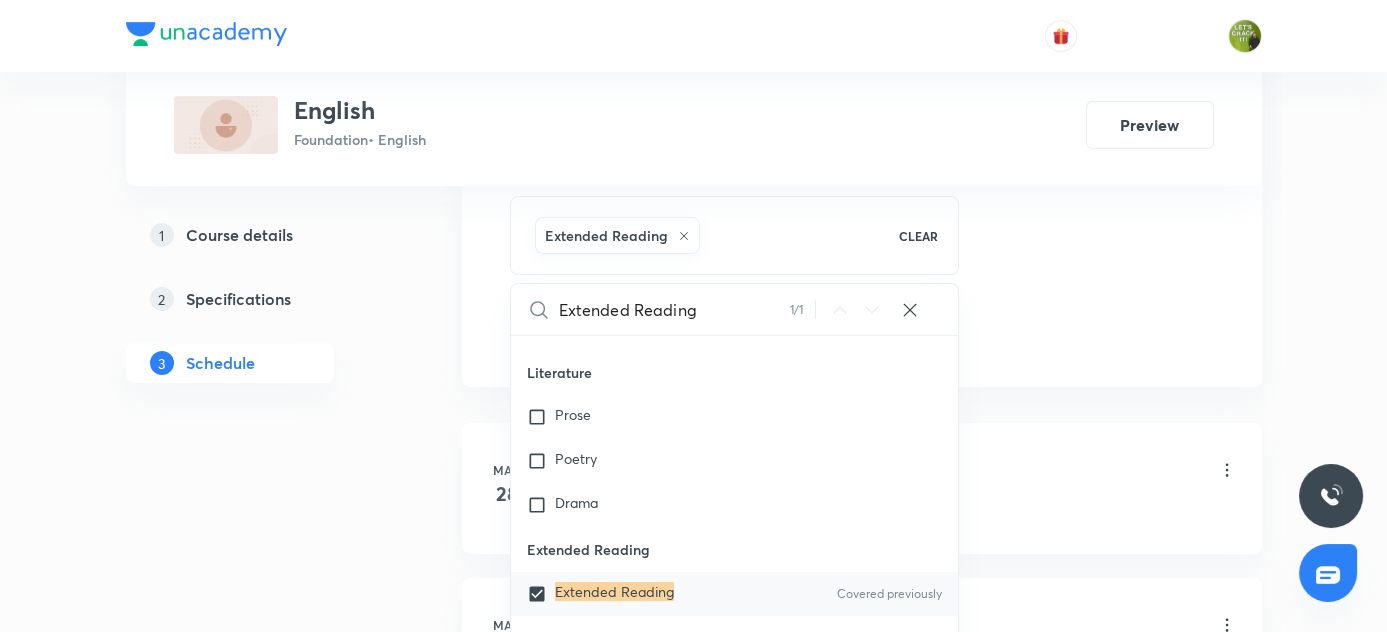 drag, startPoint x: 341, startPoint y: 505, endPoint x: 530, endPoint y: 423, distance: 206.02185 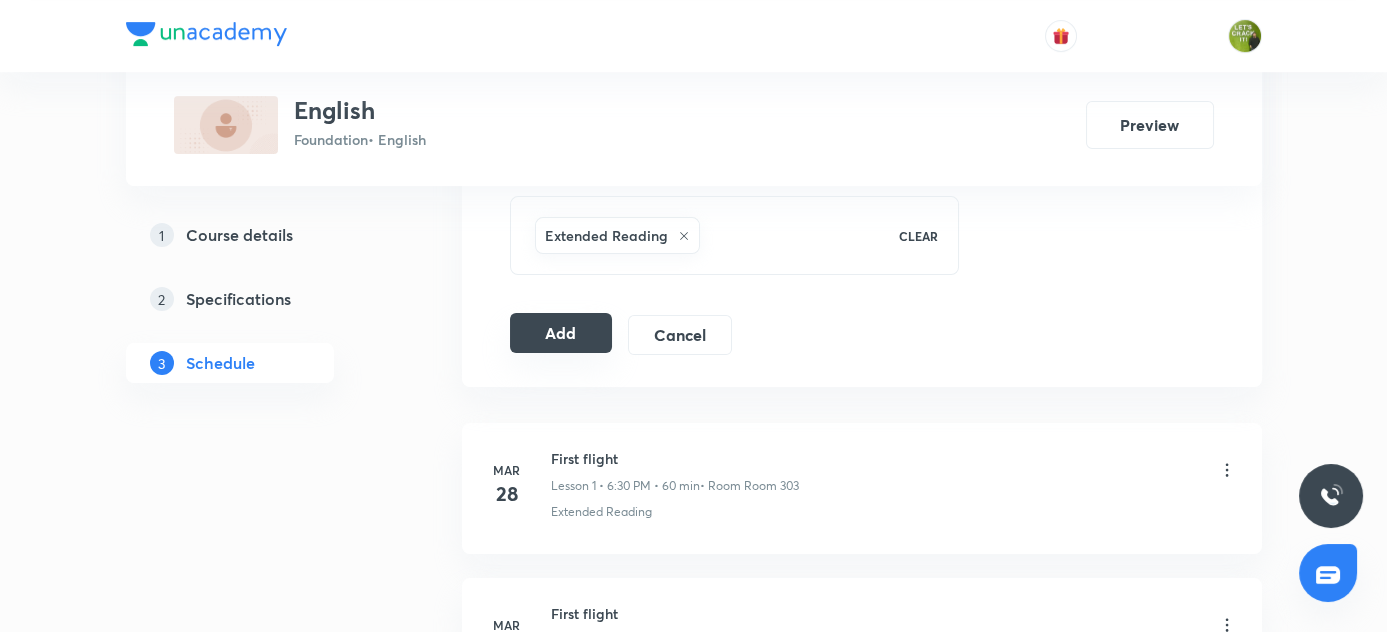 click on "Add" at bounding box center (561, 333) 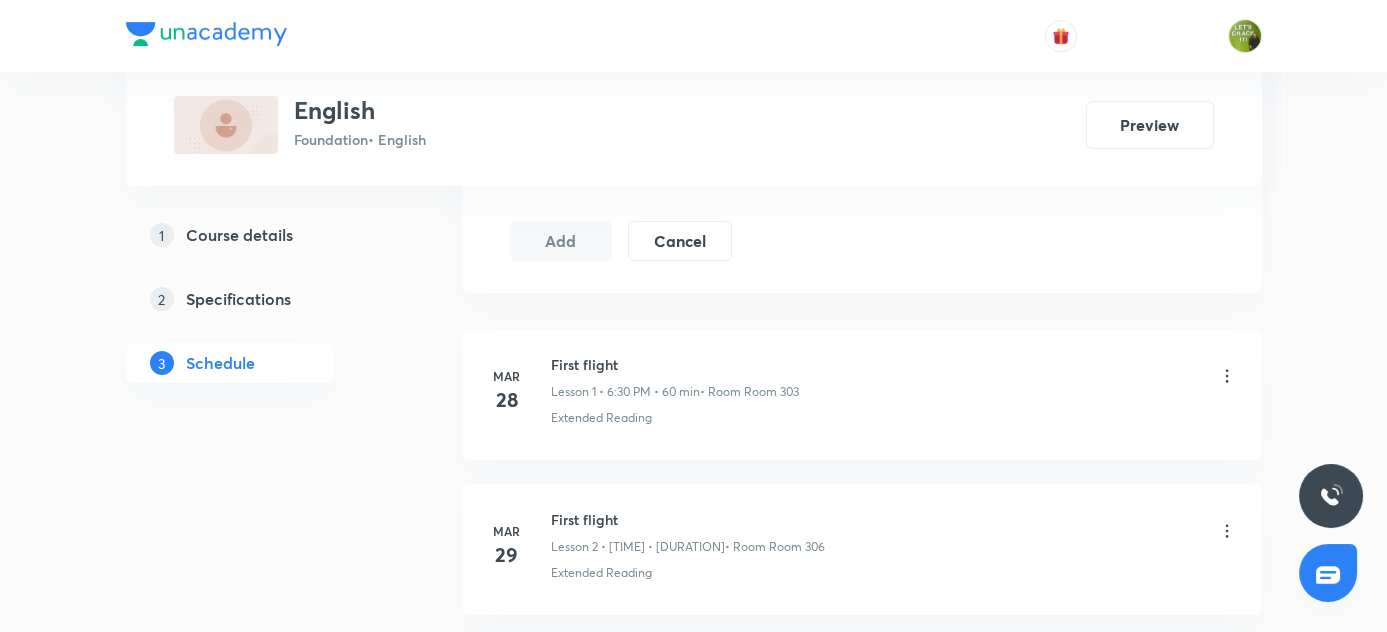 scroll, scrollTop: 1312, scrollLeft: 0, axis: vertical 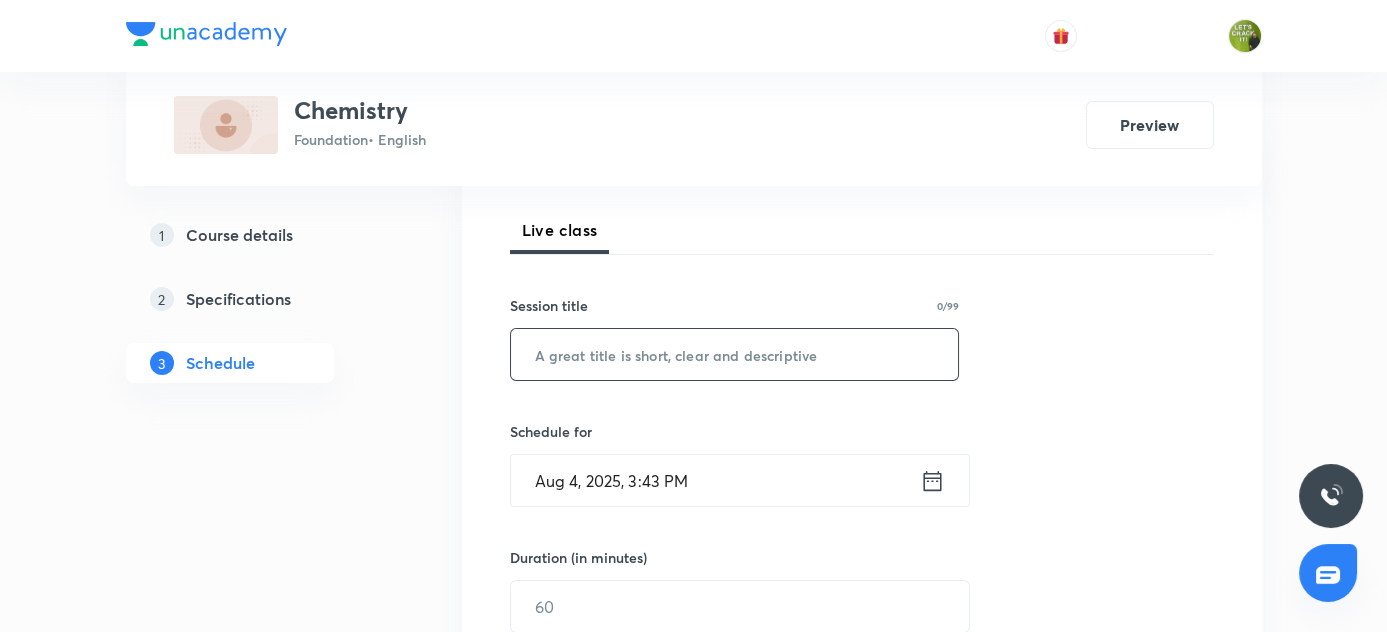 click at bounding box center (735, 354) 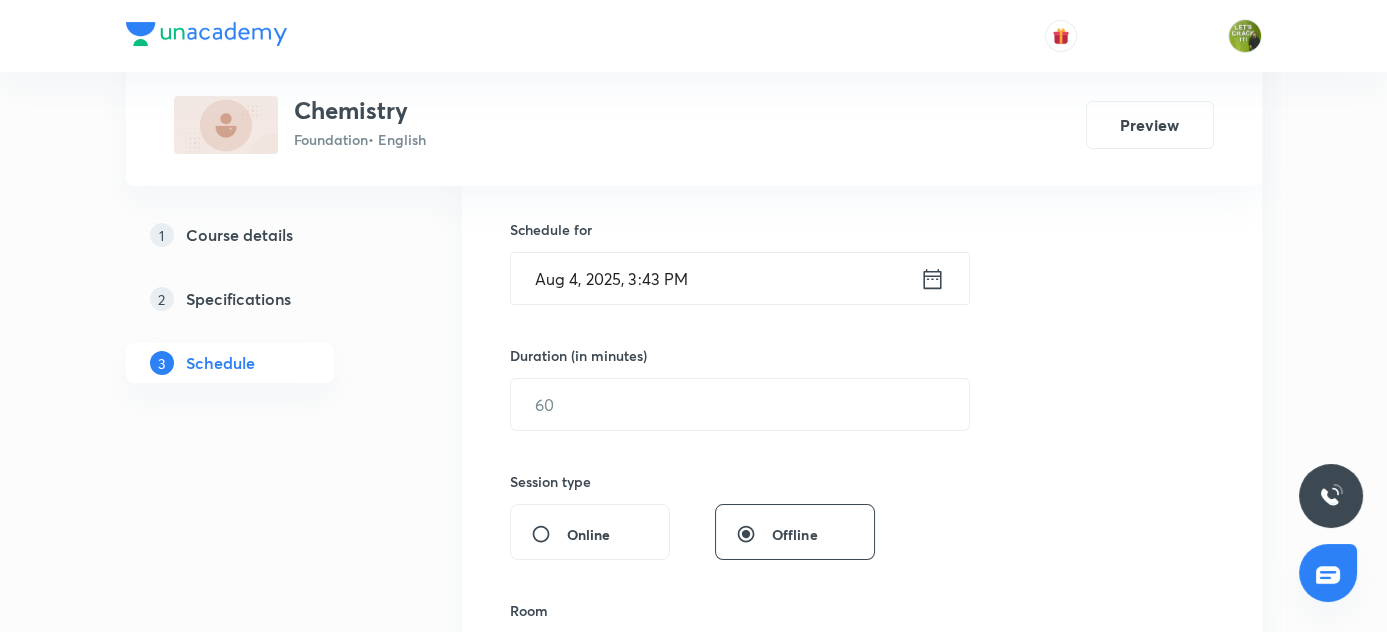 scroll, scrollTop: 545, scrollLeft: 0, axis: vertical 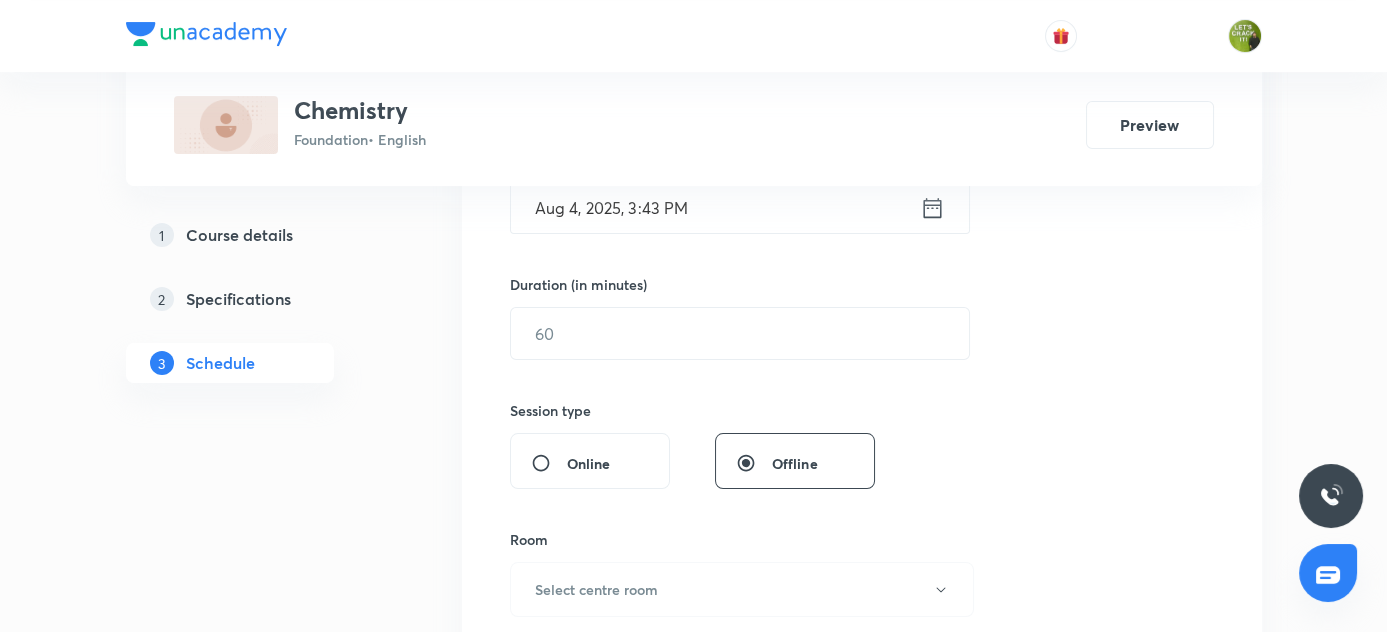 type on "Carbon and it's compound" 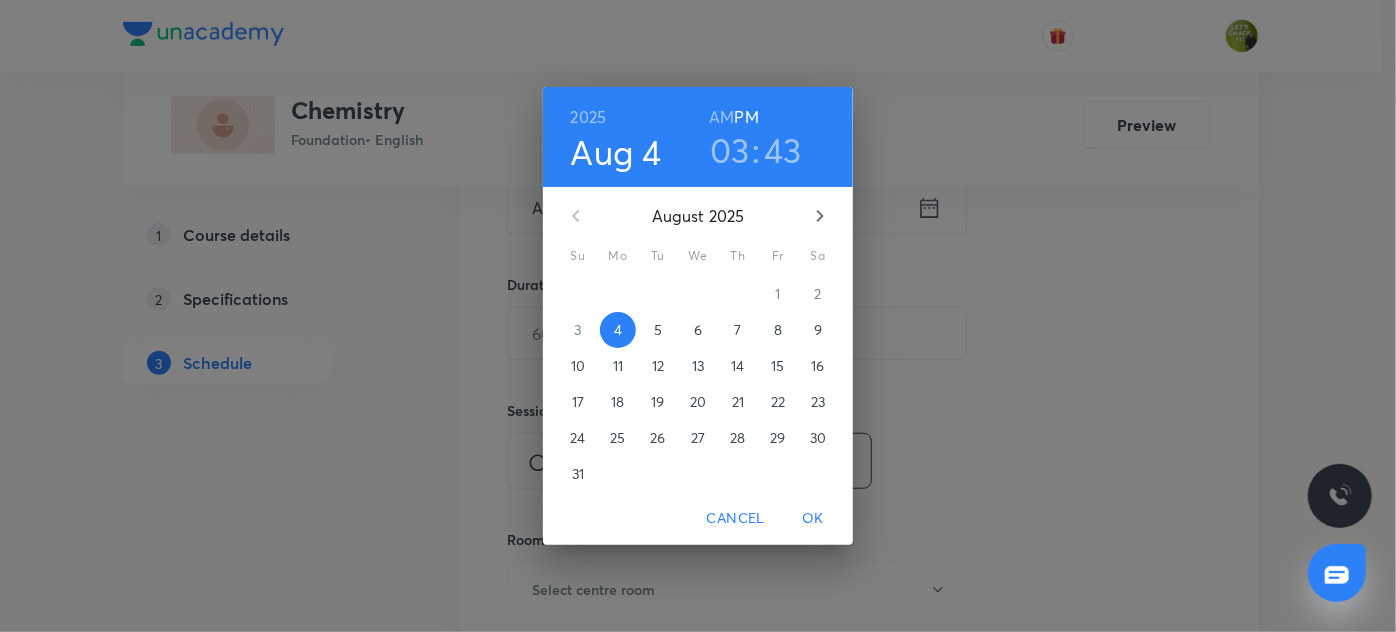click on "03" at bounding box center (730, 150) 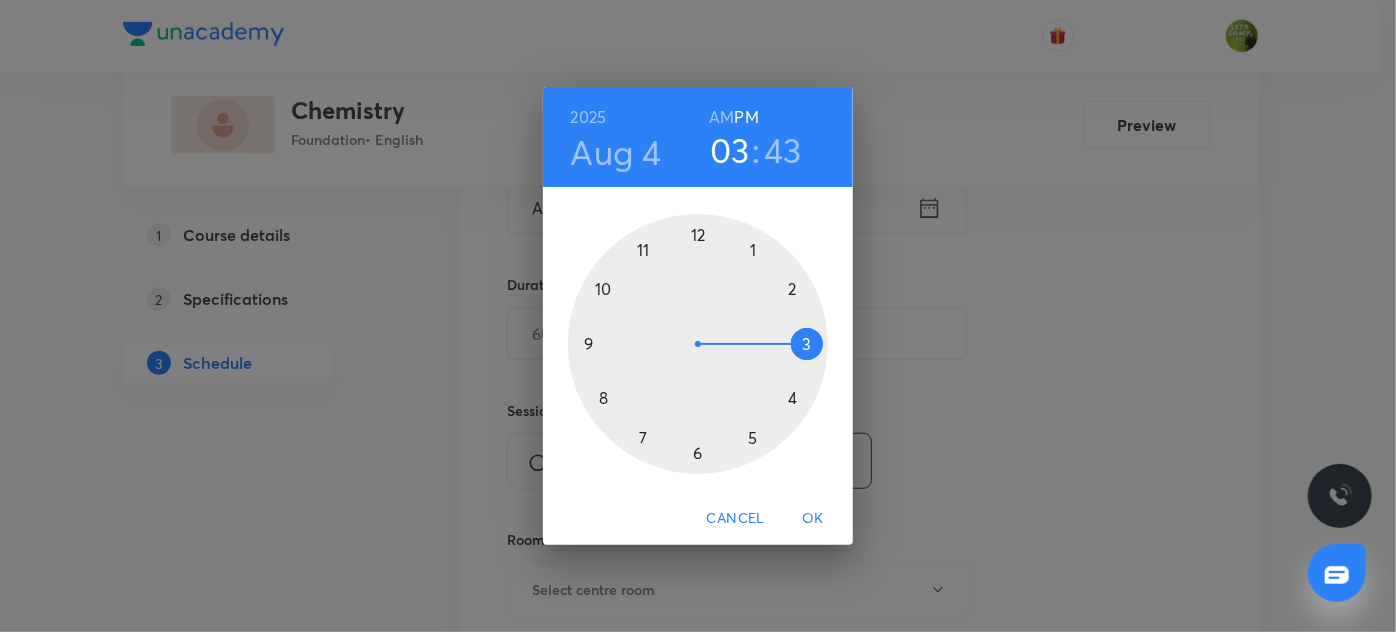 click at bounding box center [698, 344] 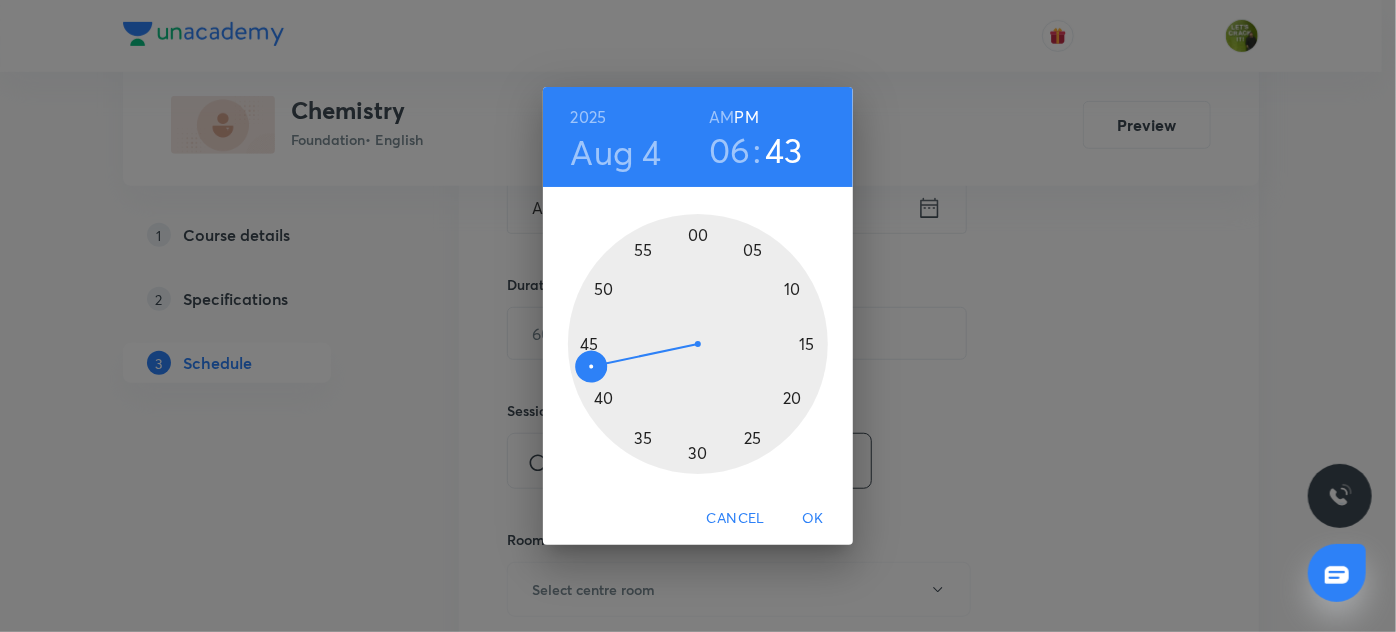 click at bounding box center [698, 344] 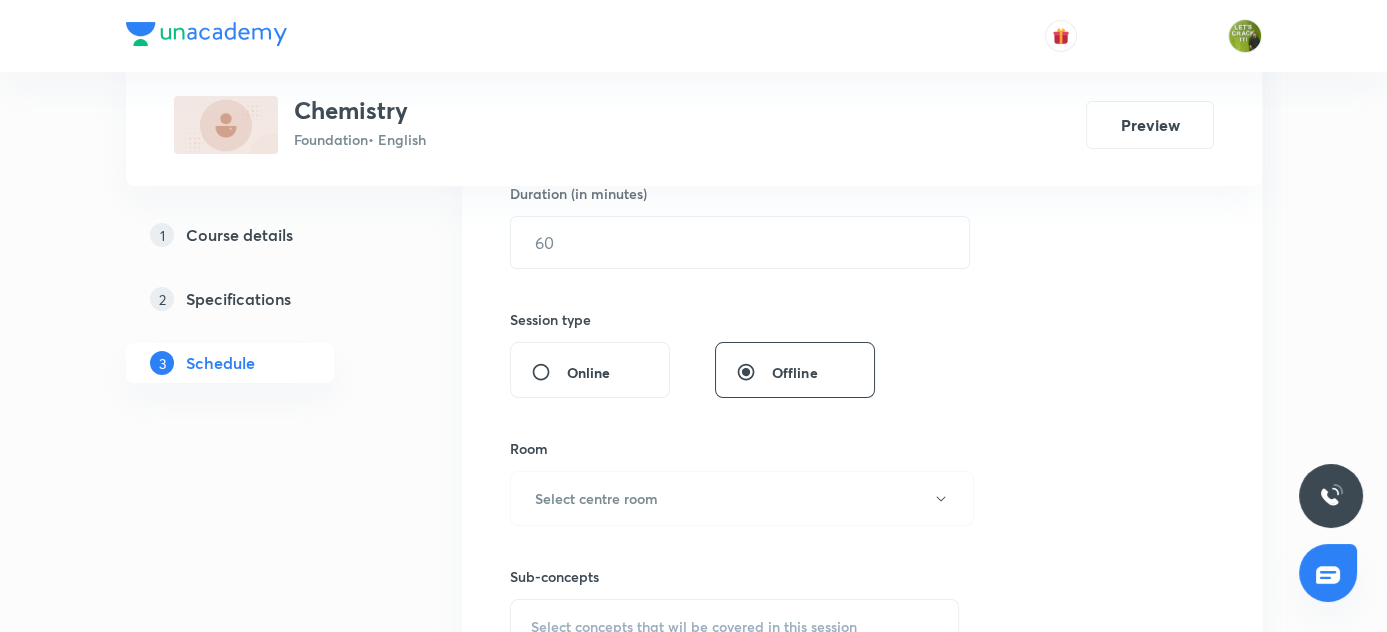 scroll, scrollTop: 545, scrollLeft: 0, axis: vertical 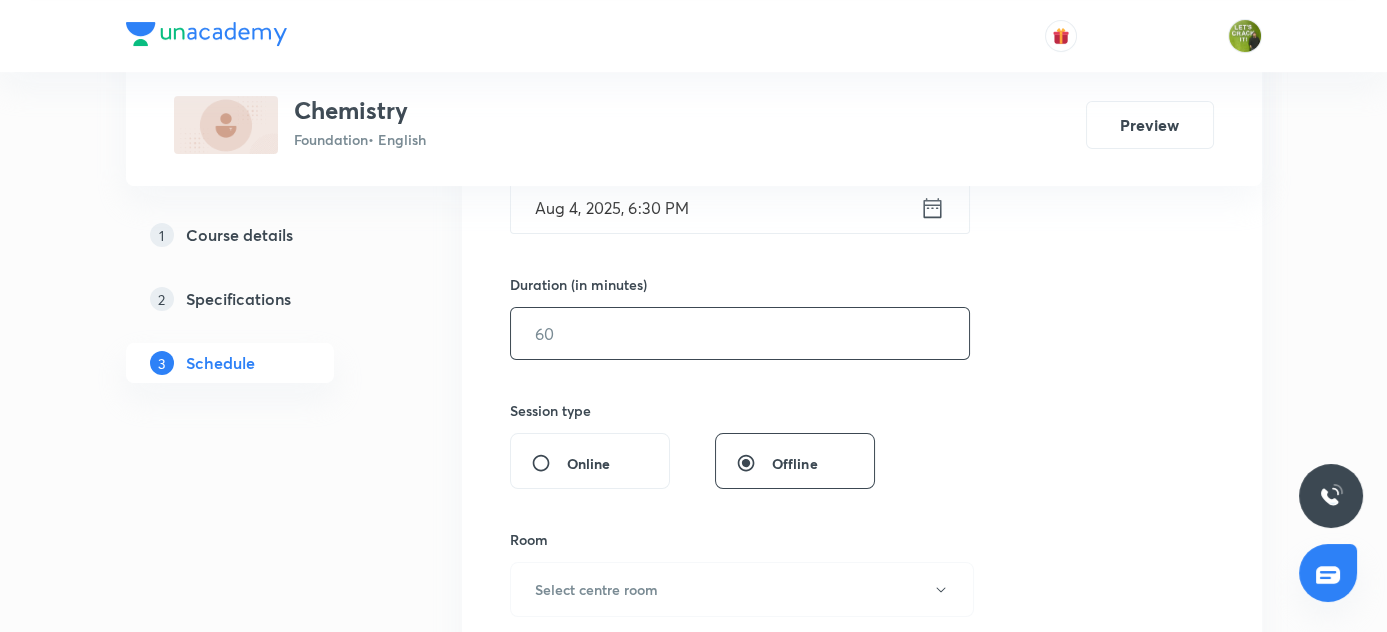 click at bounding box center (740, 333) 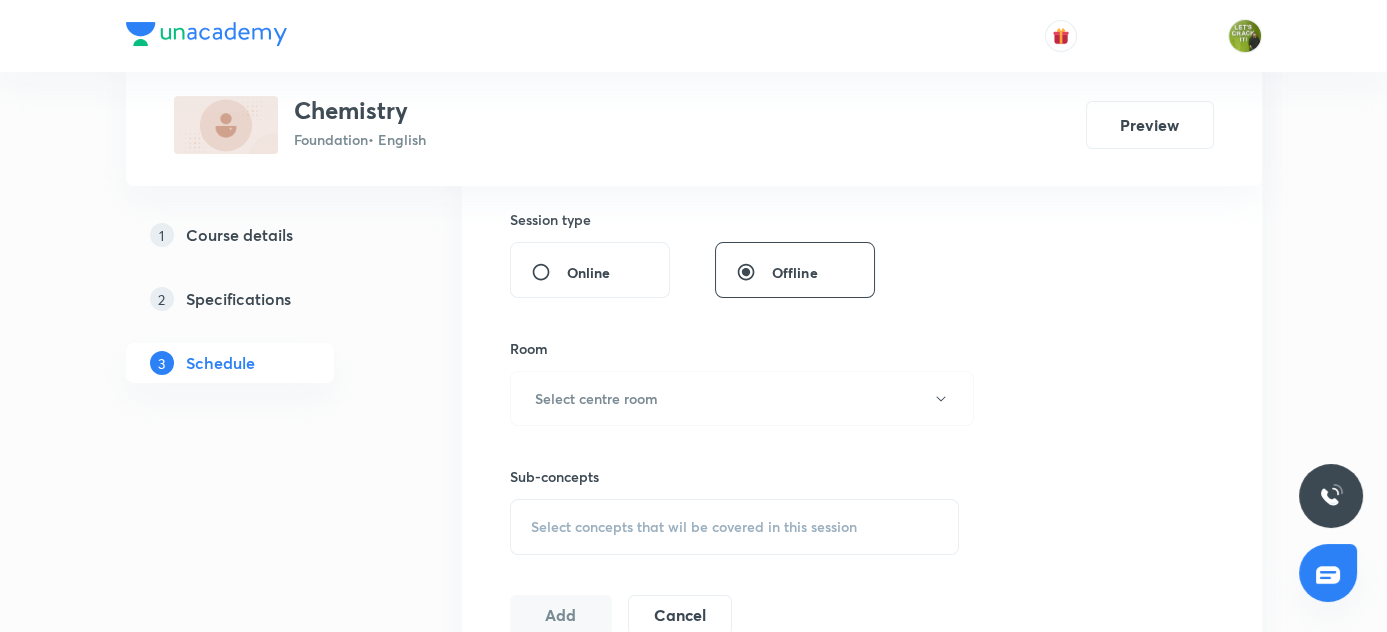 scroll, scrollTop: 818, scrollLeft: 0, axis: vertical 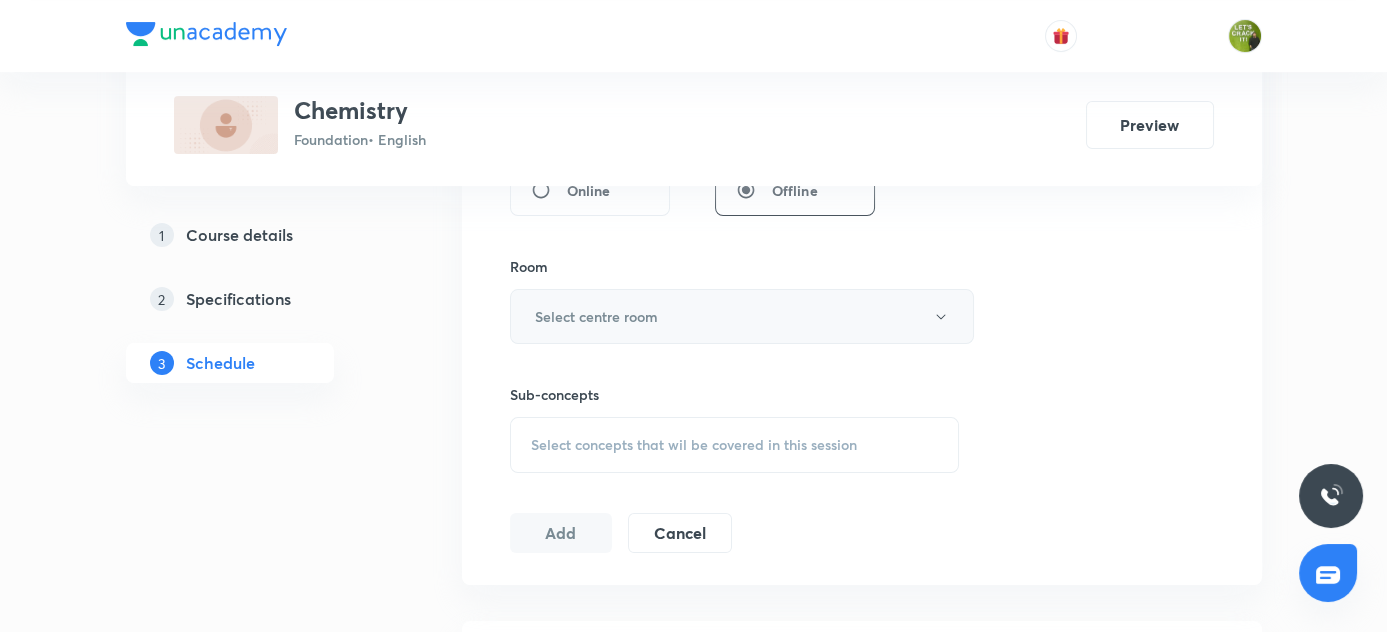 type on "60" 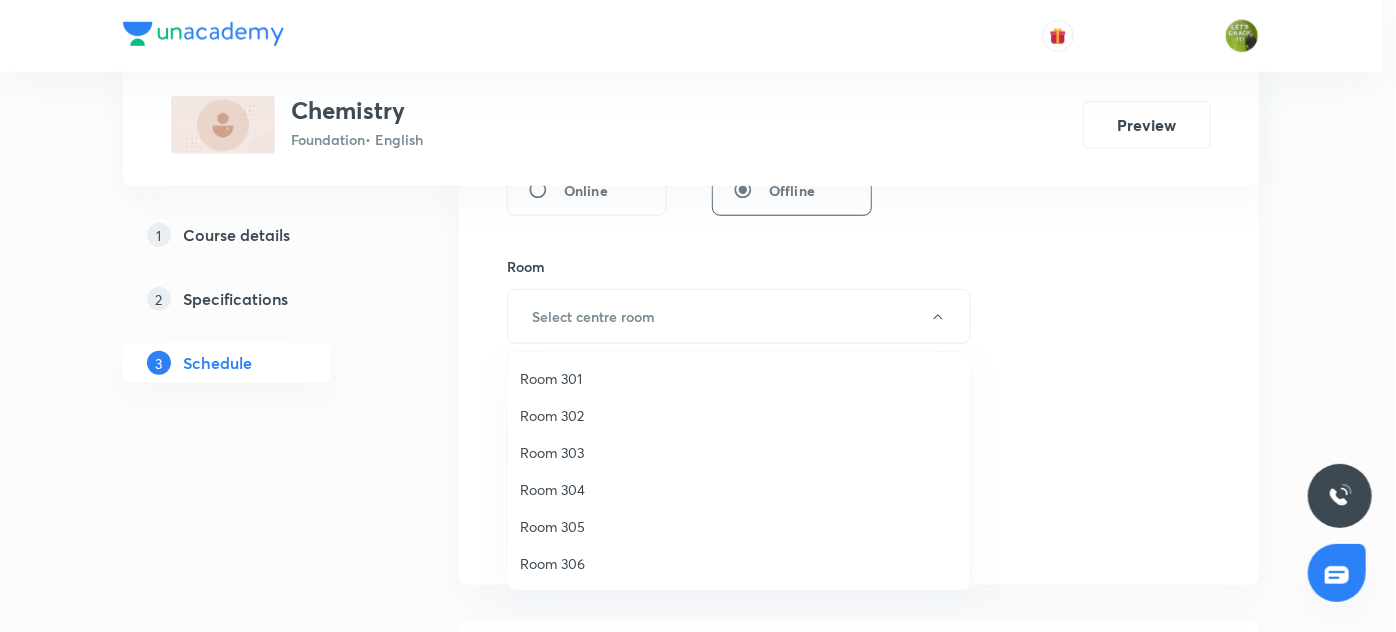 click on "Room 306" at bounding box center [739, 563] 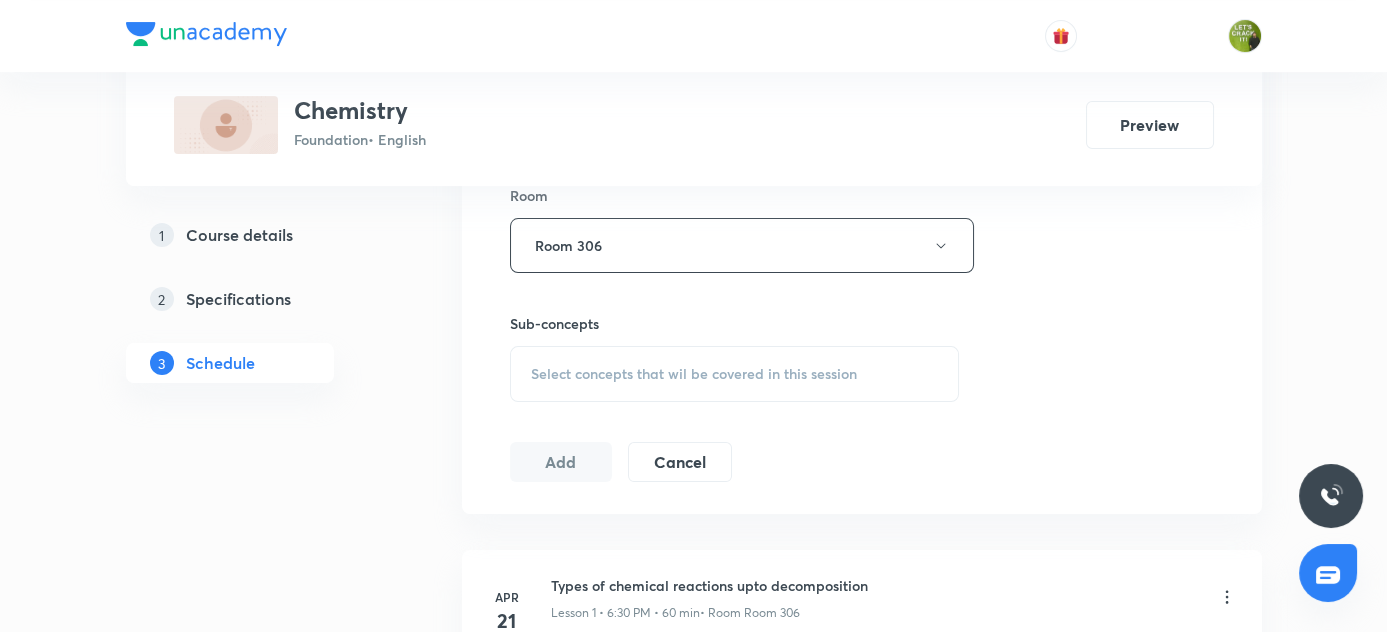 scroll, scrollTop: 1000, scrollLeft: 0, axis: vertical 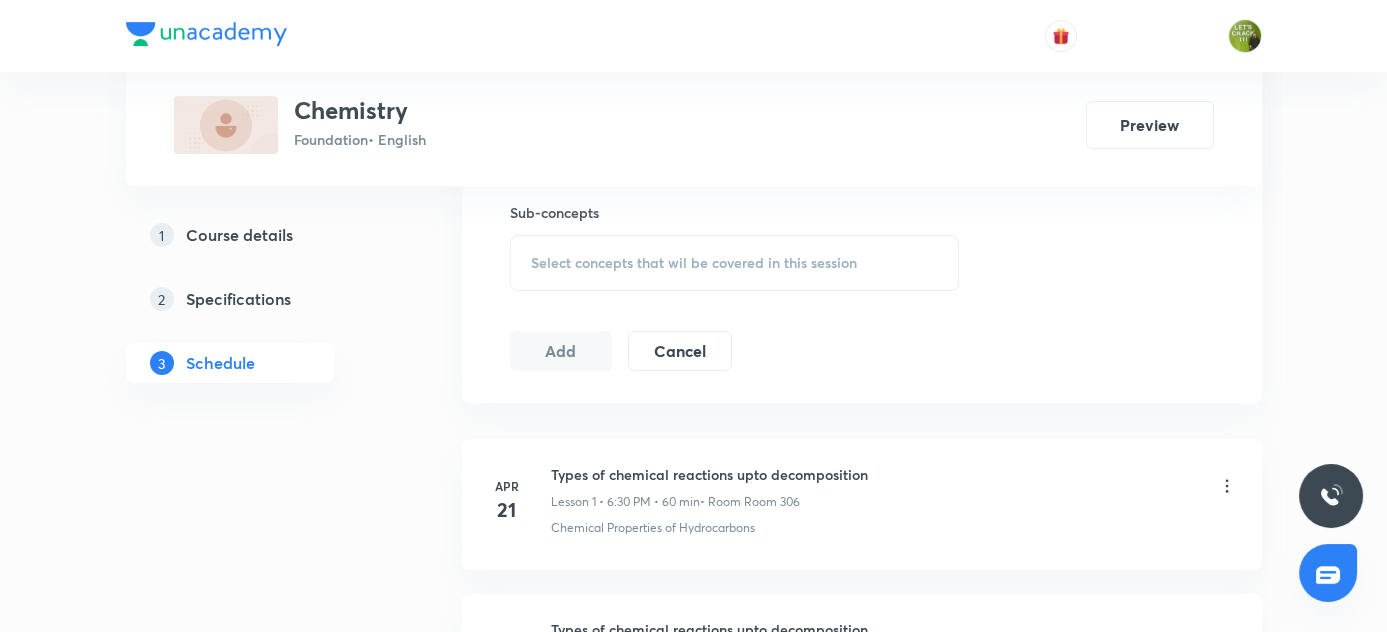 click on "Select concepts that wil be covered in this session" at bounding box center [694, 263] 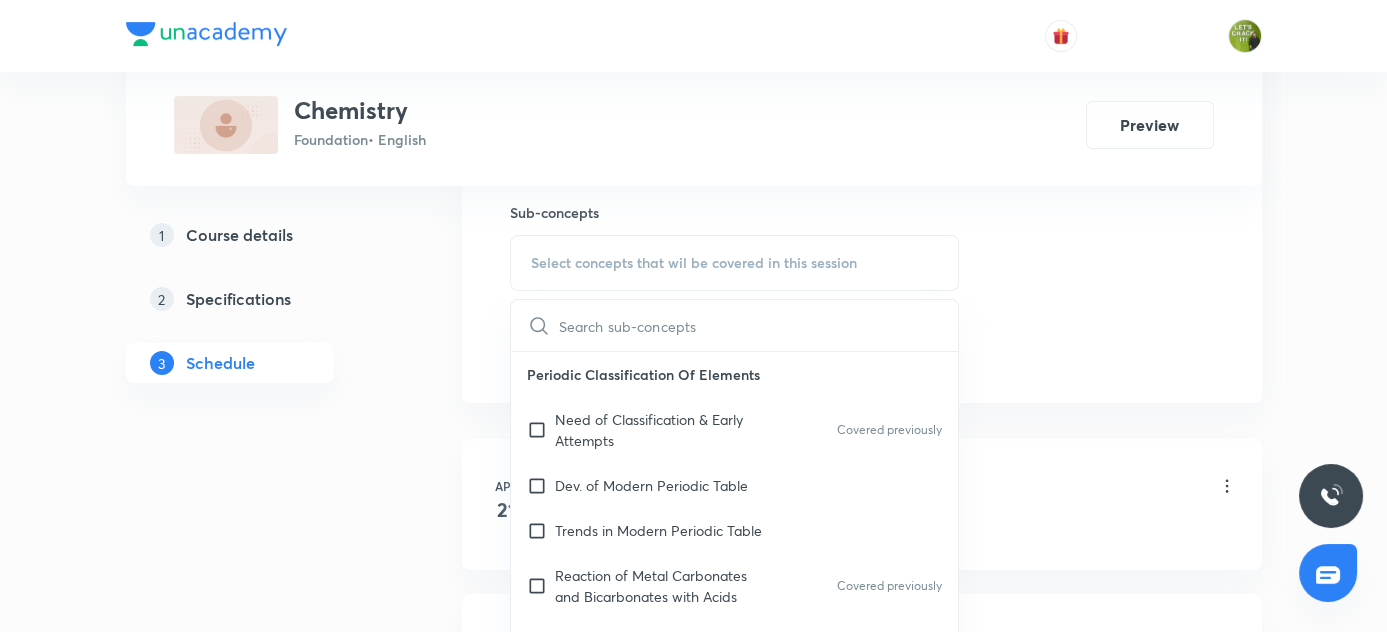 click at bounding box center (759, 325) 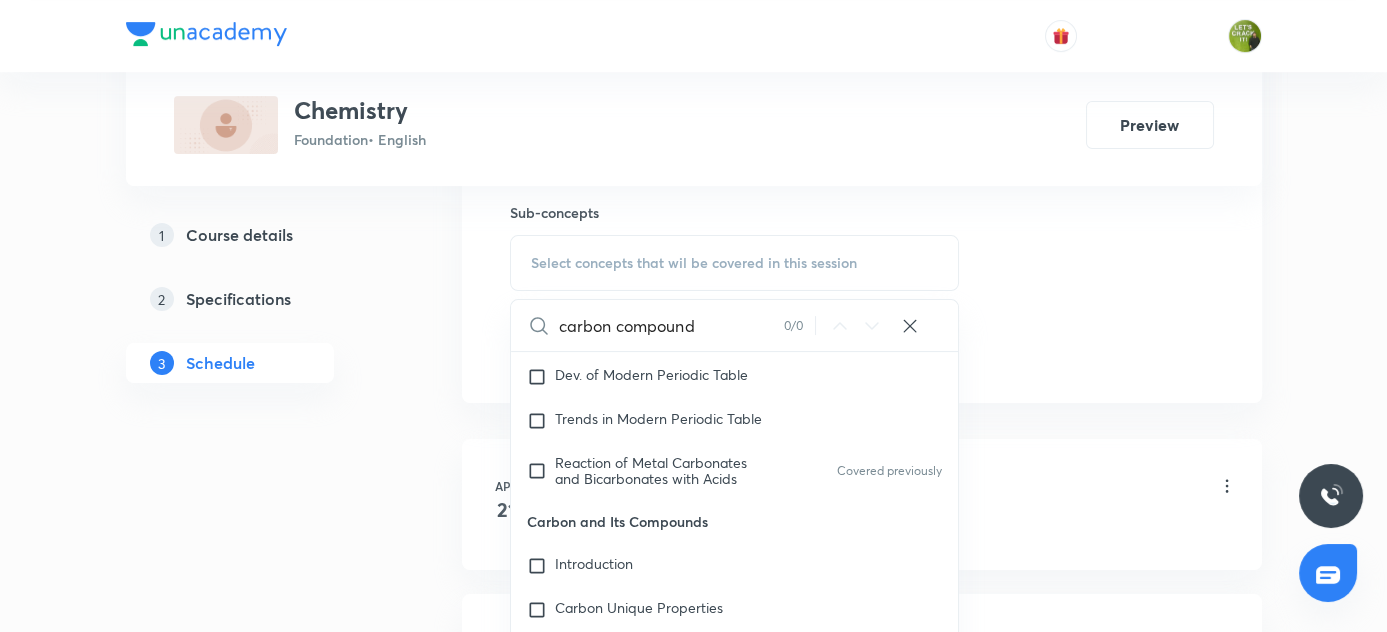 scroll, scrollTop: 0, scrollLeft: 0, axis: both 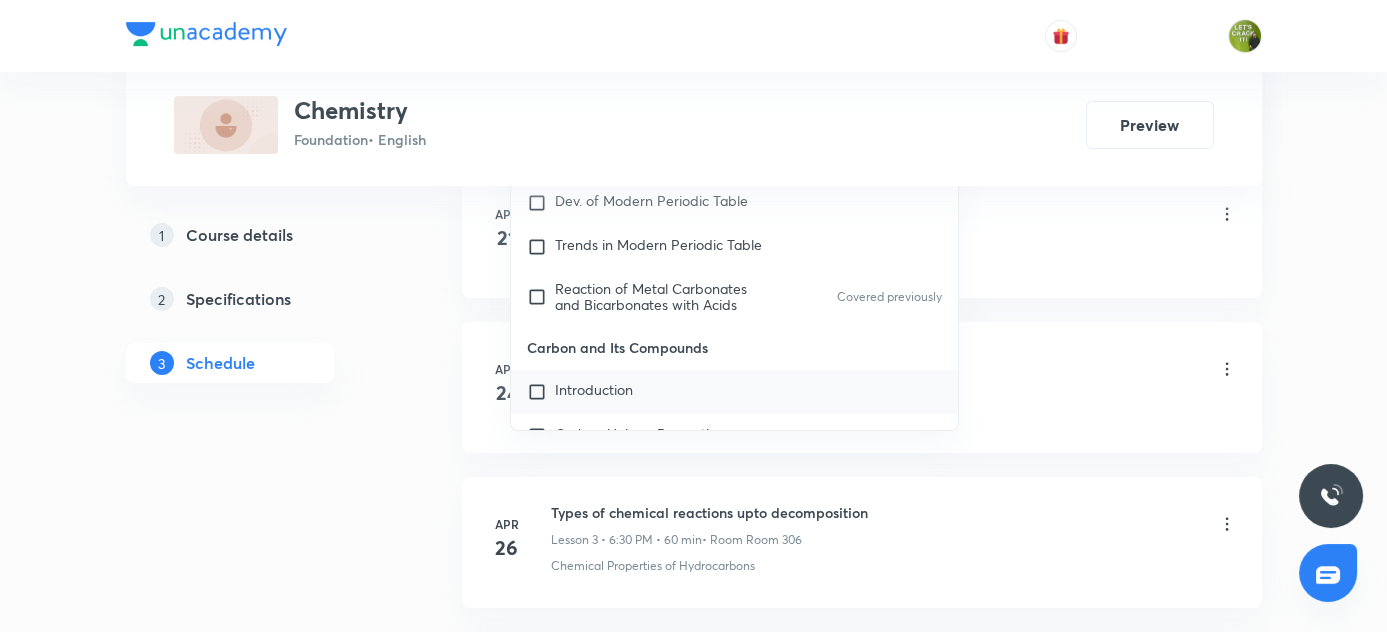 type on "carbon compound" 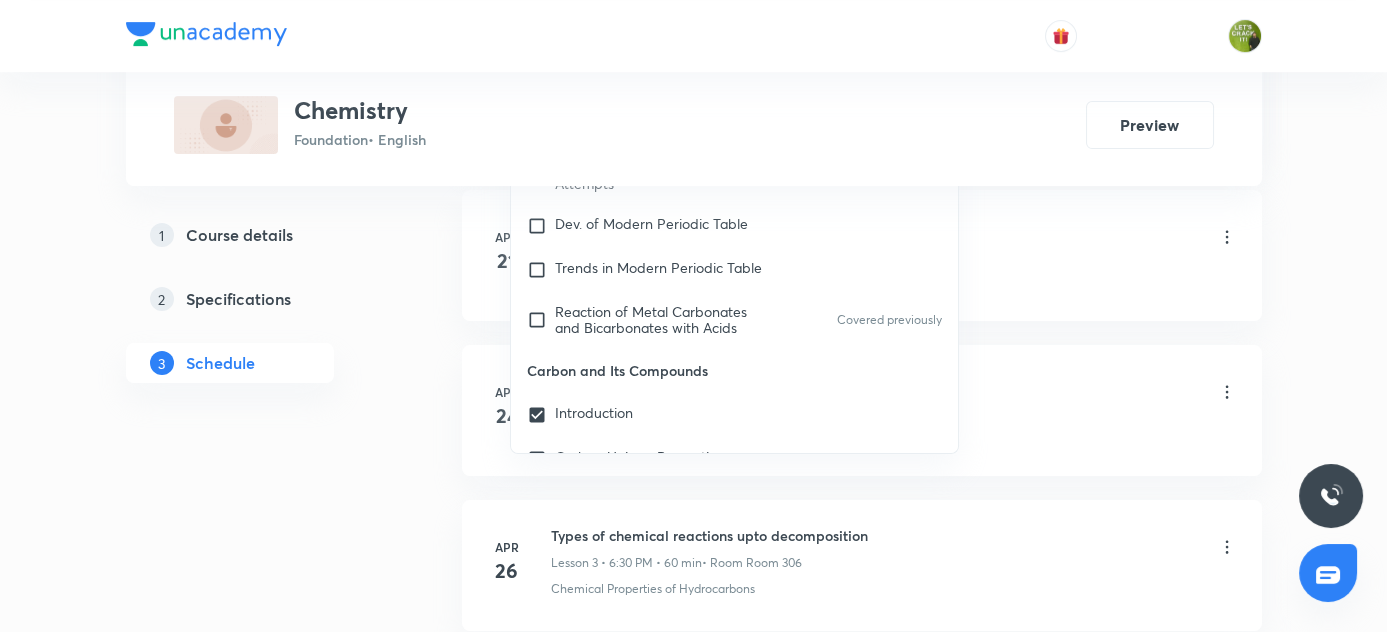 click on "Plus Courses Chemistry Foundation  • English Preview 1 Course details 2 Specifications 3 Schedule Schedule 32  classes Session  33 Live class Session title 24/99 Carbon and it's compound ​ Schedule for Aug 4, 2025, 6:30 PM ​ Duration (in minutes) 60 ​   Session type Online Offline Room Room 306 Sub-concepts Introduction CLEAR carbon compound 0 / 0 ​ Periodic Classification Of Elements Need of Classification & Early Attempts Covered previously Dev. of Modern Periodic Table Trends in Modern Periodic Table Reaction of Metal Carbonates and Bicarbonates with Acids Covered previously Carbon and Its Compounds Introduction Carbon Unique Properties Covalent Bonding Organic Compound Representation Concept of Hydrocarbons Functional Group Nomenclature Chemical Properties of Hydrocarbons Covered previously Important Organic Compounds Soaps and Detergent Metals And Non Metals Physical Properties of Metal & Nonmetals Chemical Properties Of Metal & Metal Oxides Reaction of Metal With Non Metal Acids and Bases Ore" at bounding box center (694, 2059) 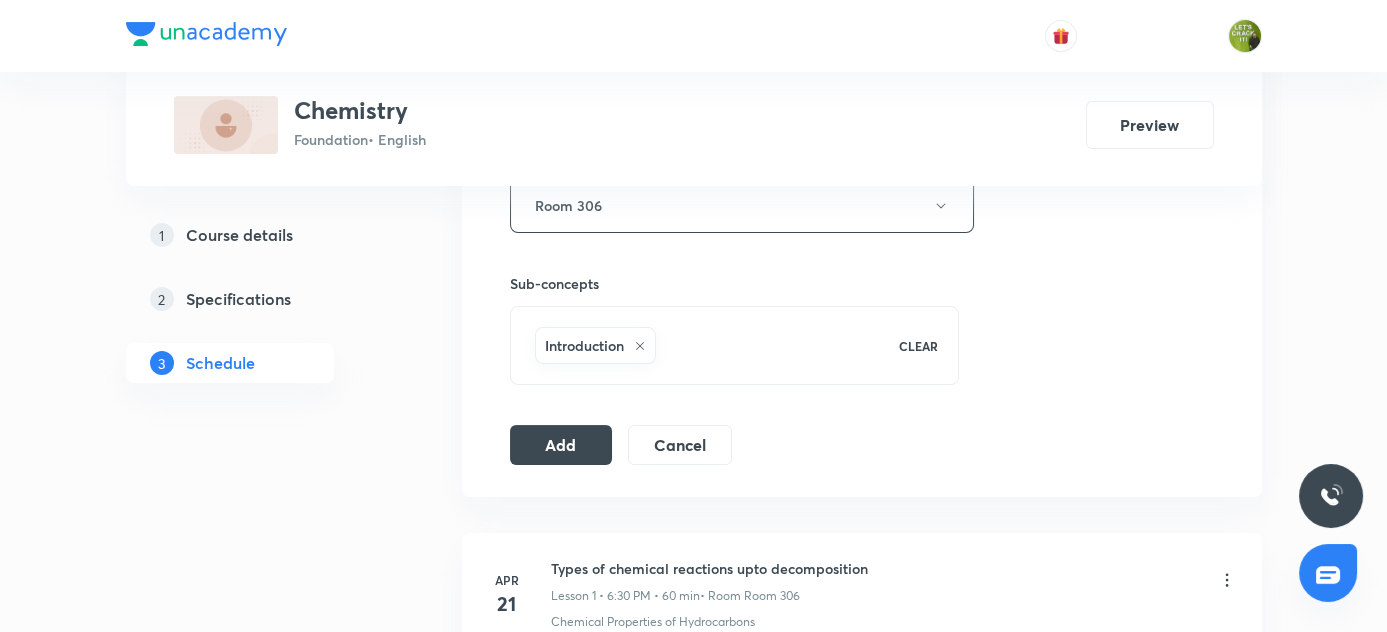scroll, scrollTop: 1090, scrollLeft: 0, axis: vertical 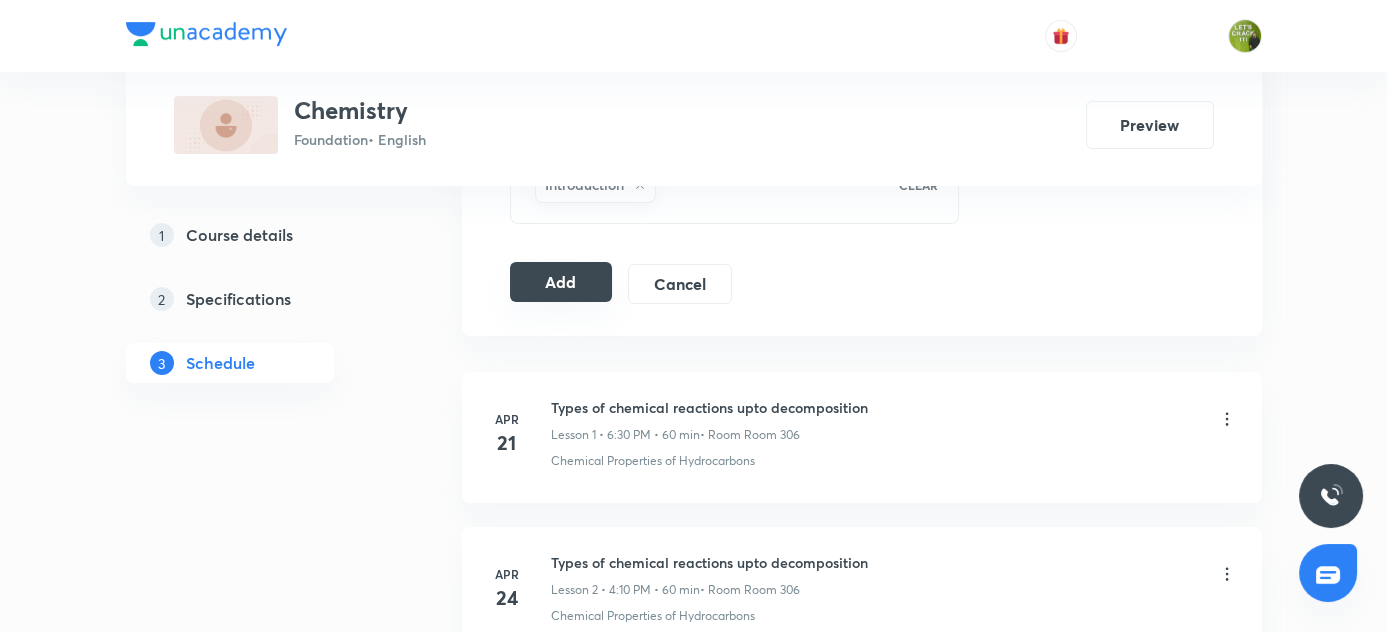 click on "Add" at bounding box center (561, 282) 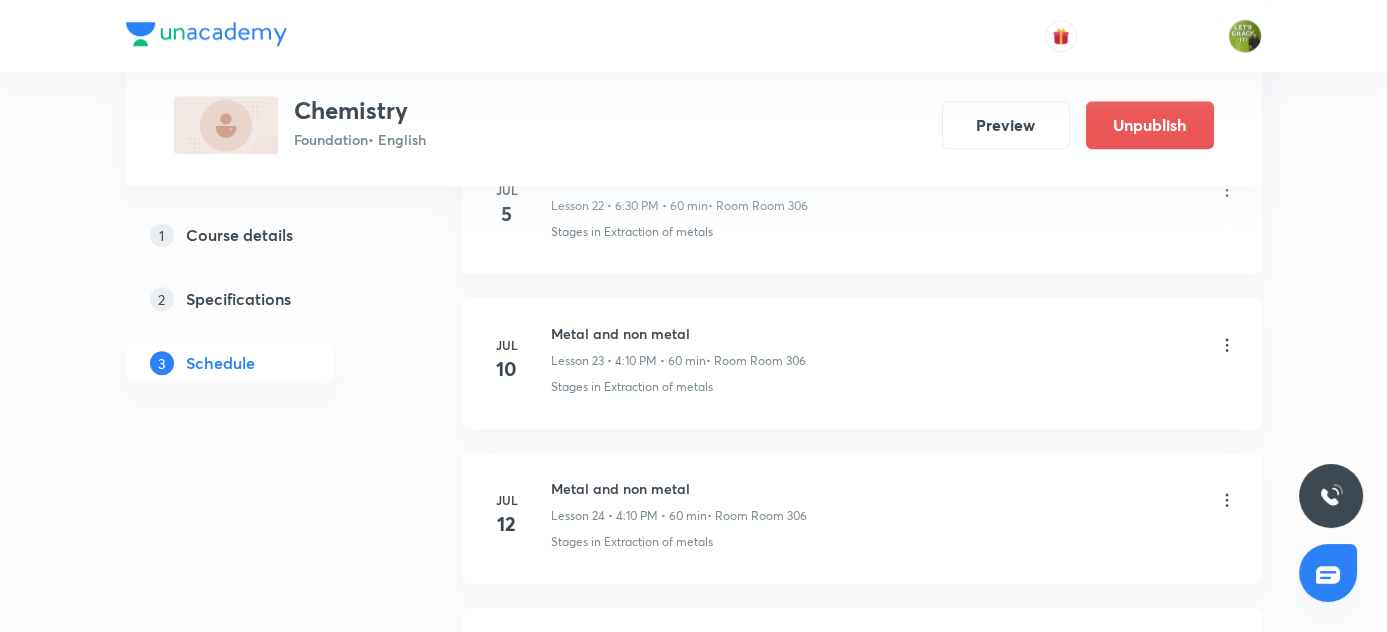 scroll, scrollTop: 5149, scrollLeft: 0, axis: vertical 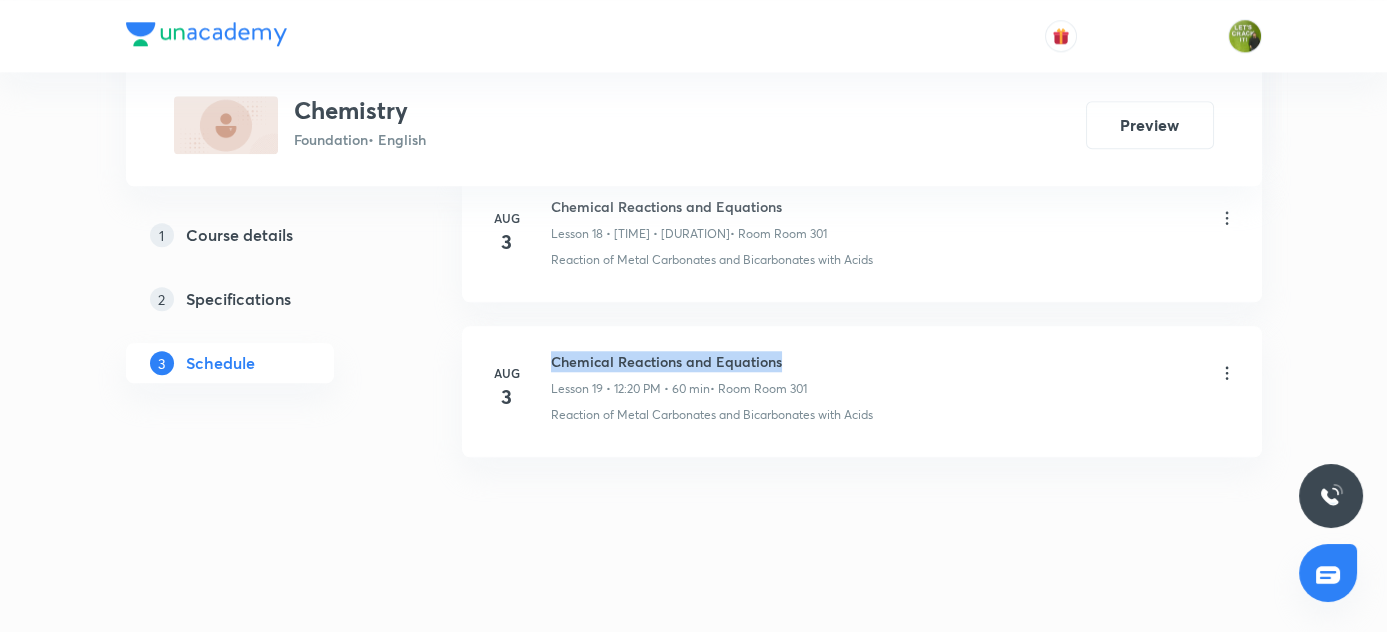 drag, startPoint x: 552, startPoint y: 343, endPoint x: 894, endPoint y: 356, distance: 342.24698 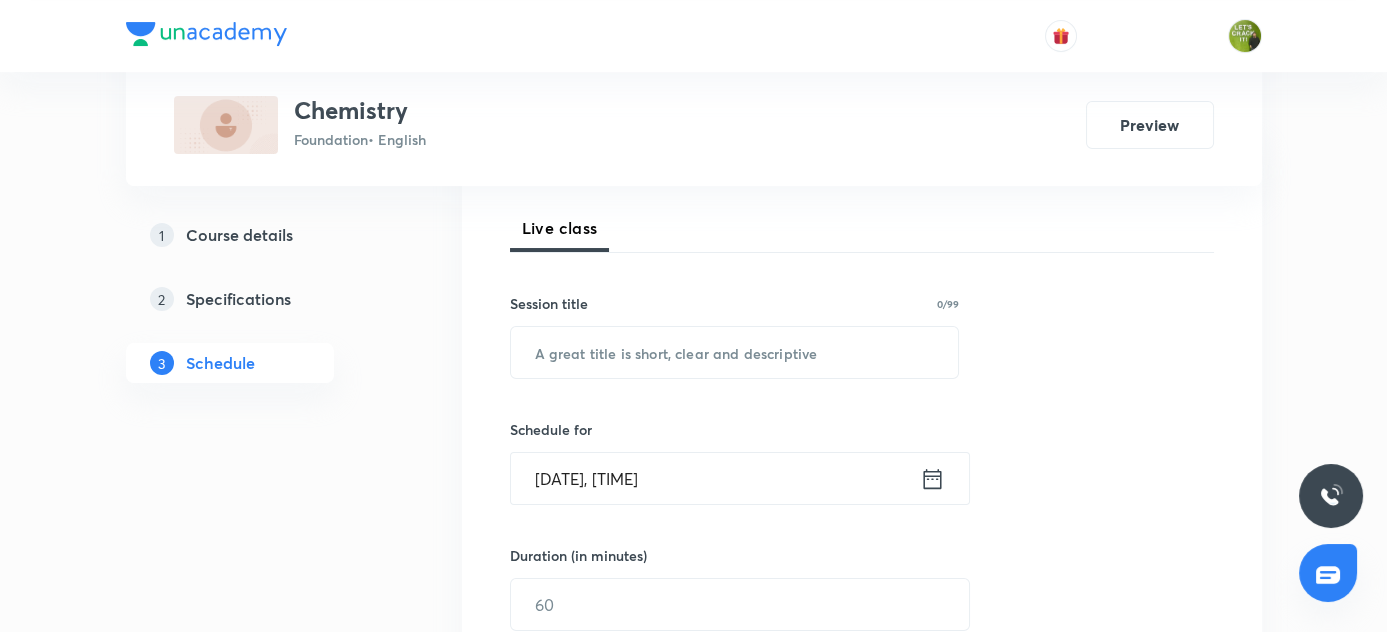 scroll, scrollTop: 266, scrollLeft: 0, axis: vertical 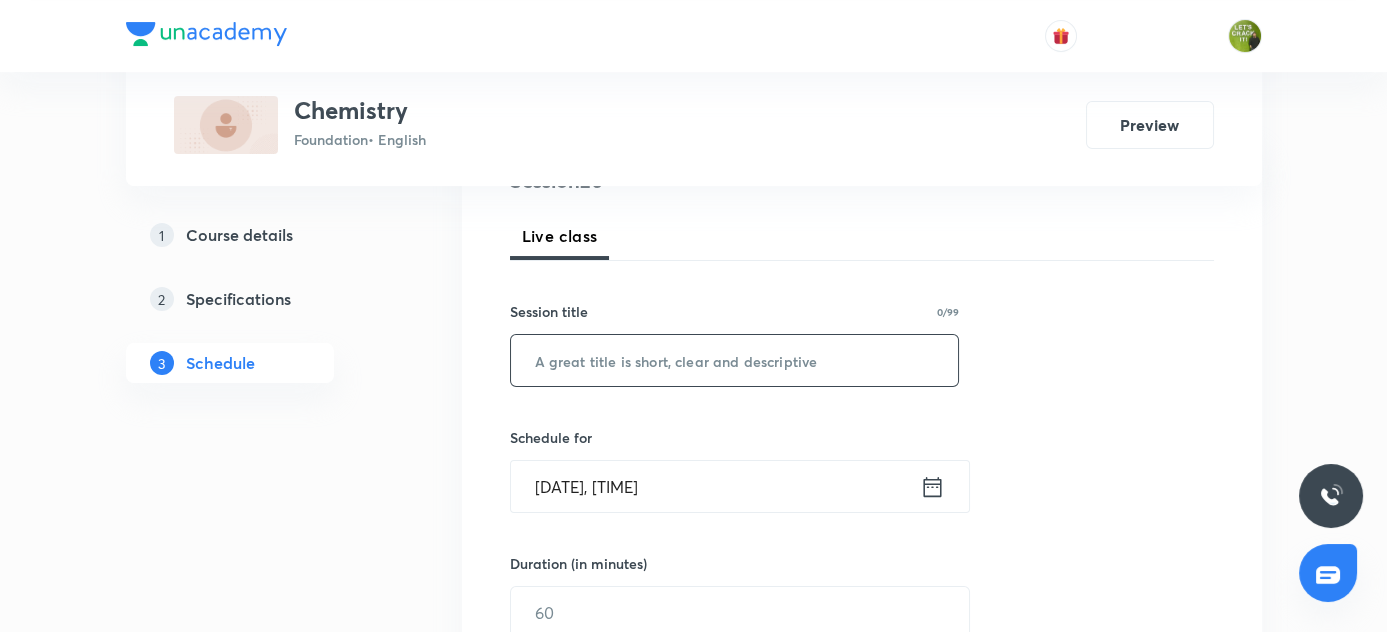 click at bounding box center [735, 360] 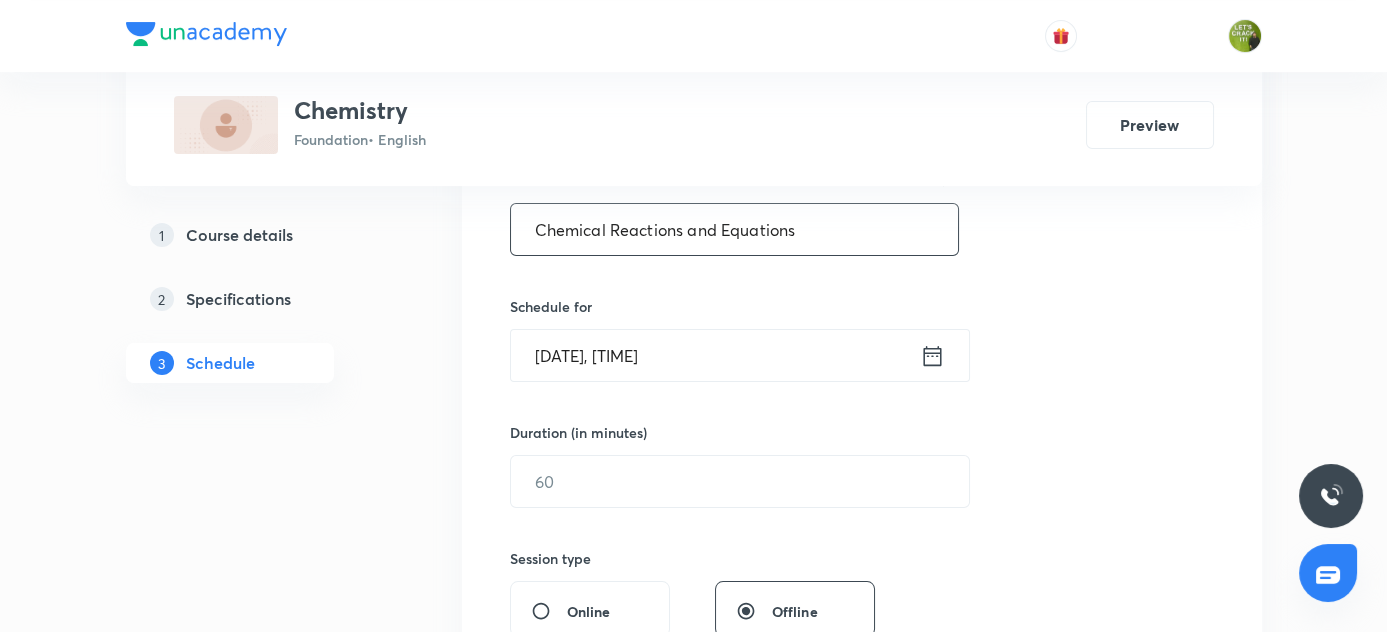 scroll, scrollTop: 448, scrollLeft: 0, axis: vertical 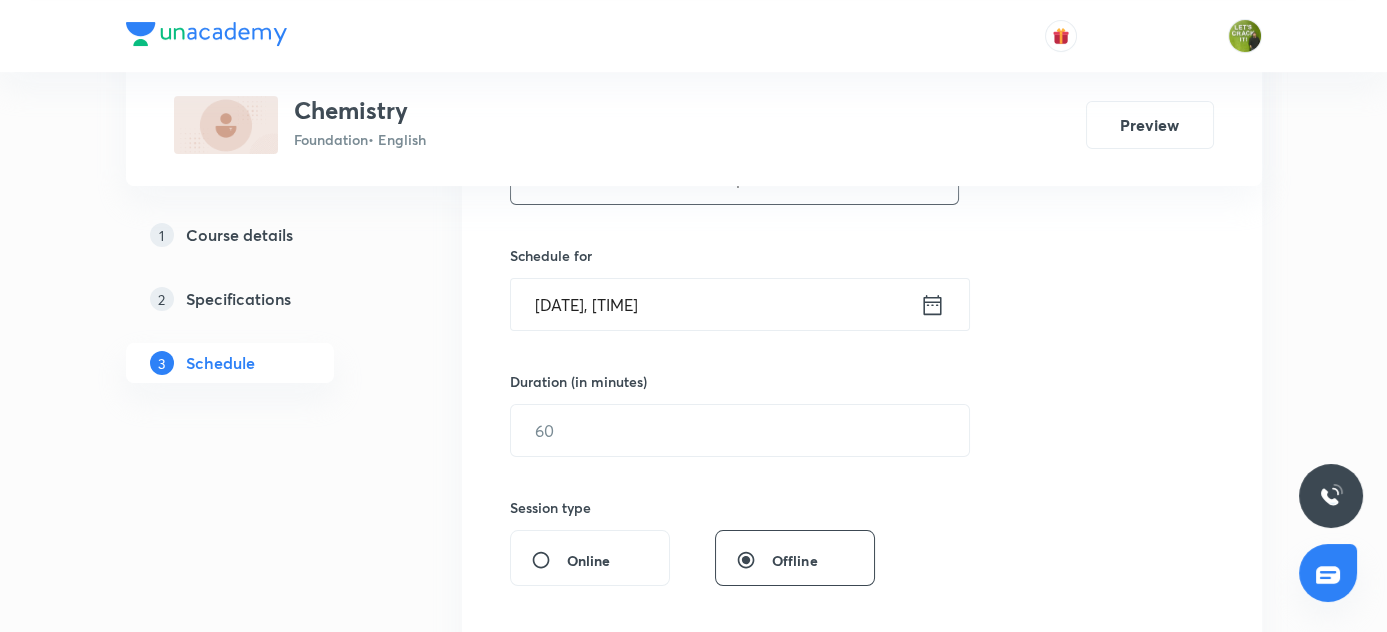 type on "Chemical Reactions and Equations" 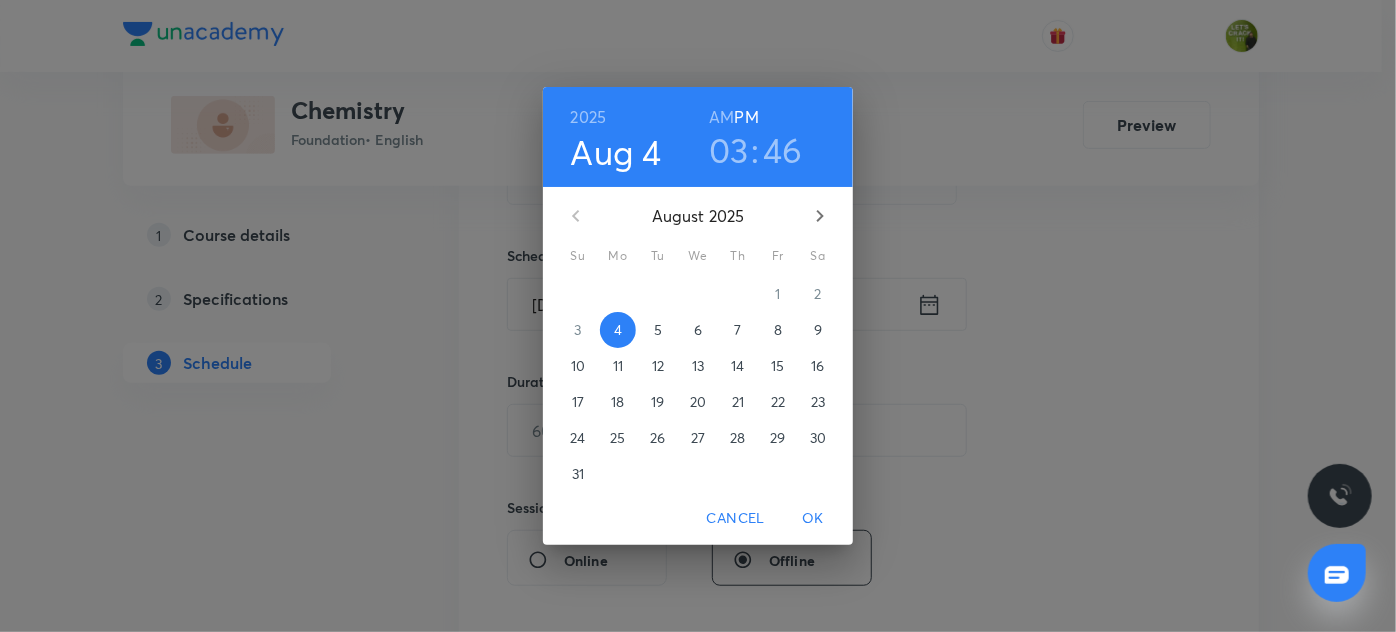 click on "03" at bounding box center [729, 150] 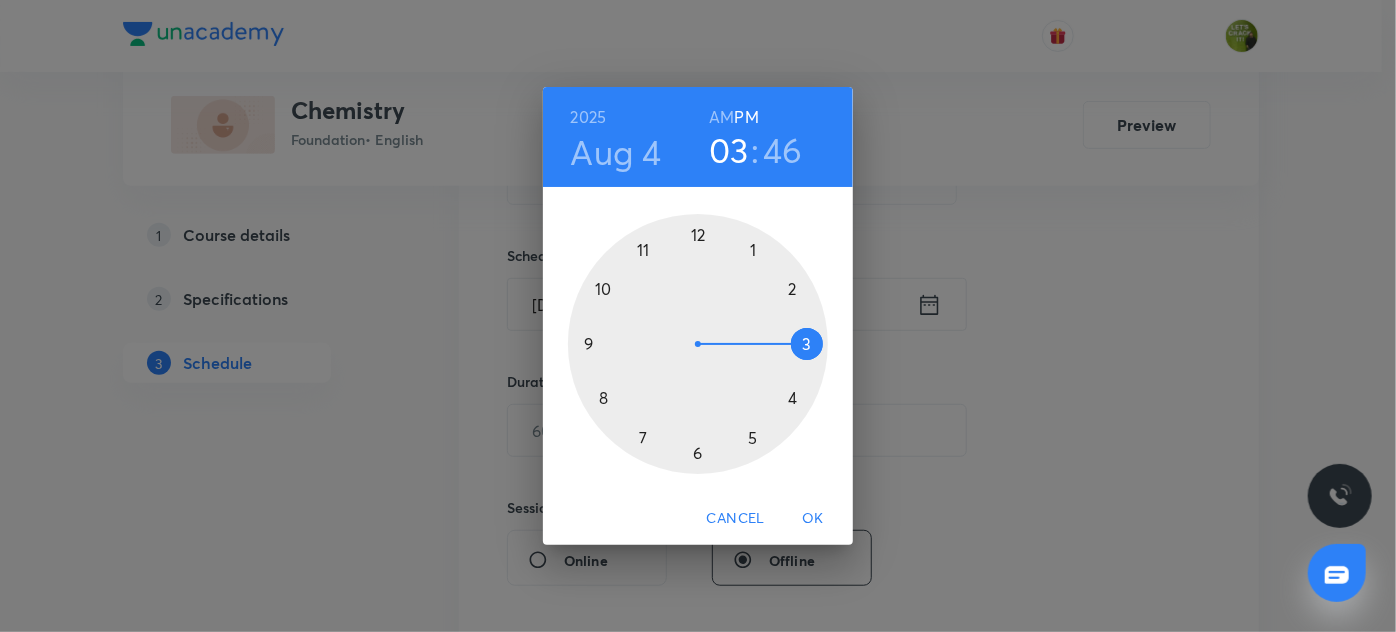 click at bounding box center (698, 344) 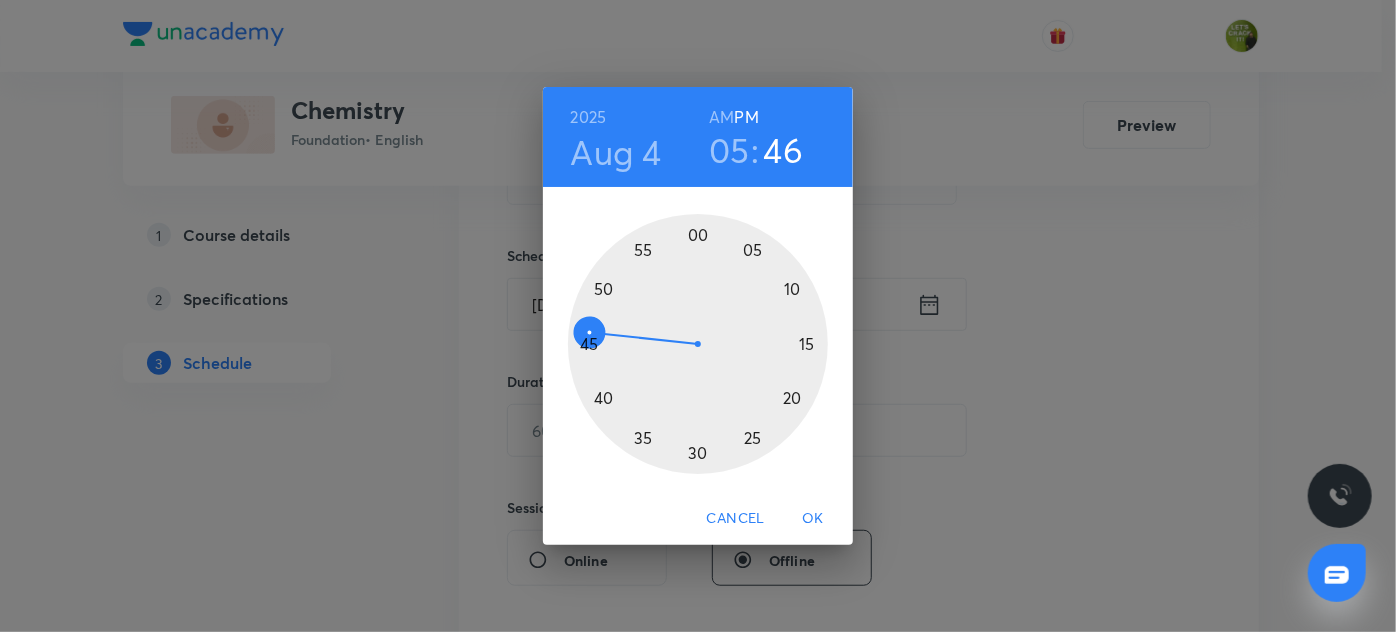 click at bounding box center [698, 344] 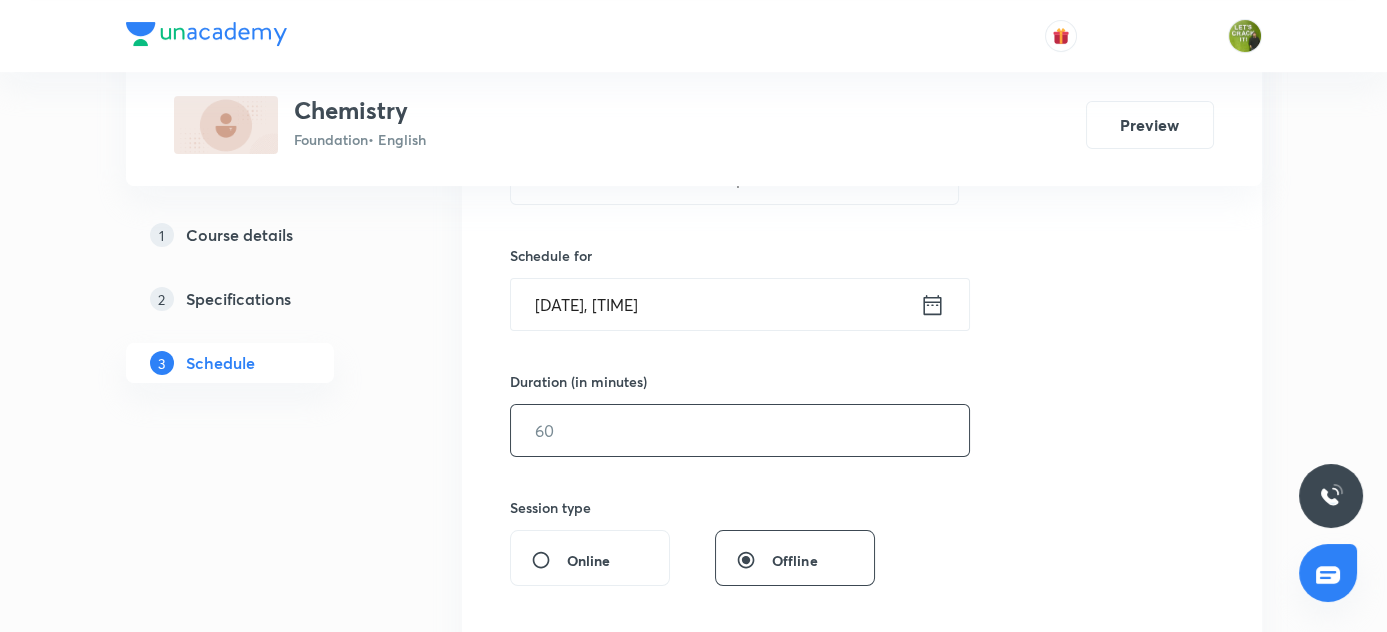click at bounding box center (740, 430) 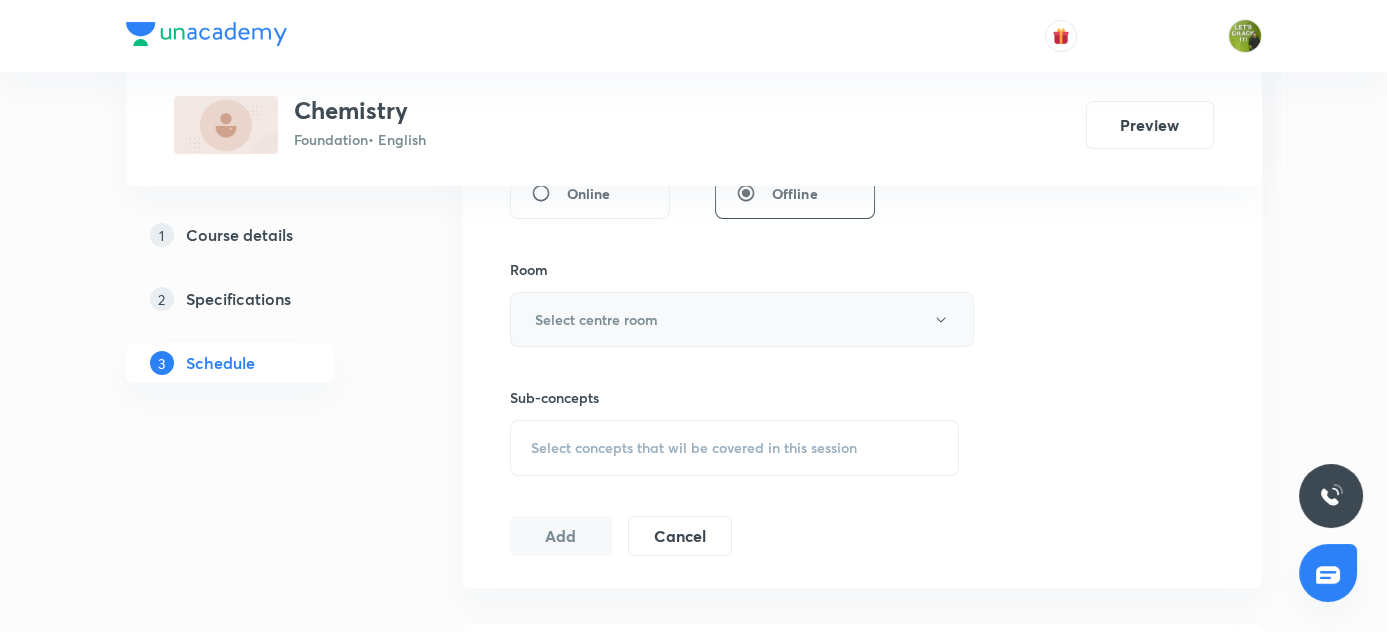 scroll, scrollTop: 812, scrollLeft: 0, axis: vertical 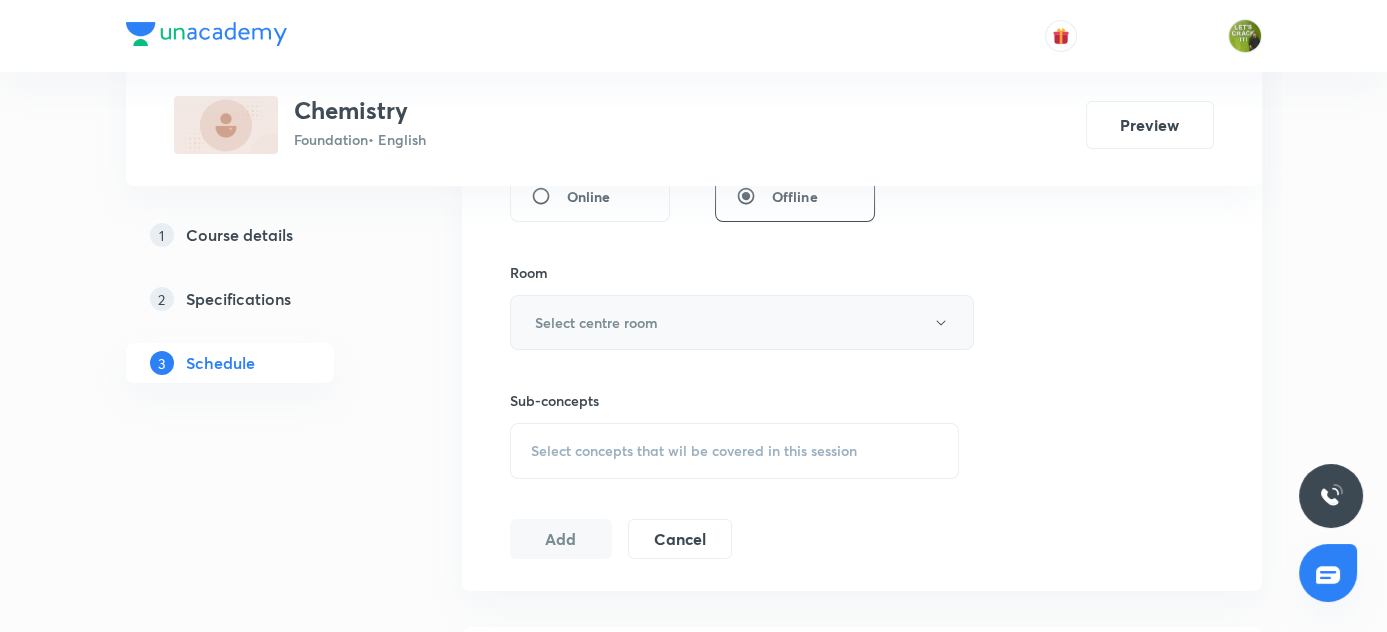 type on "60" 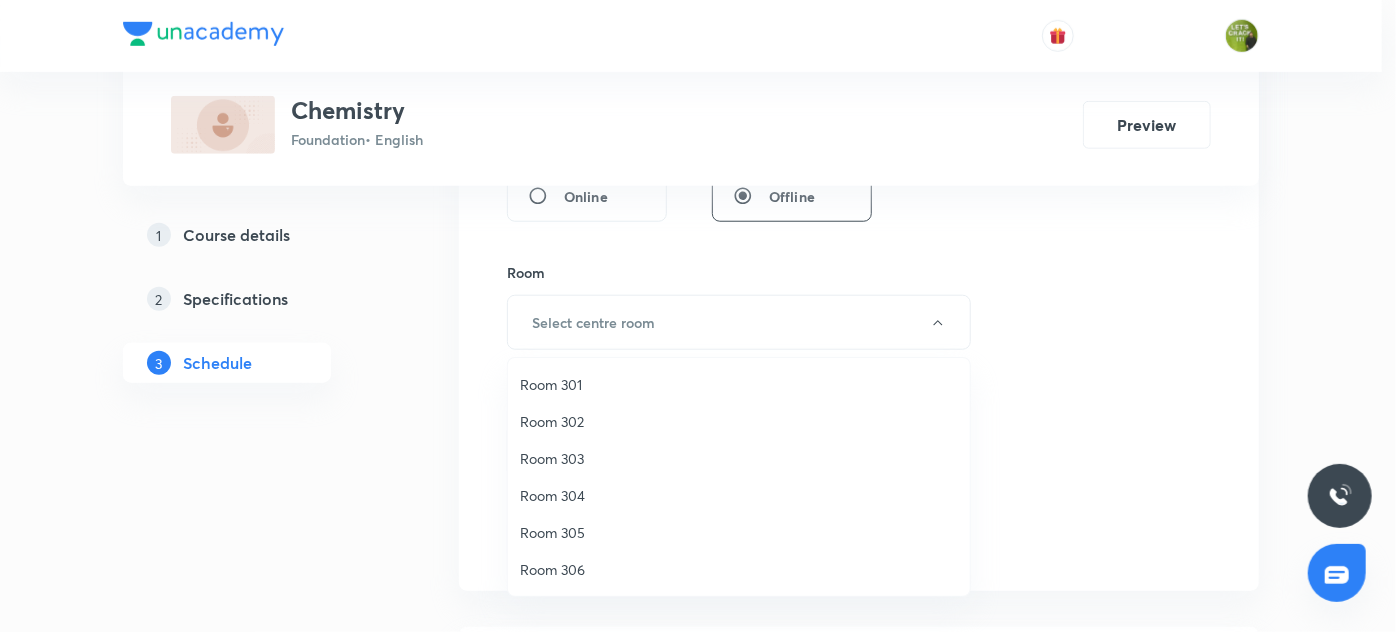 drag, startPoint x: 566, startPoint y: 423, endPoint x: 756, endPoint y: 448, distance: 191.63768 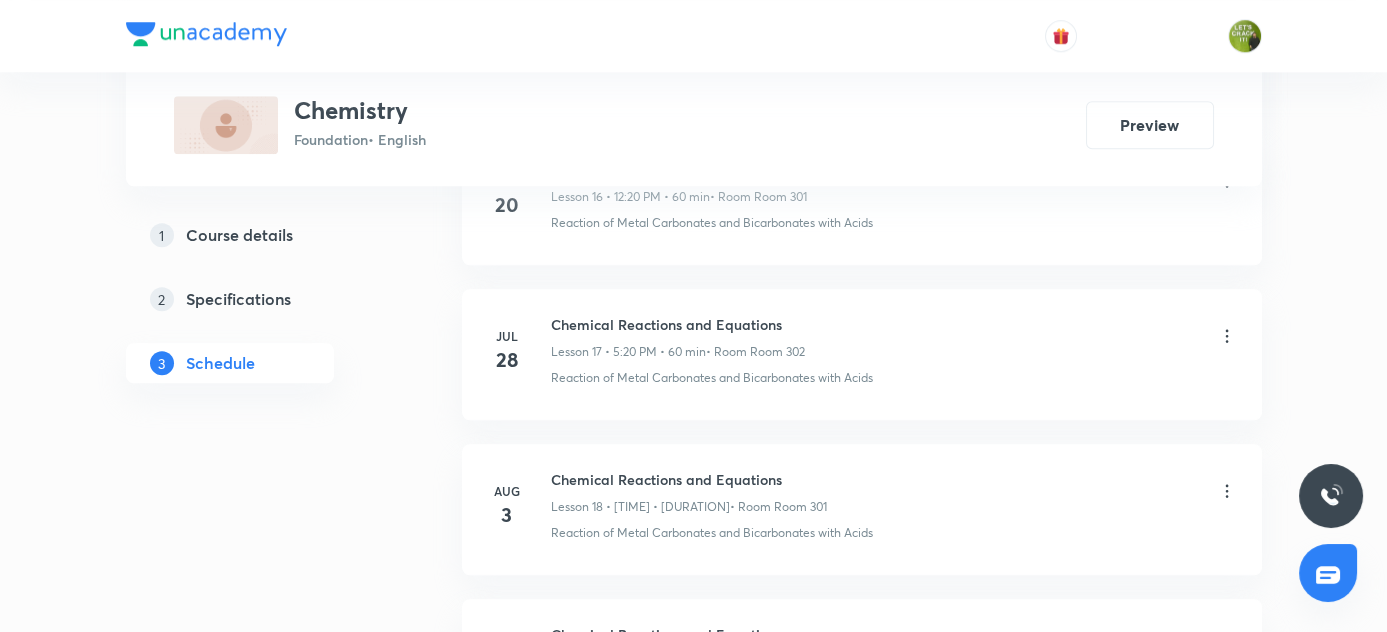 scroll, scrollTop: 3903, scrollLeft: 0, axis: vertical 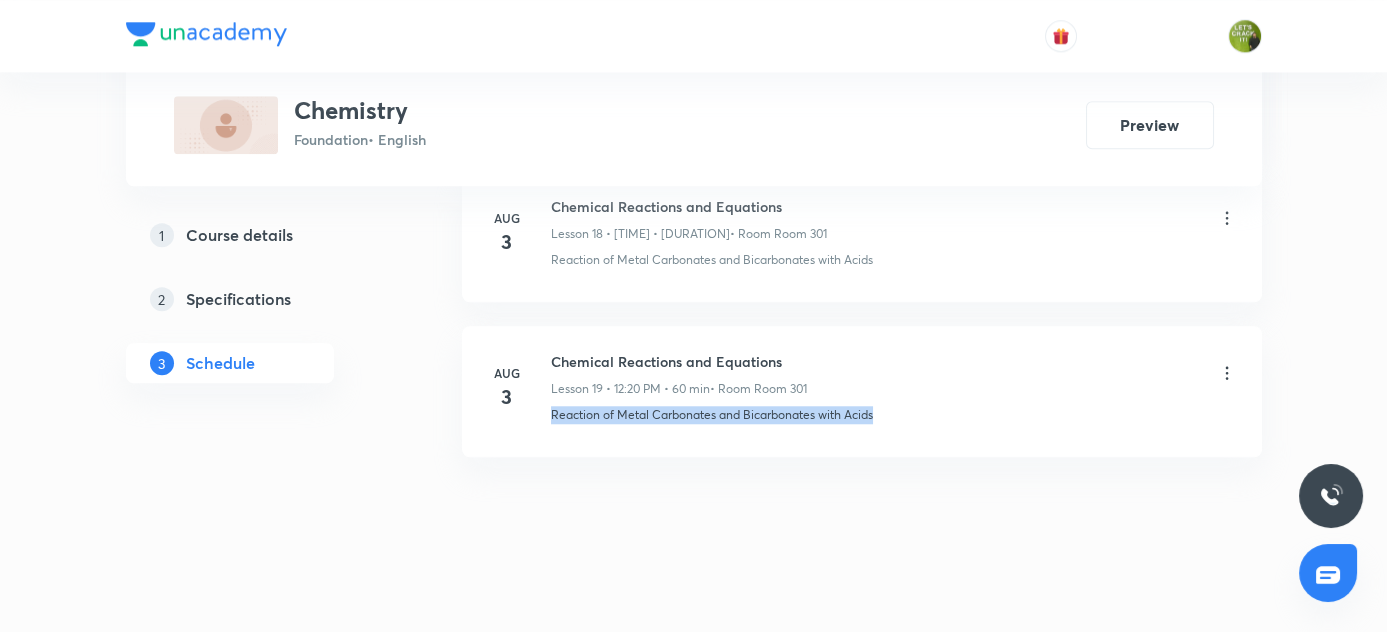 drag, startPoint x: 551, startPoint y: 401, endPoint x: 898, endPoint y: 406, distance: 347.036 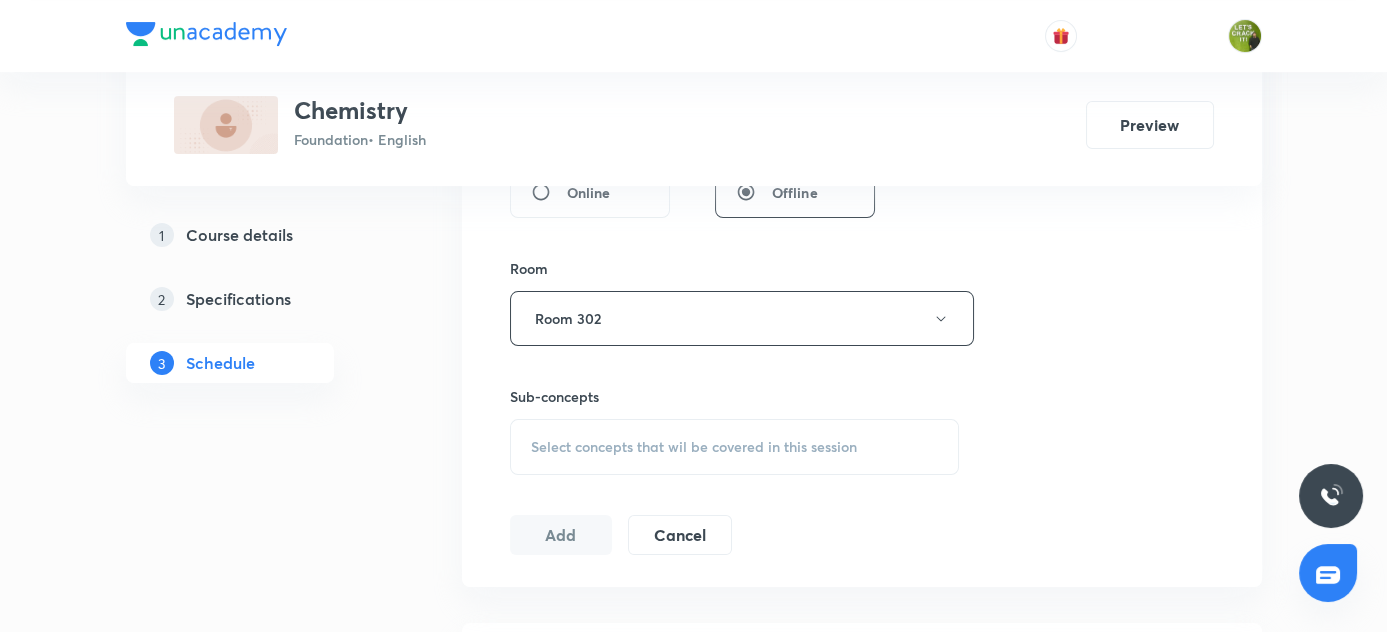scroll, scrollTop: 994, scrollLeft: 0, axis: vertical 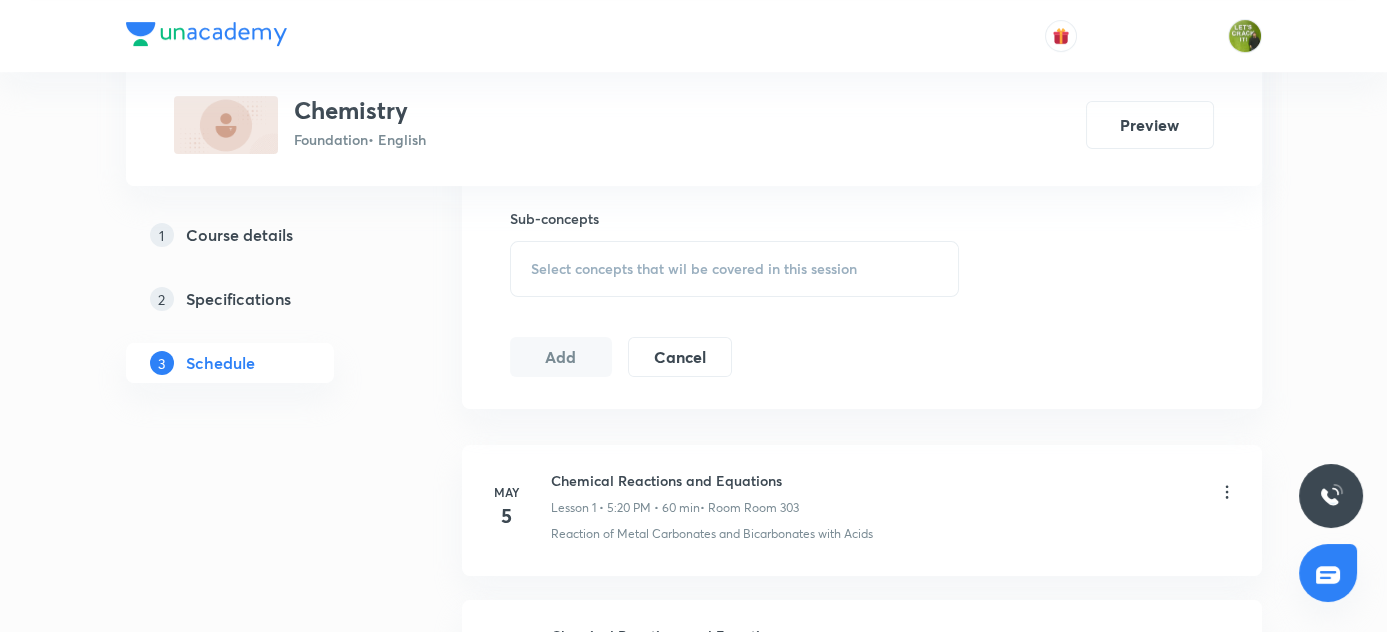 click on "Select concepts that wil be covered in this session" at bounding box center [694, 269] 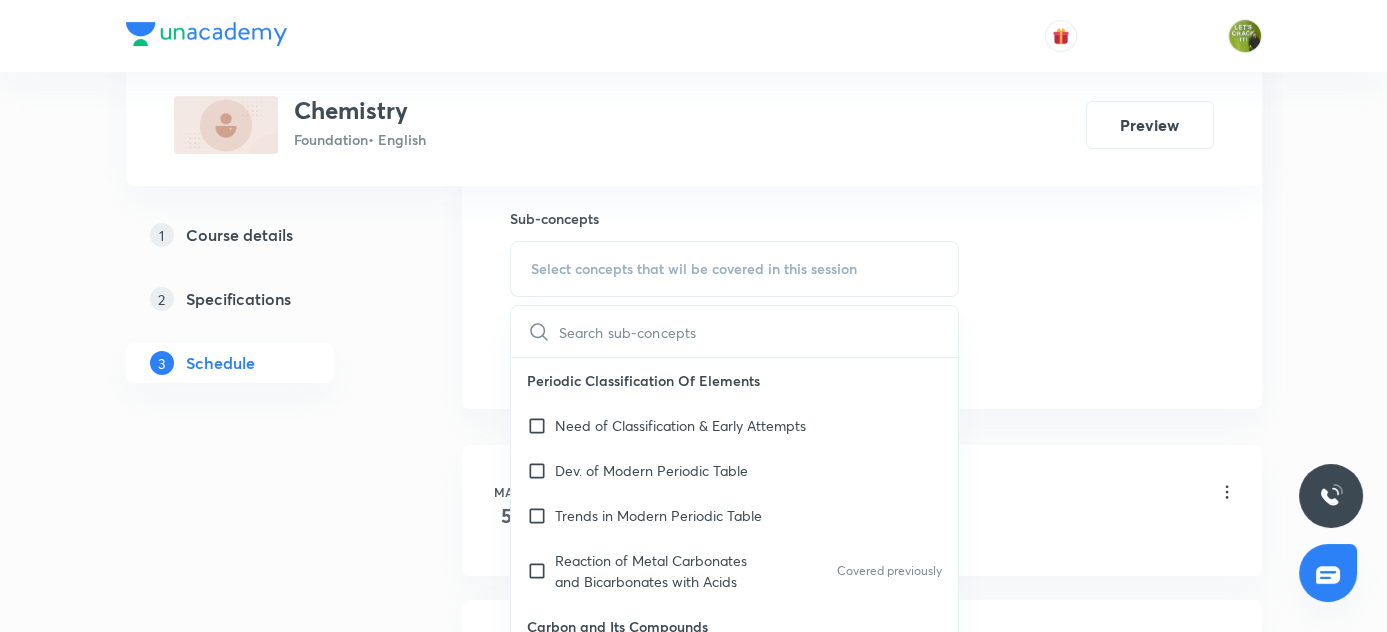 click at bounding box center (759, 331) 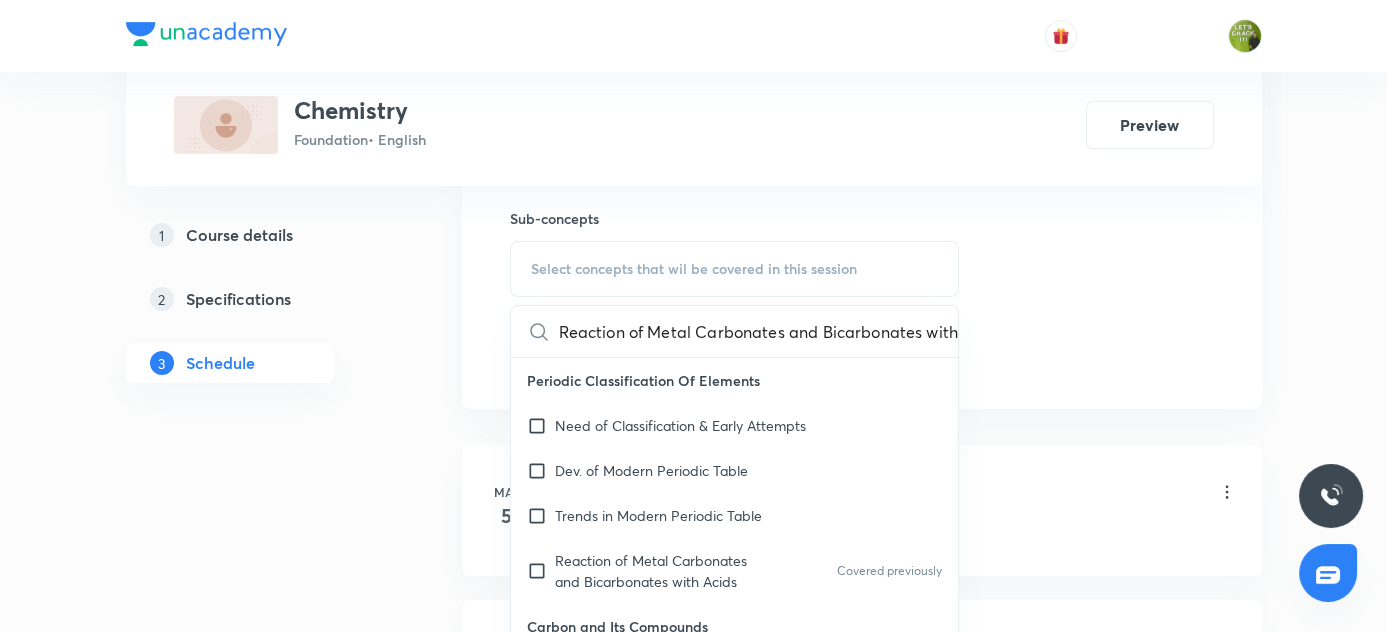 scroll, scrollTop: 0, scrollLeft: 212, axis: horizontal 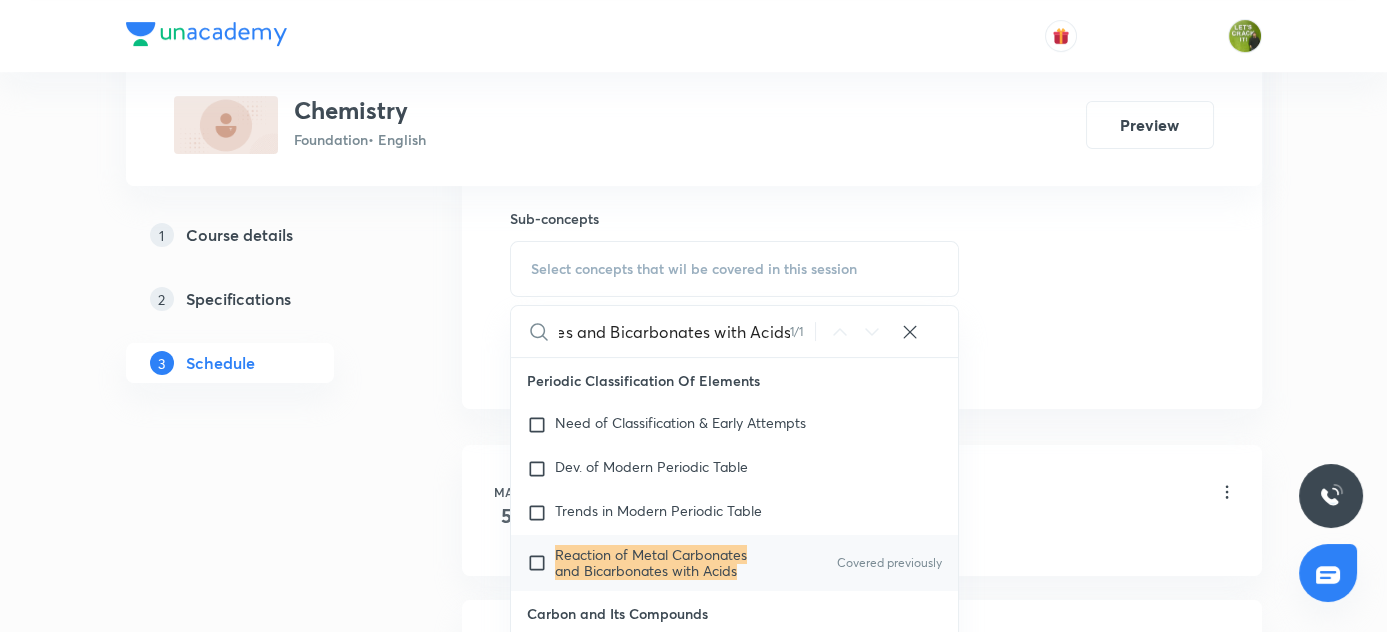 type on "Reaction of Metal Carbonates and Bicarbonates with Acids" 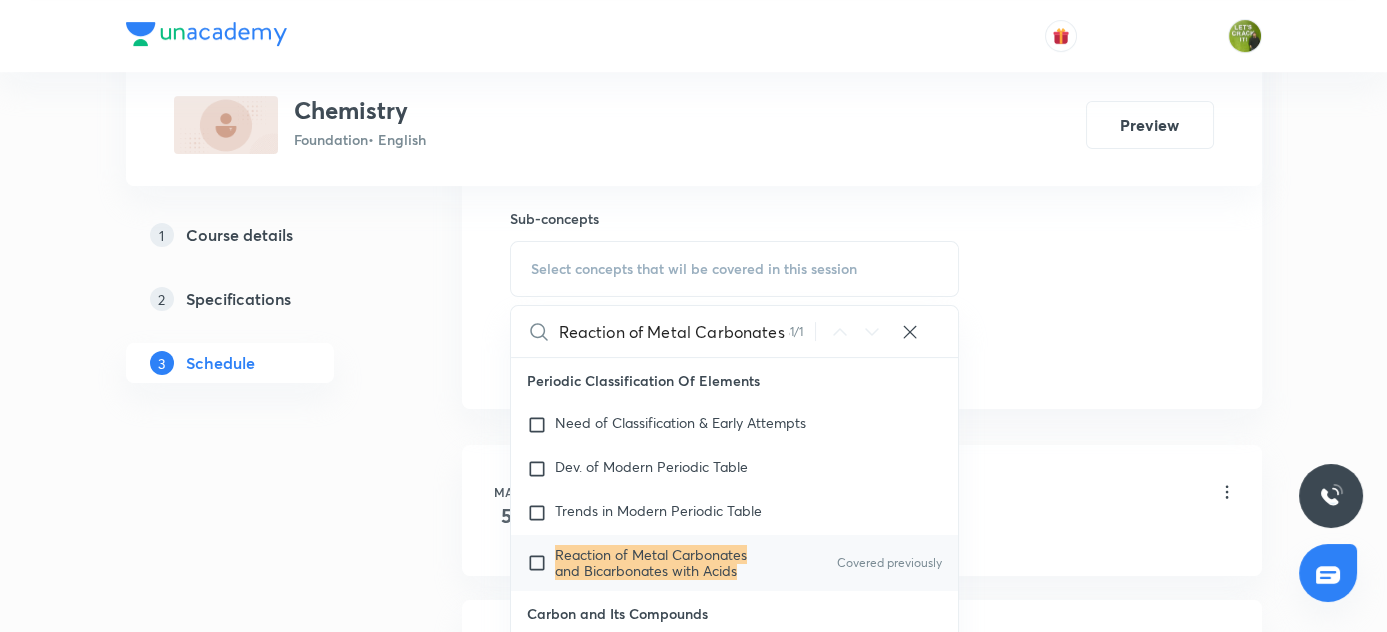 click at bounding box center (541, 563) 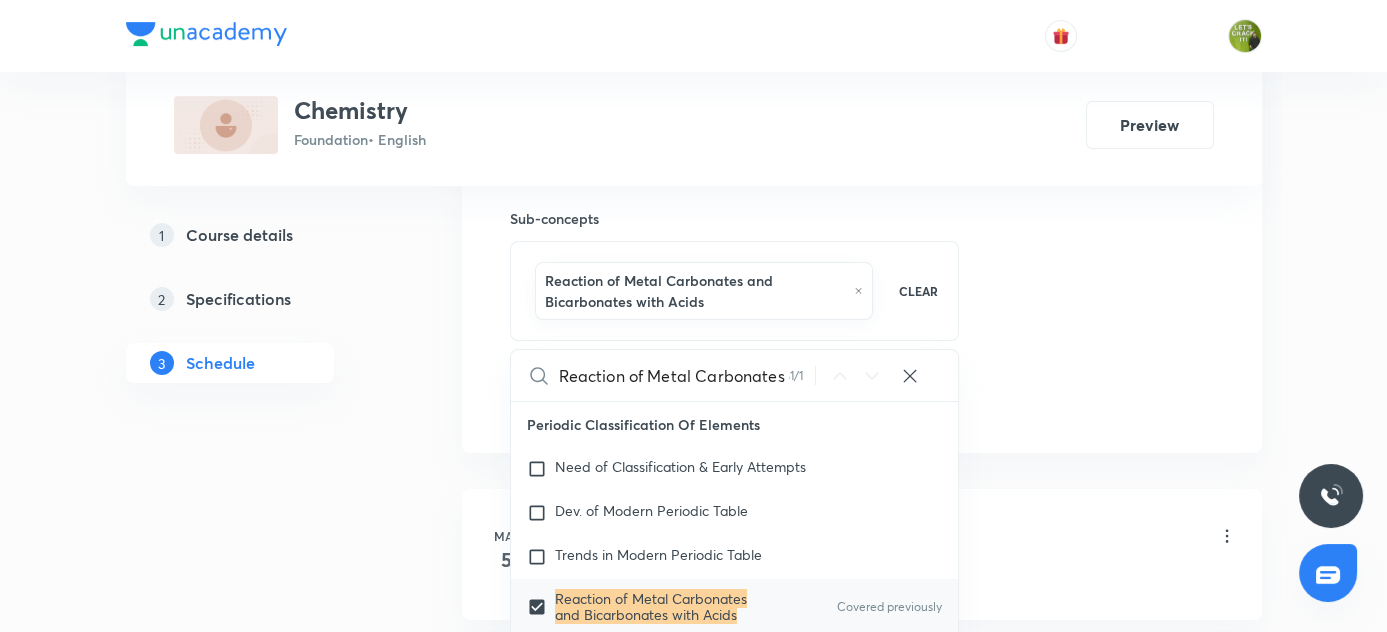 drag, startPoint x: 408, startPoint y: 548, endPoint x: 599, endPoint y: 460, distance: 210.29741 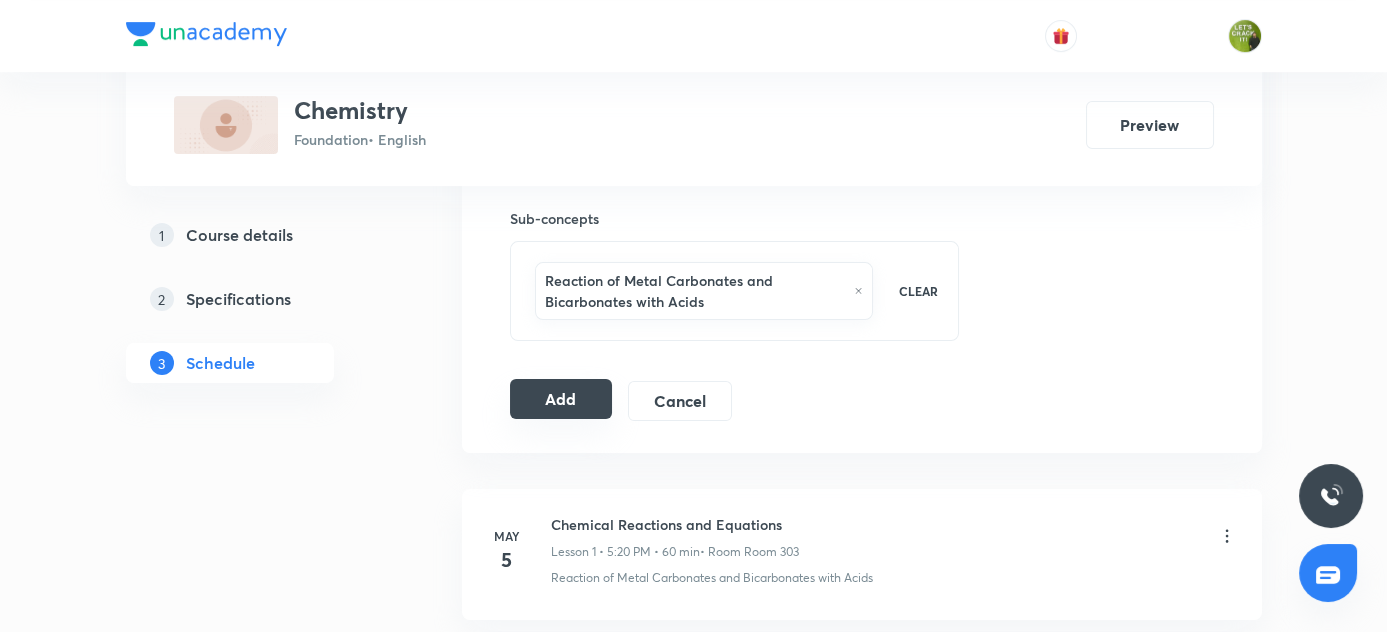 click on "Add" at bounding box center [561, 399] 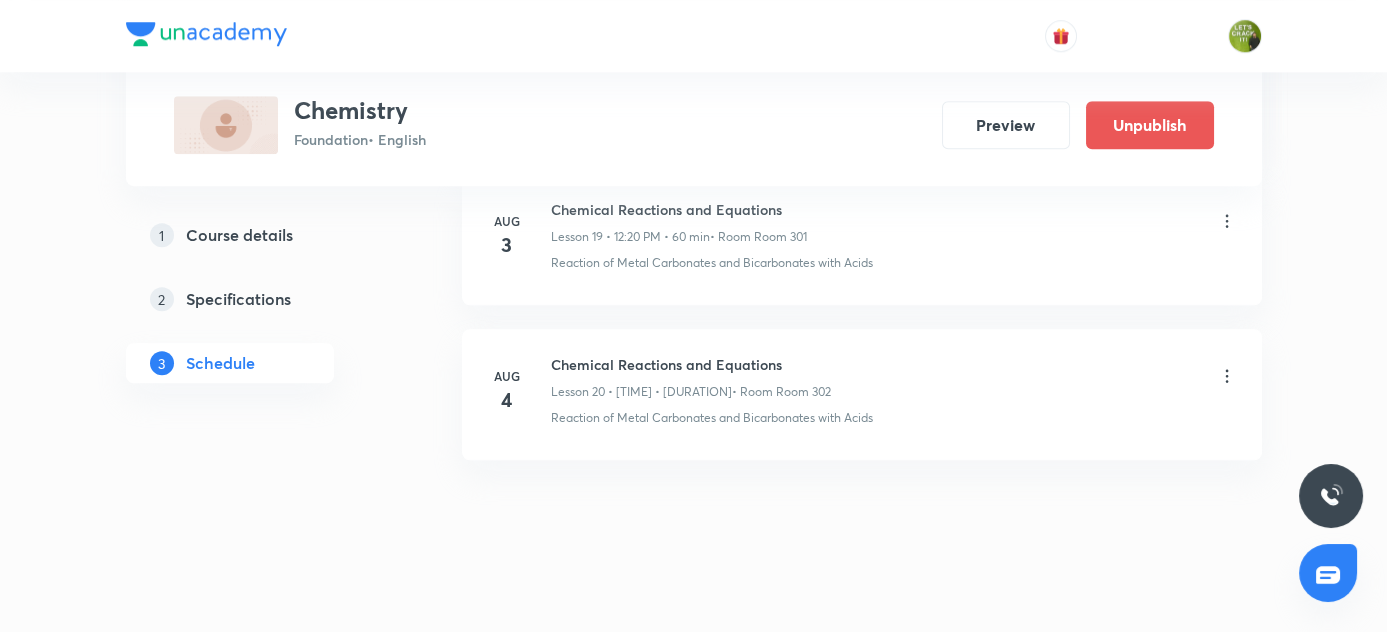 scroll, scrollTop: 3141, scrollLeft: 0, axis: vertical 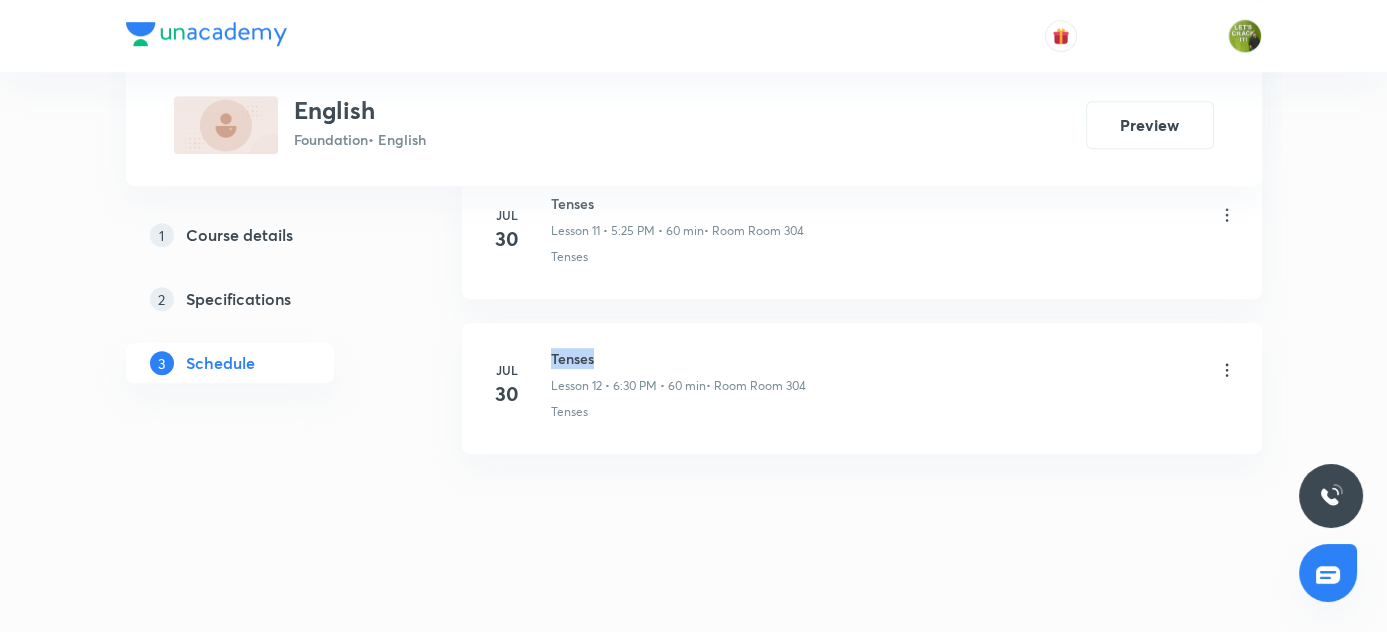 drag, startPoint x: 551, startPoint y: 341, endPoint x: 624, endPoint y: 336, distance: 73.171036 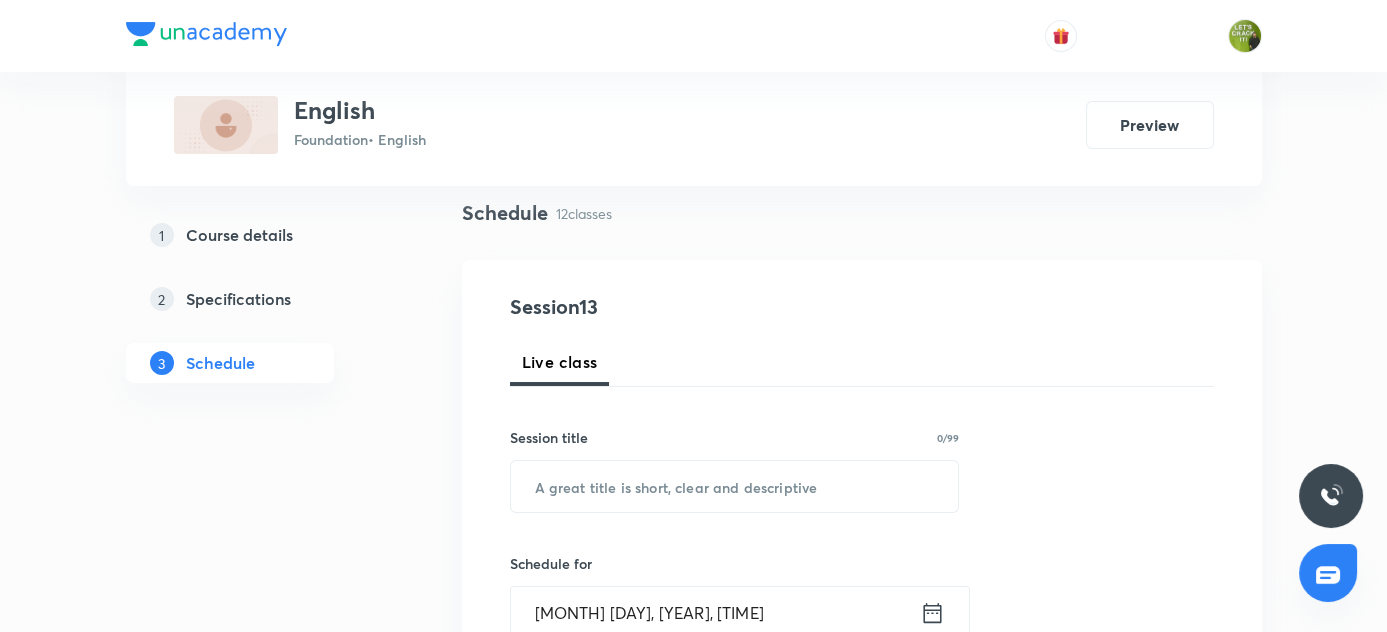 scroll, scrollTop: 238, scrollLeft: 0, axis: vertical 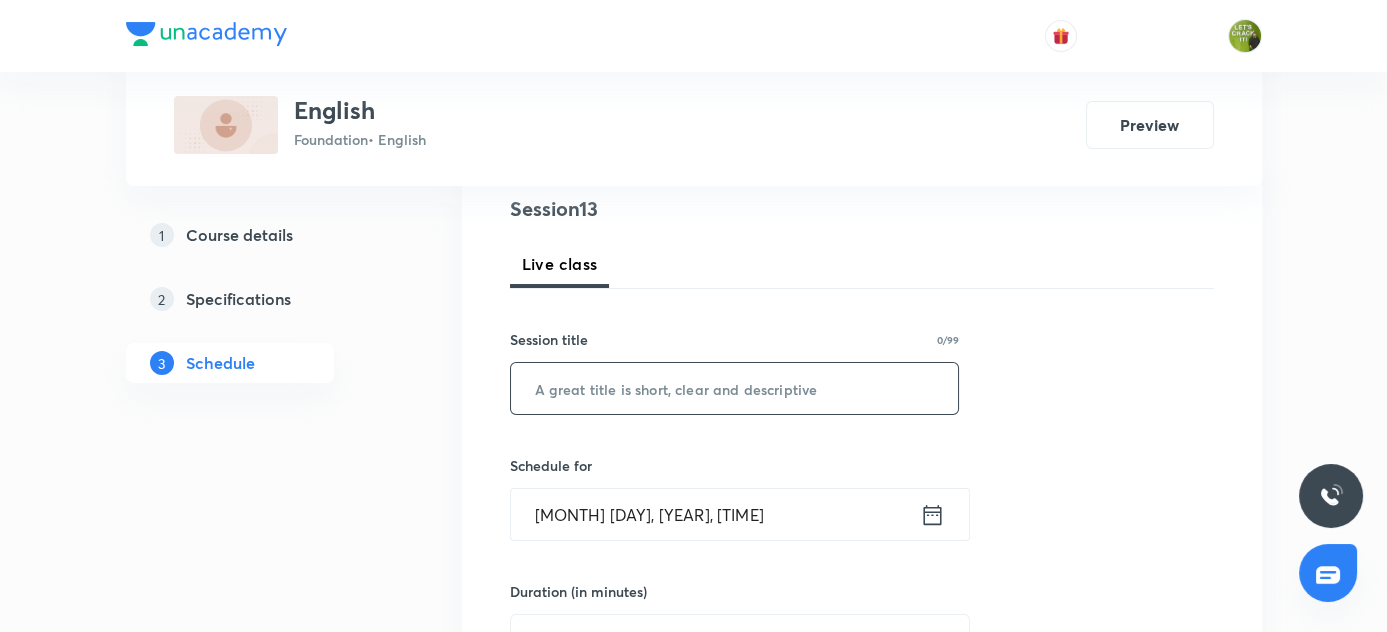 click at bounding box center [735, 388] 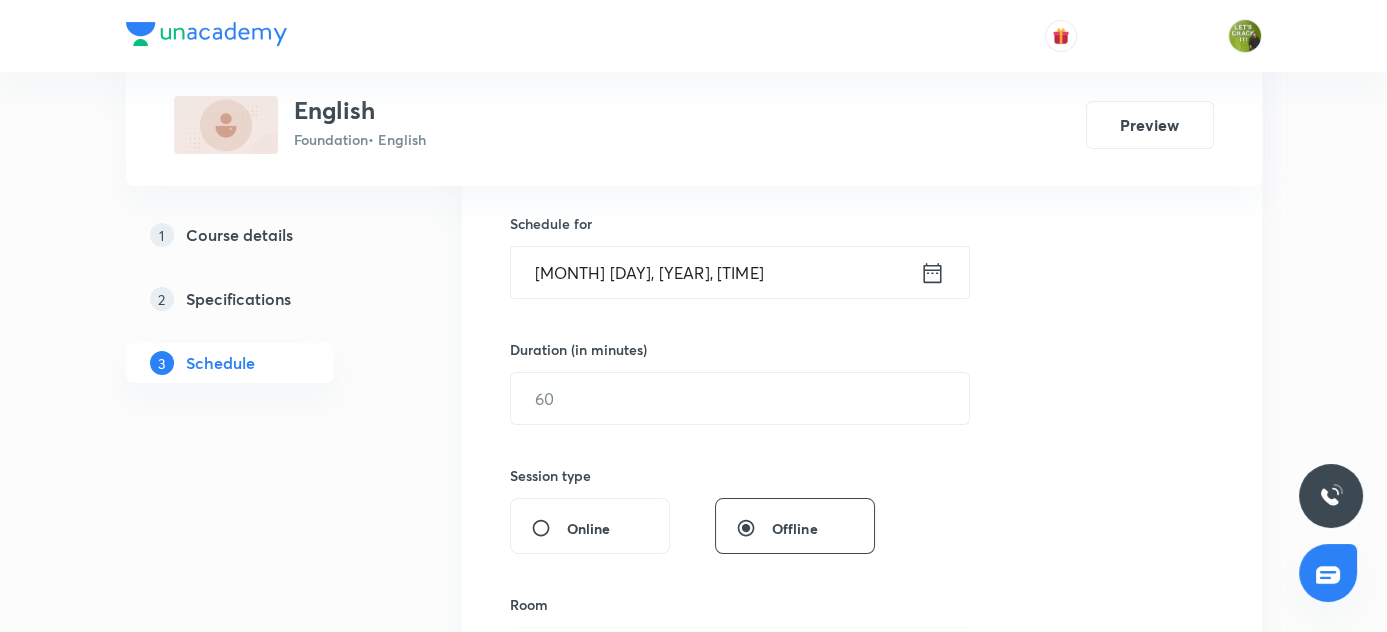 scroll, scrollTop: 511, scrollLeft: 0, axis: vertical 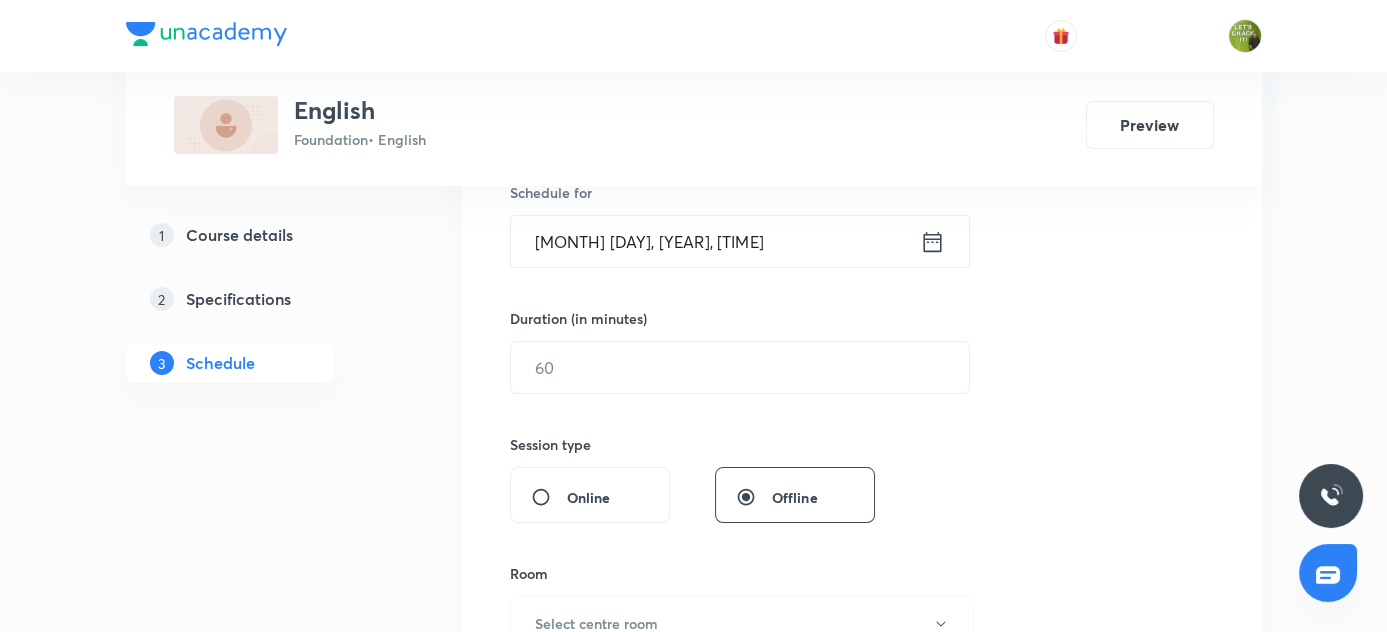 type on "Tenses" 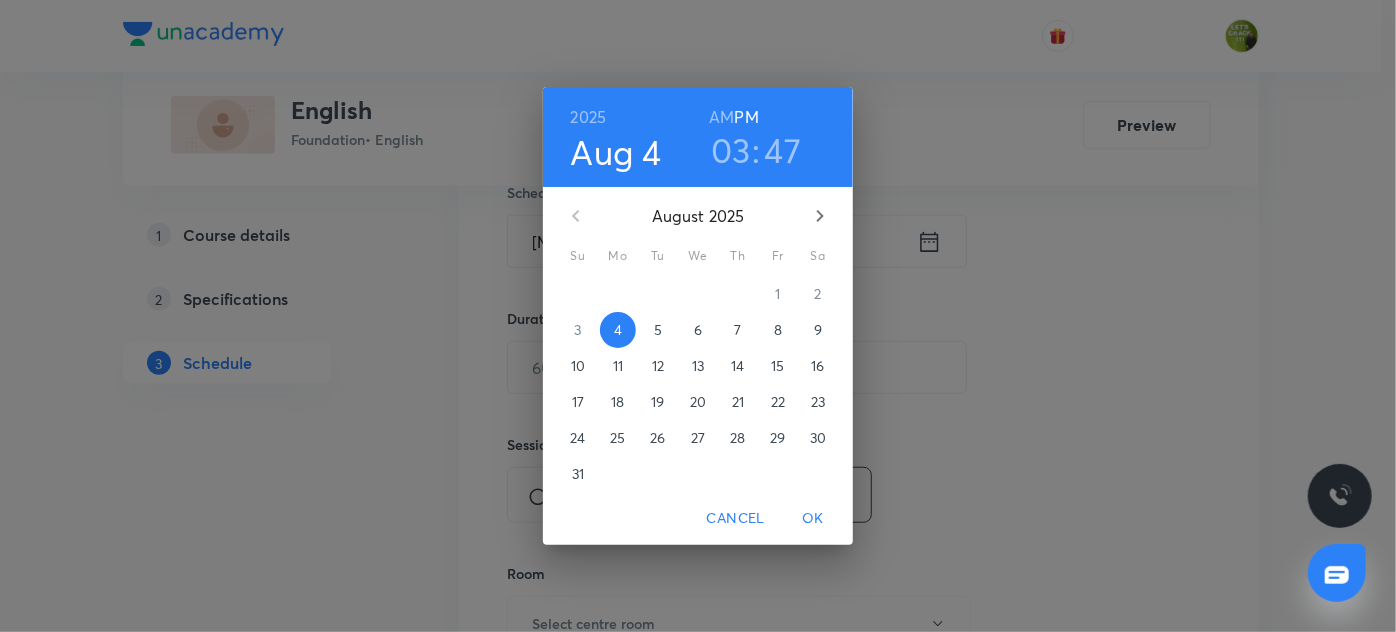 click on "03" at bounding box center (731, 150) 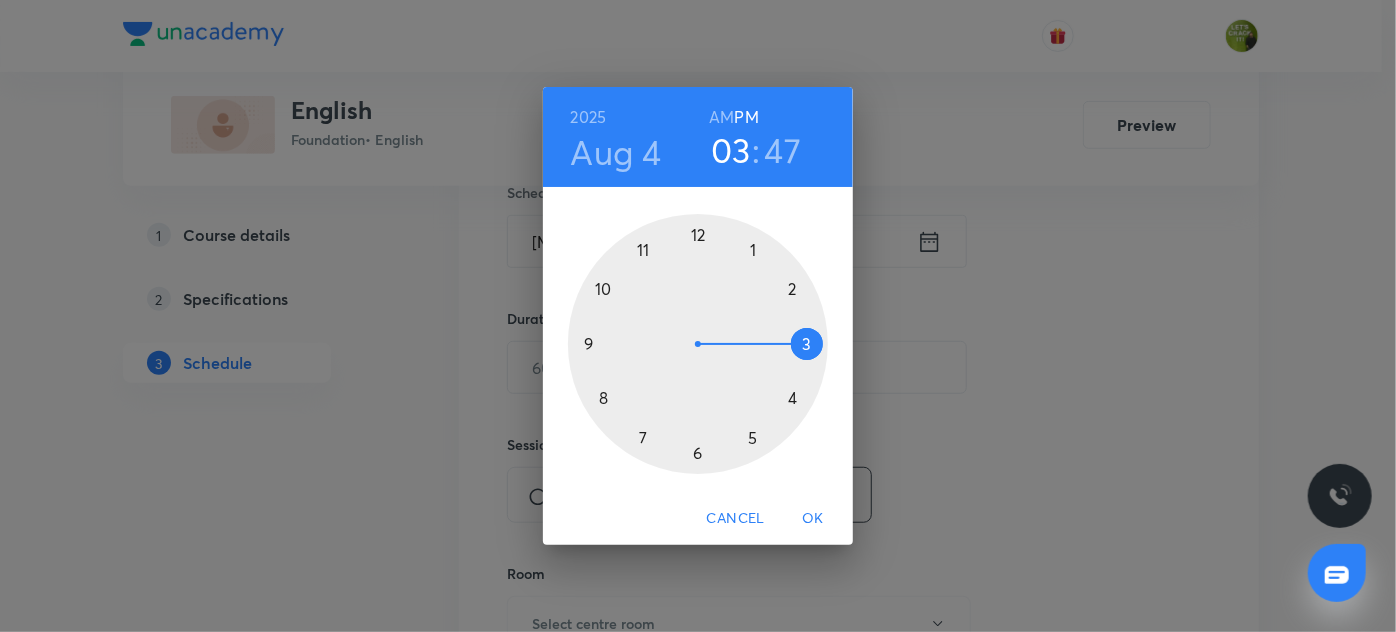 click at bounding box center (698, 344) 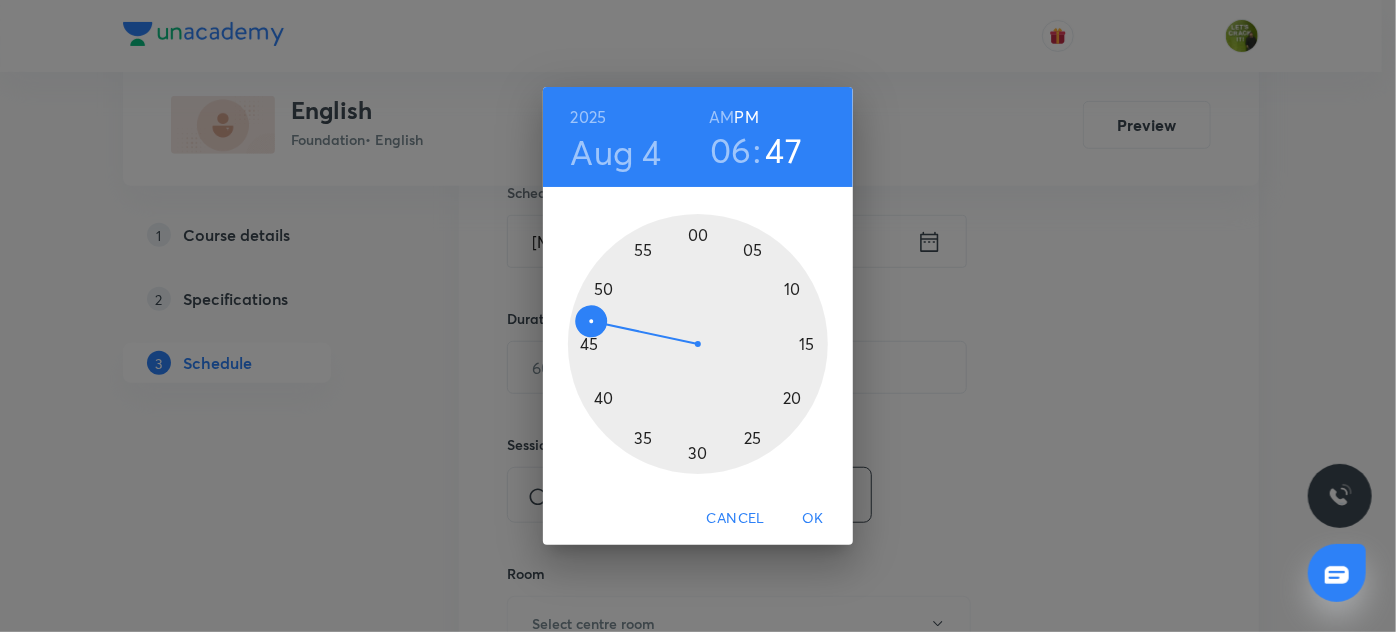 click at bounding box center [698, 344] 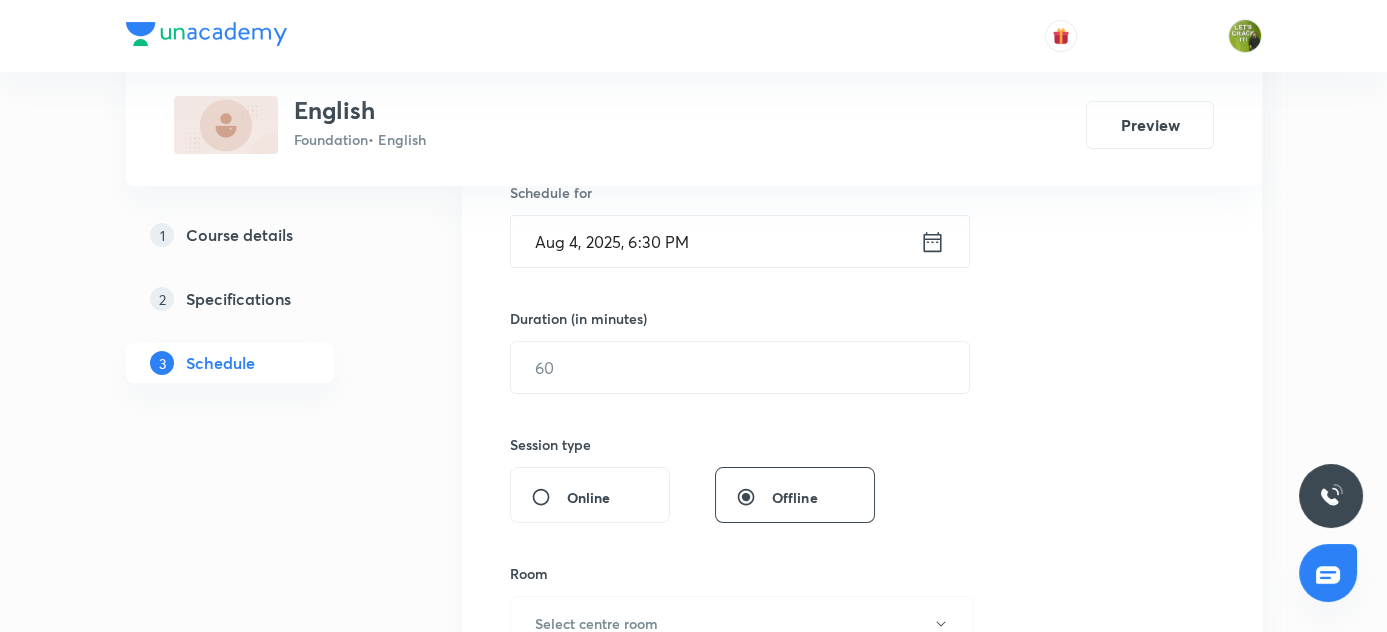 scroll, scrollTop: 602, scrollLeft: 0, axis: vertical 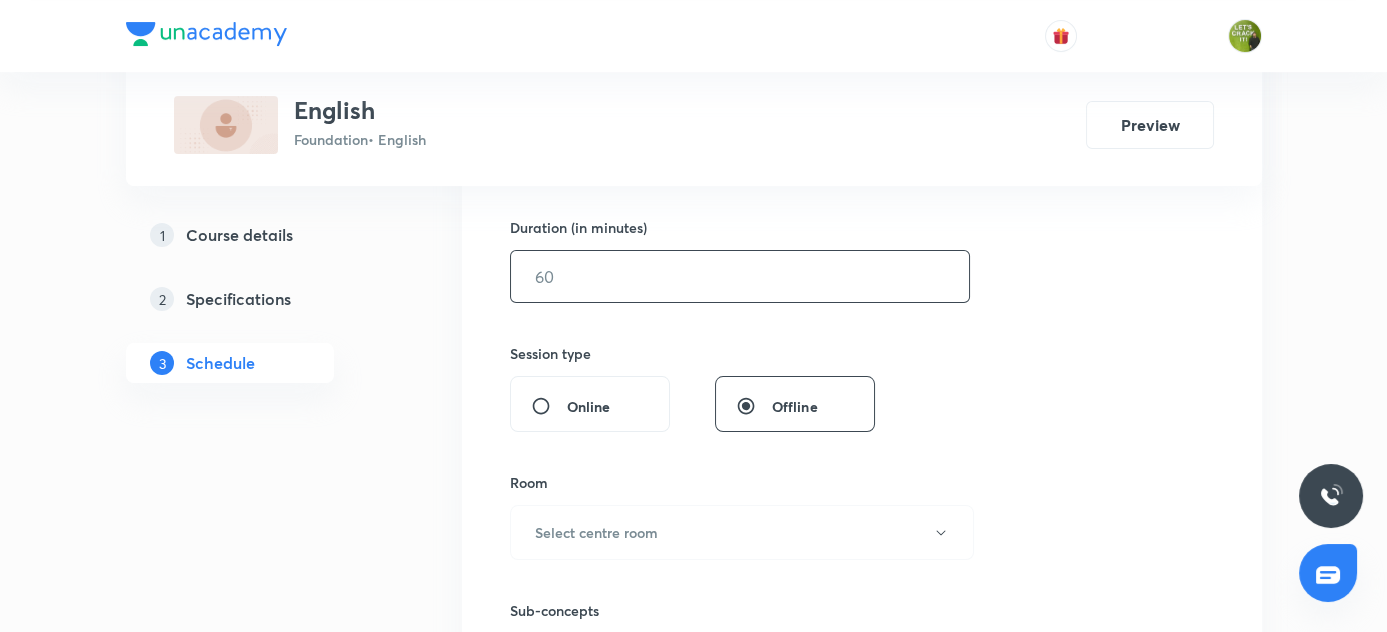 click at bounding box center (740, 276) 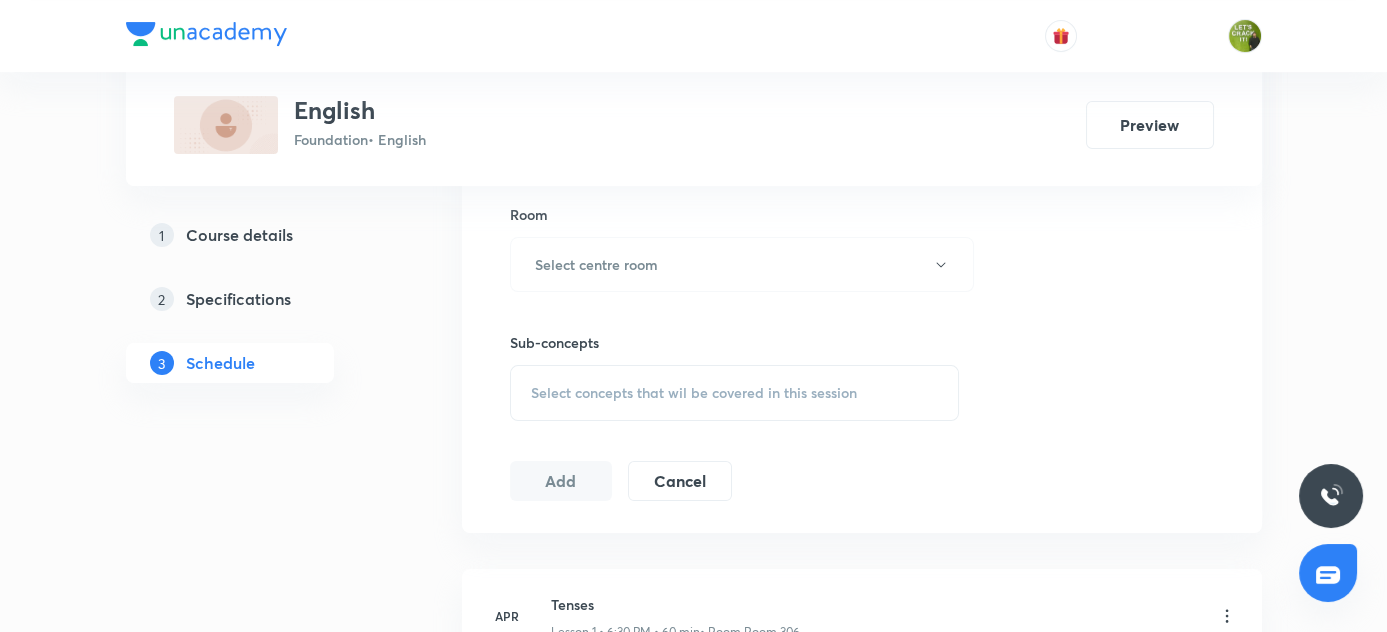 scroll, scrollTop: 874, scrollLeft: 0, axis: vertical 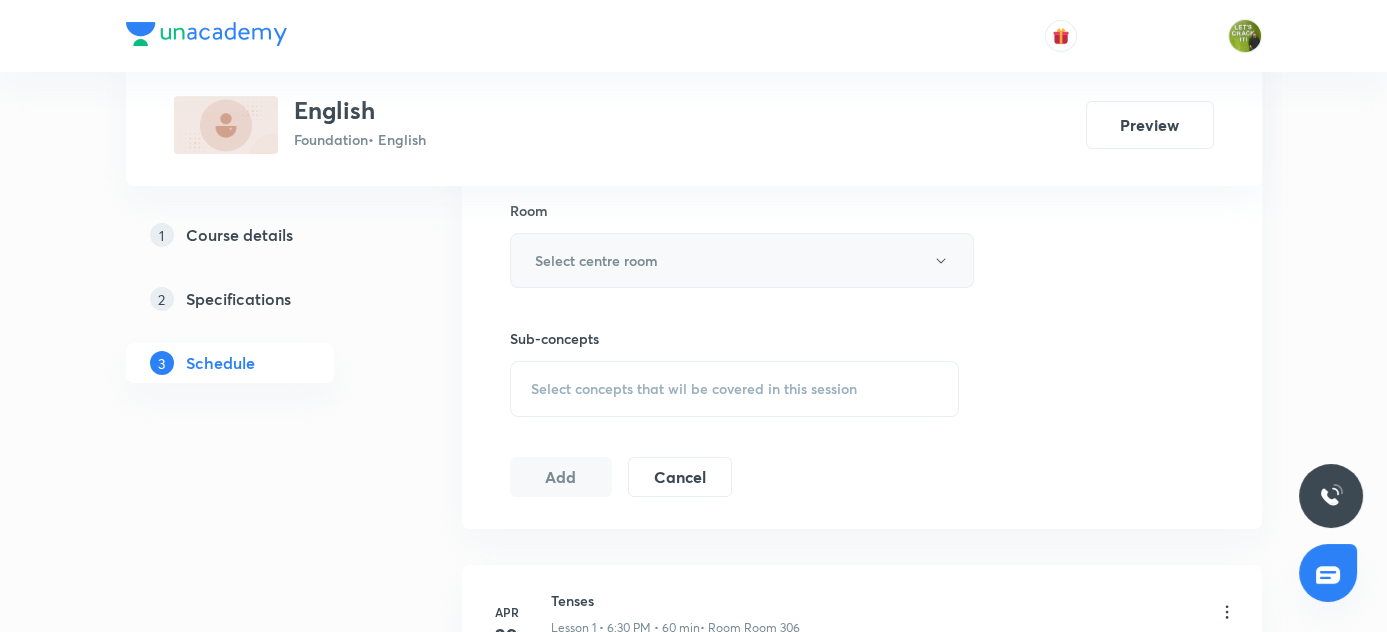 type on "60" 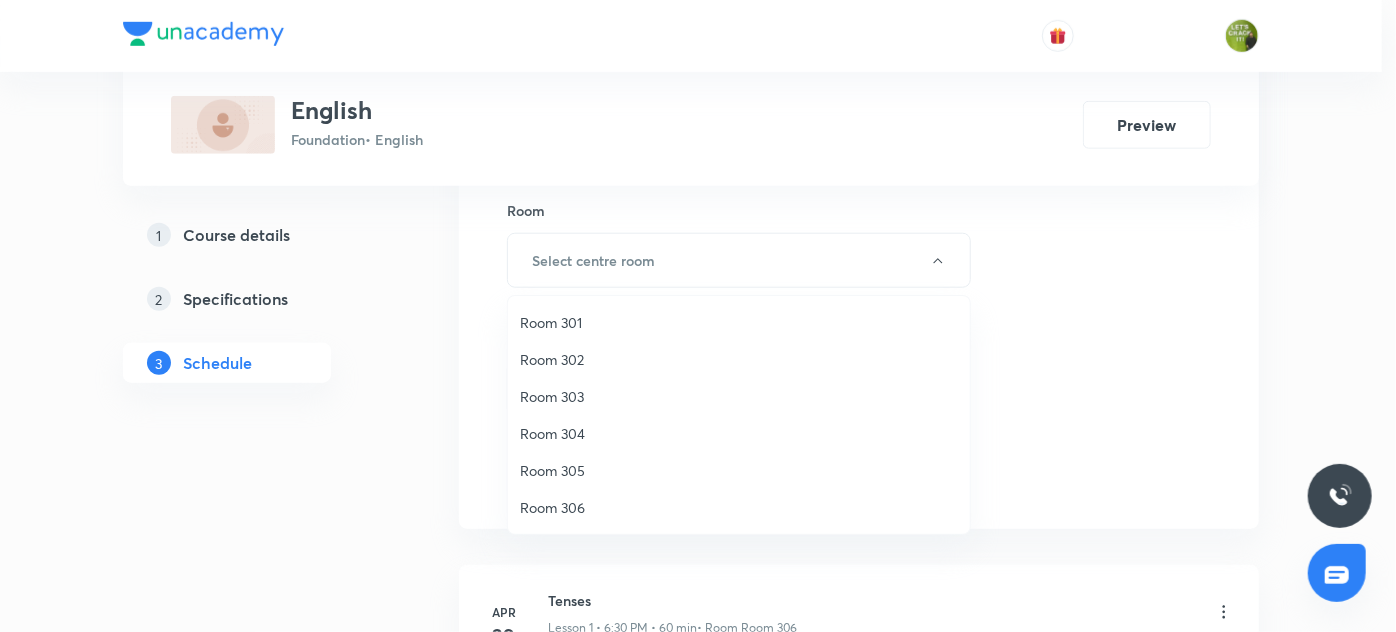 drag, startPoint x: 566, startPoint y: 391, endPoint x: 617, endPoint y: 422, distance: 59.682495 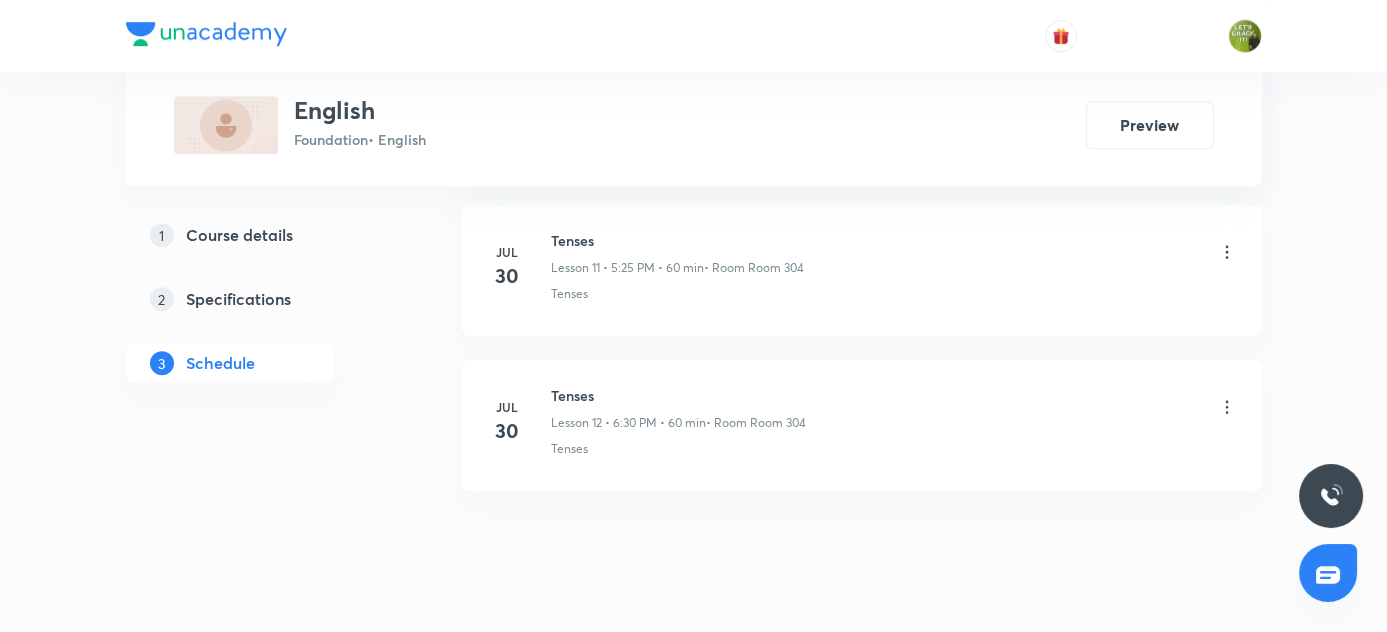 scroll, scrollTop: 2821, scrollLeft: 0, axis: vertical 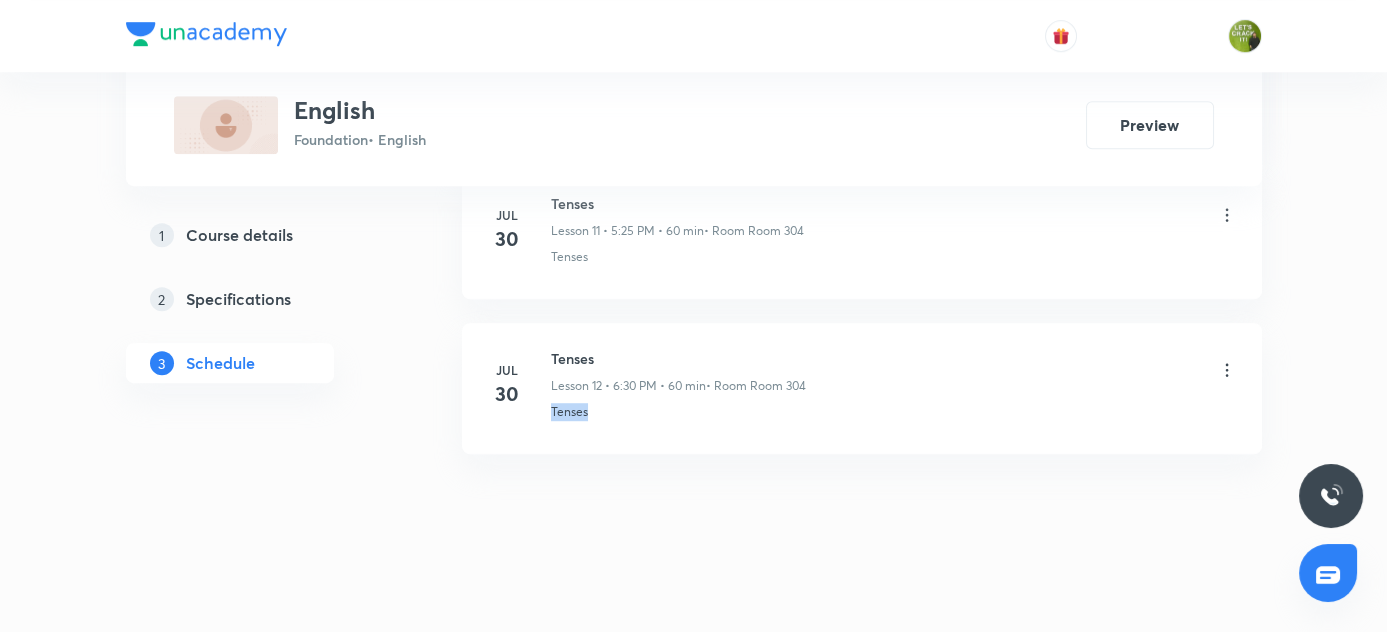 drag, startPoint x: 551, startPoint y: 400, endPoint x: 578, endPoint y: 407, distance: 27.89265 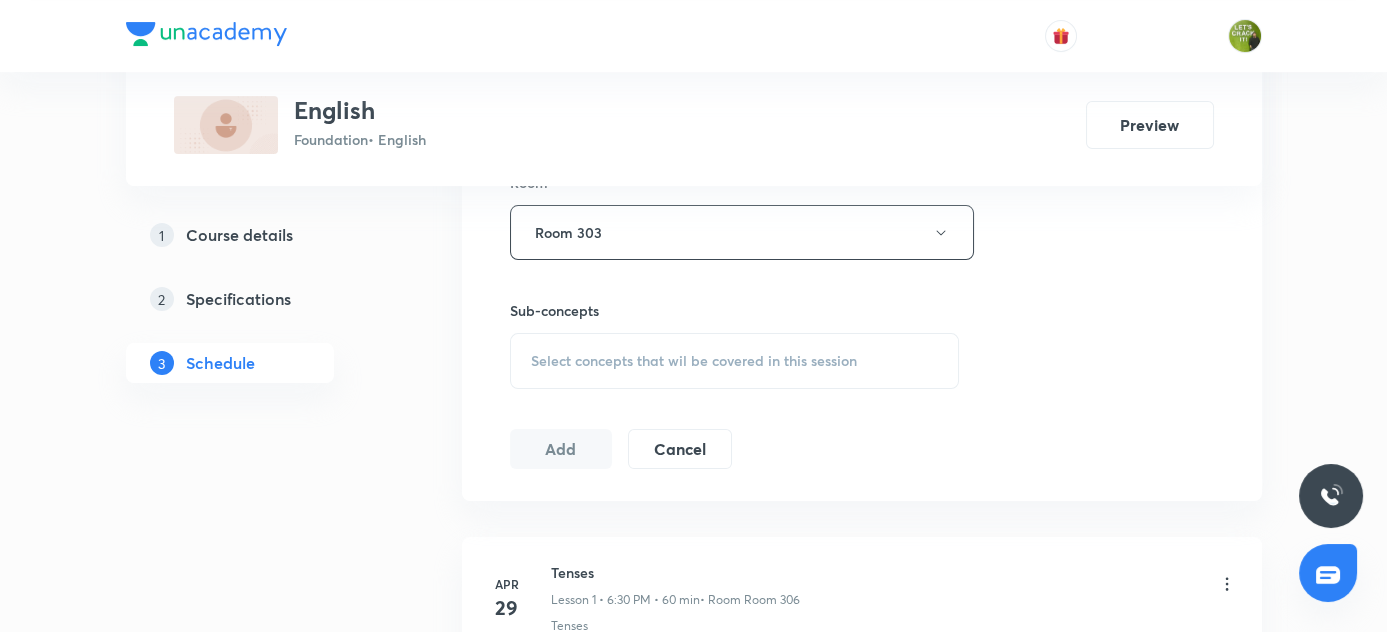 scroll, scrollTop: 912, scrollLeft: 0, axis: vertical 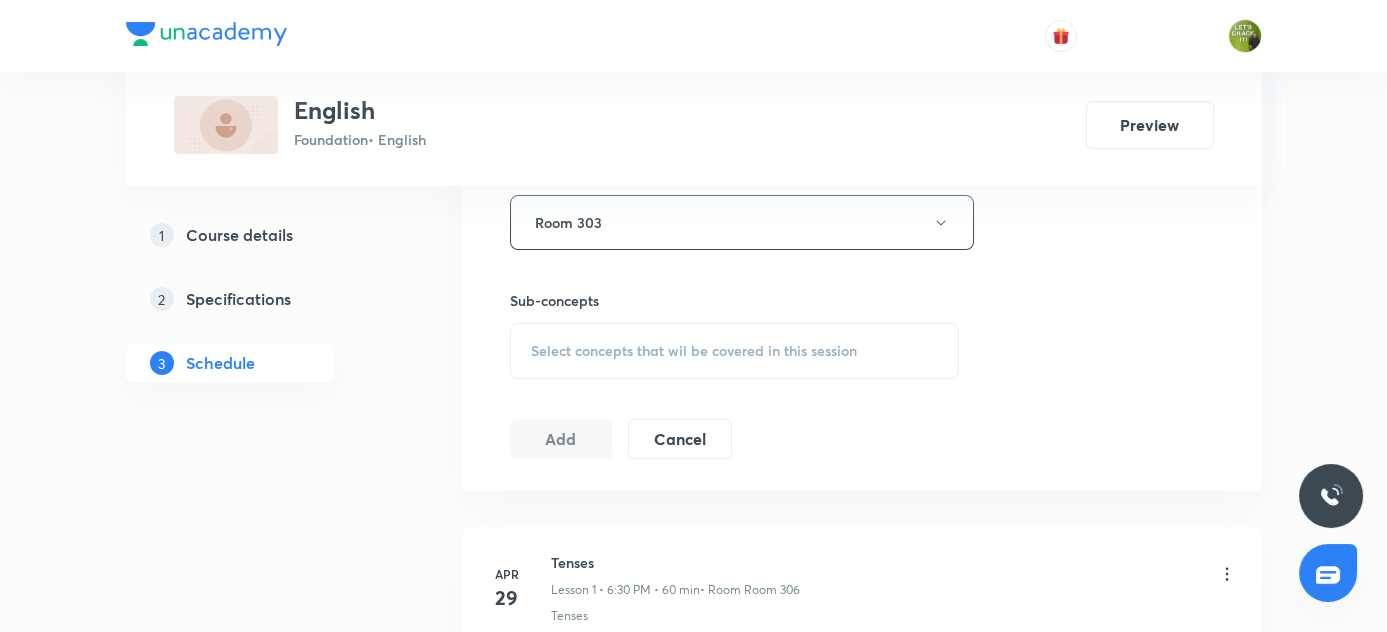 click on "Select concepts that wil be covered in this session" at bounding box center (735, 351) 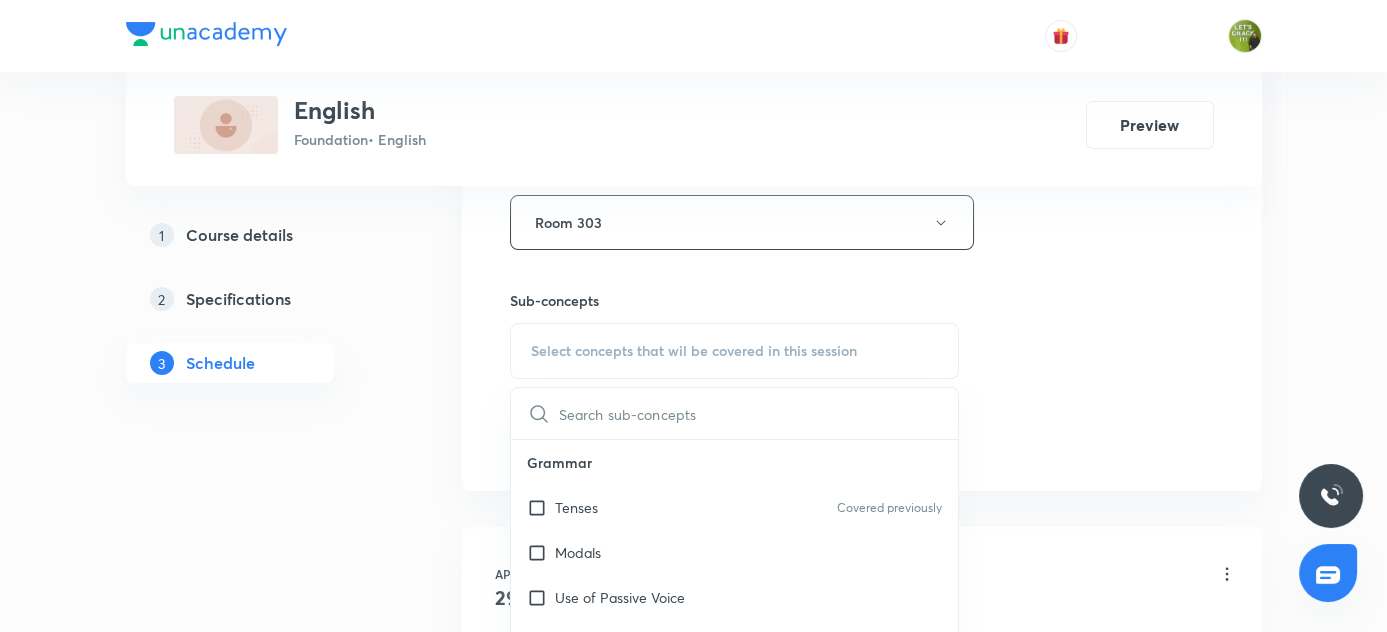 click at bounding box center [759, 413] 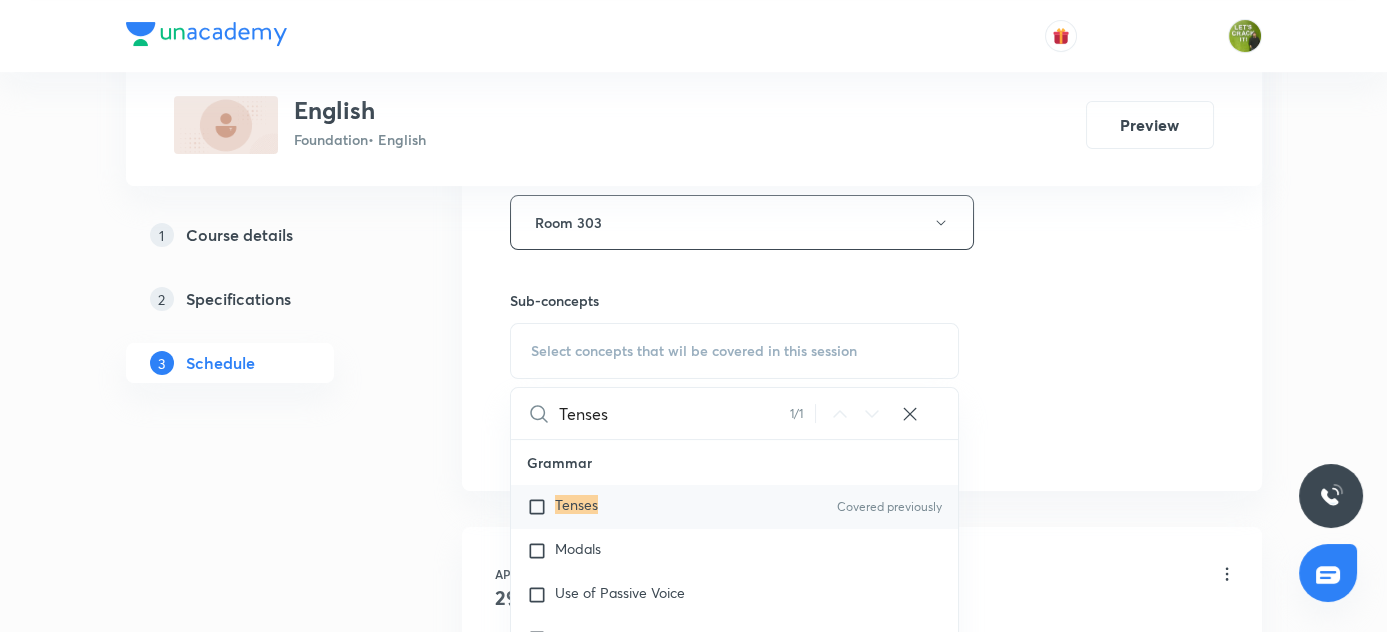 type on "Tenses" 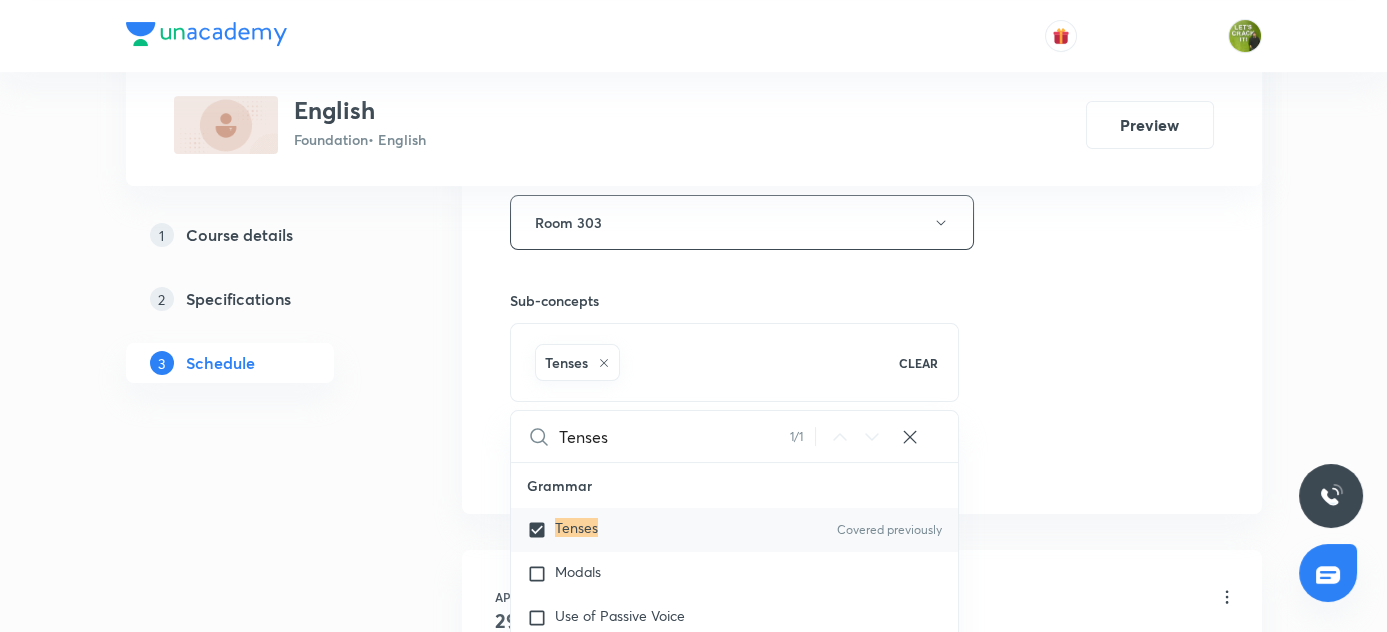 click on "1 Course details 2 Specifications 3 Schedule" at bounding box center (262, 982) 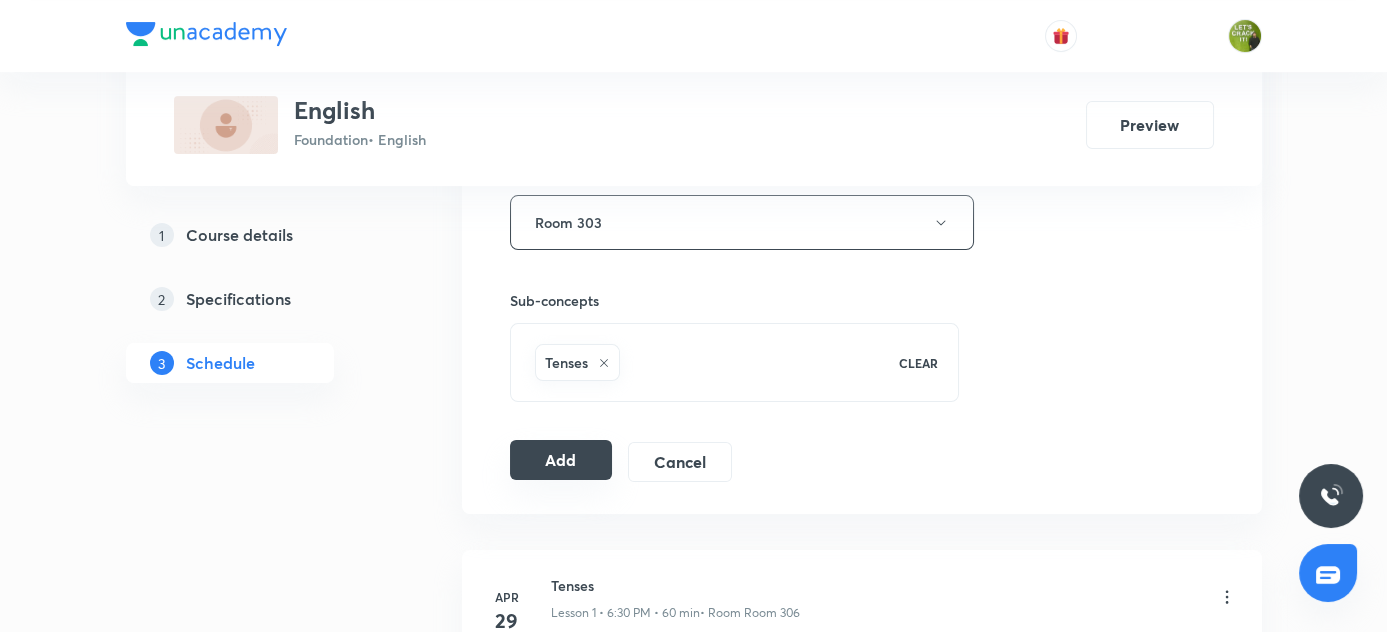 click on "Add" at bounding box center (561, 460) 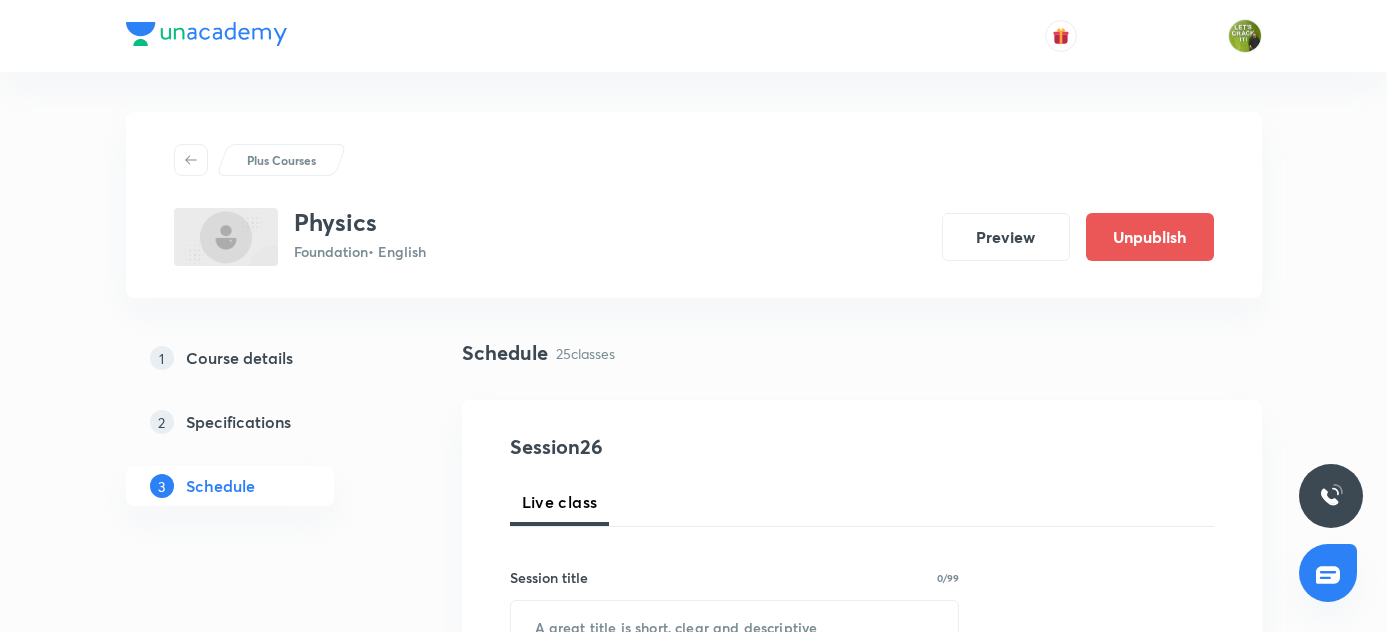 scroll, scrollTop: 3648, scrollLeft: 0, axis: vertical 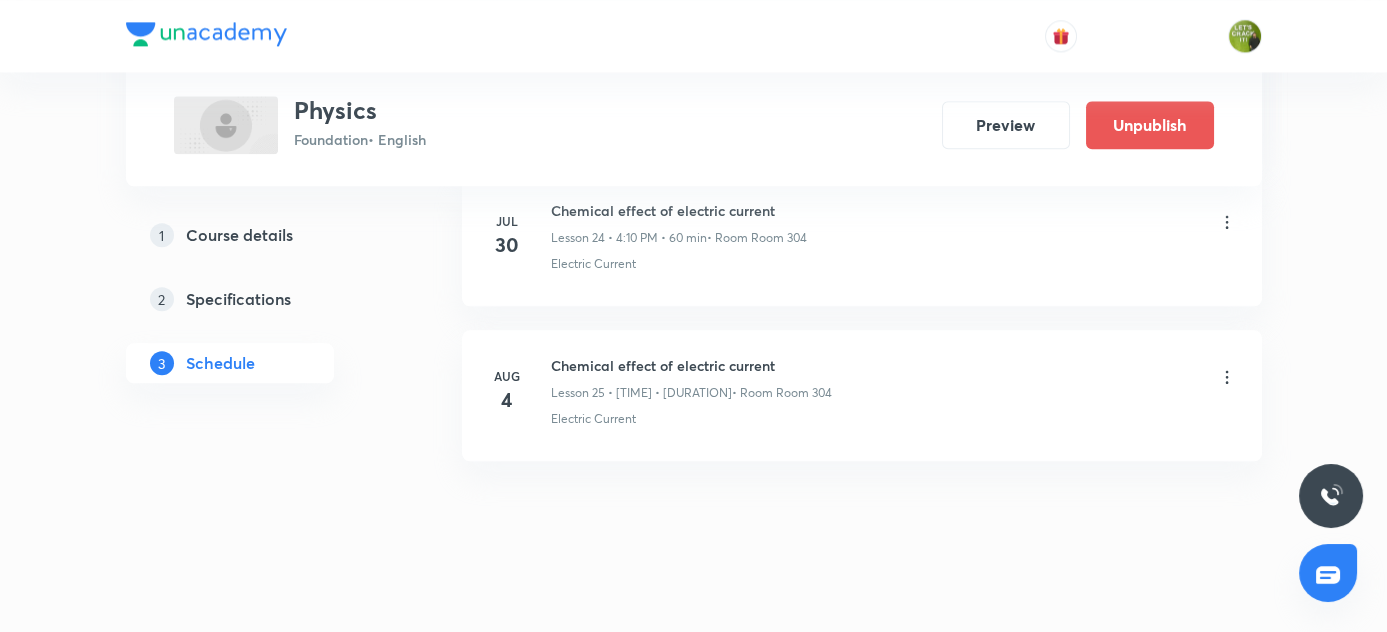 click on "Schedule 25  classes Session  26 Live class Session title 0/99 ​ Schedule for [DATE], [TIME] ​ Duration (in minutes) ​   Session type Online Offline Room Select centre room Sub-concepts Select concepts that wil be covered in this session Add Cancel Apr 7 Force and Pressure Lesson 1 • [TIME] • [DURATION]  • Room Room 305 Force Apr 9 Force and Pressure Lesson 2 • [TIME] • [DURATION]  • Room Room 305 Contact Forces Apr 14 Force and Pressure Lesson 3 • [TIME] • [DURATION]  • Room Room 305 Contact Forces Apr 16 Force and Pressure Lesson 4 • [TIME] • [DURATION]  • Room Room 305 Contact Forces Apr 21 Force and Pressure Lesson 5 • [TIME] • [DURATION]  • Room Room 305 Contact Forces Apr 23 Force and Pressure Lesson 6 • [TIME] • [DURATION]  • Room Room 305 Contact Forces Apr 30 Force and Pressure Lesson 7 • [TIME] • [DURATION]  • Room Room 305 Contact Forces May 5 Force and Pressure Lesson 8 • [TIME] • [DURATION]  • Room Room 304 Contact Forces · Non Contact Forces May 7 May" at bounding box center [862, -1940] 